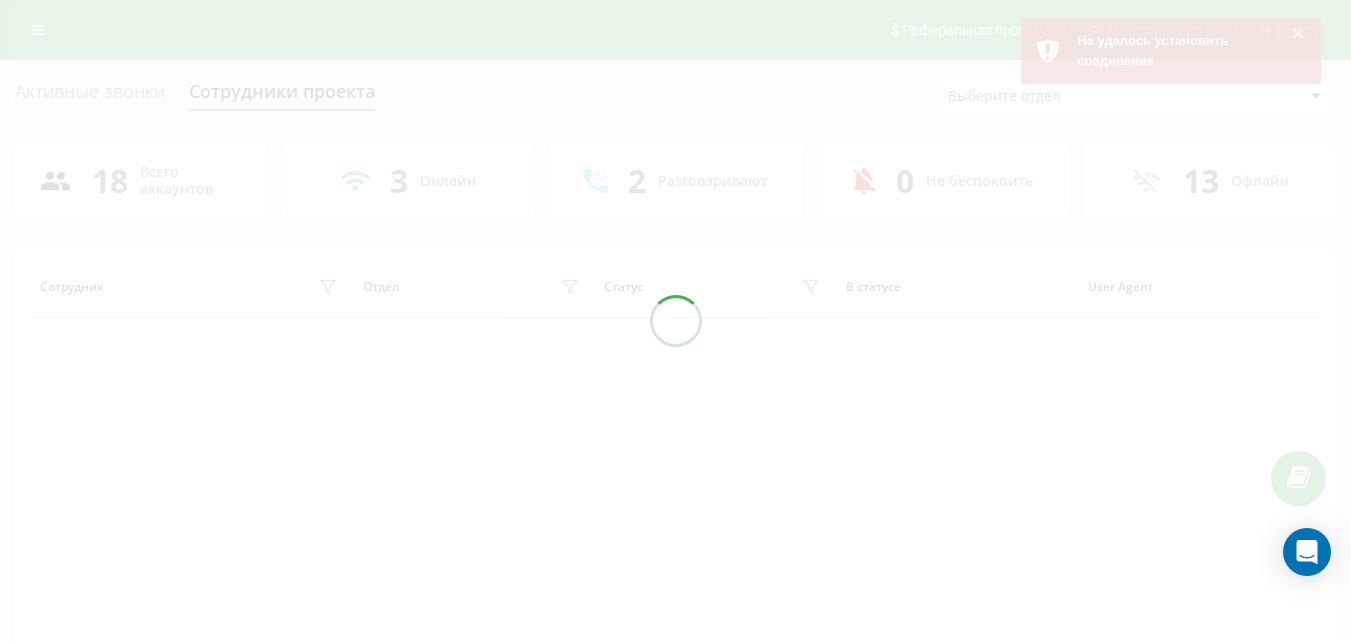 scroll, scrollTop: 96, scrollLeft: 0, axis: vertical 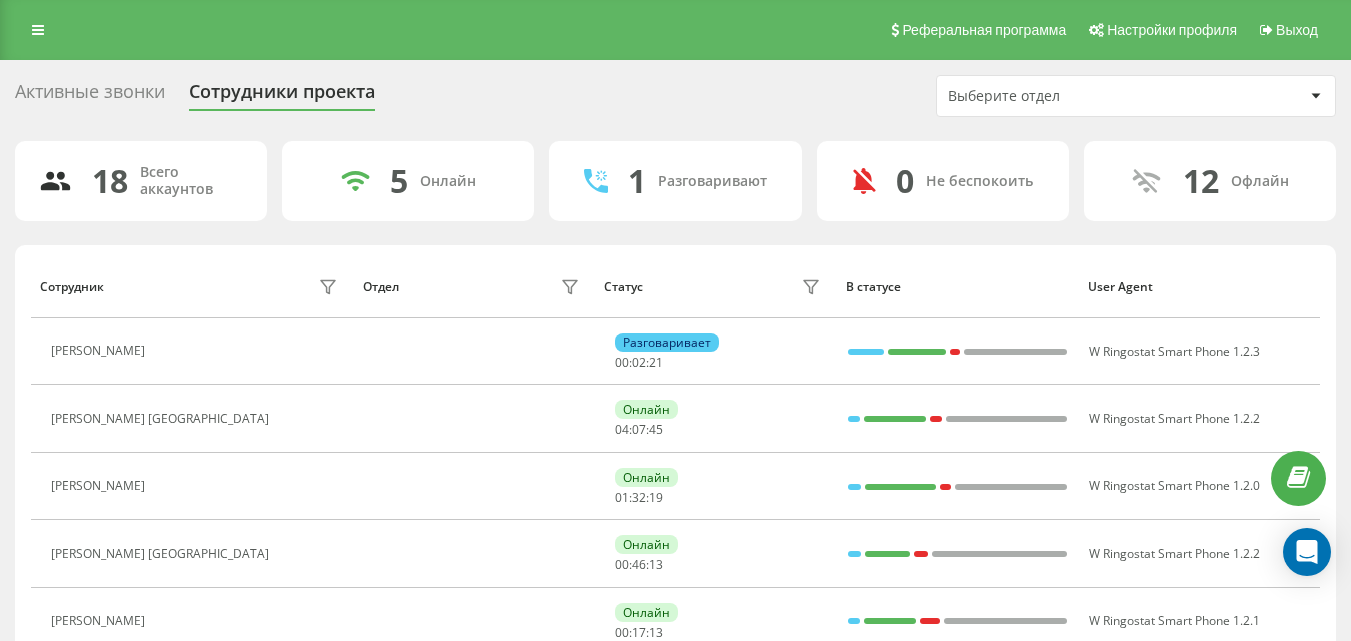 click on "Активные звонки" at bounding box center [90, 96] 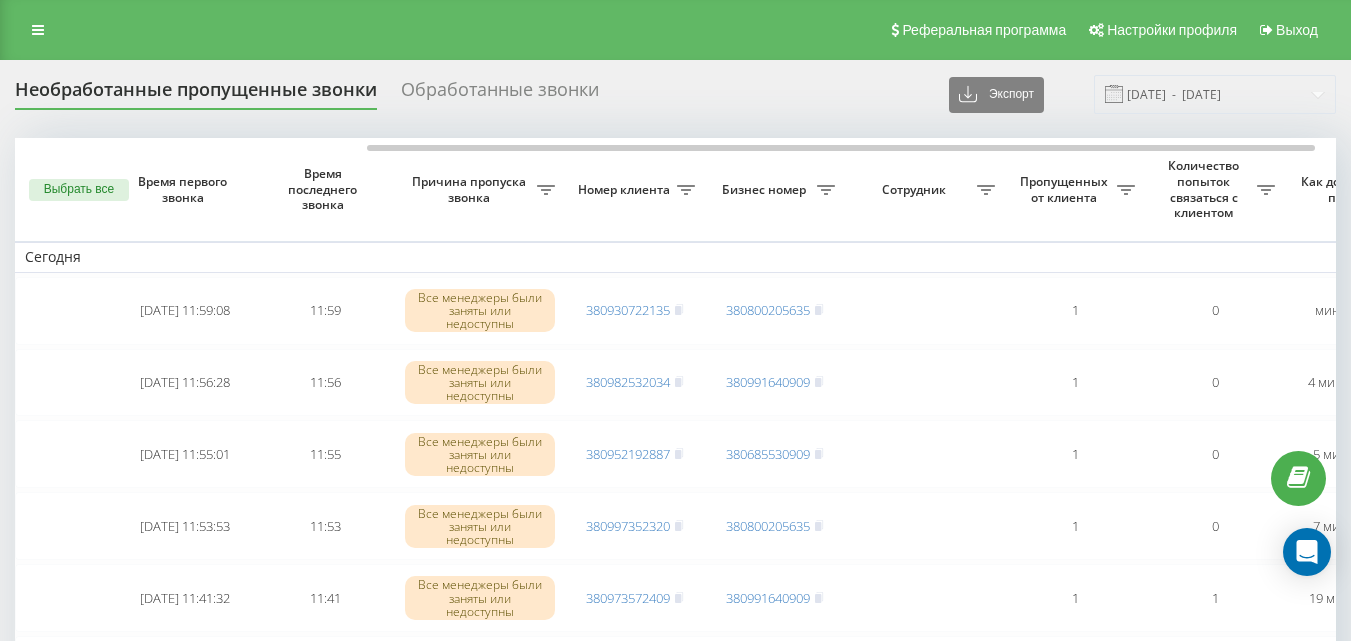 scroll, scrollTop: 0, scrollLeft: 0, axis: both 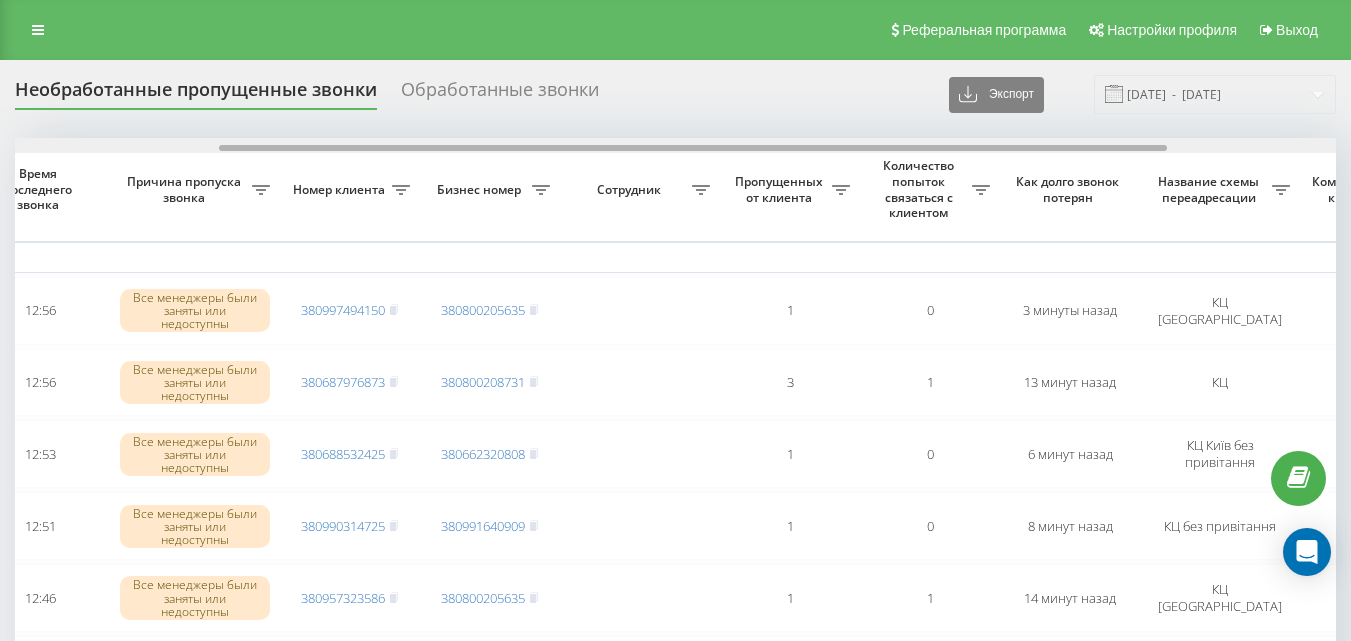 drag, startPoint x: 0, startPoint y: 0, endPoint x: 914, endPoint y: 148, distance: 925.90497 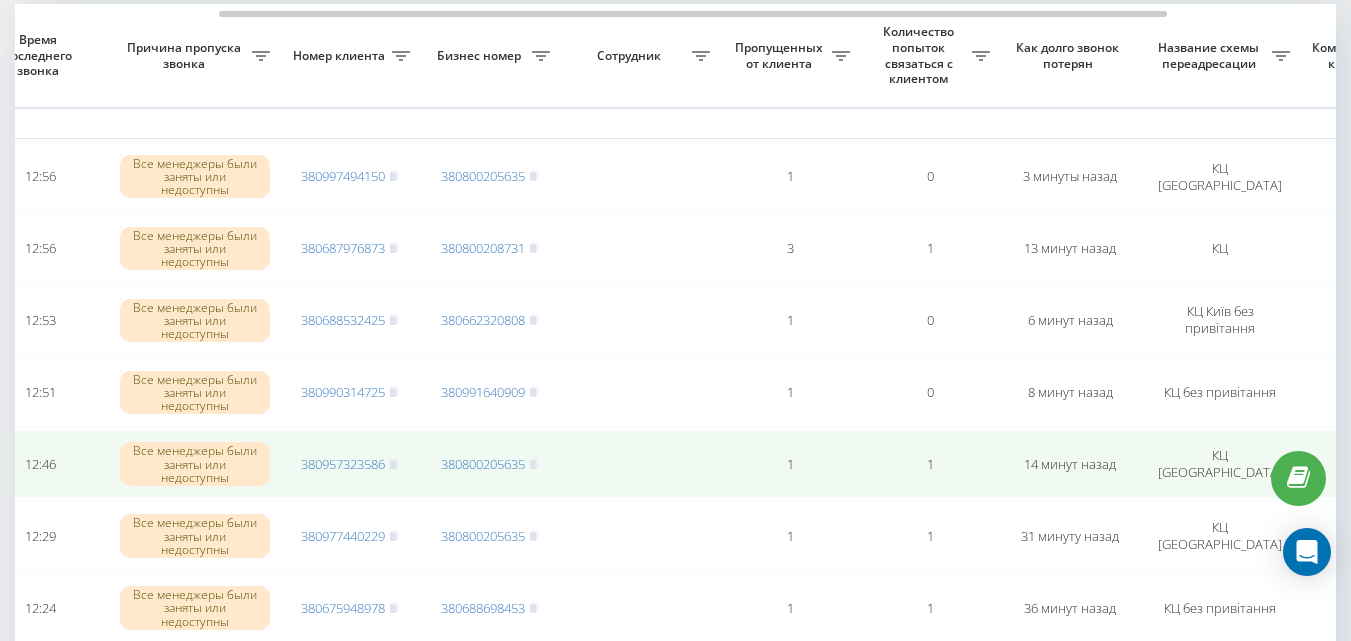 scroll, scrollTop: 100, scrollLeft: 0, axis: vertical 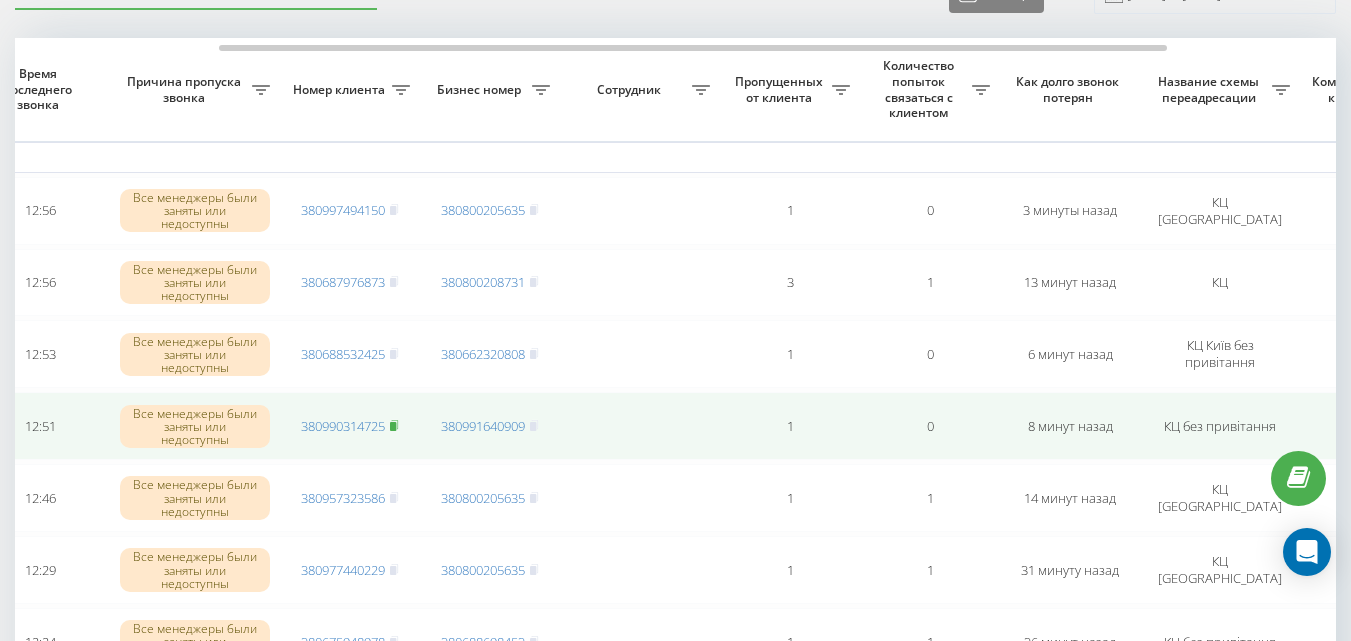 click 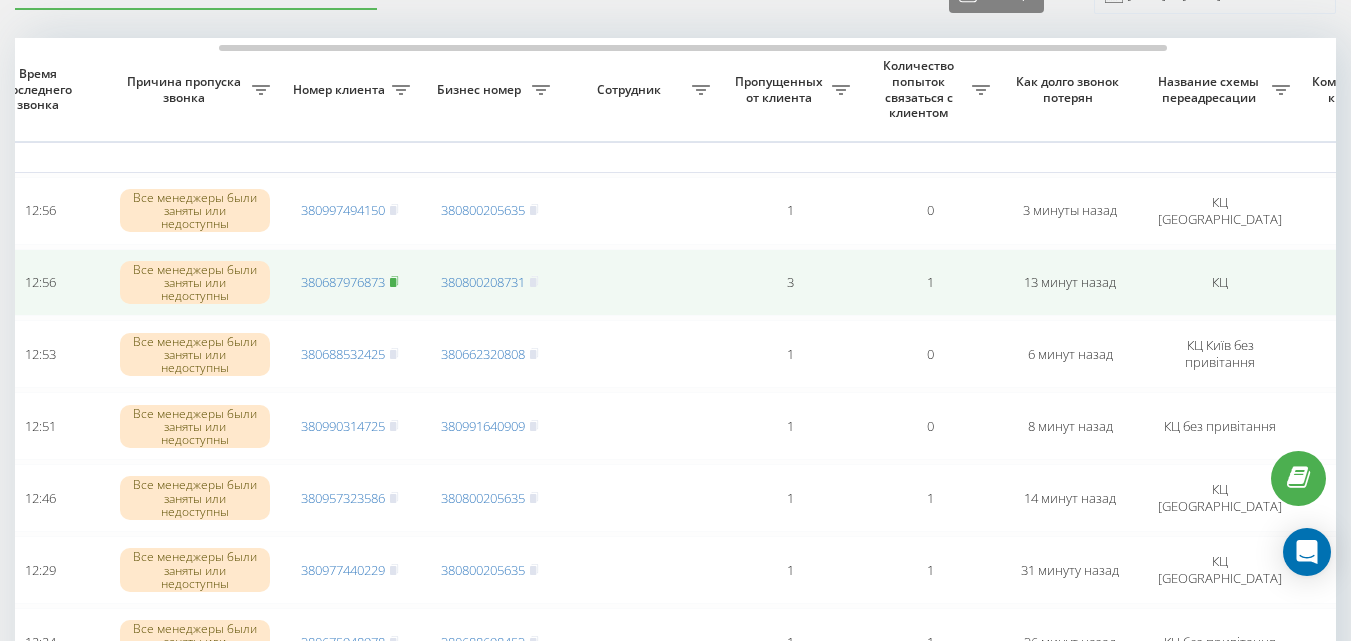 click 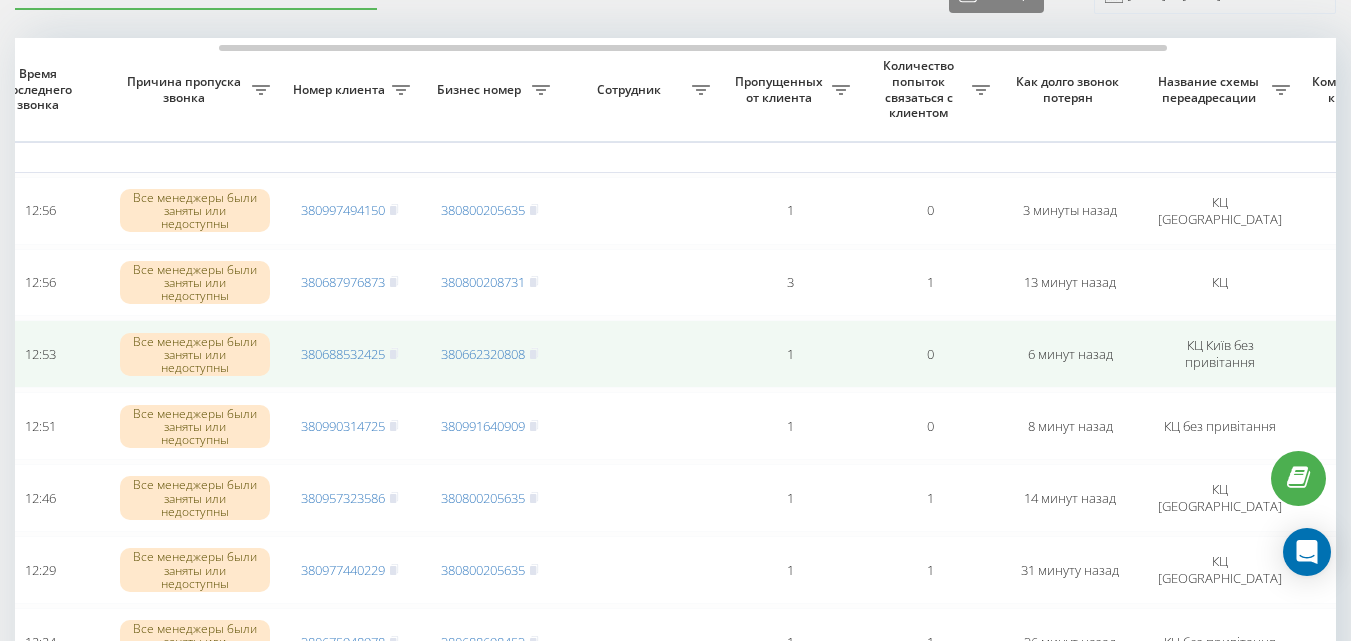 scroll, scrollTop: 0, scrollLeft: 0, axis: both 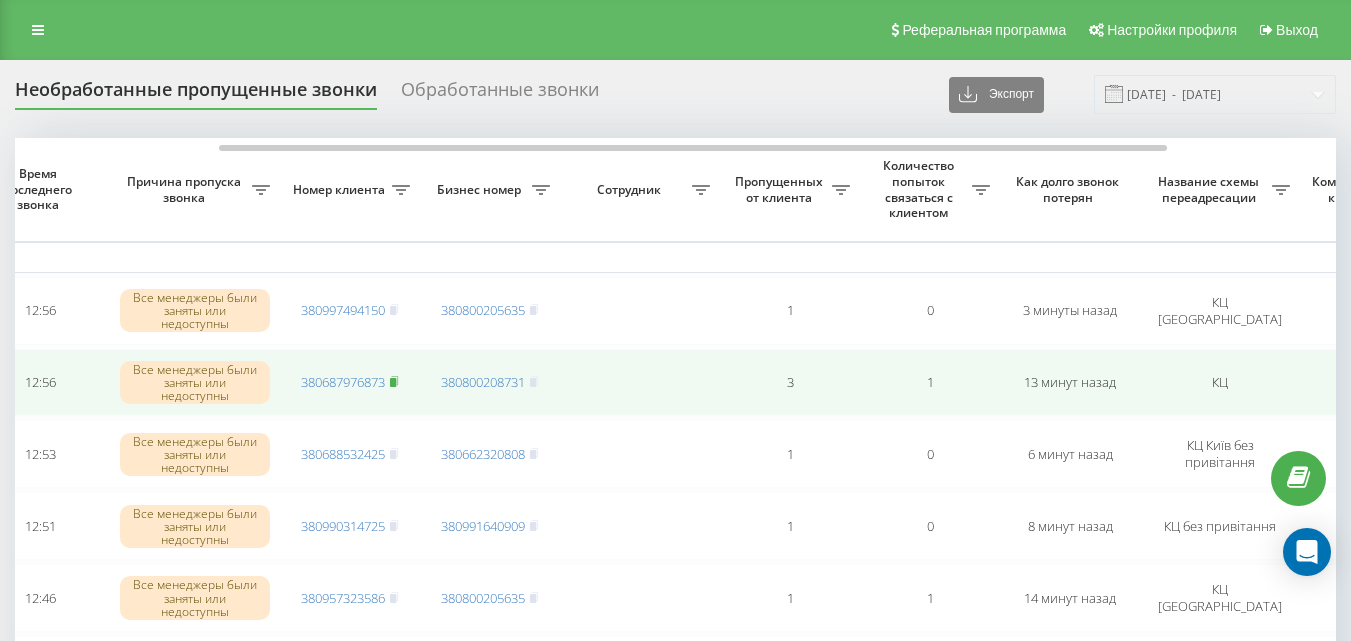 click 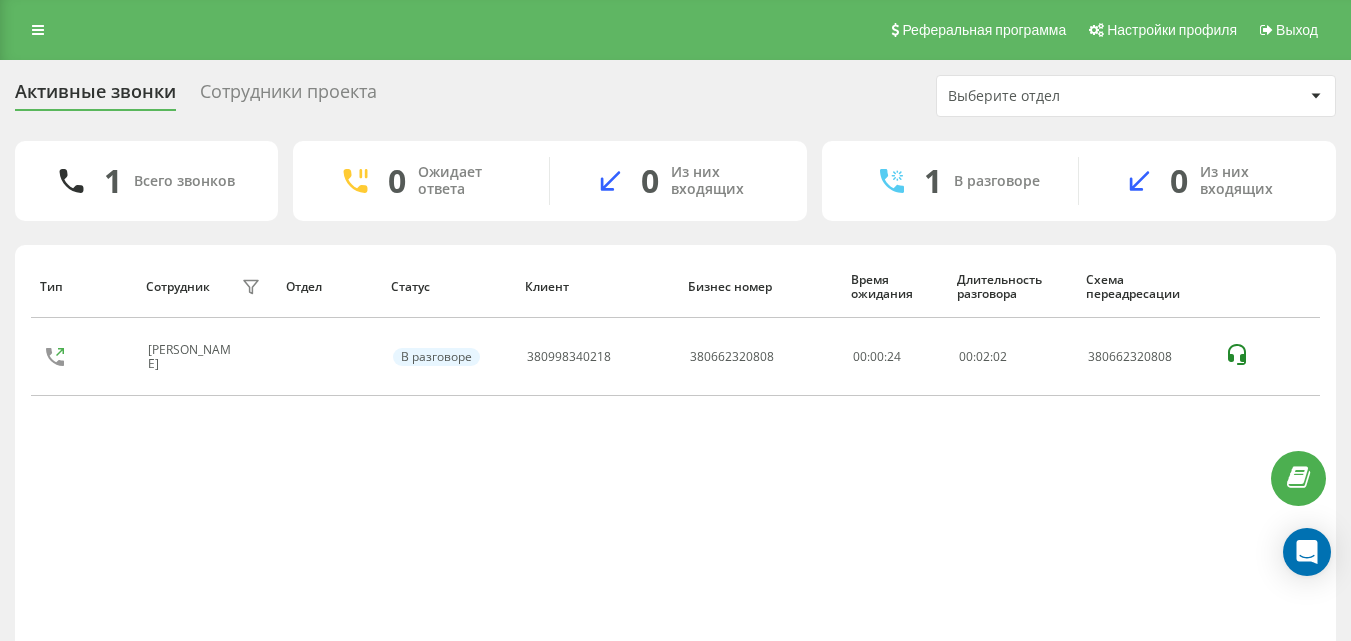 scroll, scrollTop: 0, scrollLeft: 0, axis: both 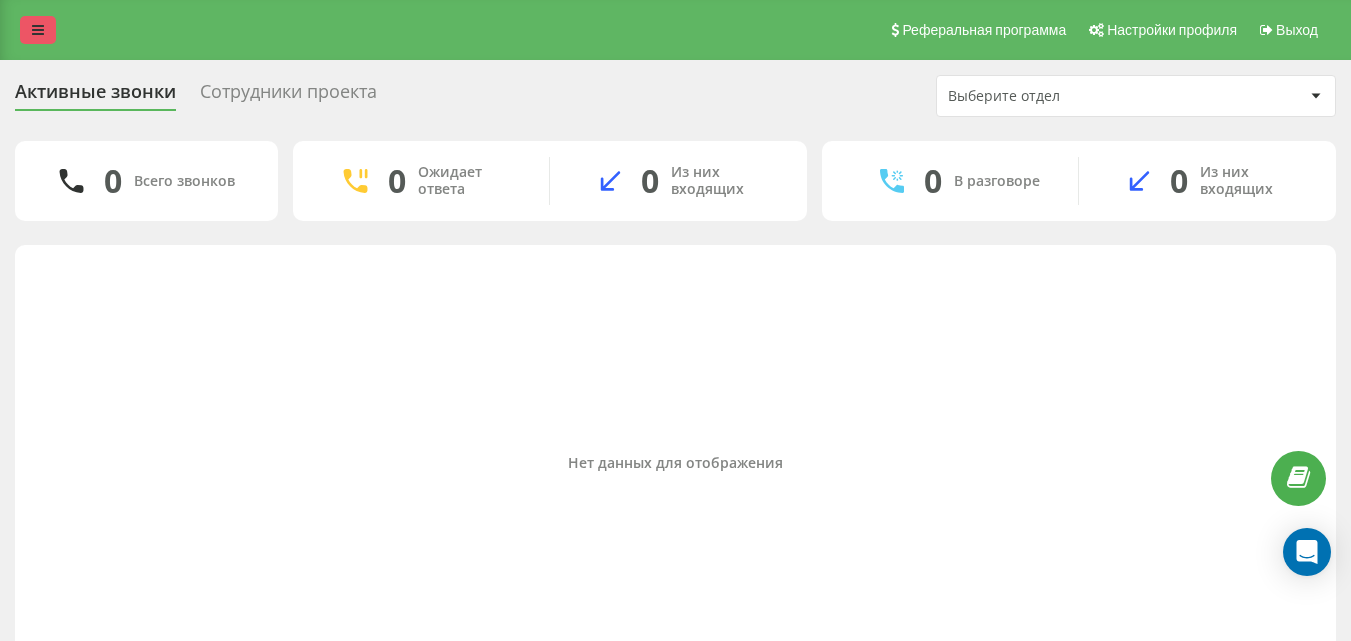 click at bounding box center [38, 30] 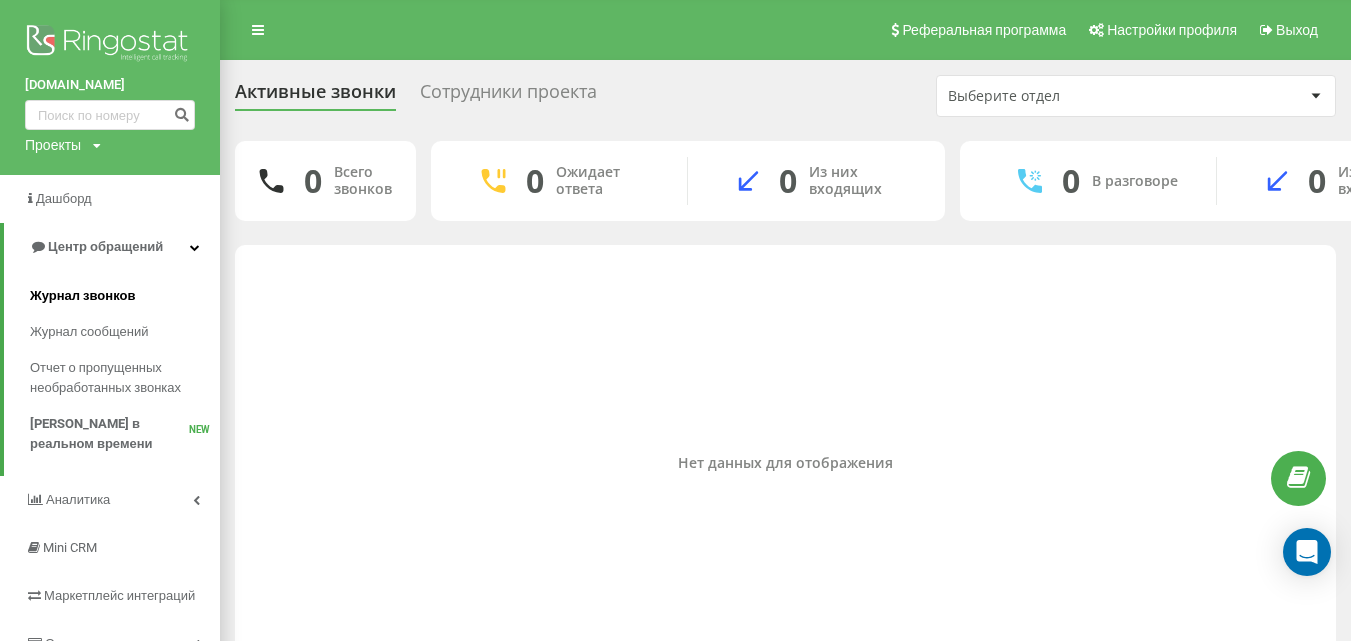 click on "Журнал звонков" at bounding box center [82, 296] 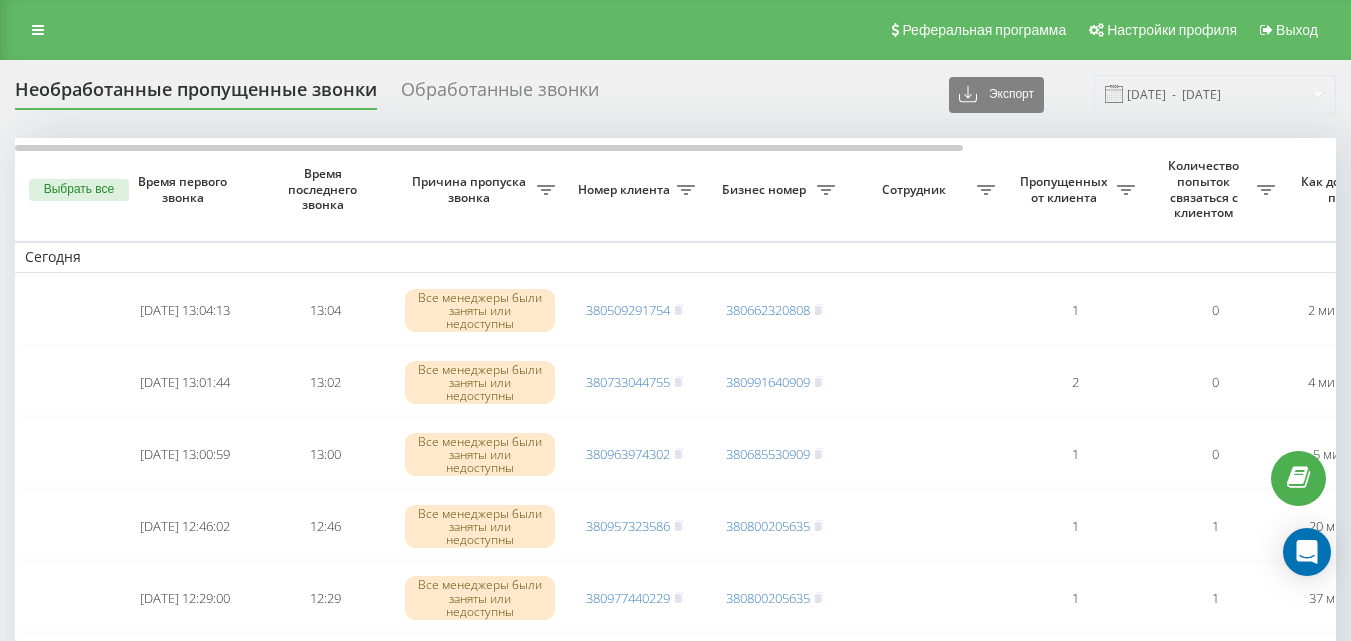 scroll, scrollTop: 0, scrollLeft: 0, axis: both 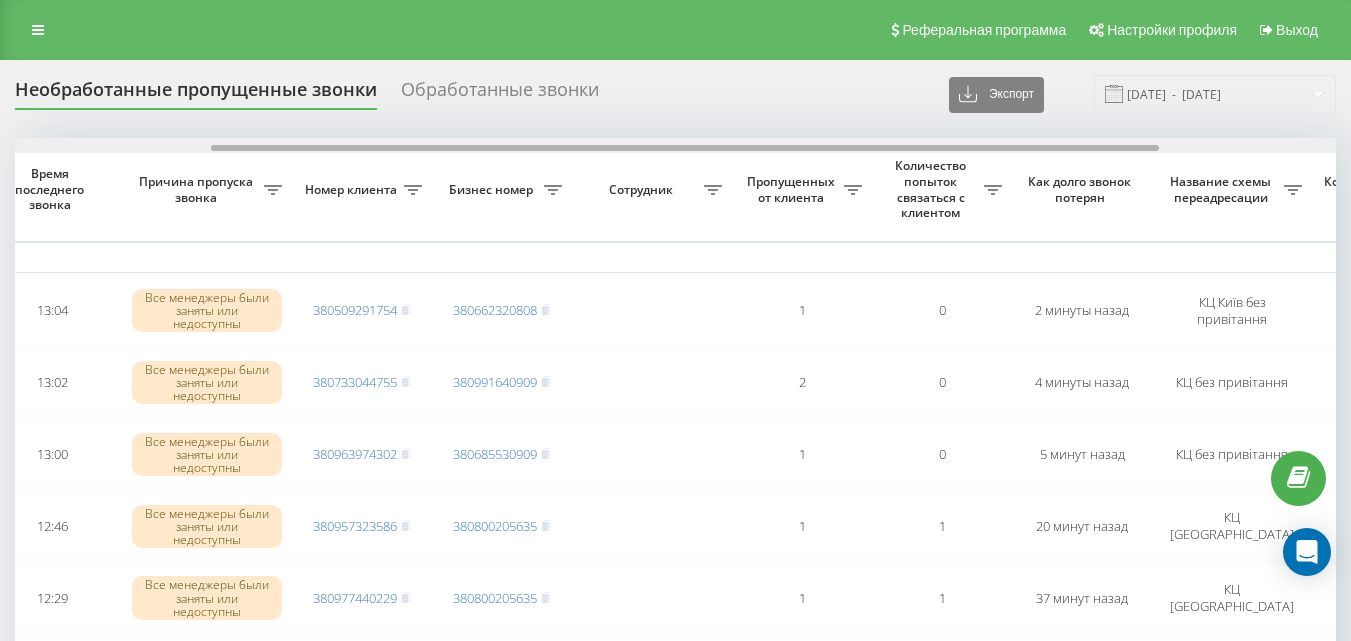 drag, startPoint x: 704, startPoint y: 148, endPoint x: 900, endPoint y: 152, distance: 196.04082 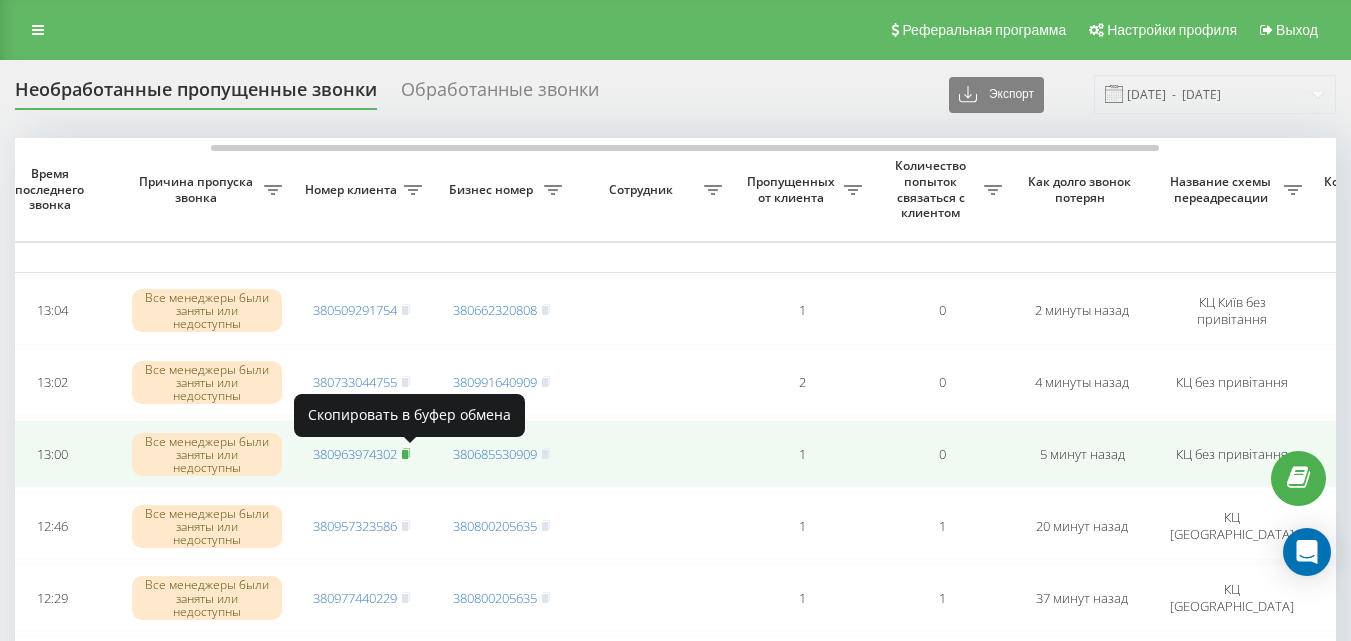 click 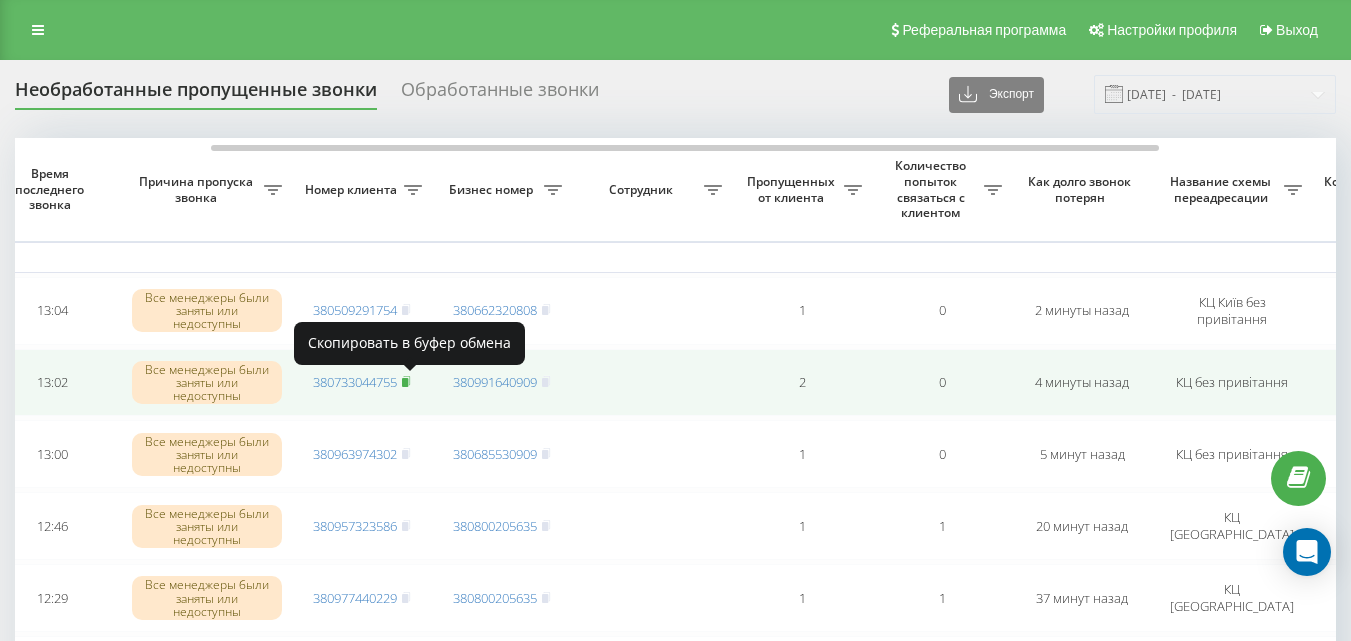 click 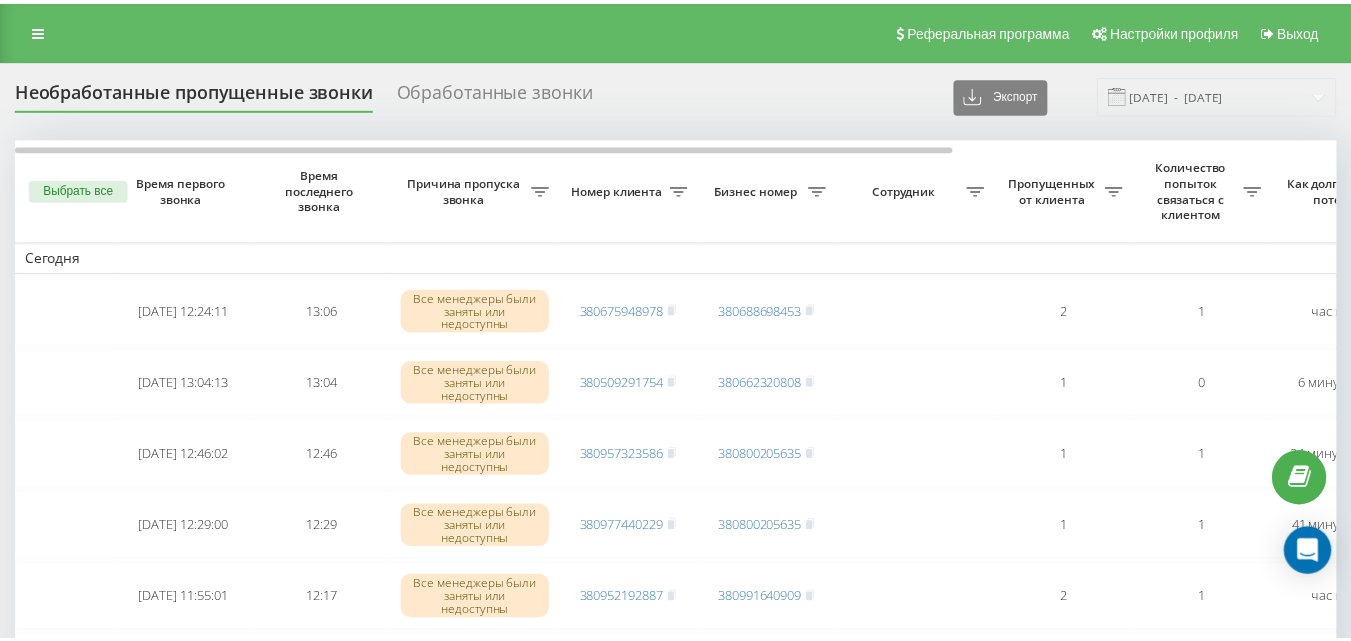 scroll, scrollTop: 0, scrollLeft: 0, axis: both 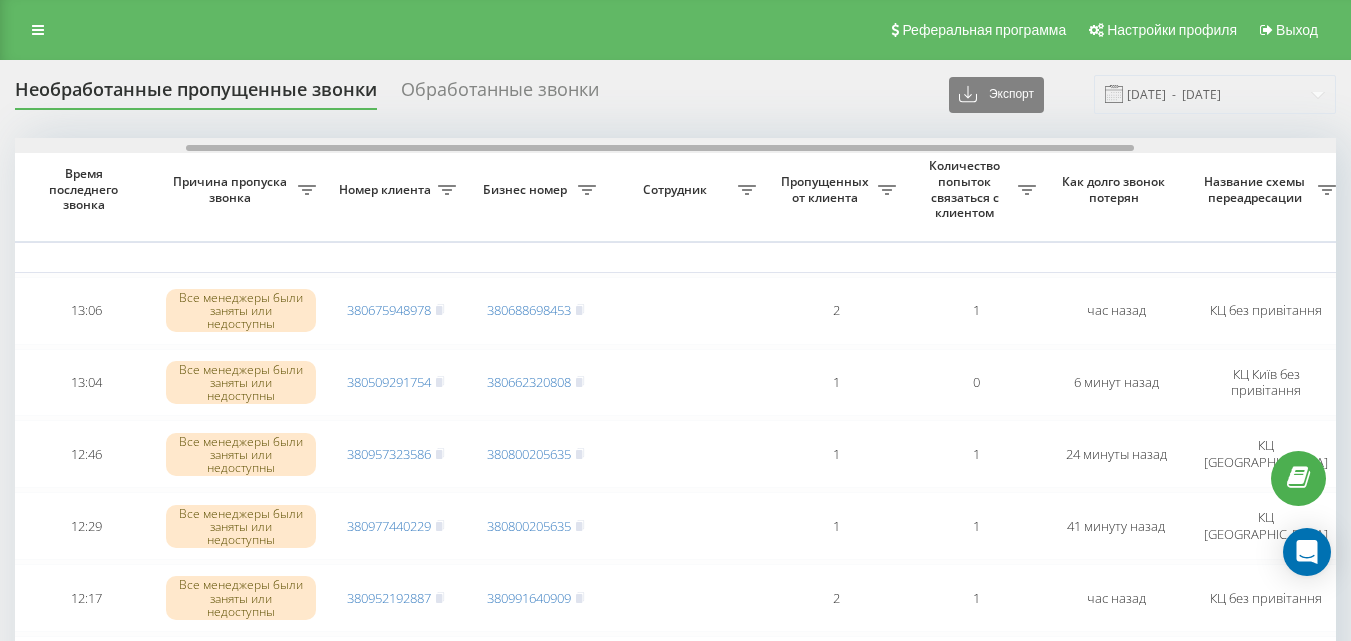 drag, startPoint x: 587, startPoint y: 151, endPoint x: 759, endPoint y: 164, distance: 172.49059 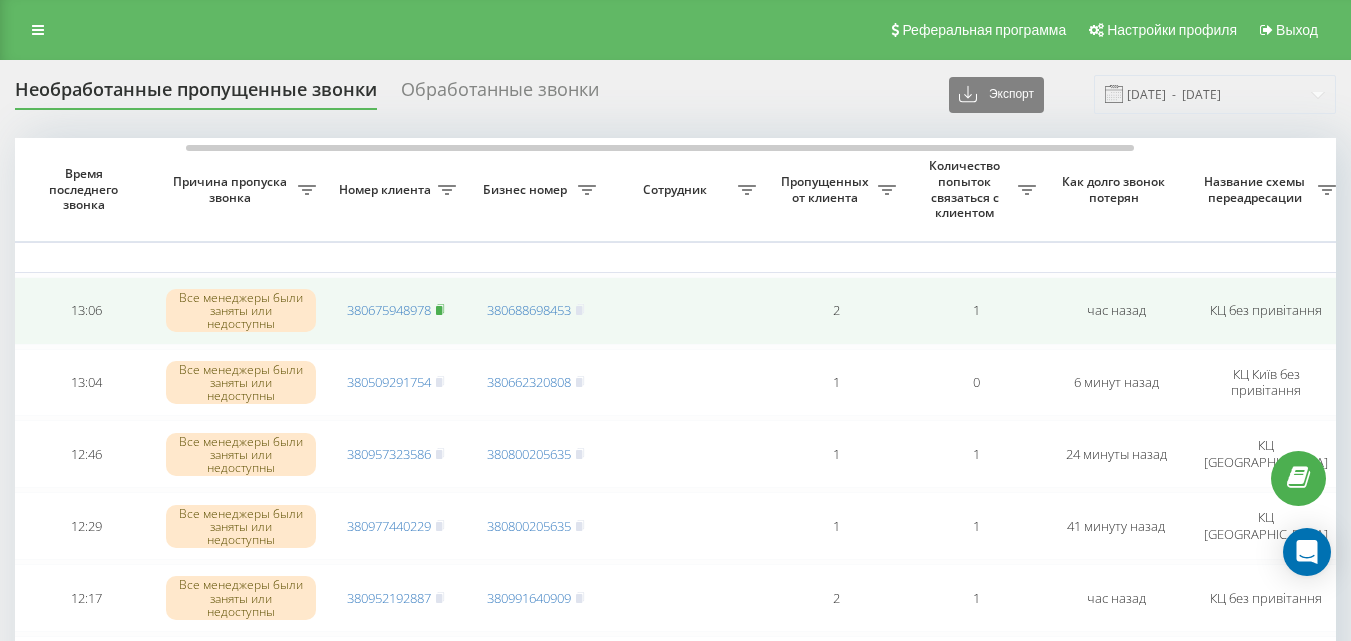 click 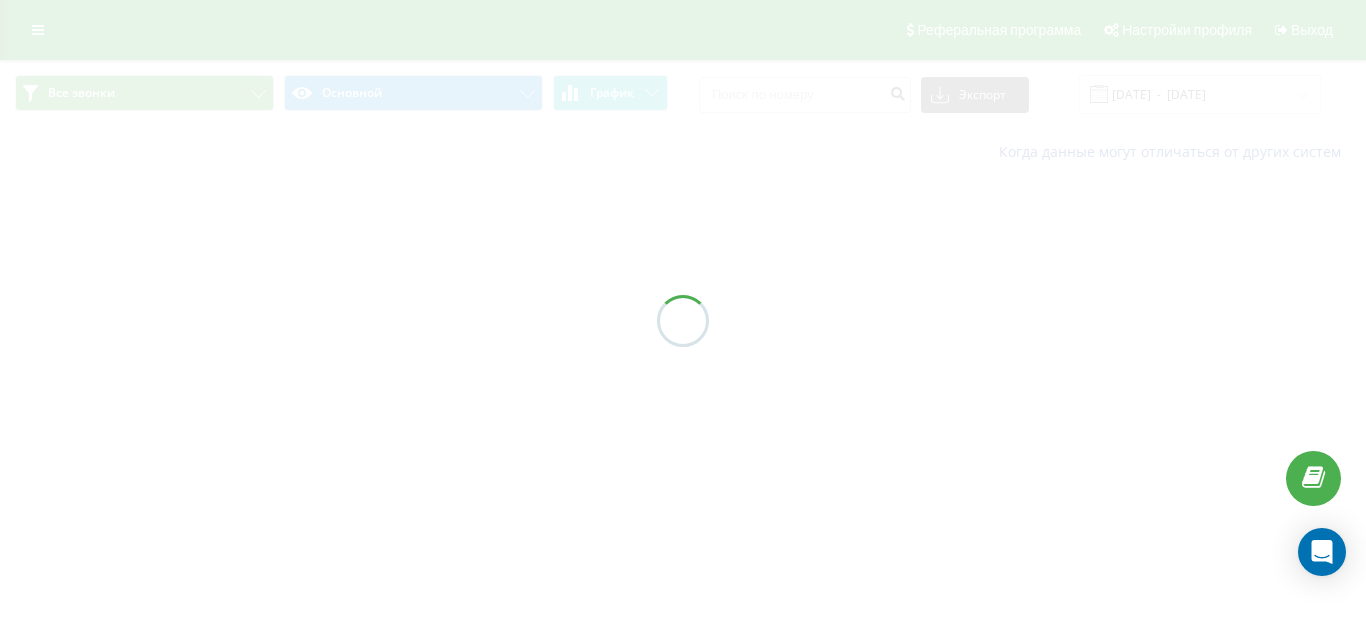 scroll, scrollTop: 0, scrollLeft: 0, axis: both 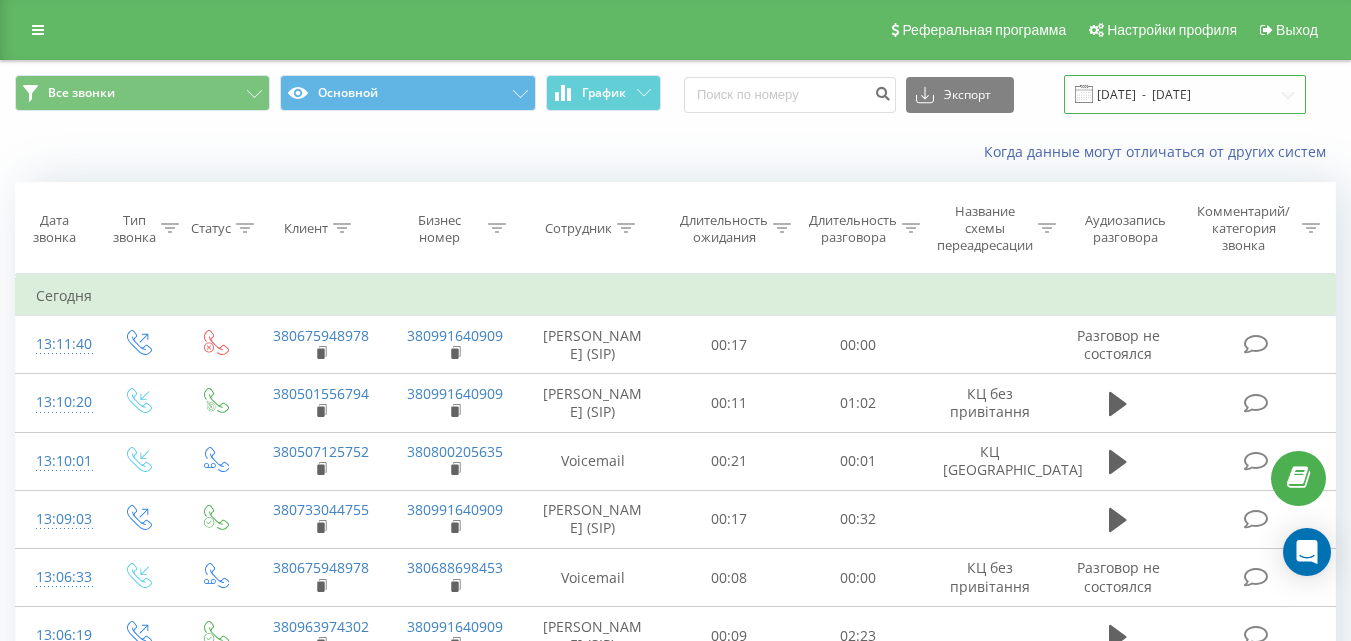 click on "[DATE]  -  [DATE]" at bounding box center (1185, 94) 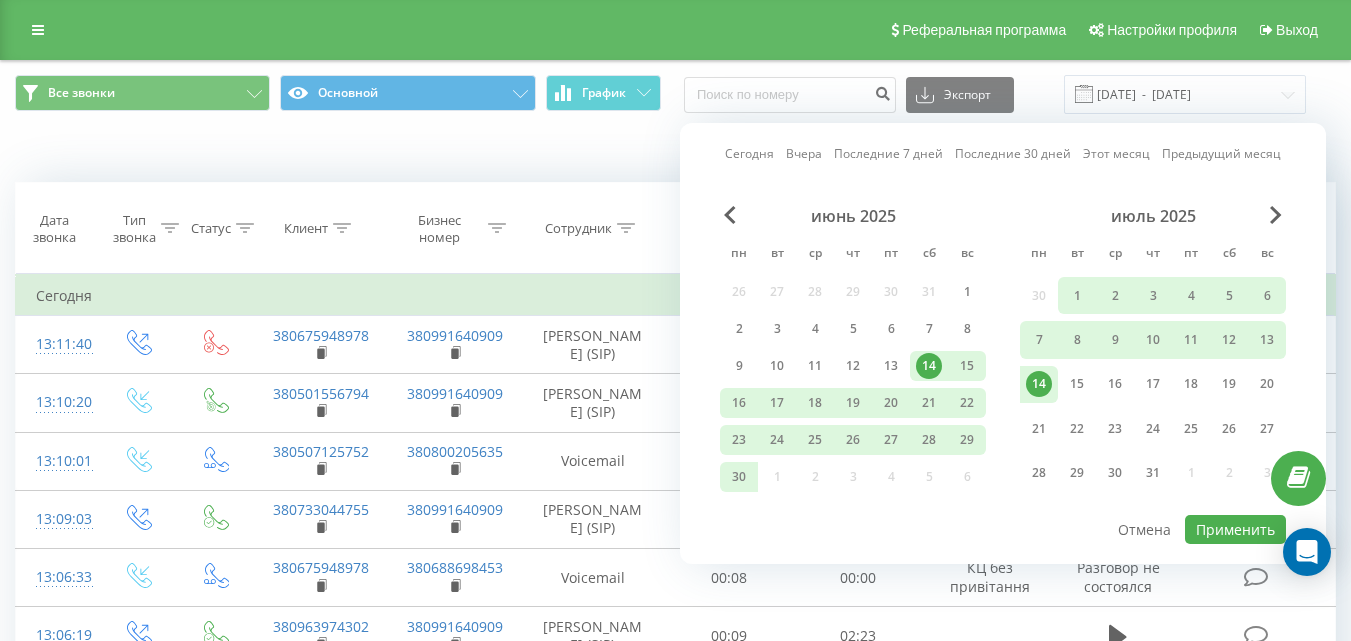 click on "14" at bounding box center [1039, 384] 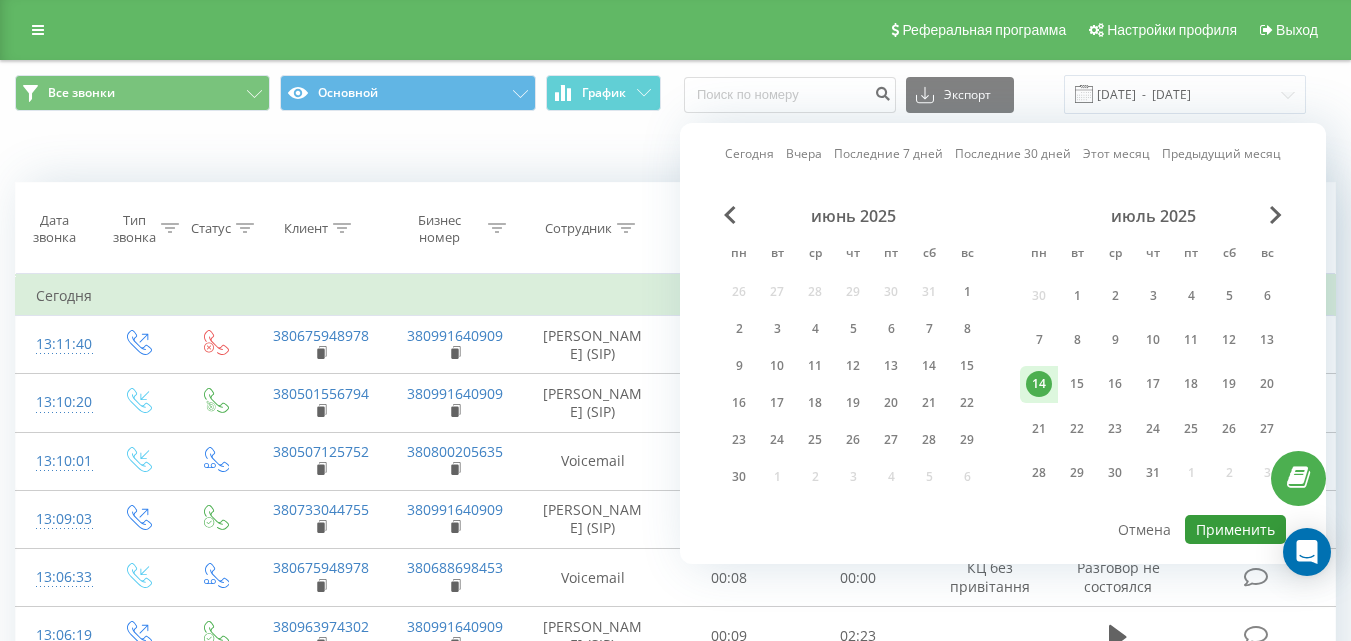 click on "Применить" at bounding box center (1235, 529) 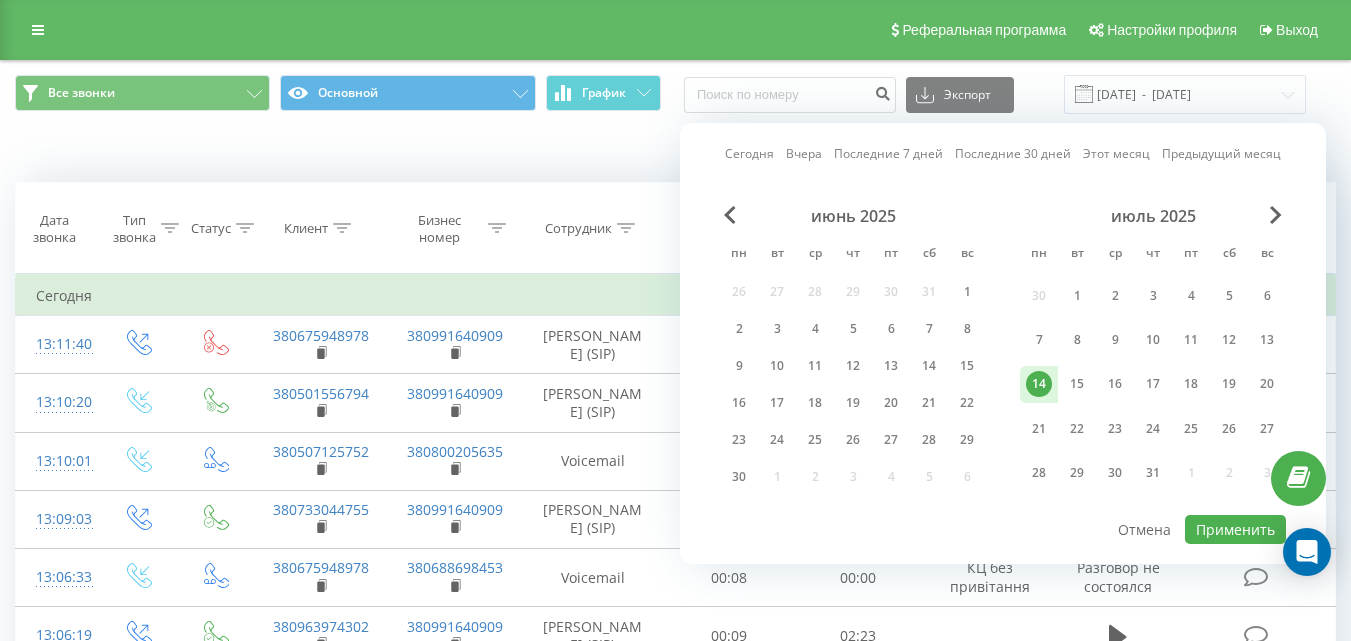 type on "14.07.2025  -  14.07.2025" 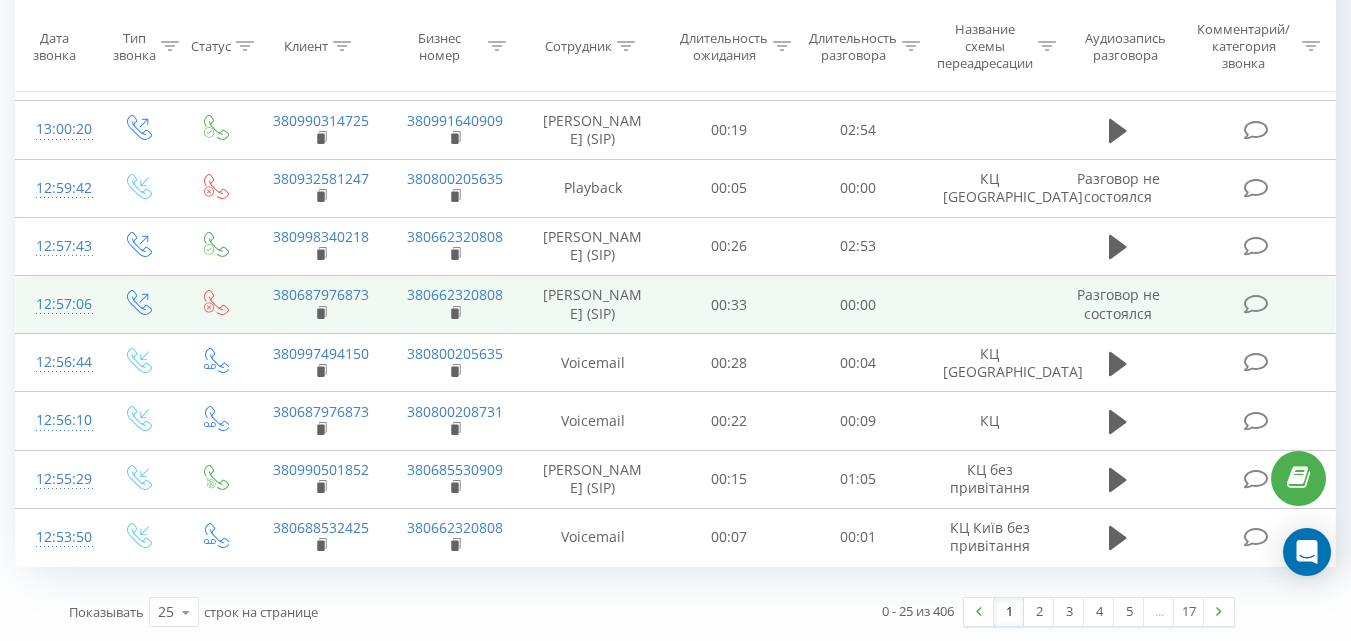 scroll, scrollTop: 1205, scrollLeft: 0, axis: vertical 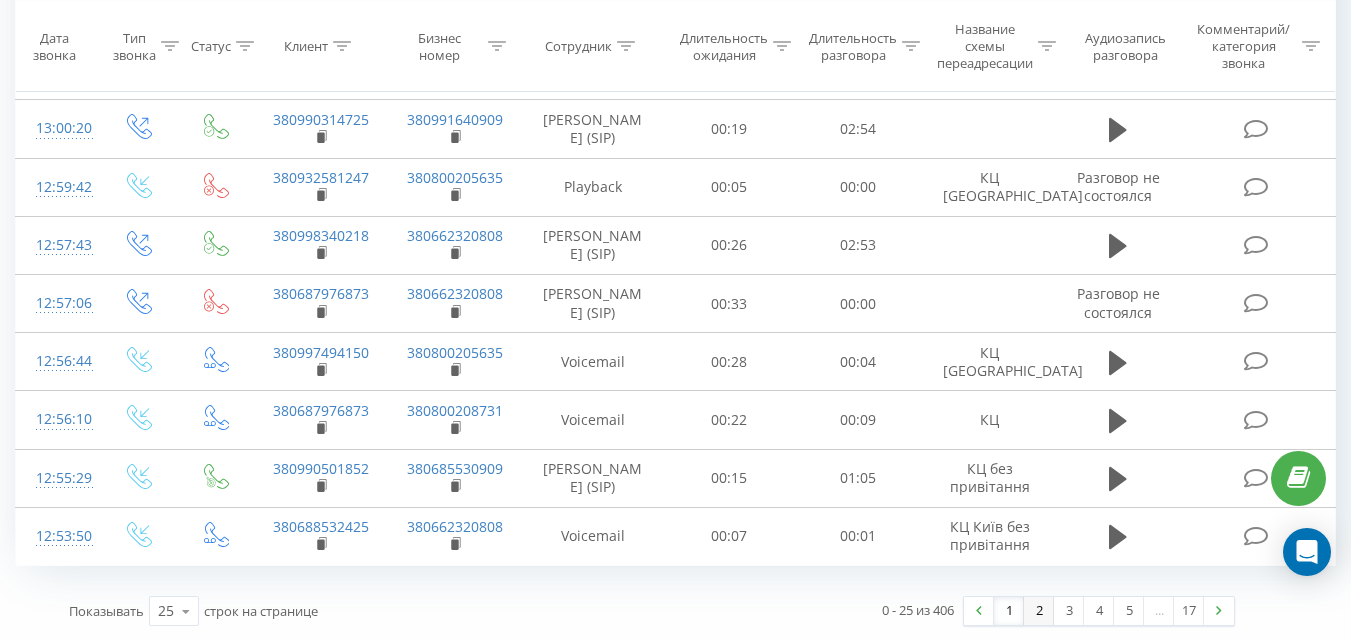 click on "2" at bounding box center (1039, 611) 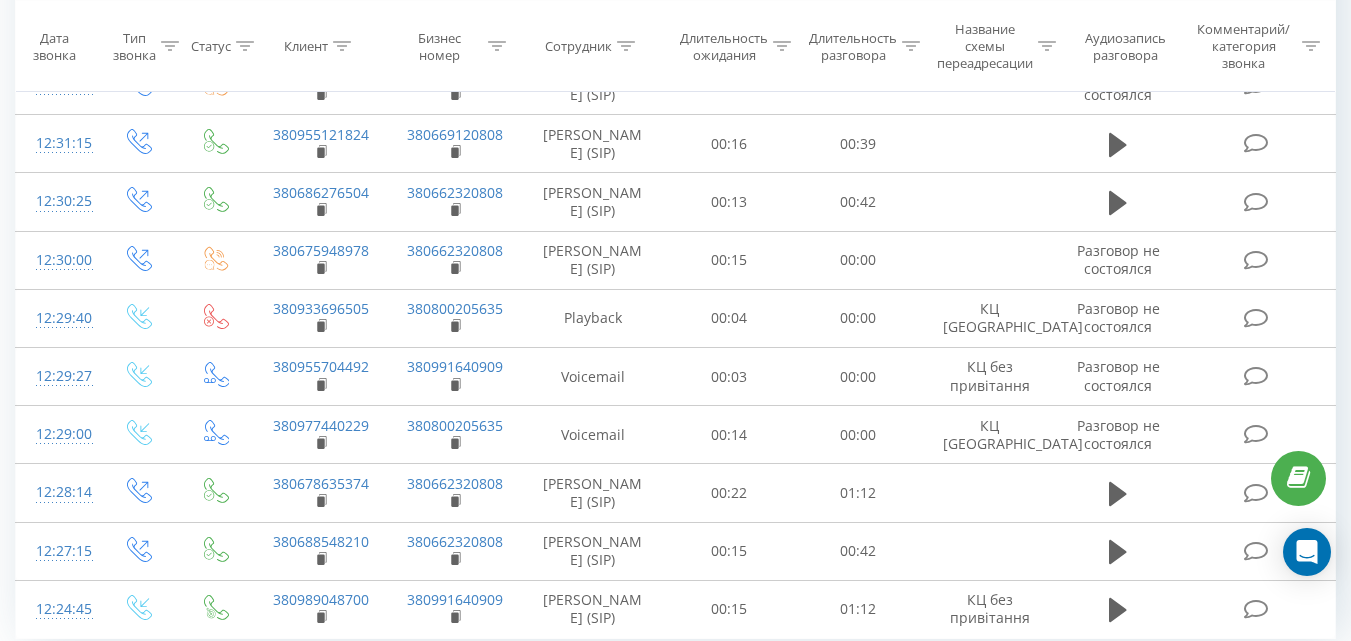 scroll, scrollTop: 1220, scrollLeft: 0, axis: vertical 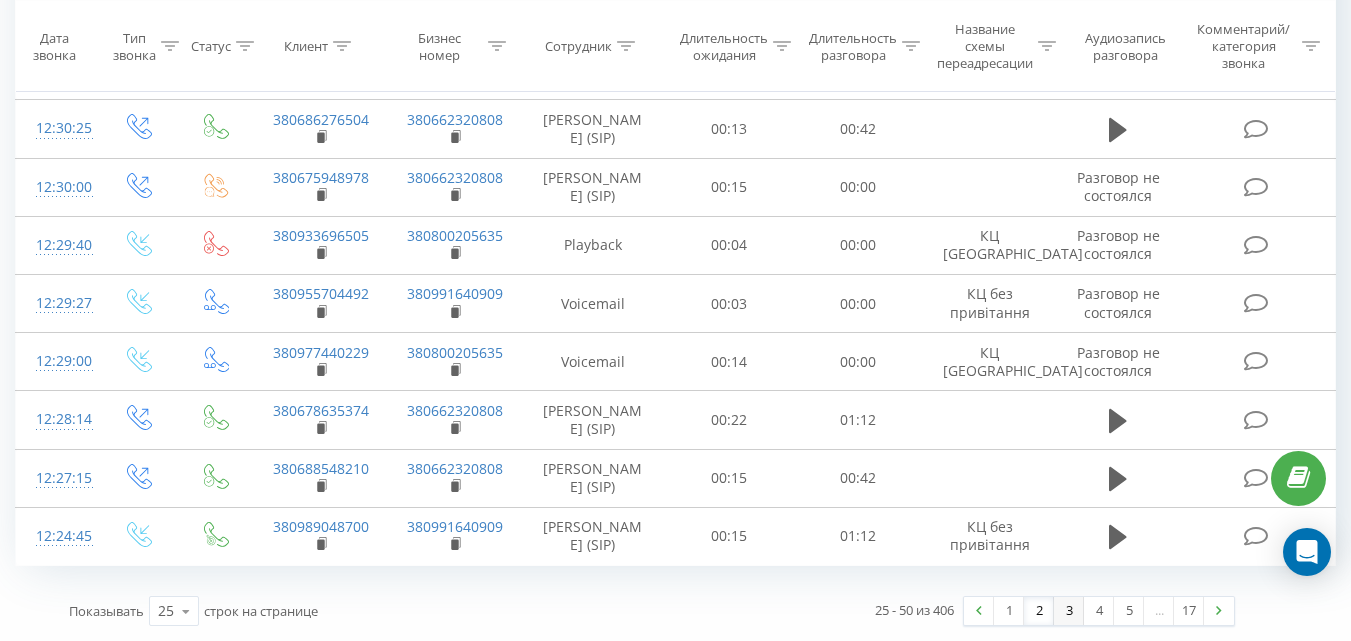 click on "3" at bounding box center [1069, 611] 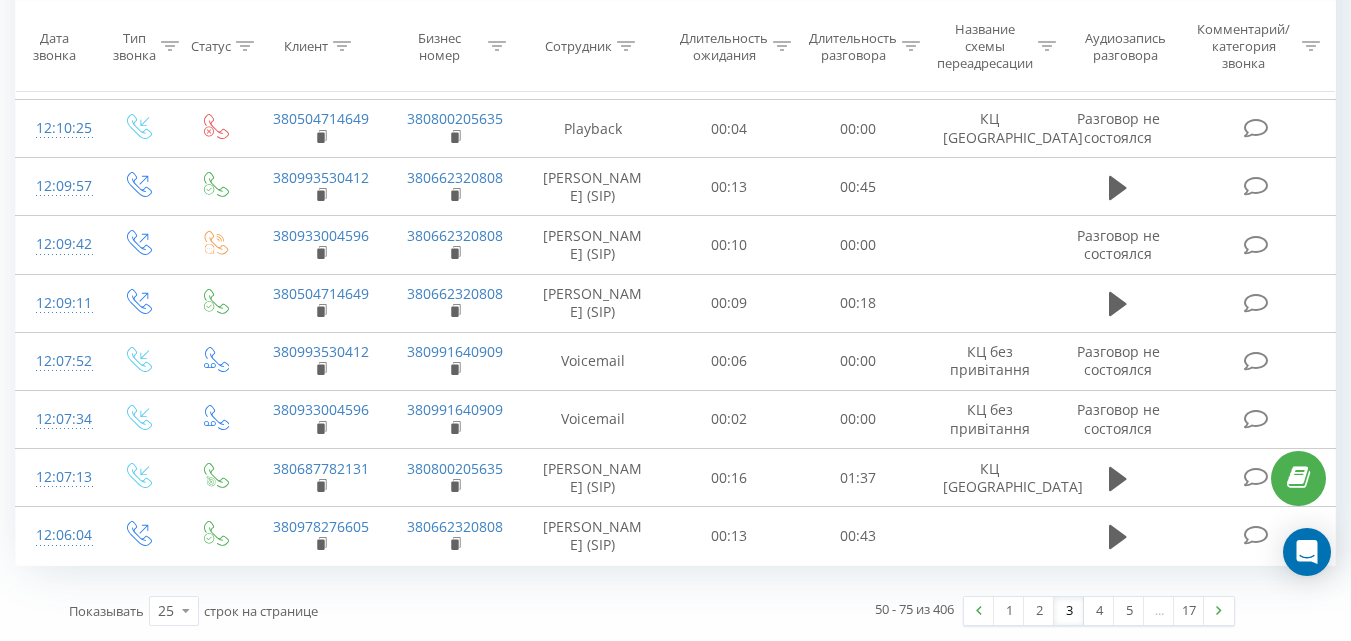 scroll, scrollTop: 1251, scrollLeft: 0, axis: vertical 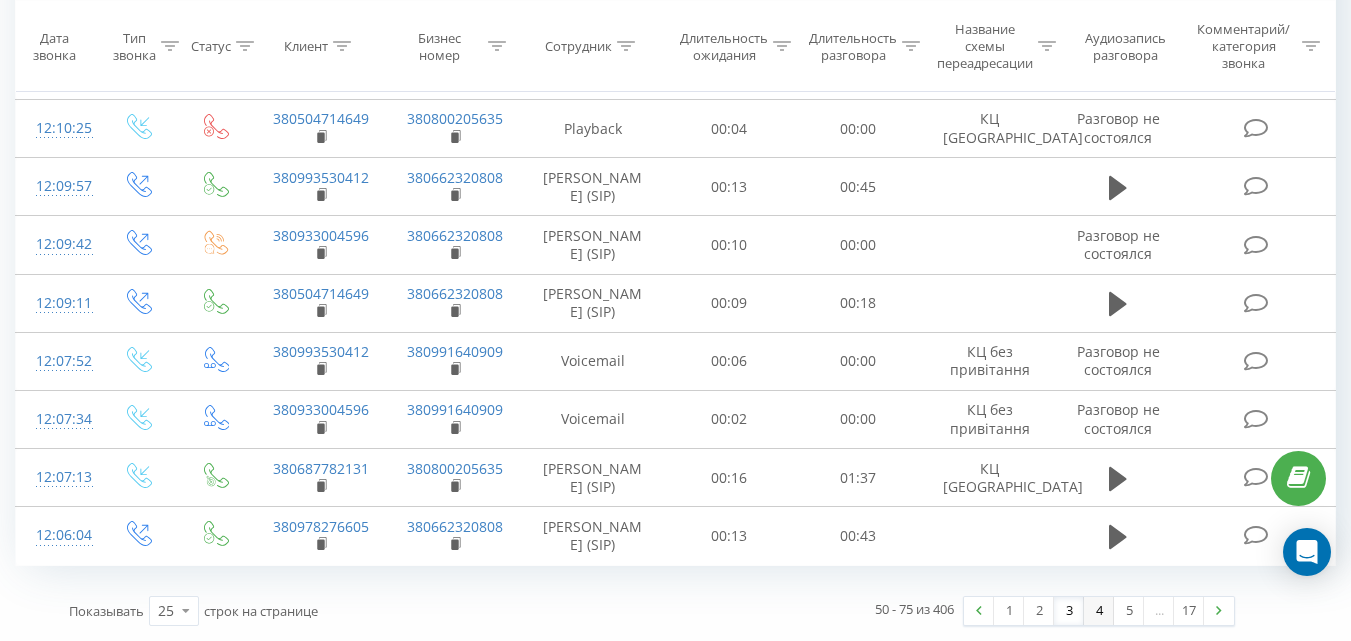 click on "4" at bounding box center (1099, 611) 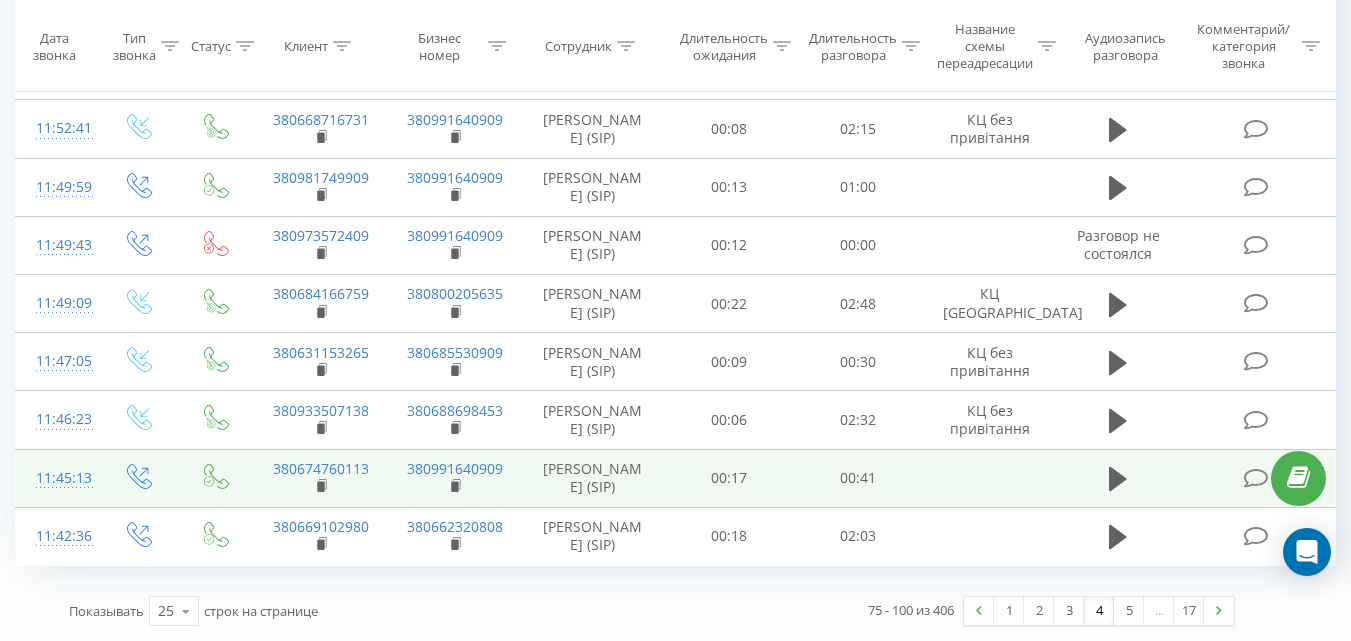 scroll, scrollTop: 1236, scrollLeft: 0, axis: vertical 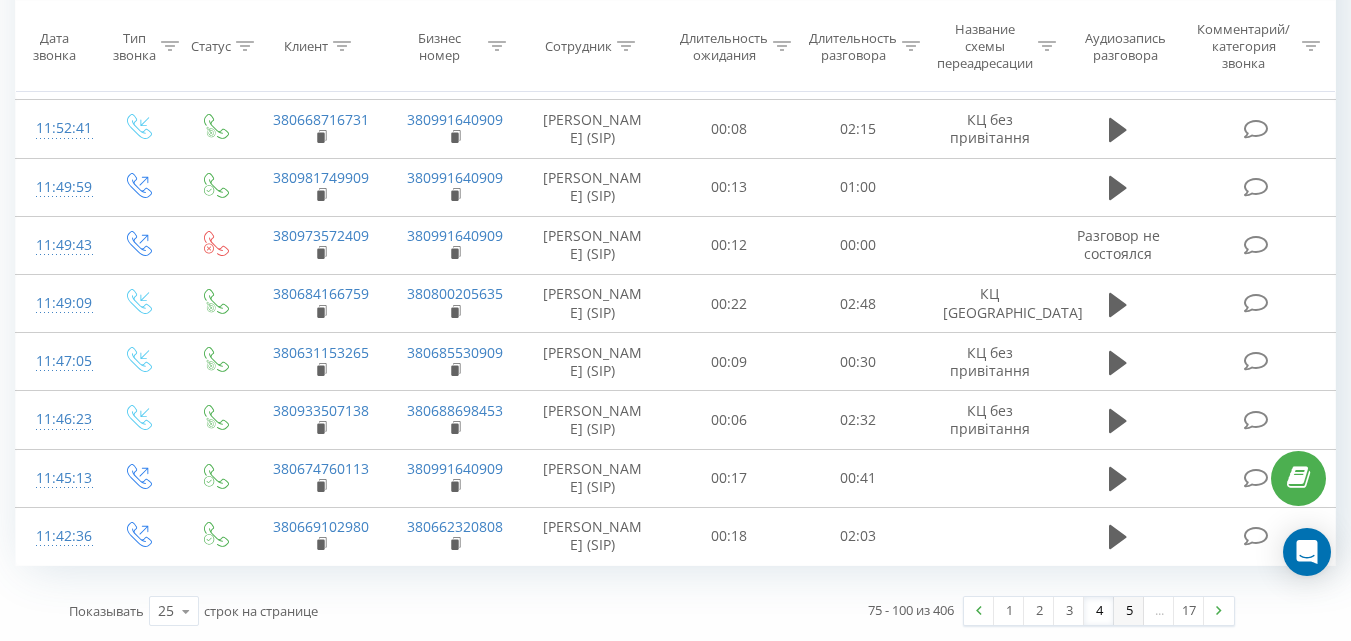 click on "5" at bounding box center (1129, 611) 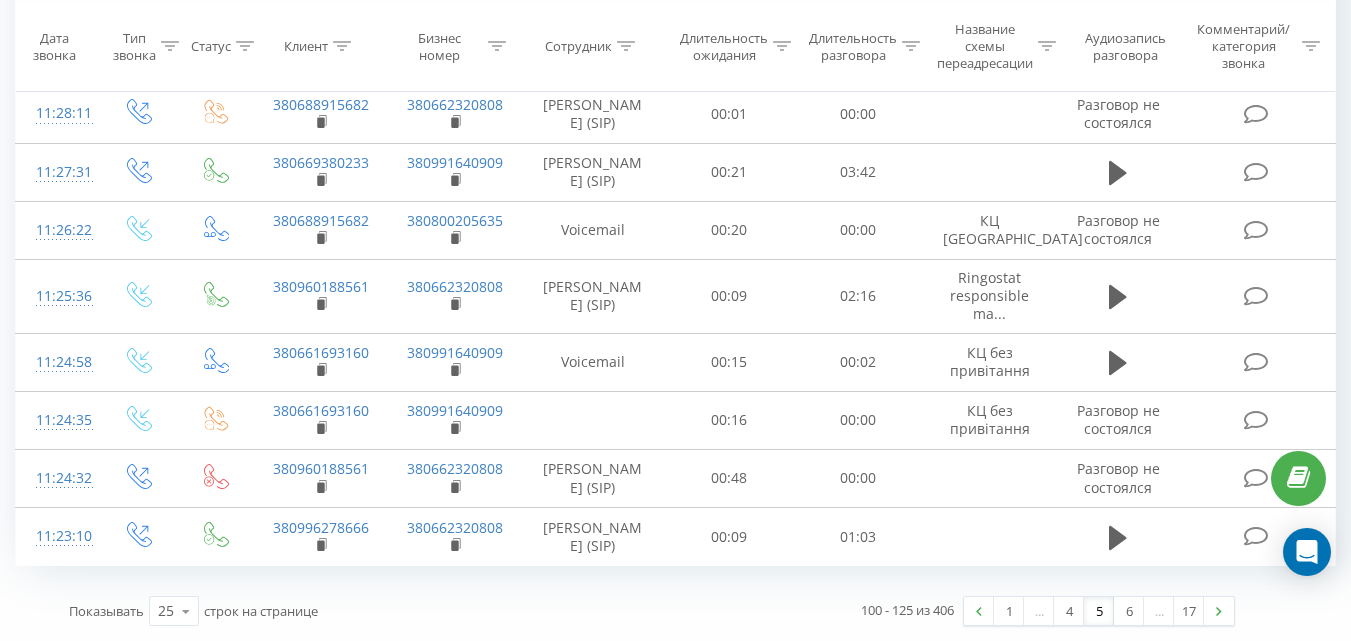 scroll, scrollTop: 1251, scrollLeft: 0, axis: vertical 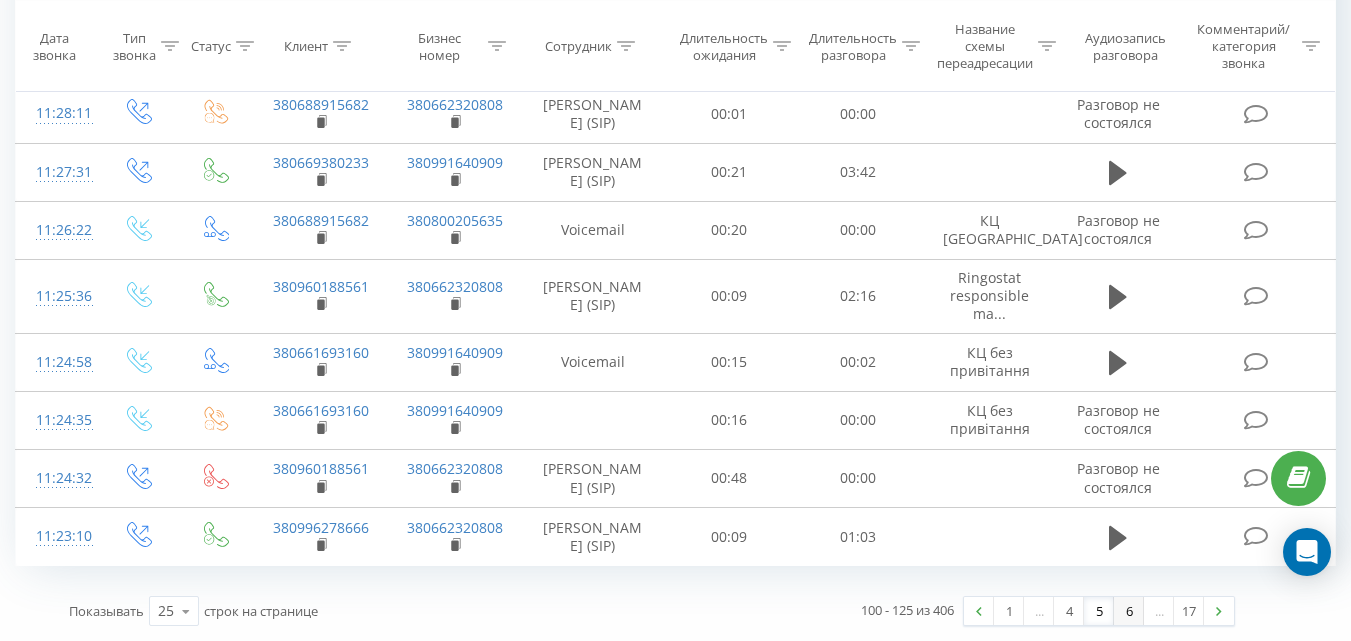 click on "6" at bounding box center [1129, 611] 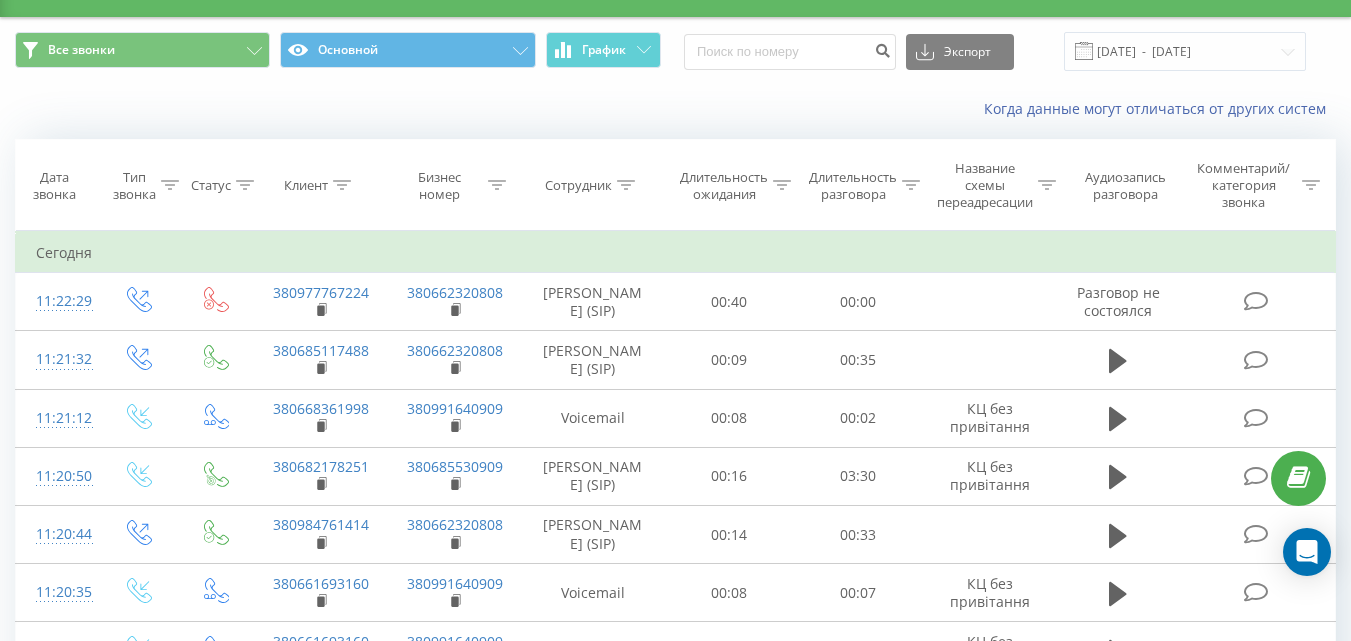 scroll, scrollTop: 0, scrollLeft: 0, axis: both 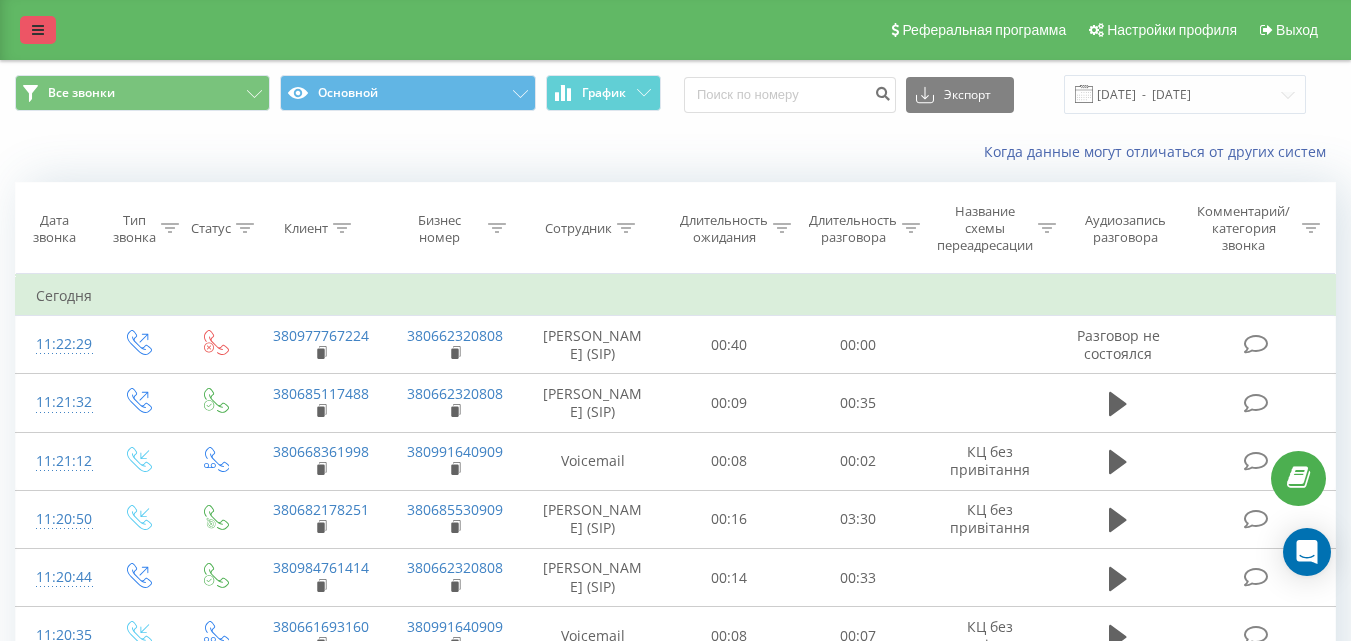 drag, startPoint x: 44, startPoint y: 29, endPoint x: 51, endPoint y: 37, distance: 10.630146 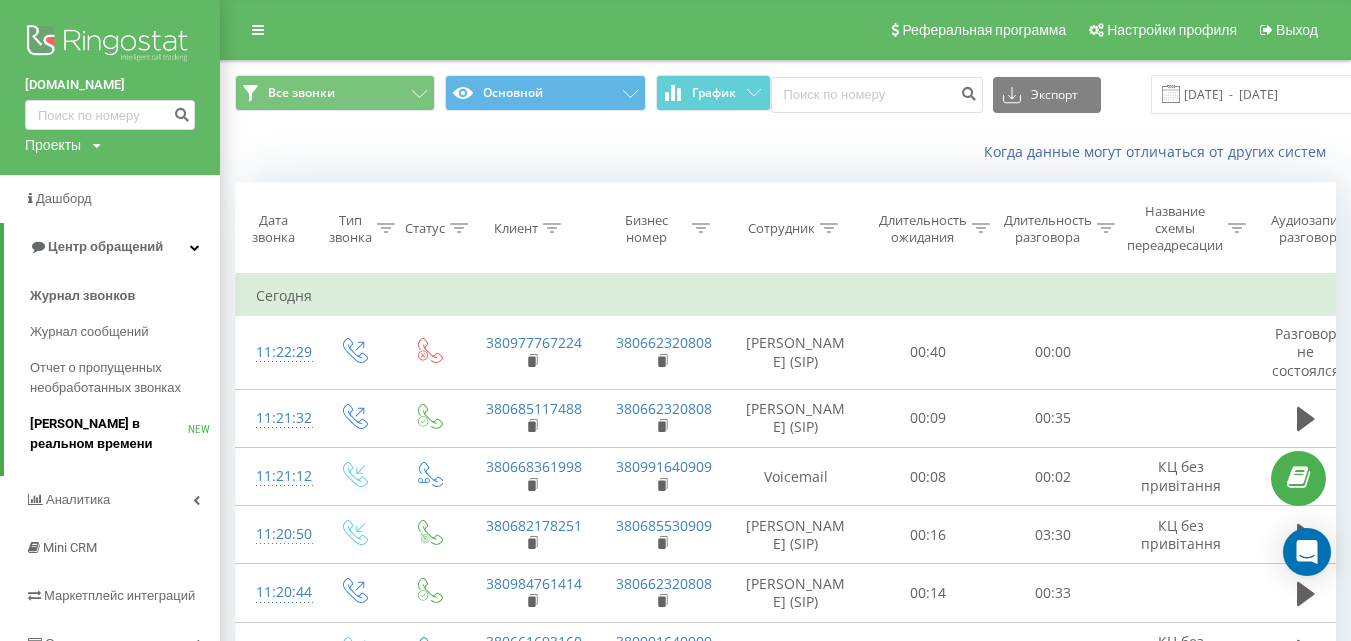 click on "Звонки в реальном времени" at bounding box center (109, 434) 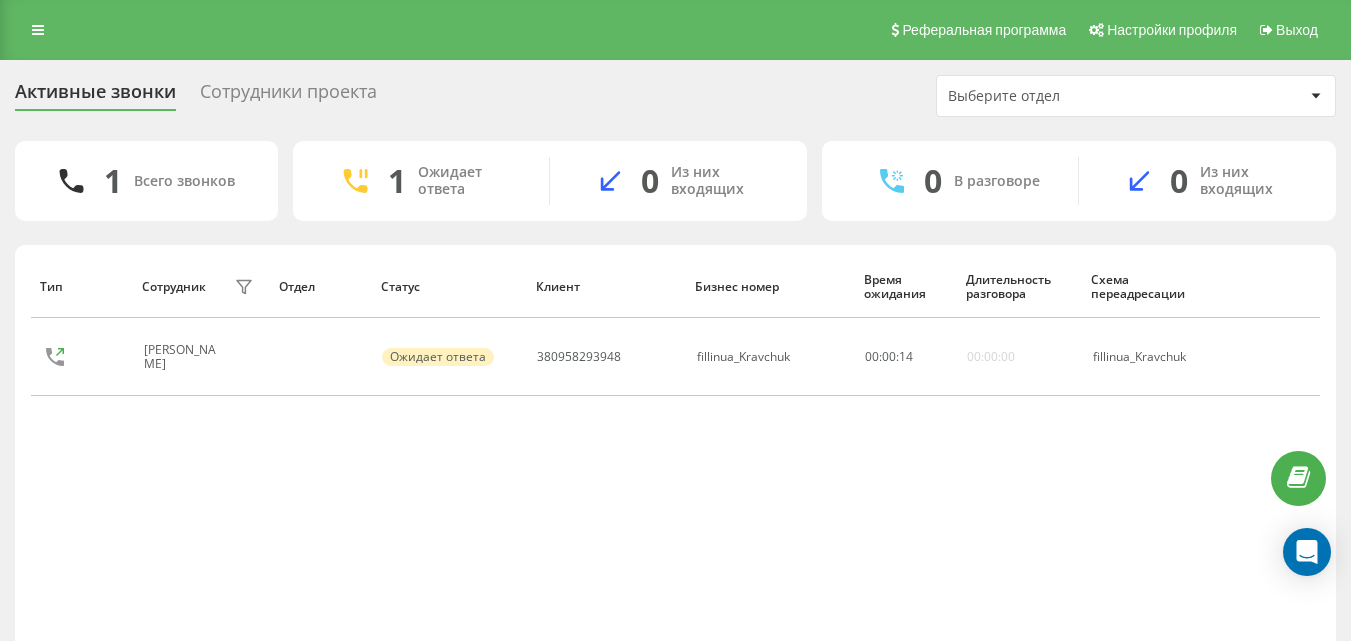 scroll, scrollTop: 0, scrollLeft: 0, axis: both 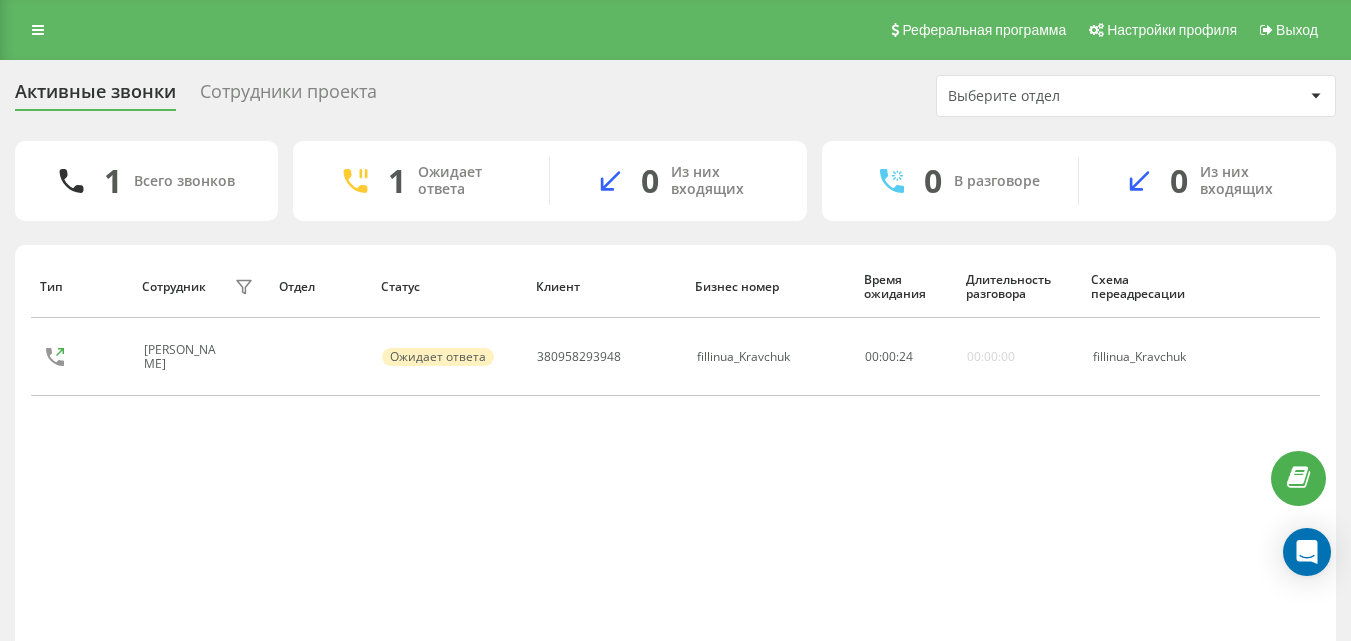 drag, startPoint x: 247, startPoint y: 71, endPoint x: 259, endPoint y: 78, distance: 13.892444 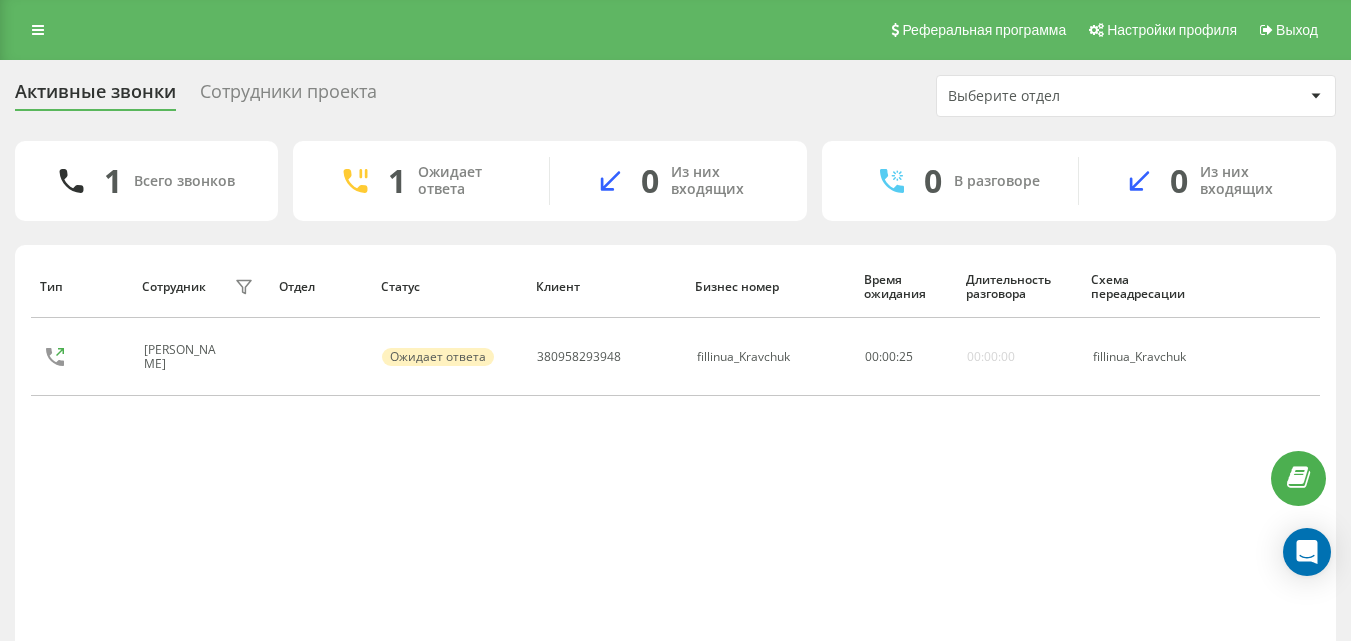 click on "Сотрудники проекта" at bounding box center (288, 96) 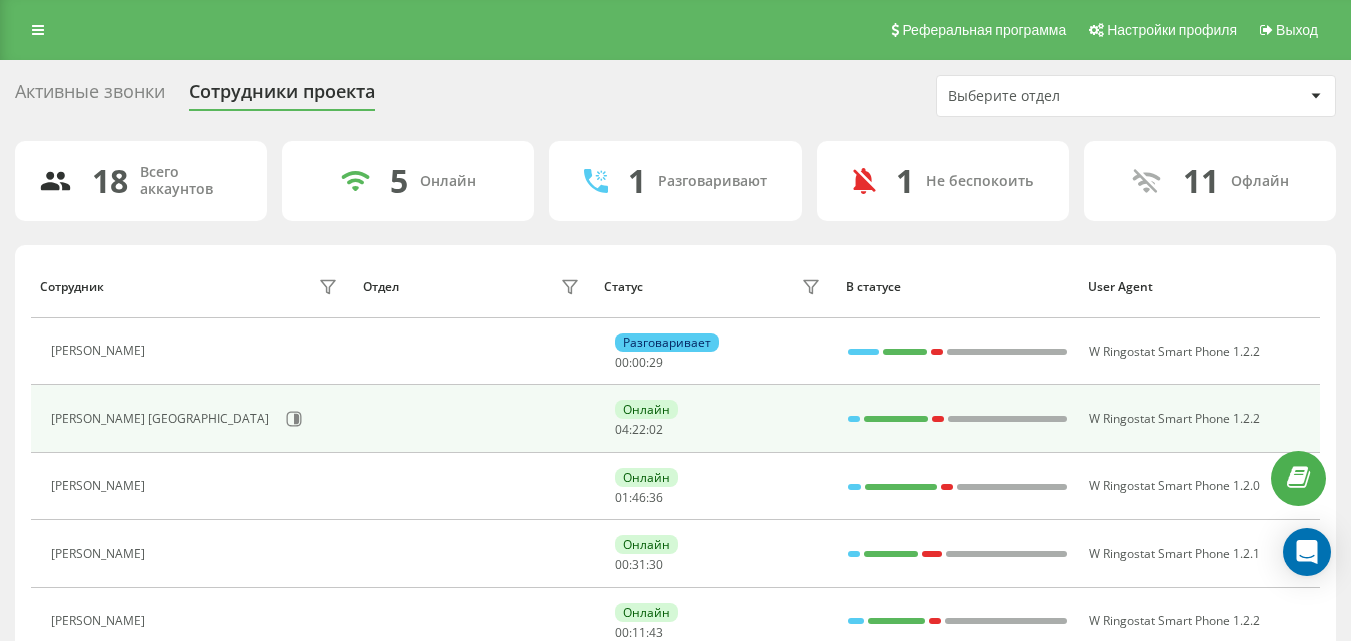 scroll, scrollTop: 0, scrollLeft: 0, axis: both 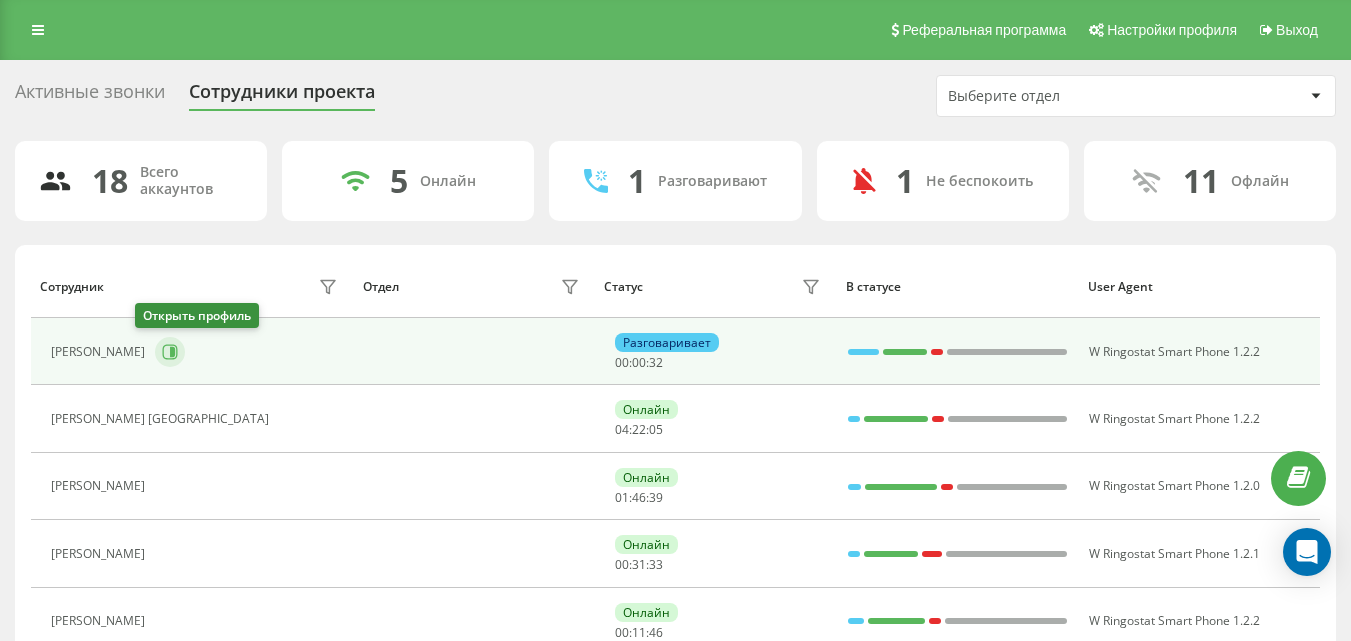 click 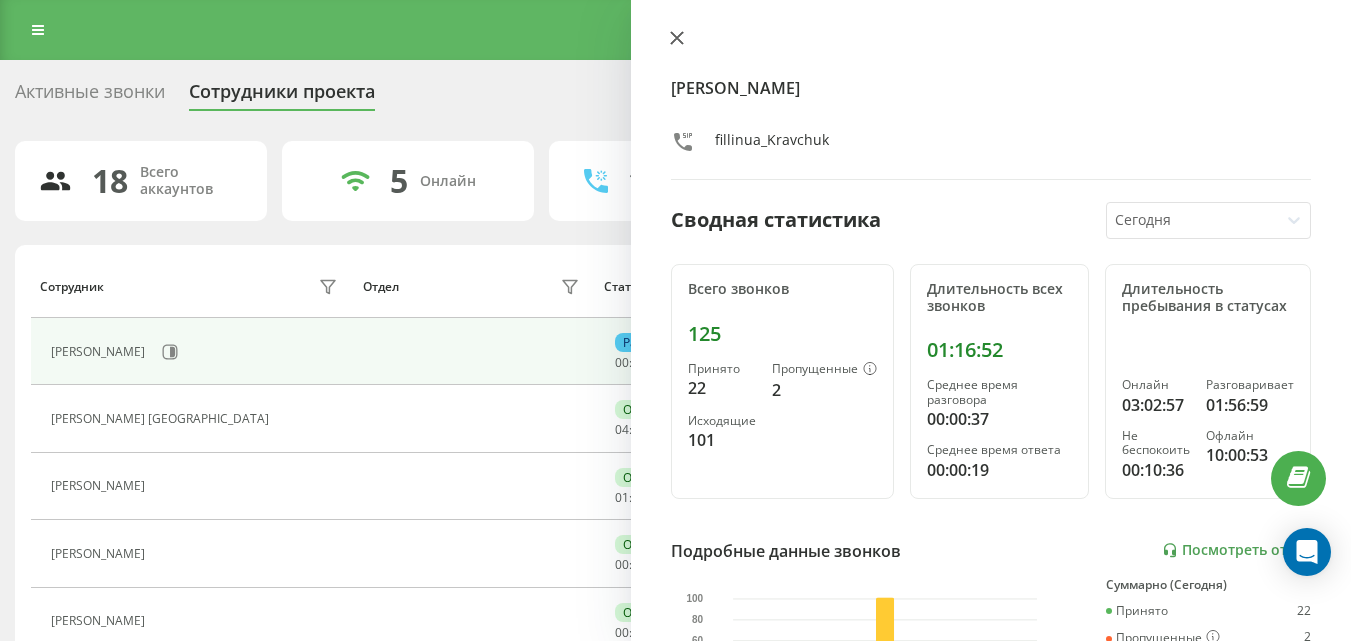 click 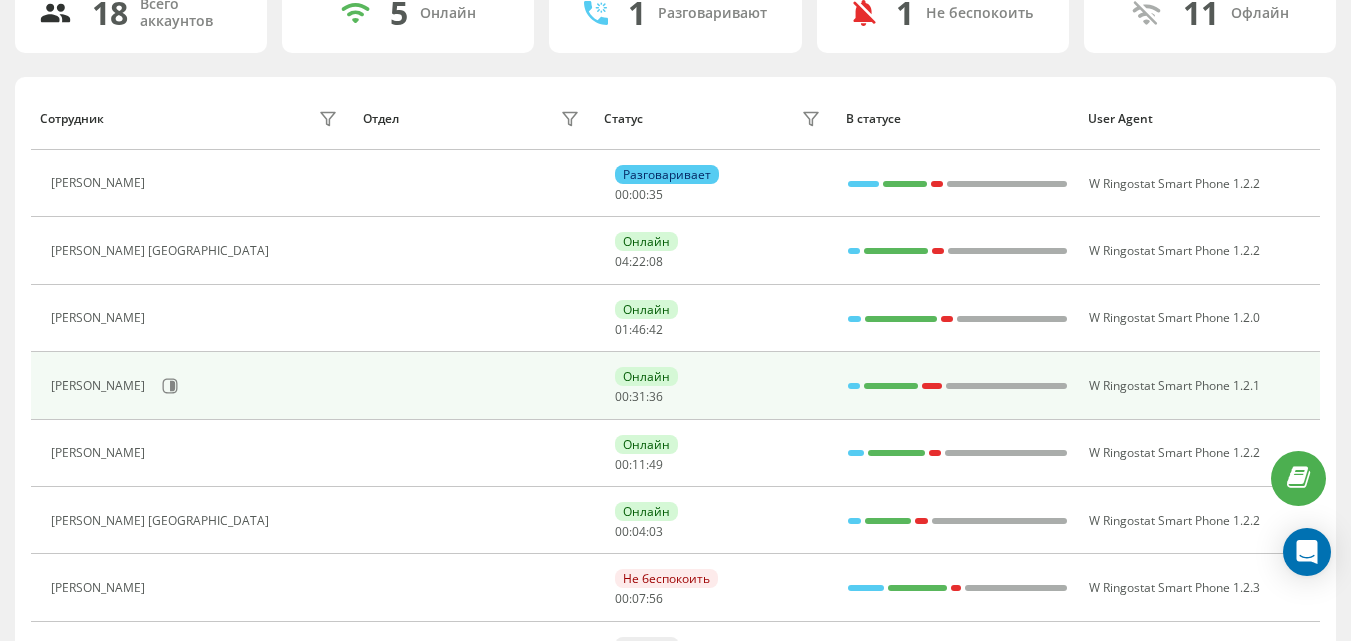scroll, scrollTop: 200, scrollLeft: 0, axis: vertical 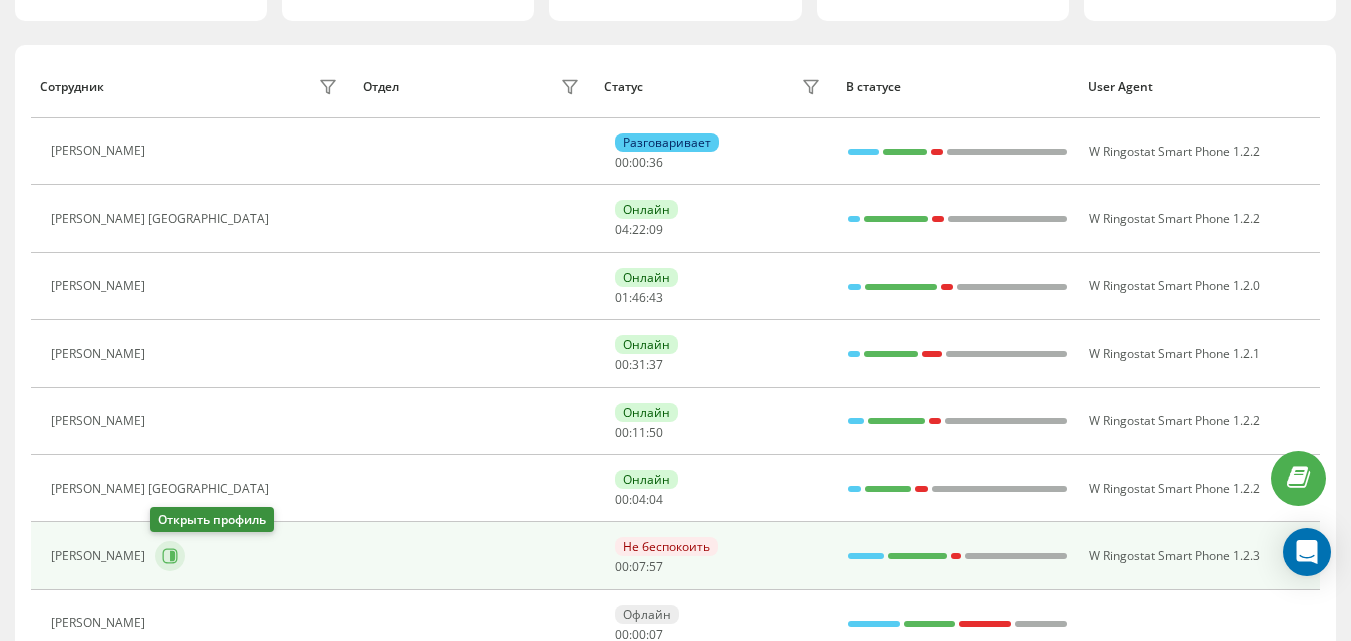 click 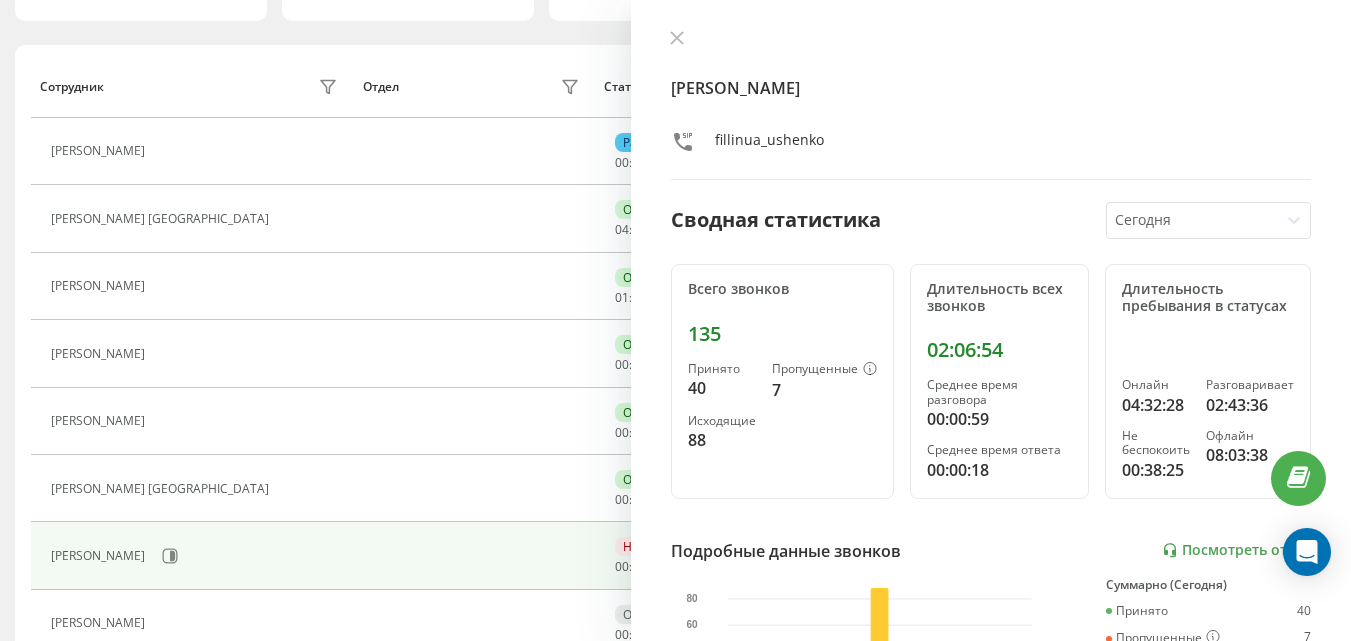 click 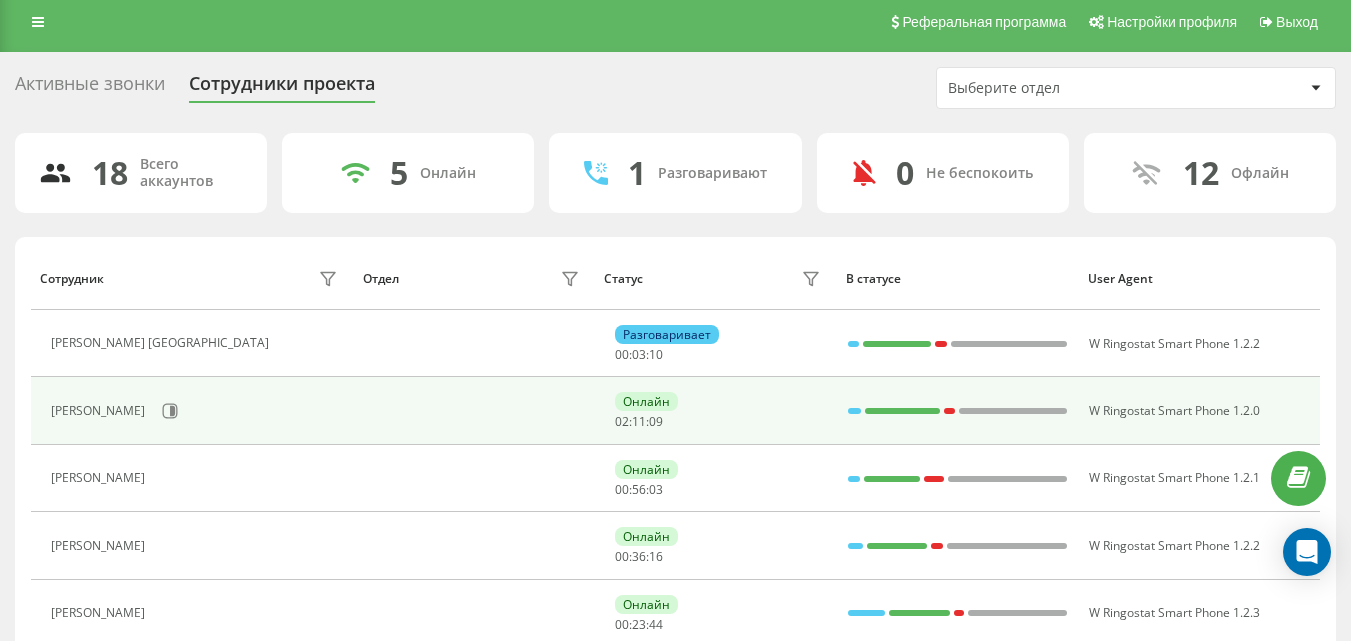 scroll, scrollTop: 0, scrollLeft: 0, axis: both 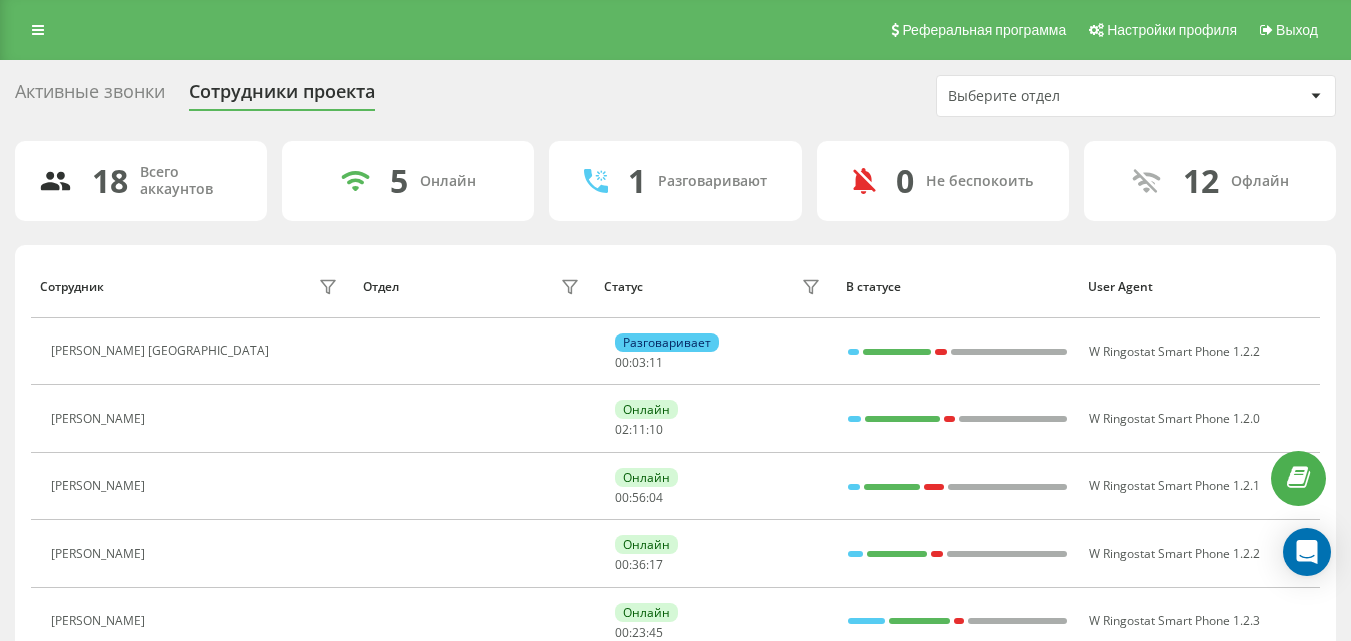 click on "Активные звонки" at bounding box center [90, 96] 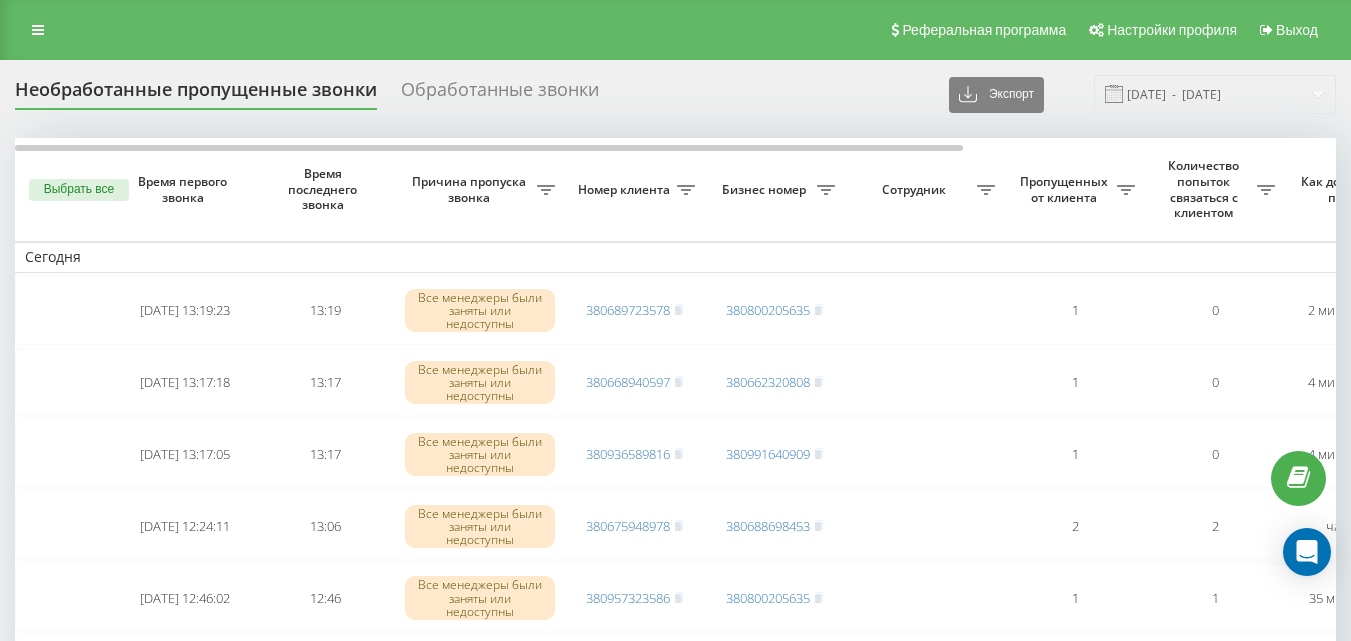 scroll, scrollTop: 0, scrollLeft: 0, axis: both 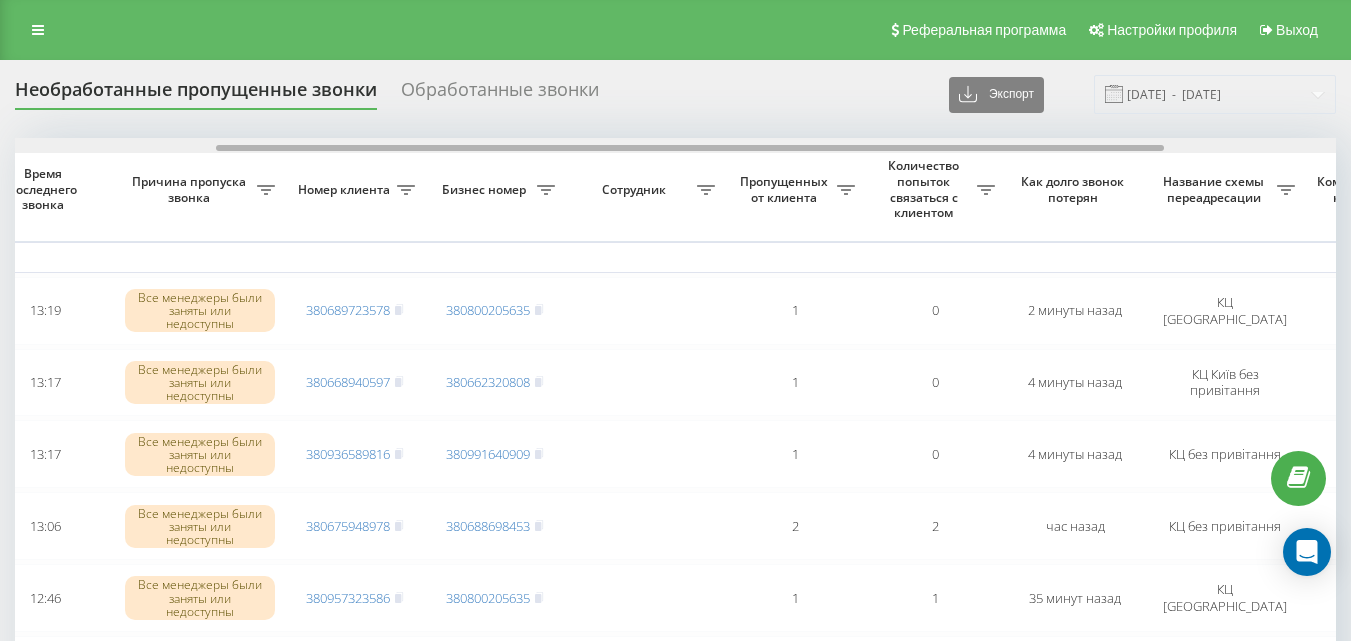drag, startPoint x: 558, startPoint y: 146, endPoint x: 759, endPoint y: 146, distance: 201 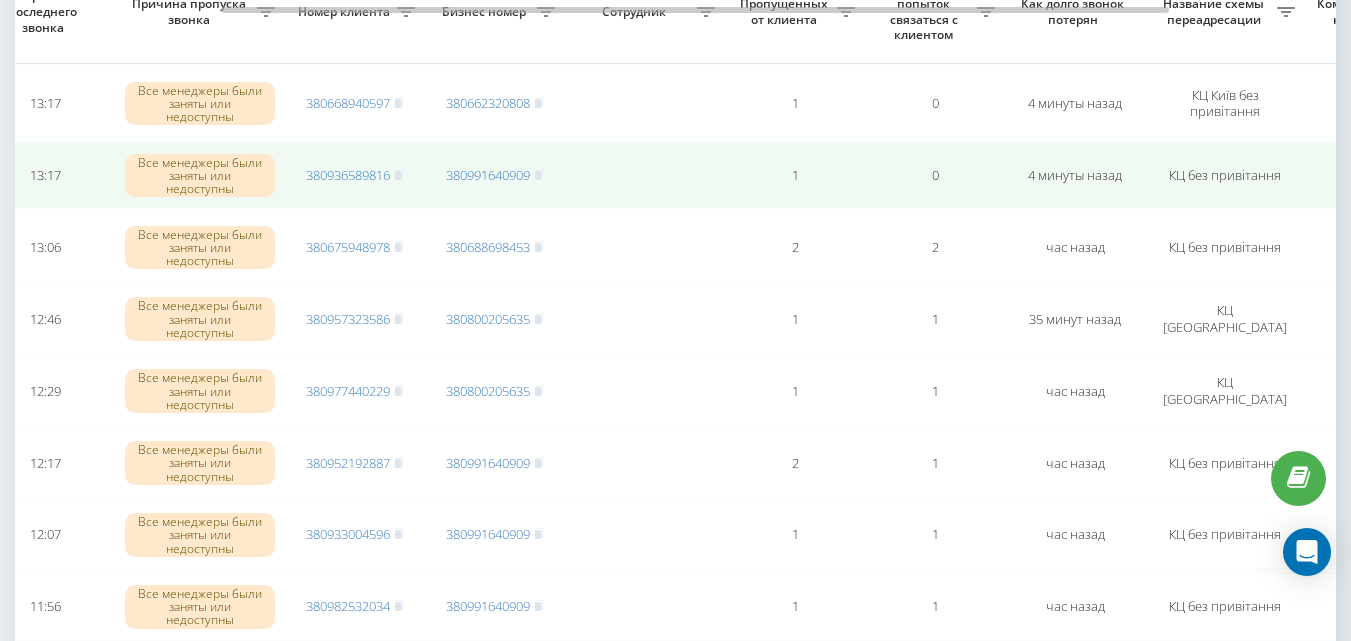 scroll, scrollTop: 300, scrollLeft: 0, axis: vertical 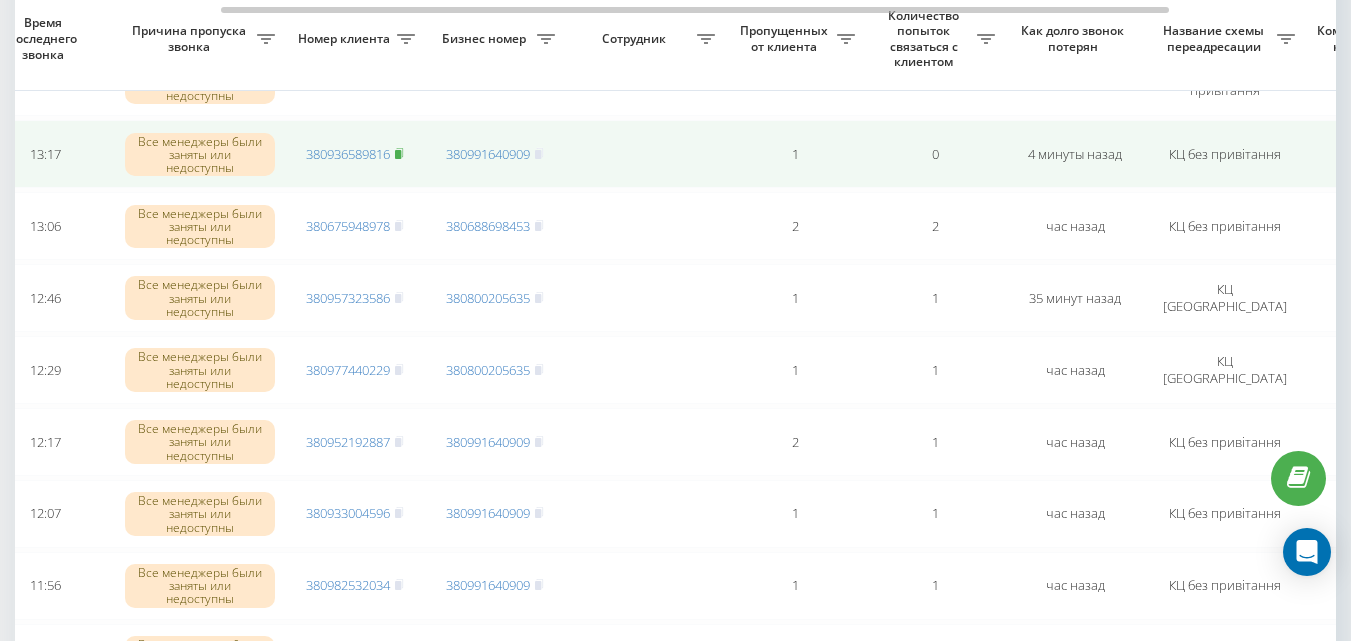 click 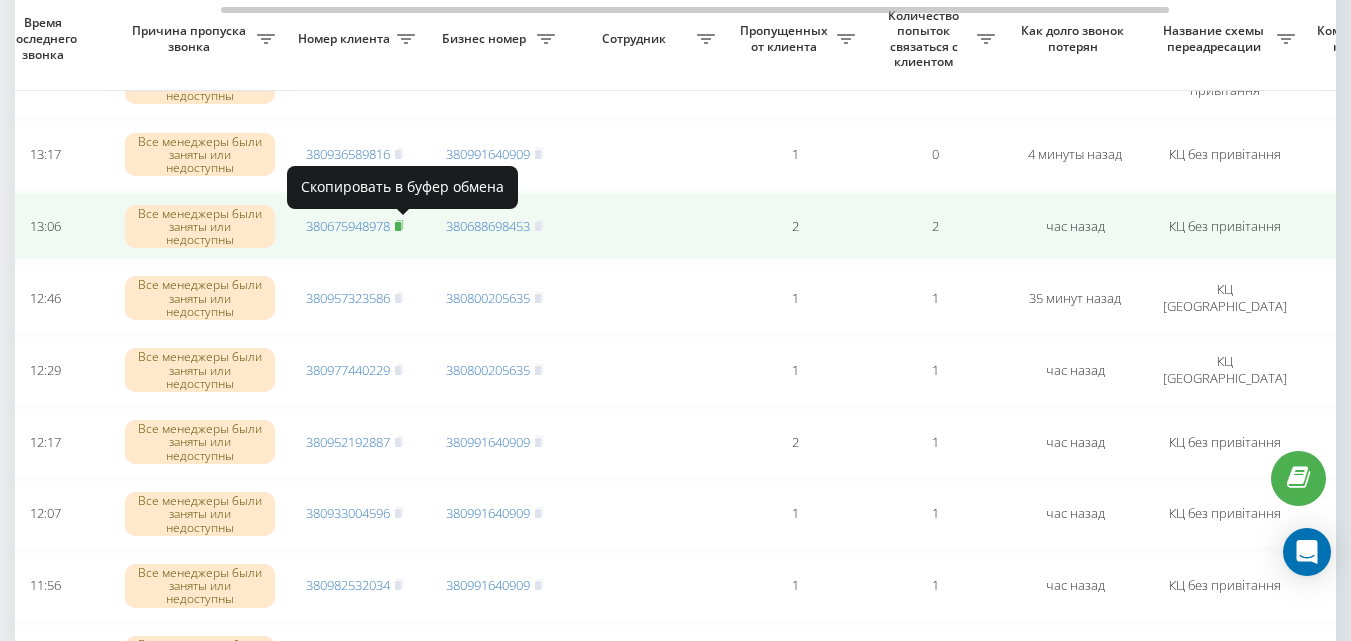 click 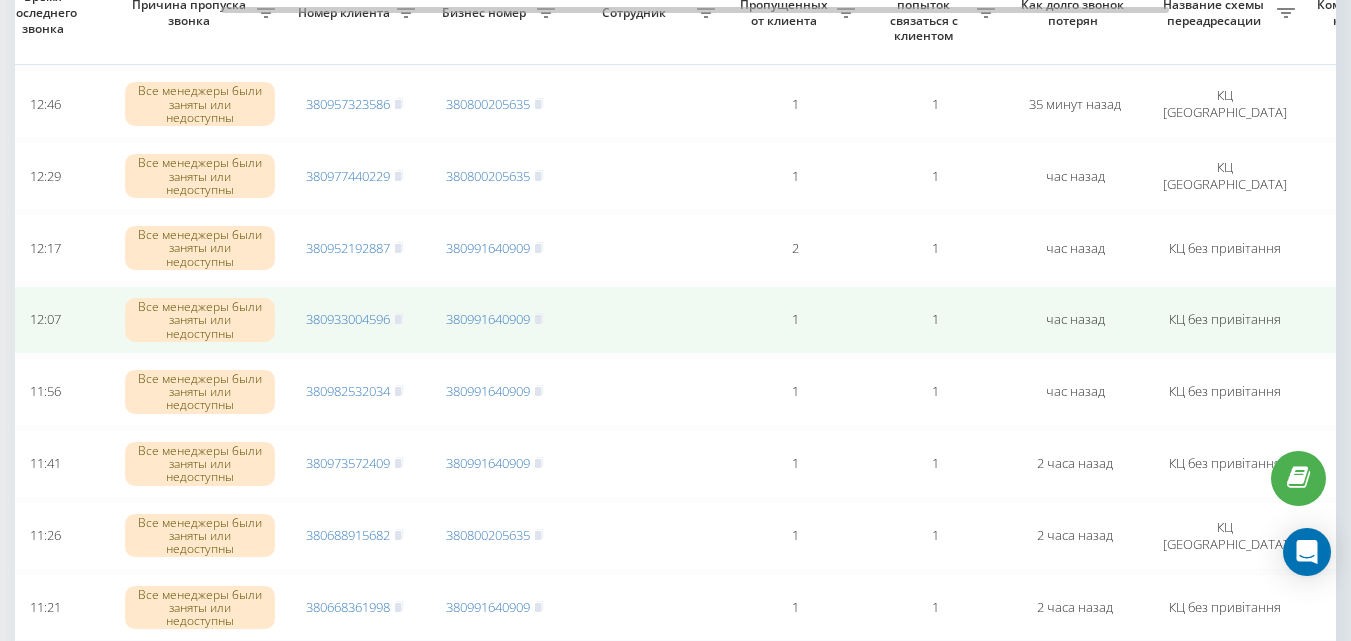 scroll, scrollTop: 500, scrollLeft: 0, axis: vertical 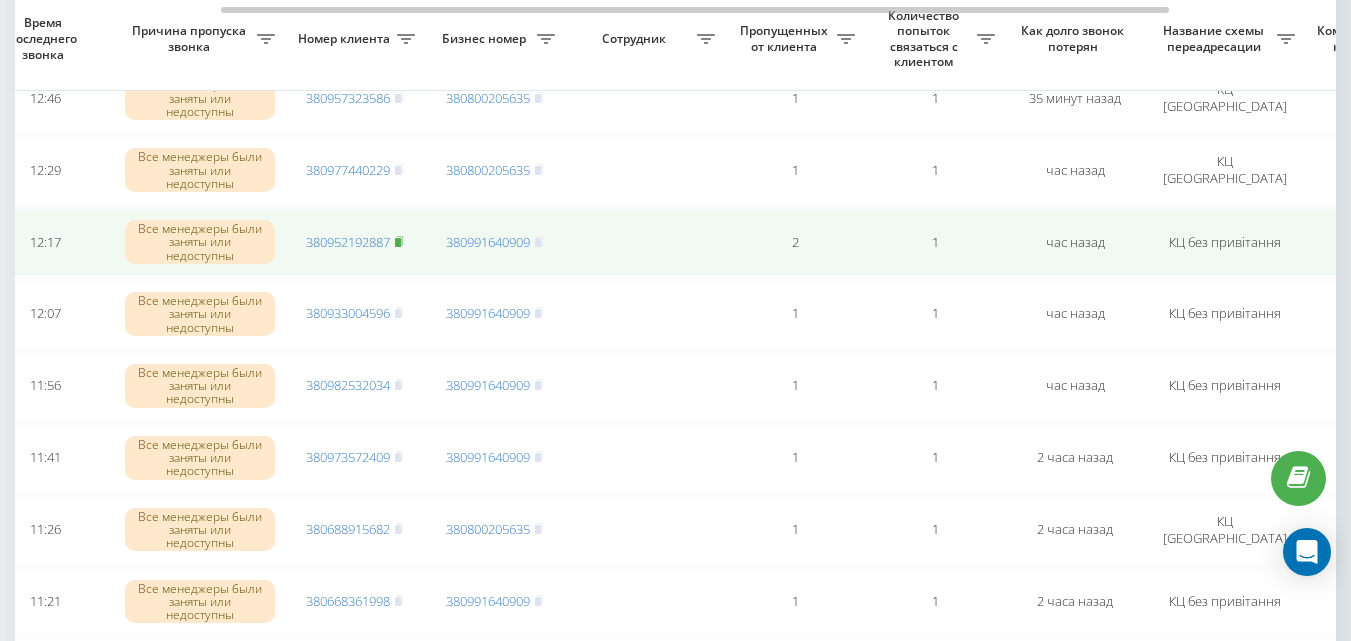 click 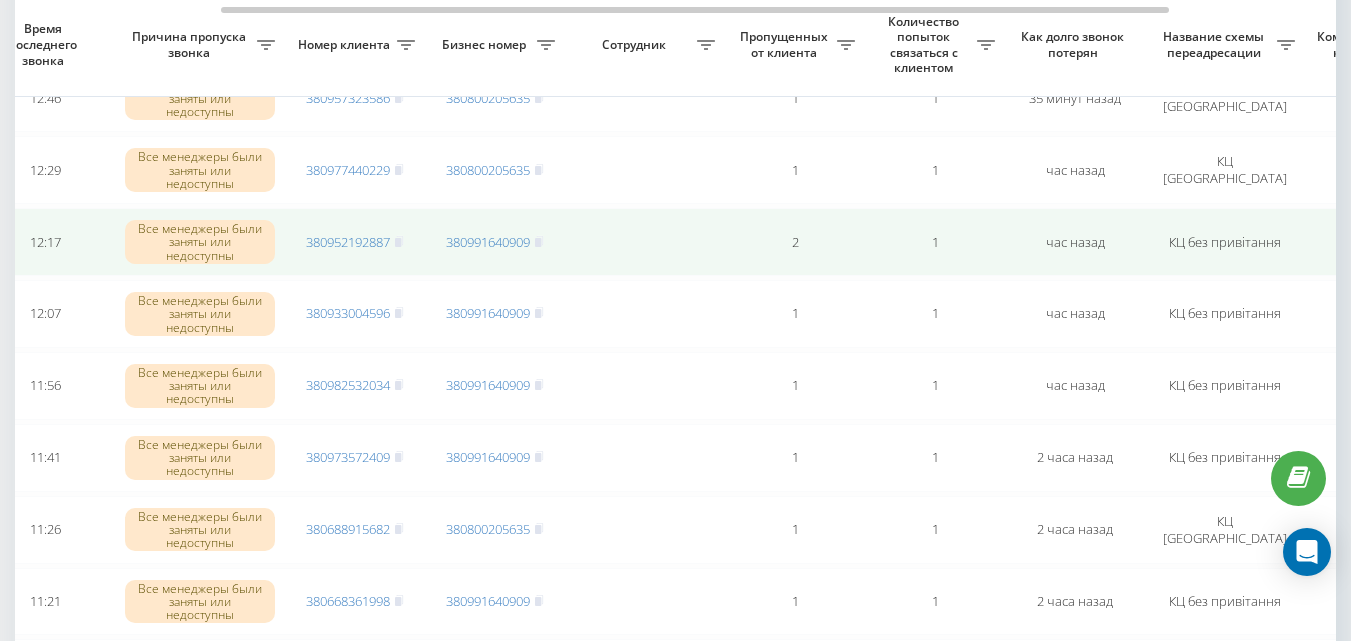 scroll, scrollTop: 600, scrollLeft: 0, axis: vertical 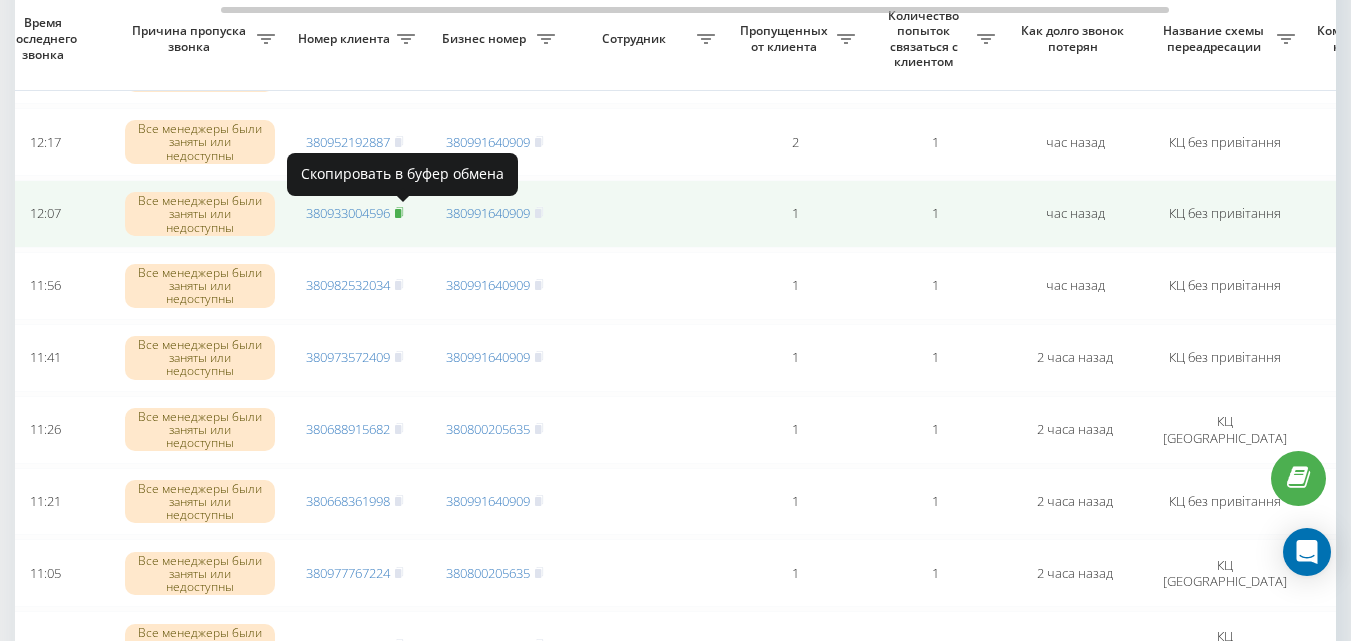 click 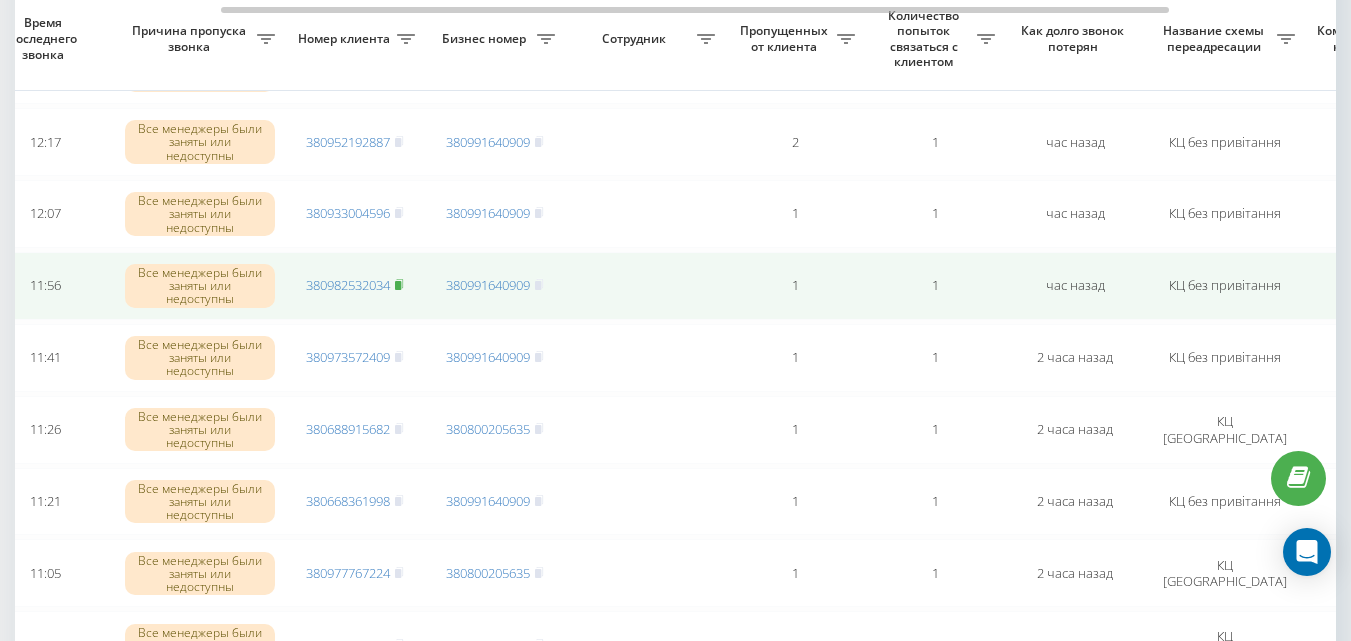 click 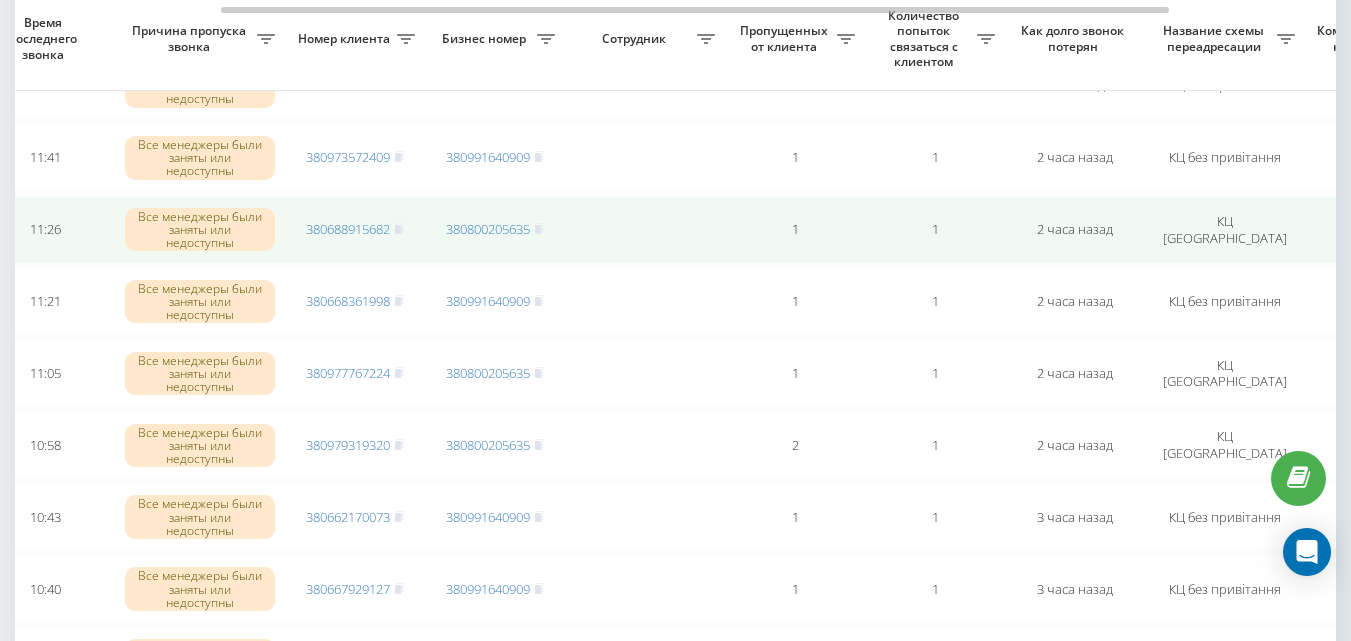 scroll, scrollTop: 700, scrollLeft: 0, axis: vertical 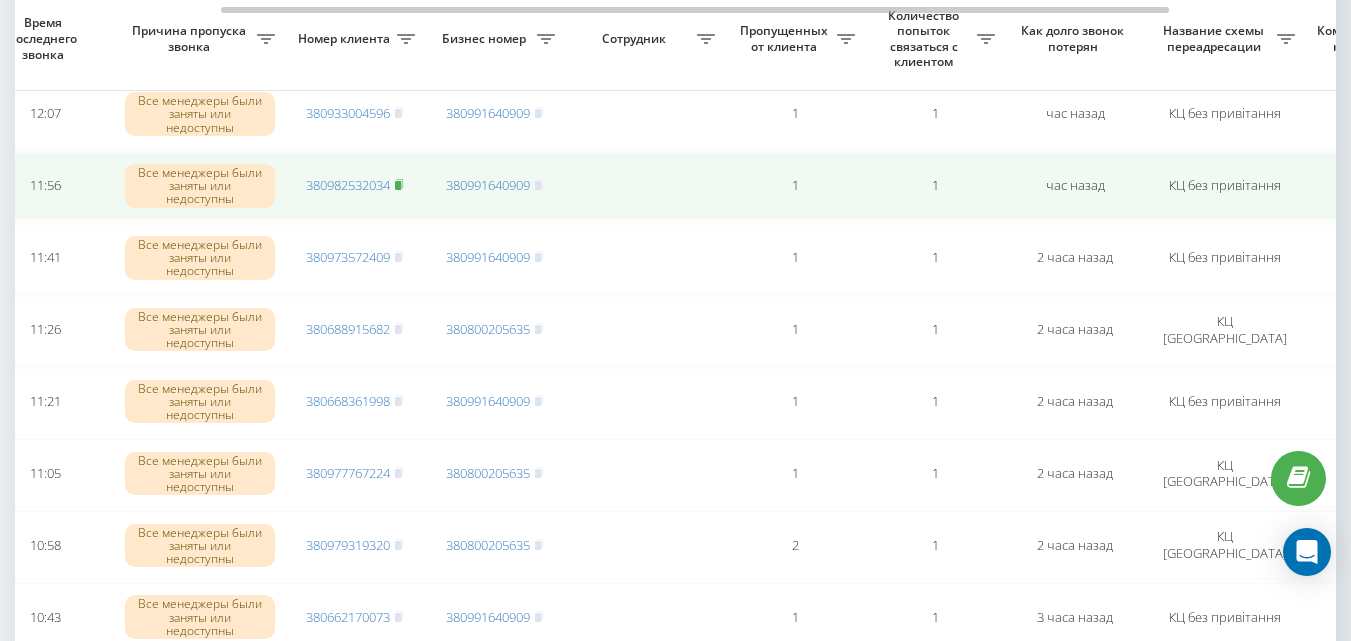 click 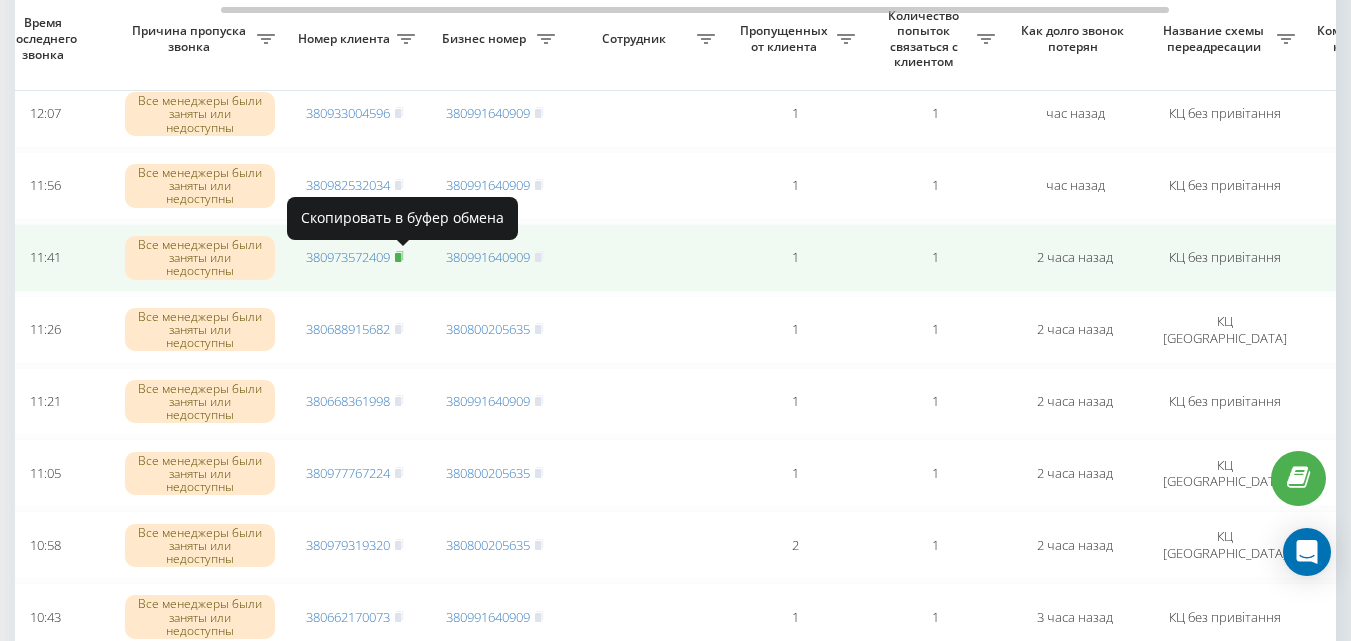 click 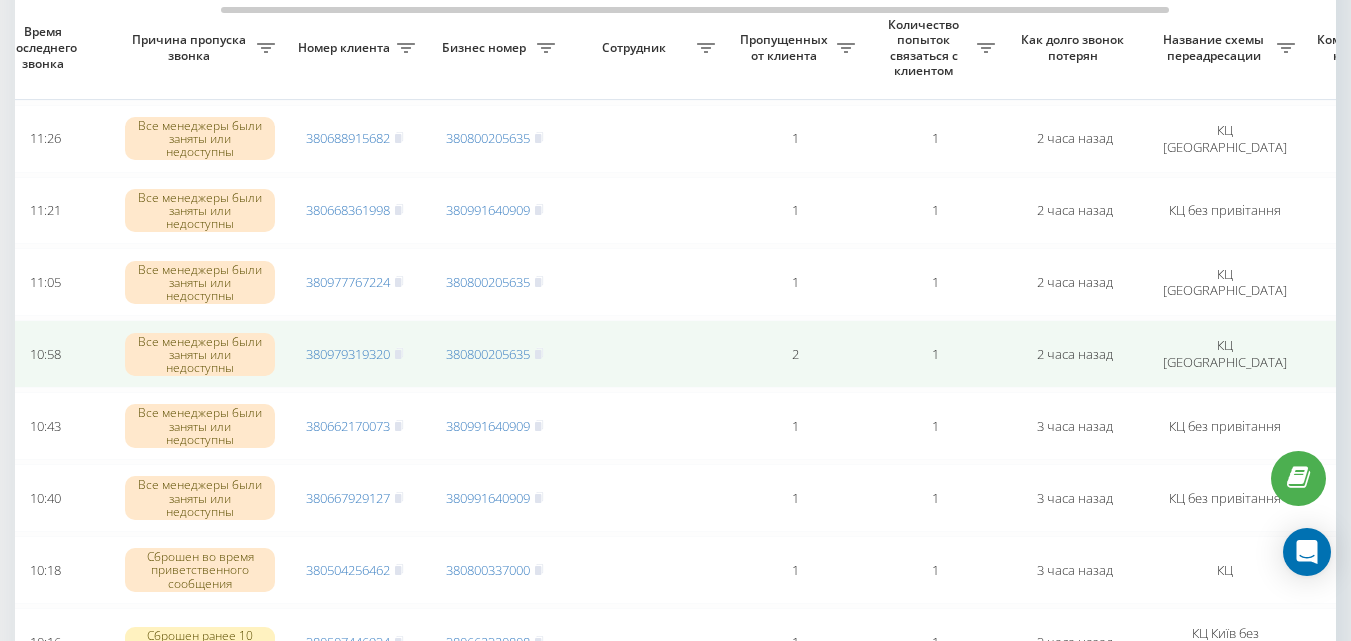 scroll, scrollTop: 900, scrollLeft: 0, axis: vertical 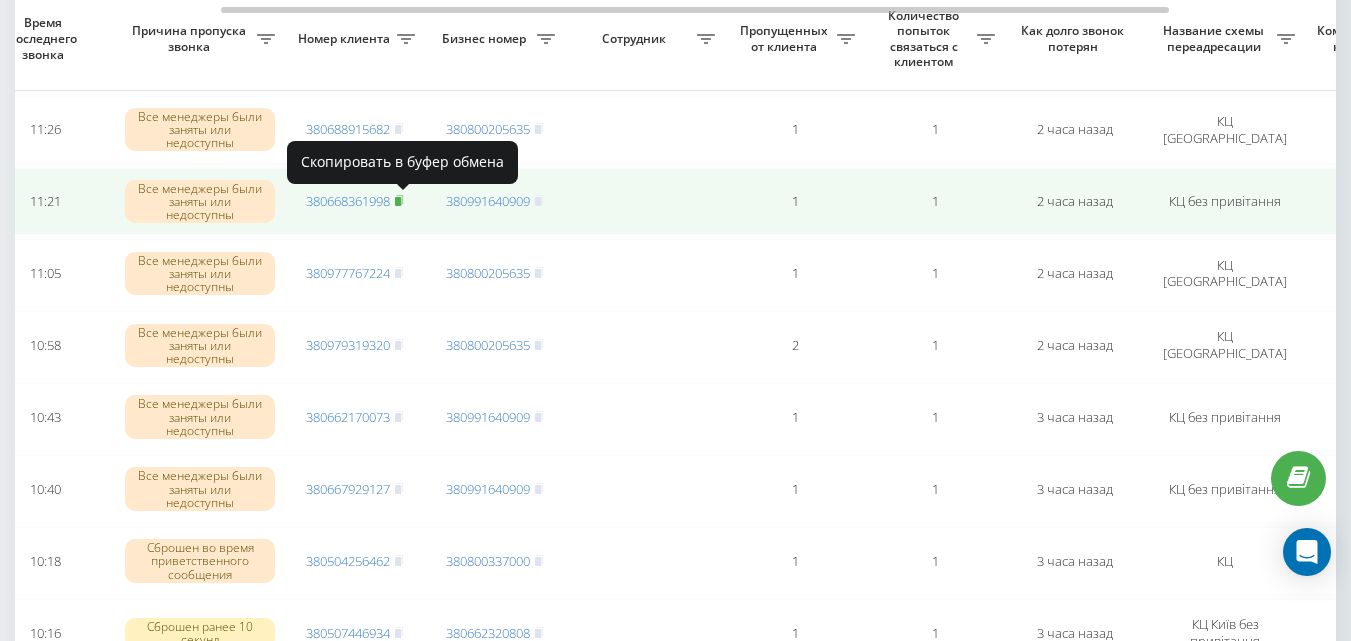 click 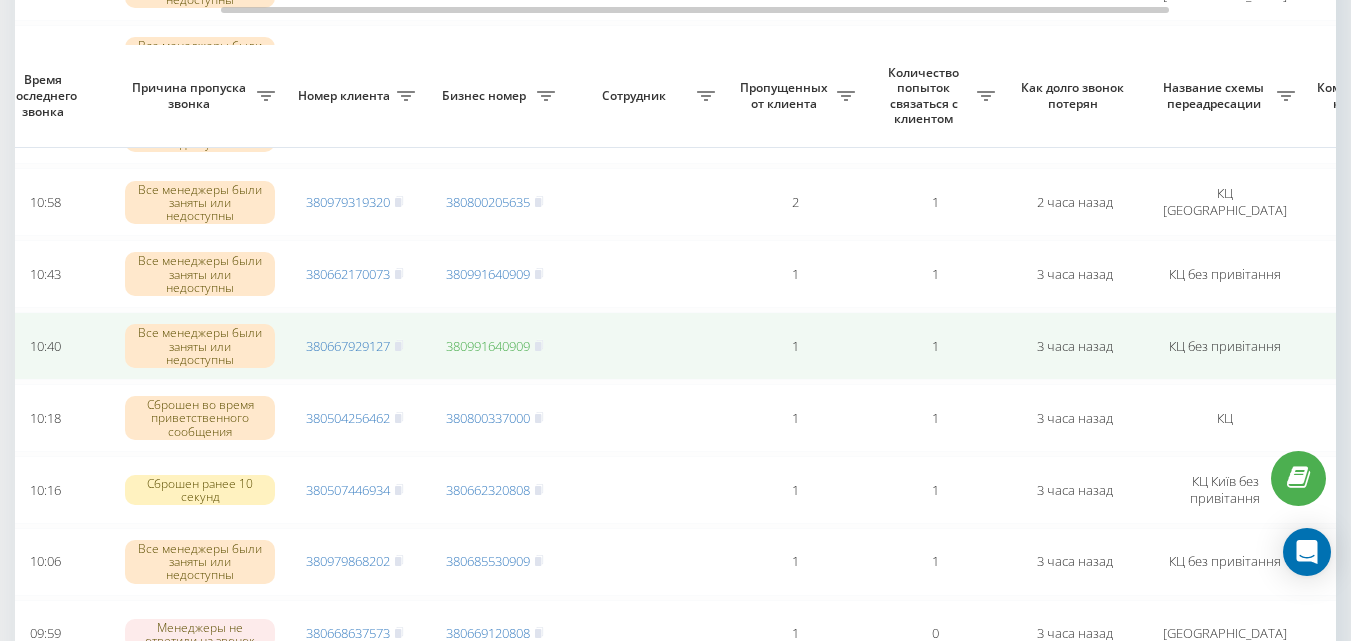 scroll, scrollTop: 1100, scrollLeft: 0, axis: vertical 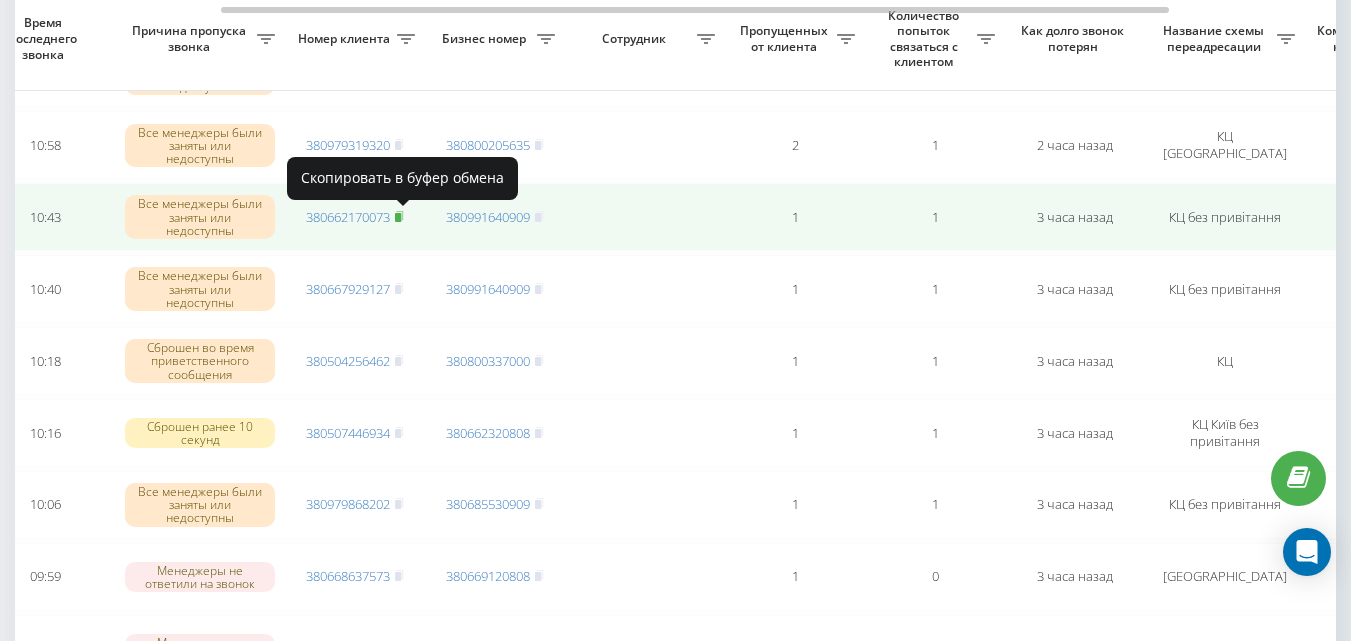 click 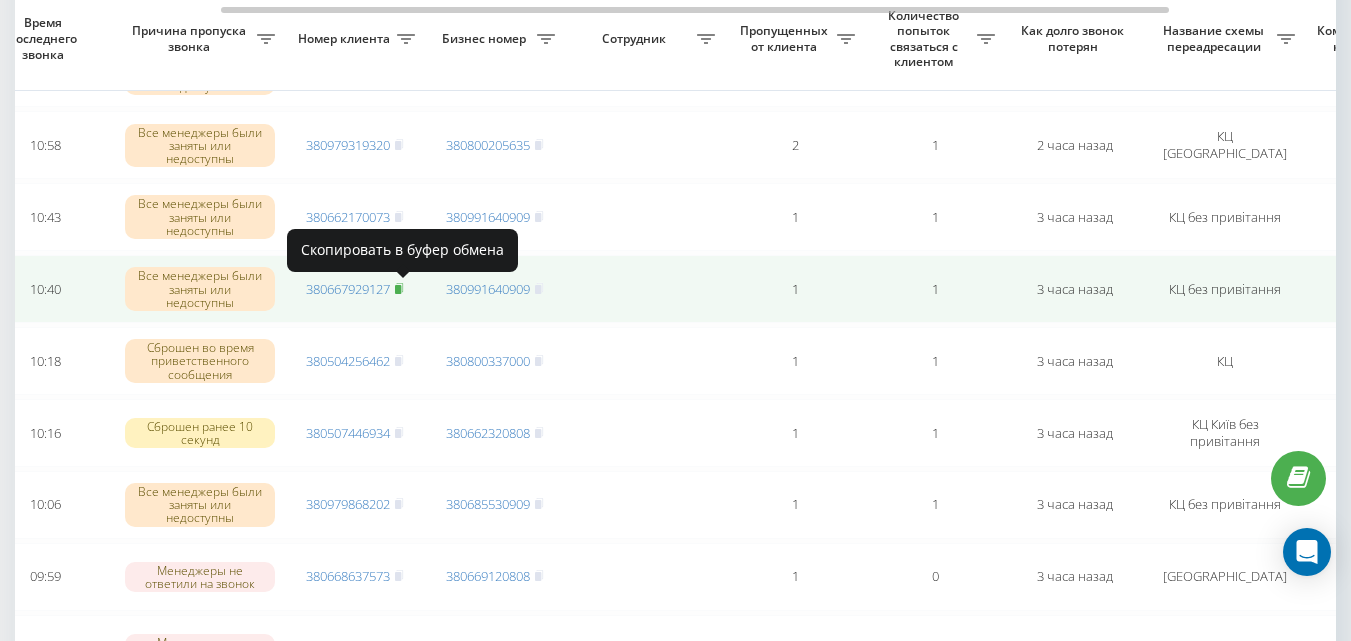 click 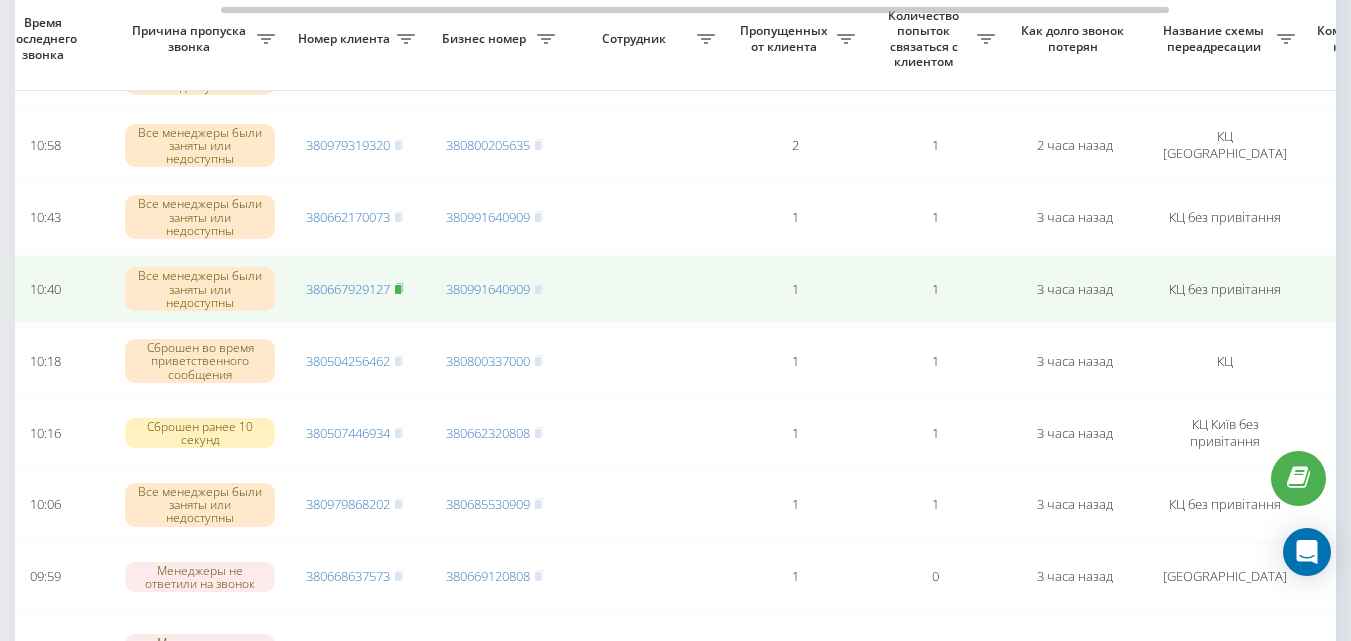 click 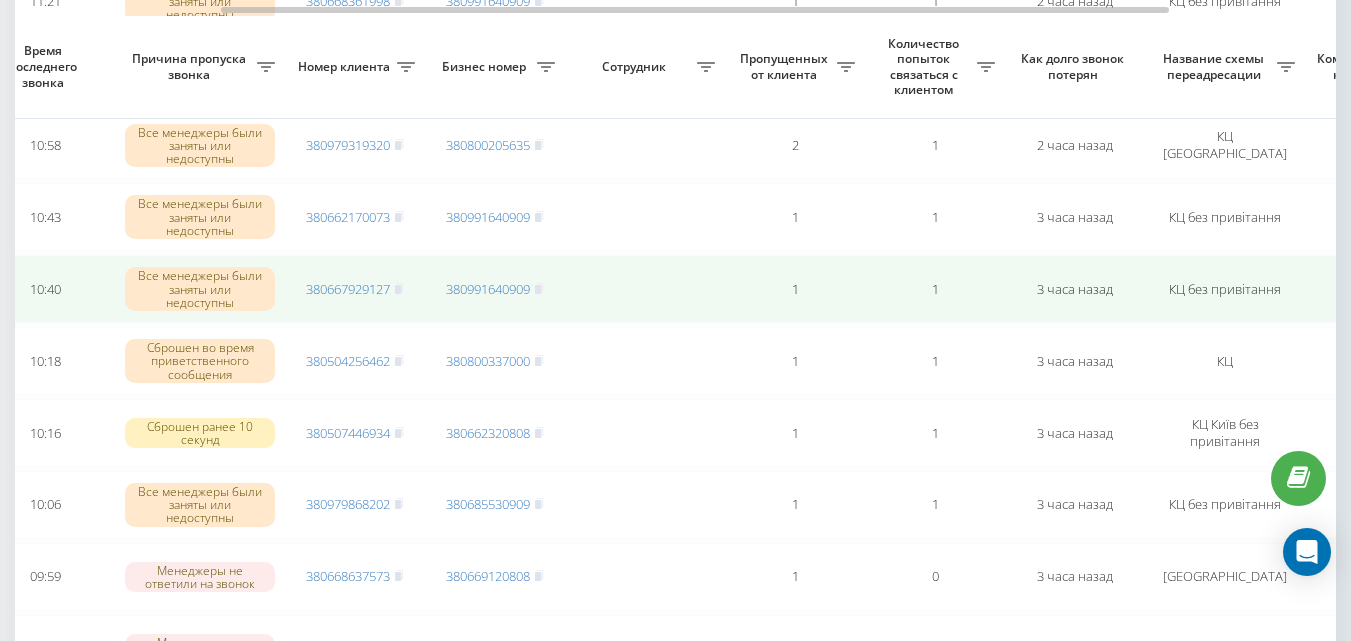 scroll, scrollTop: 1200, scrollLeft: 0, axis: vertical 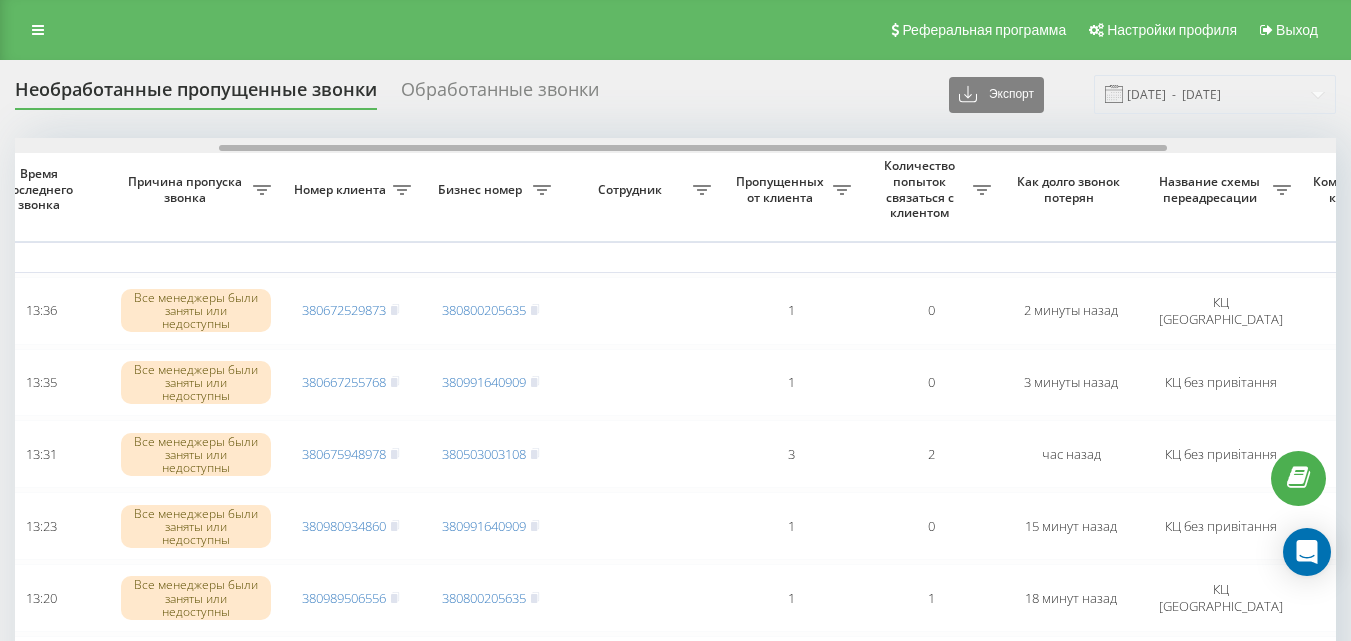 drag, startPoint x: 737, startPoint y: 149, endPoint x: 941, endPoint y: 150, distance: 204.00246 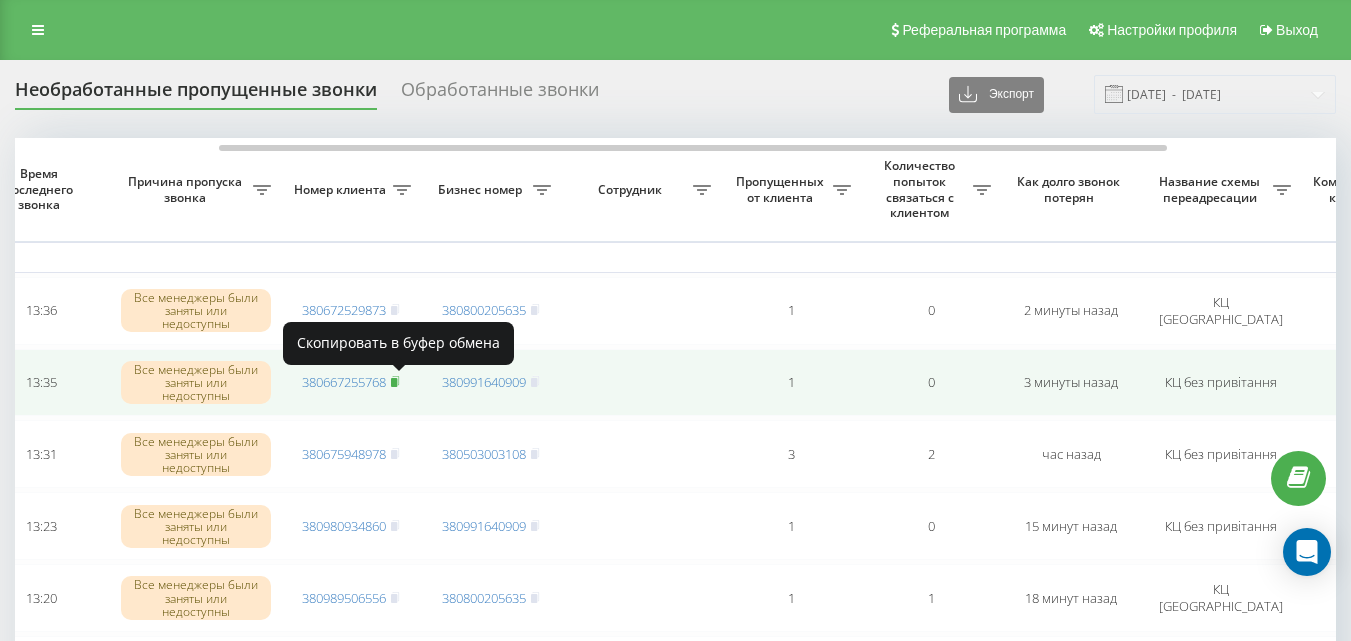 click 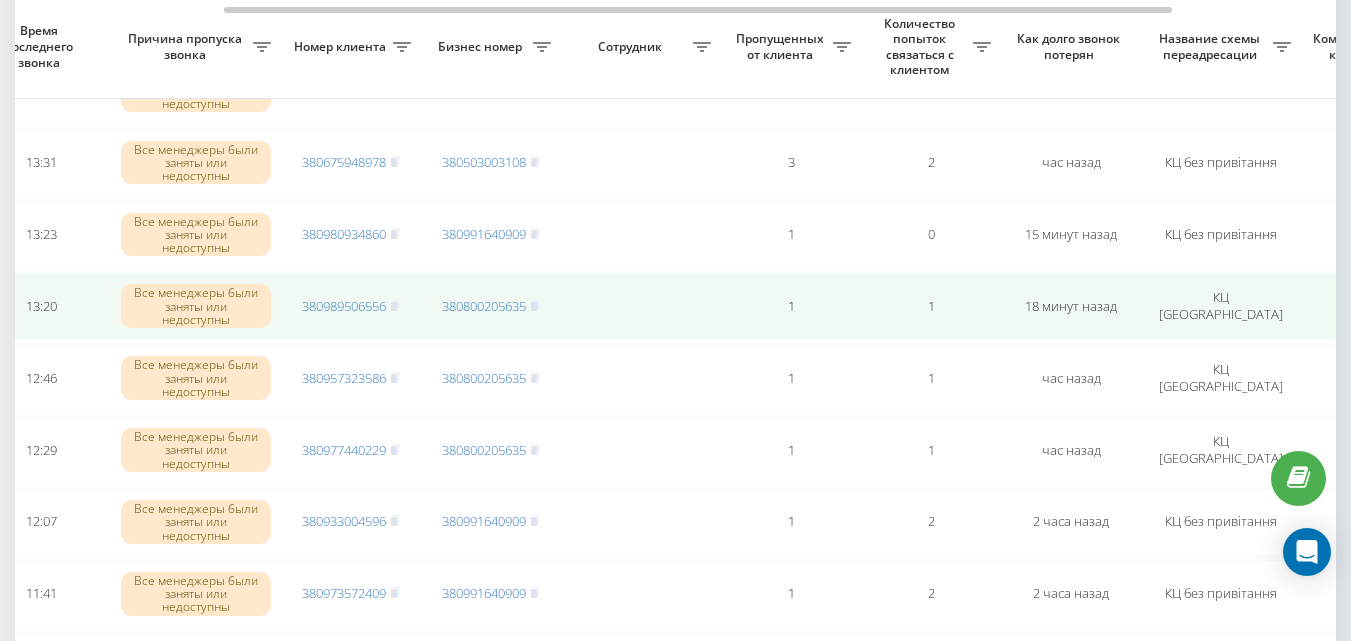 scroll, scrollTop: 300, scrollLeft: 0, axis: vertical 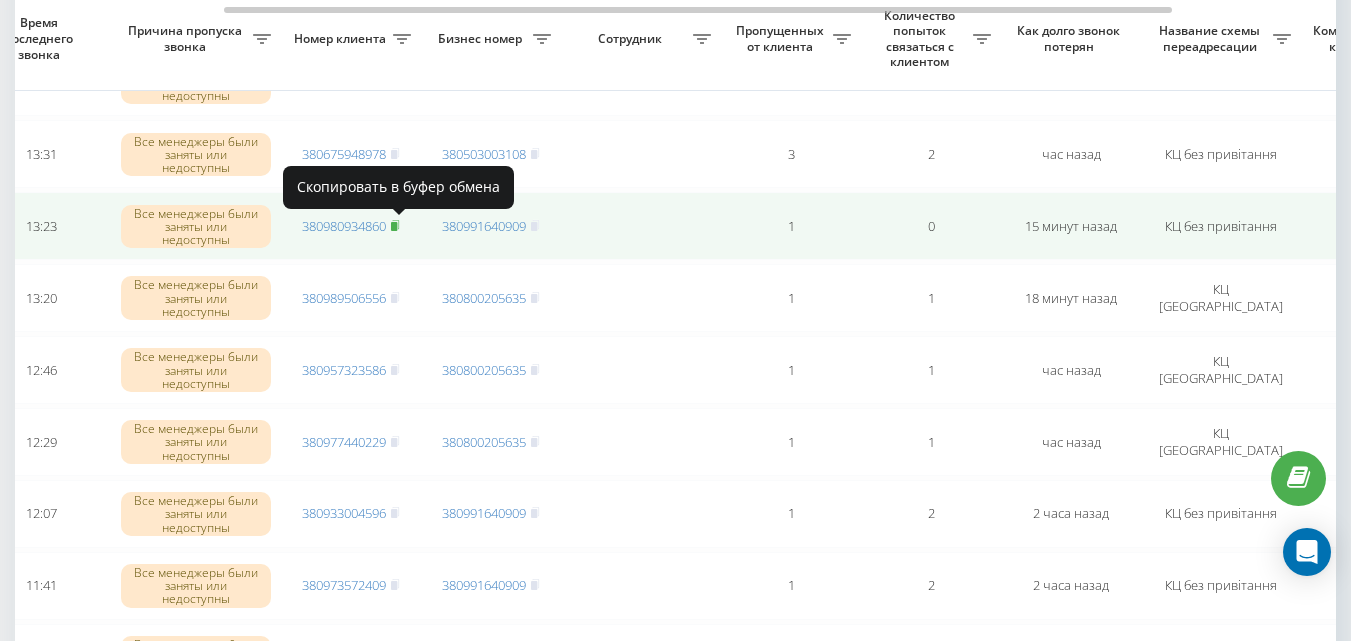 click 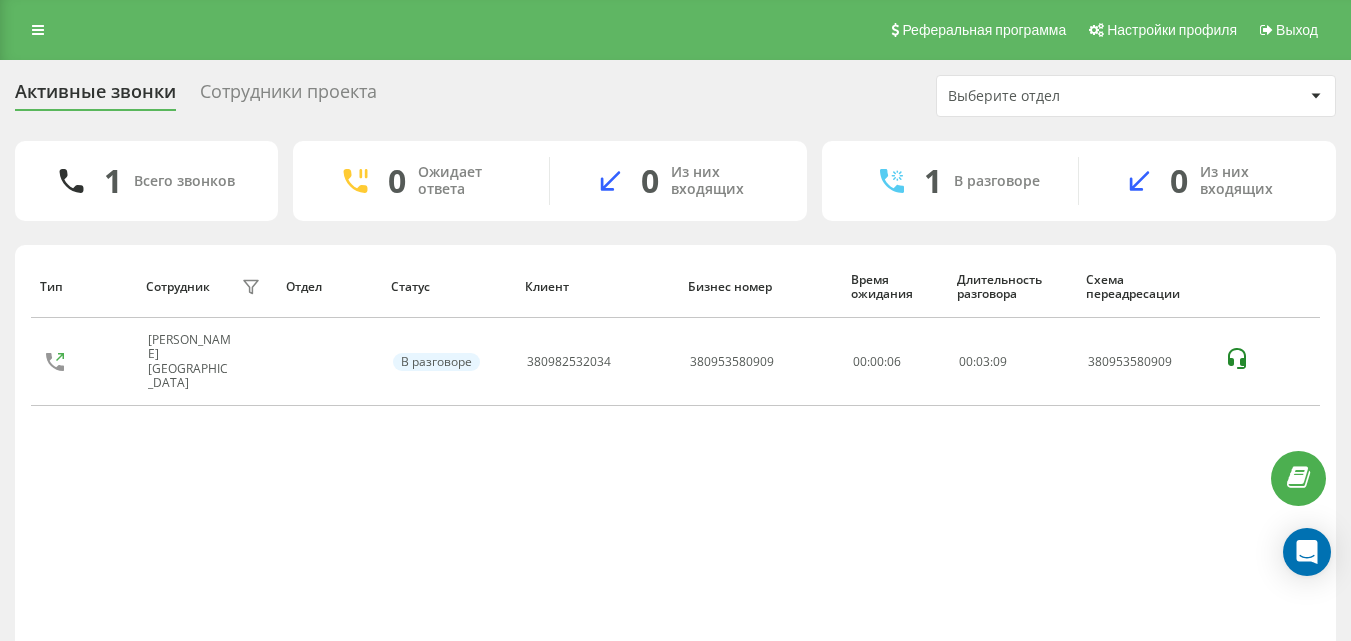 scroll, scrollTop: 0, scrollLeft: 0, axis: both 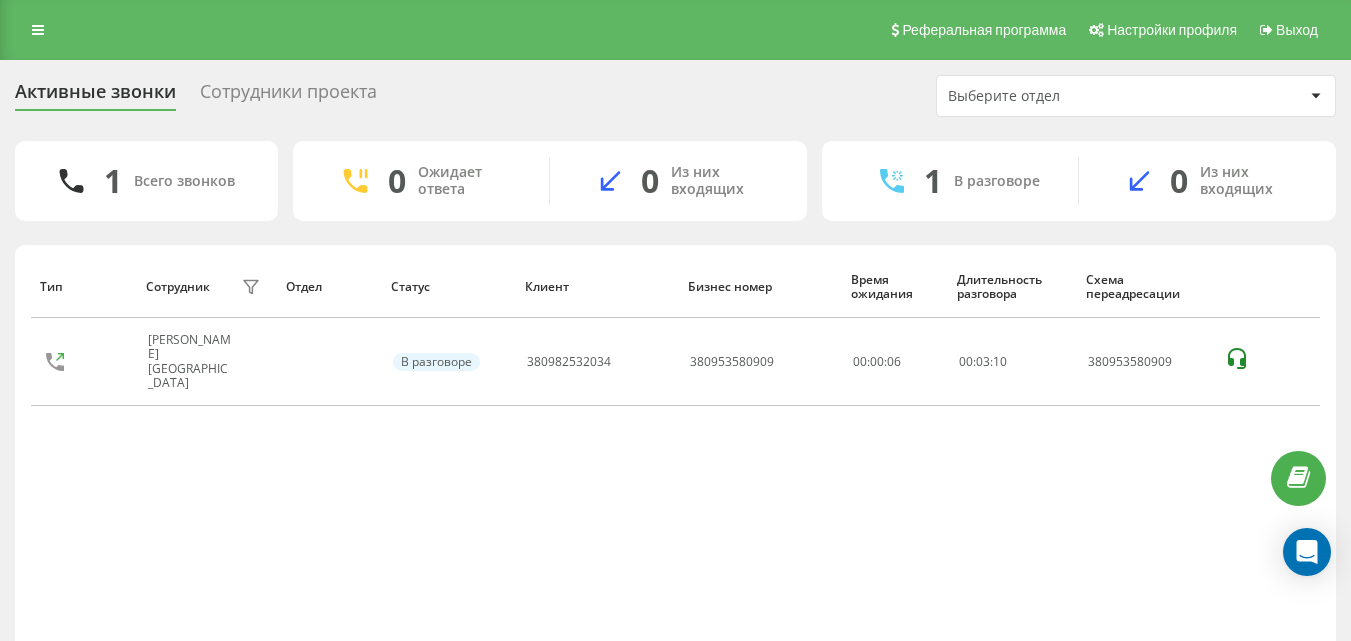 click on "Сотрудники проекта" at bounding box center (288, 96) 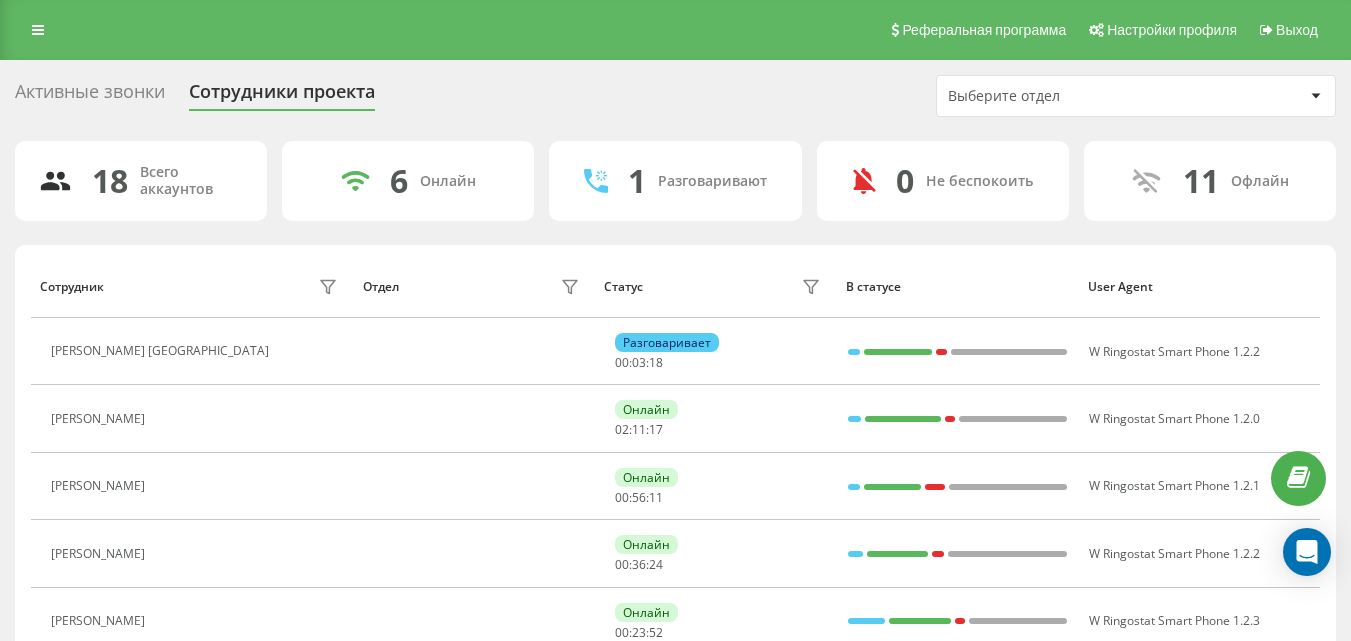 scroll, scrollTop: 0, scrollLeft: 0, axis: both 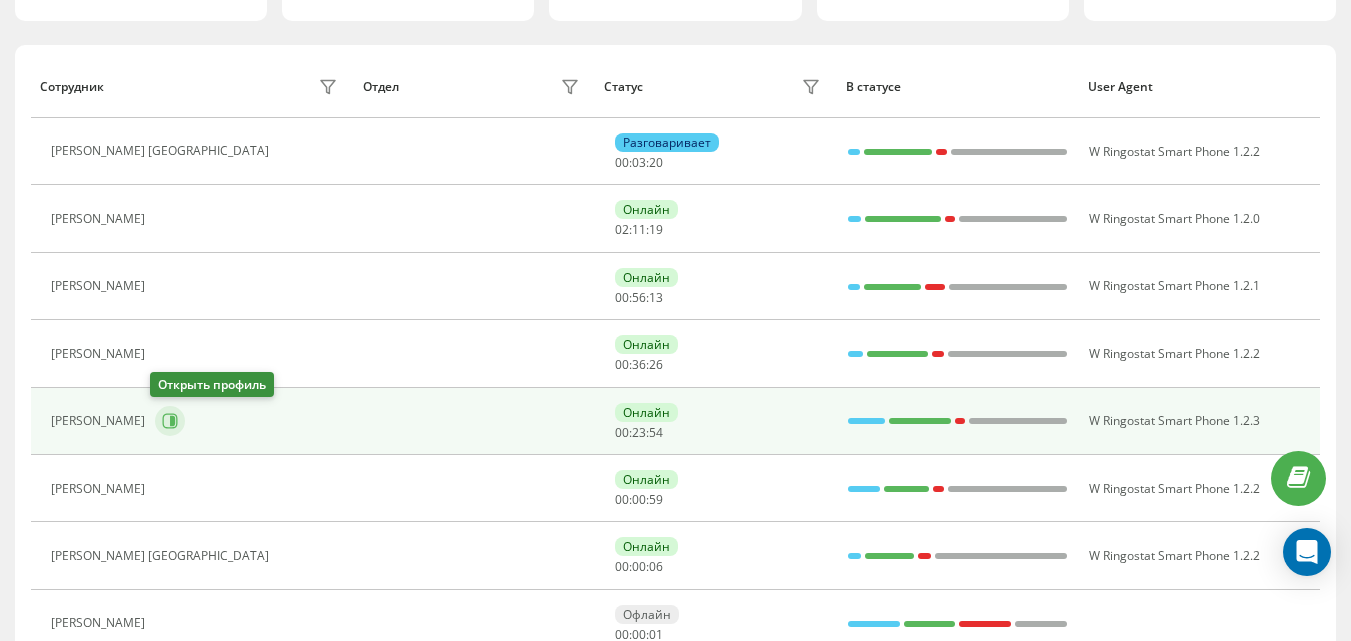 click 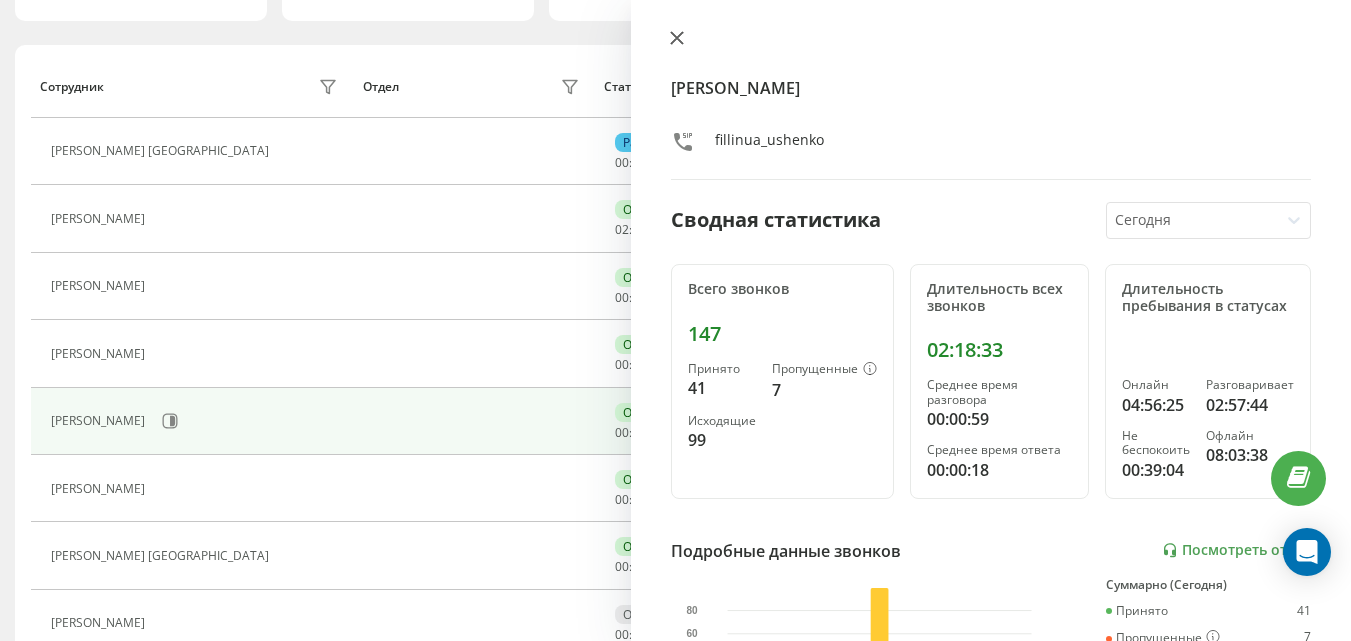 click 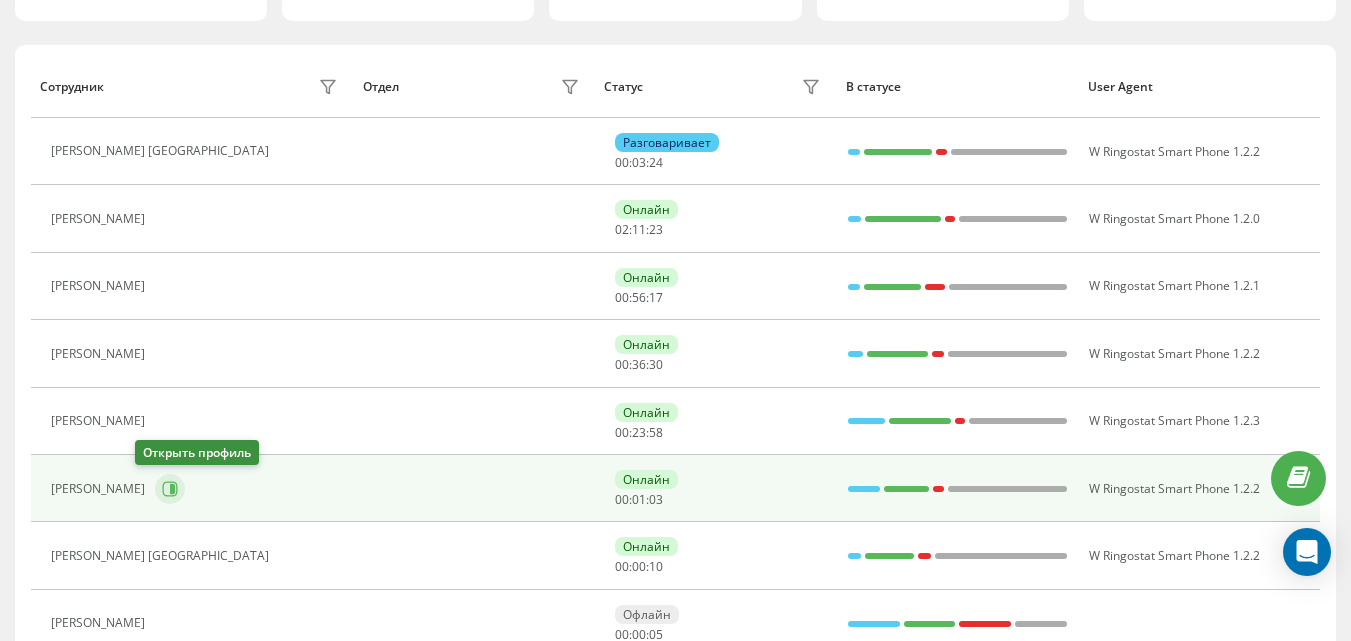 click 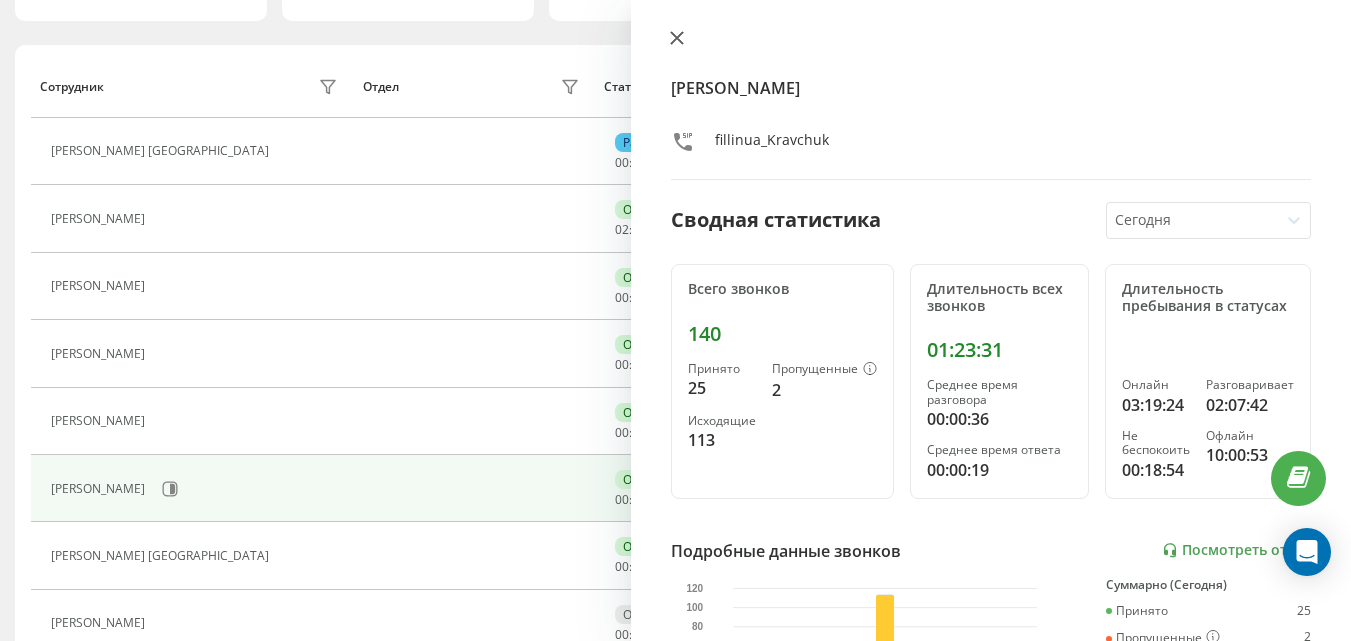 click 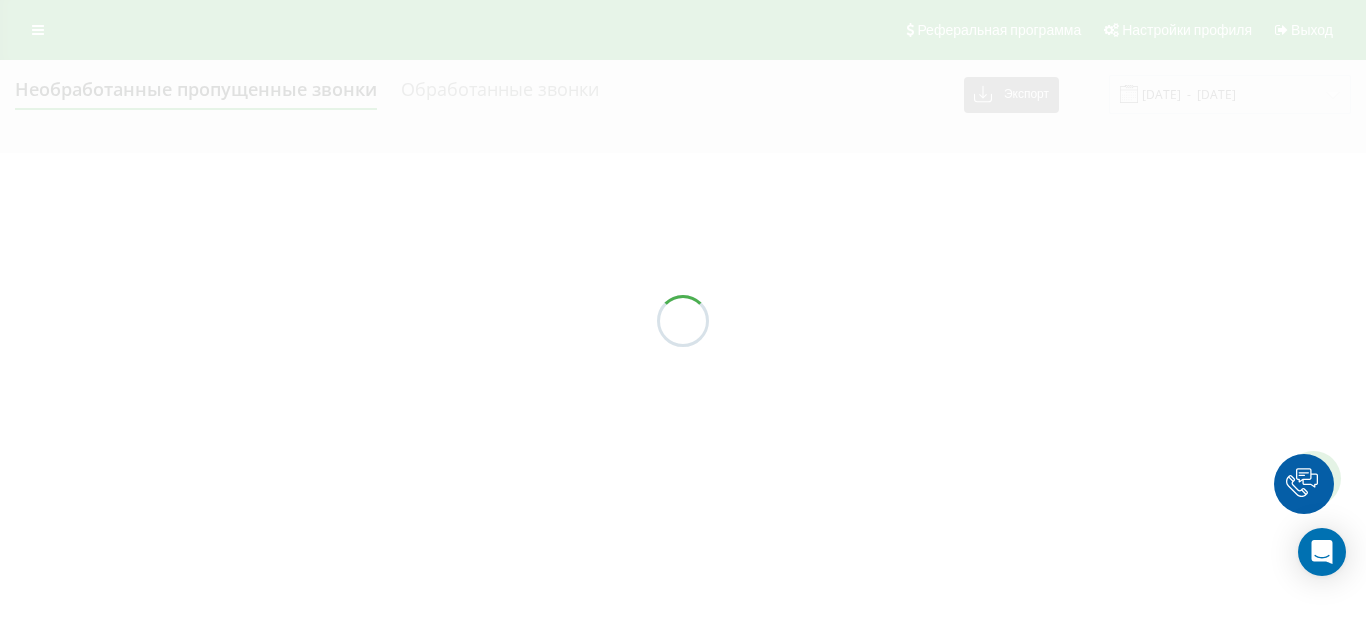 scroll, scrollTop: 0, scrollLeft: 0, axis: both 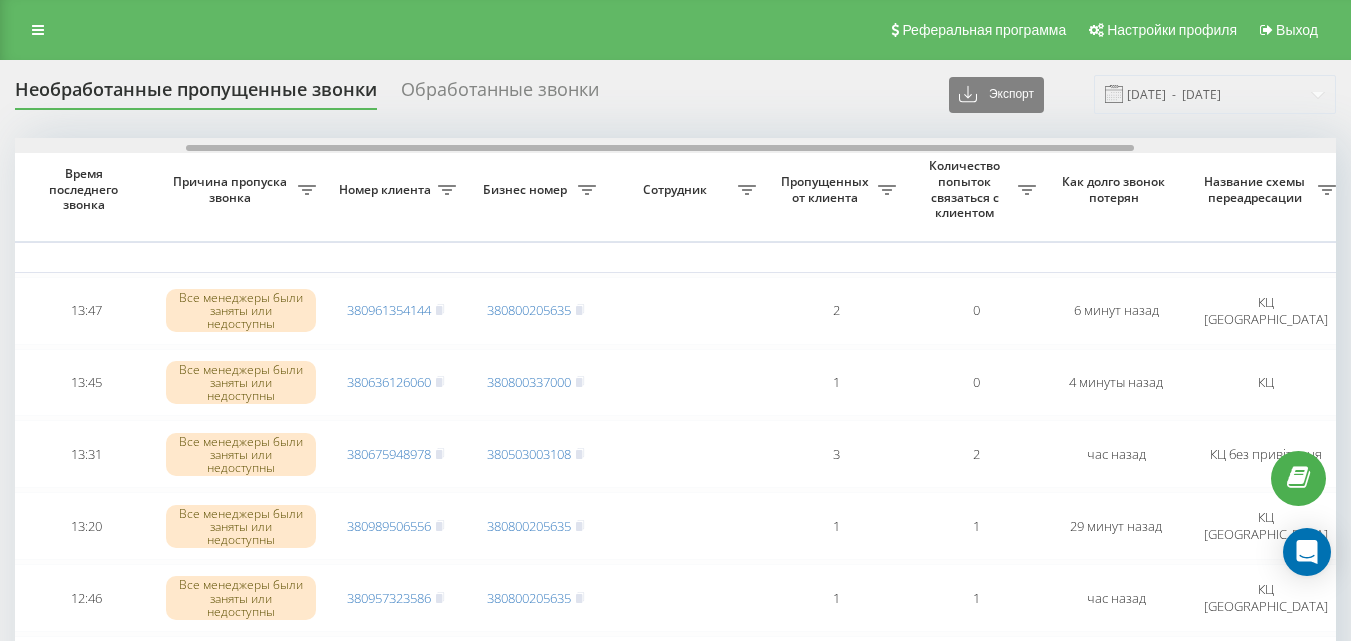 drag, startPoint x: 612, startPoint y: 147, endPoint x: 784, endPoint y: 144, distance: 172.02615 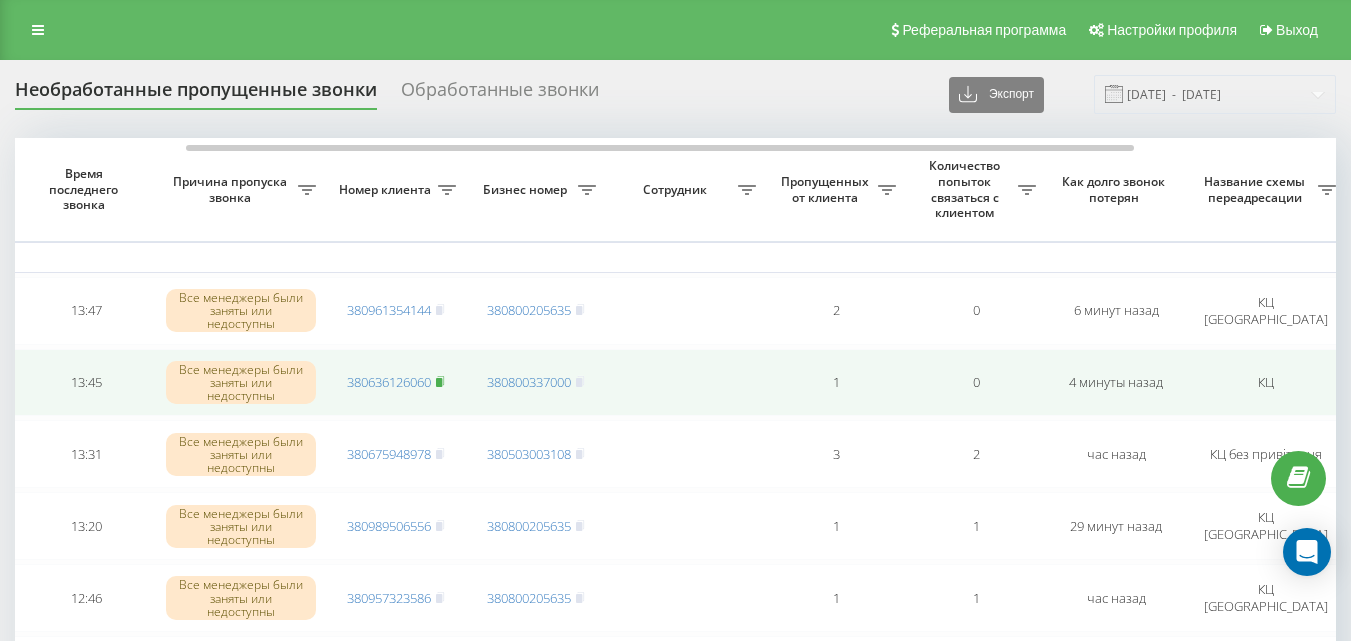 click 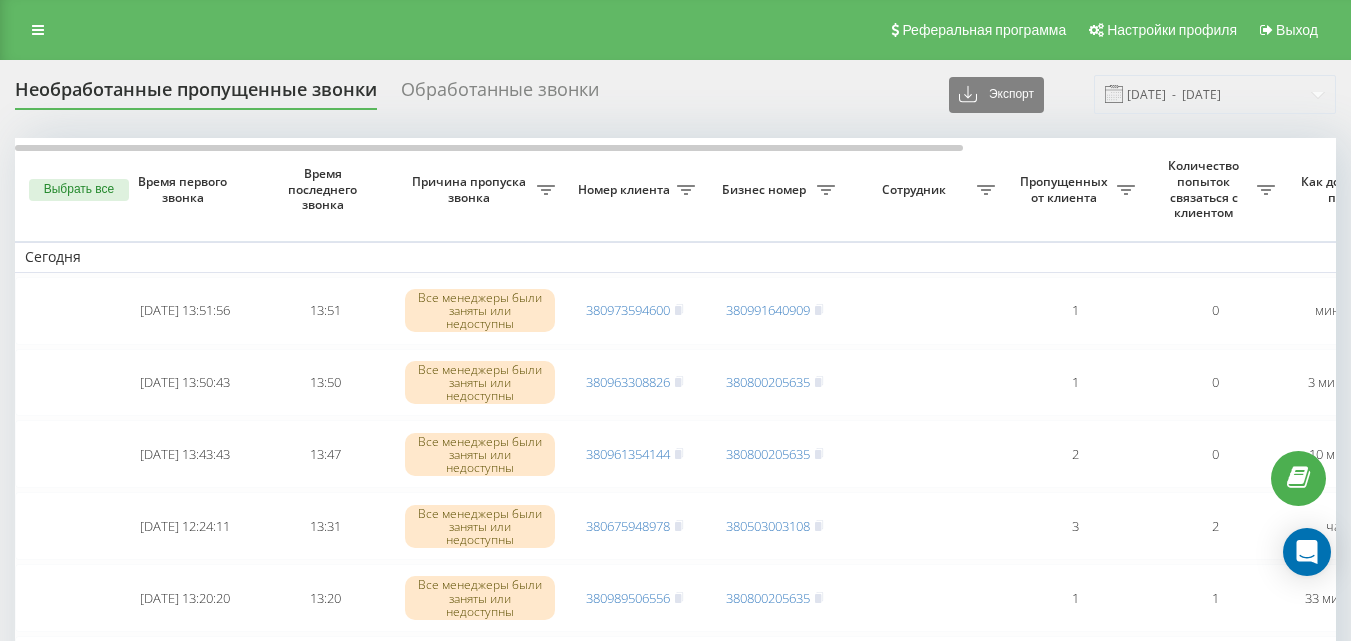 scroll, scrollTop: 0, scrollLeft: 0, axis: both 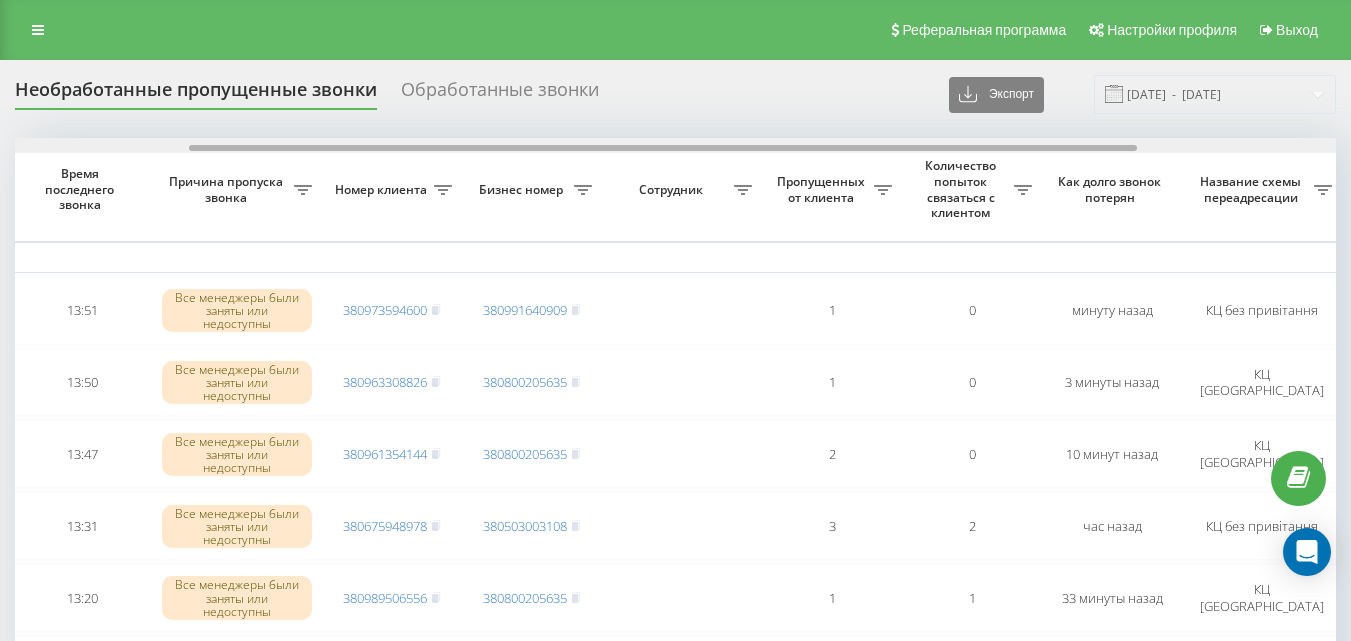 drag, startPoint x: 0, startPoint y: 0, endPoint x: 1065, endPoint y: 149, distance: 1075.3724 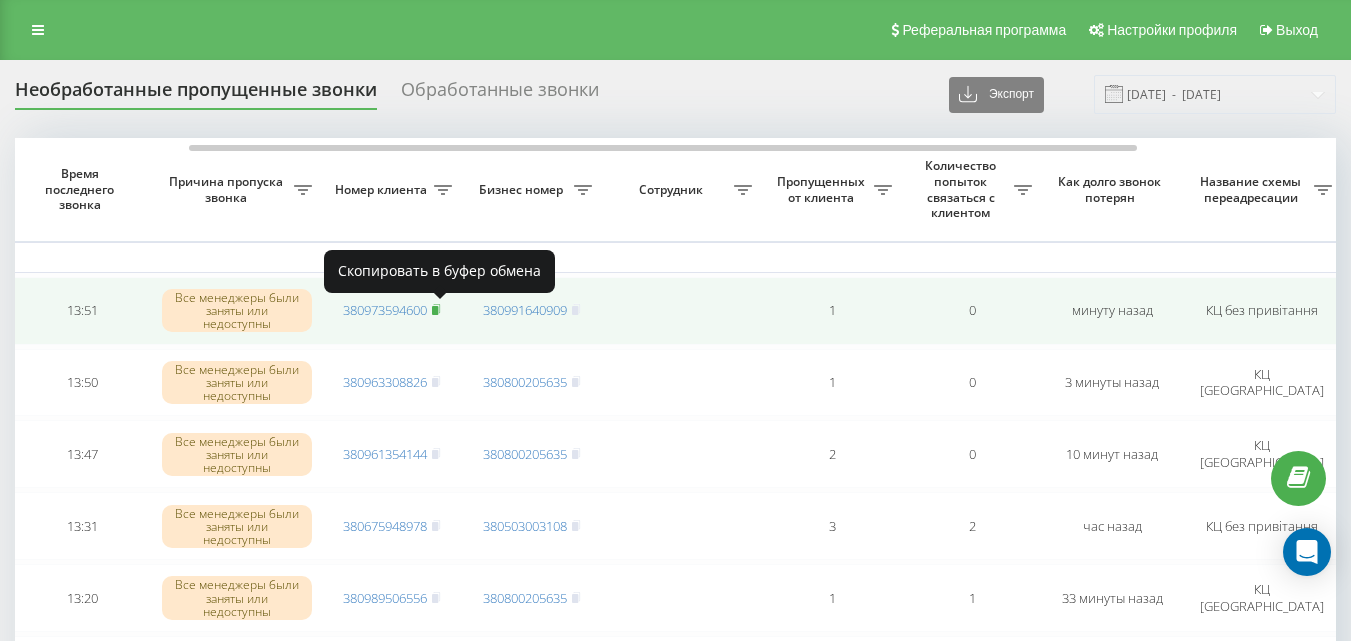 click 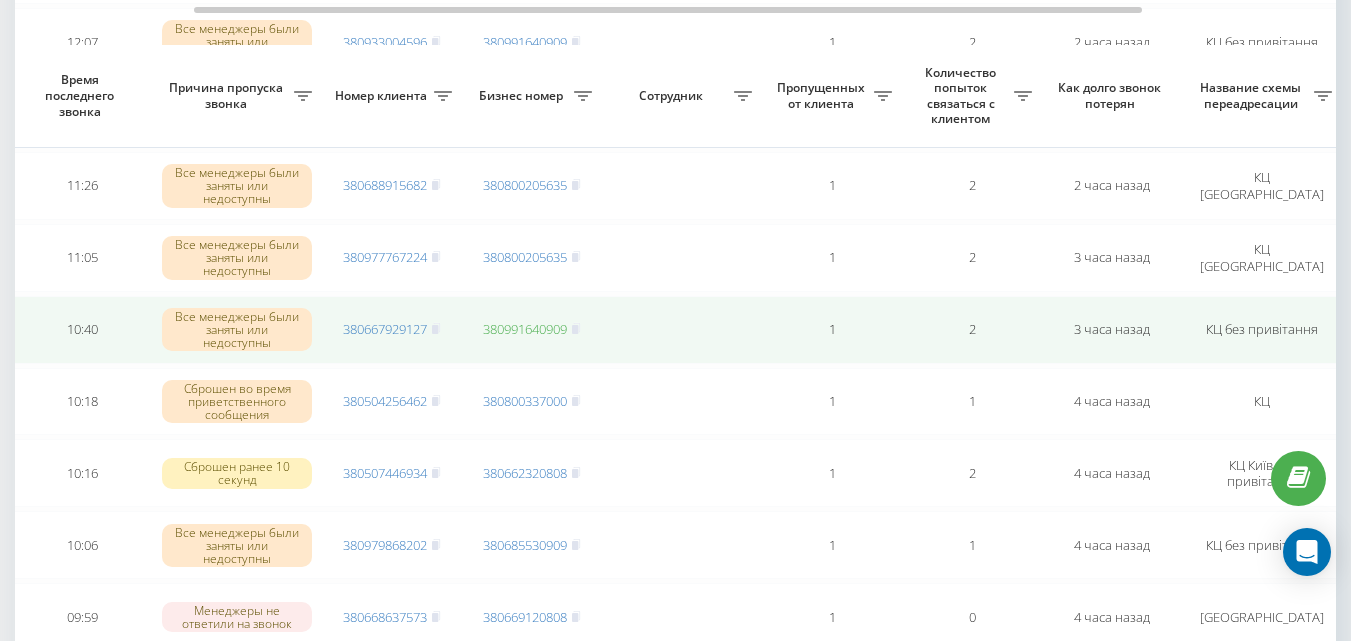 scroll, scrollTop: 800, scrollLeft: 0, axis: vertical 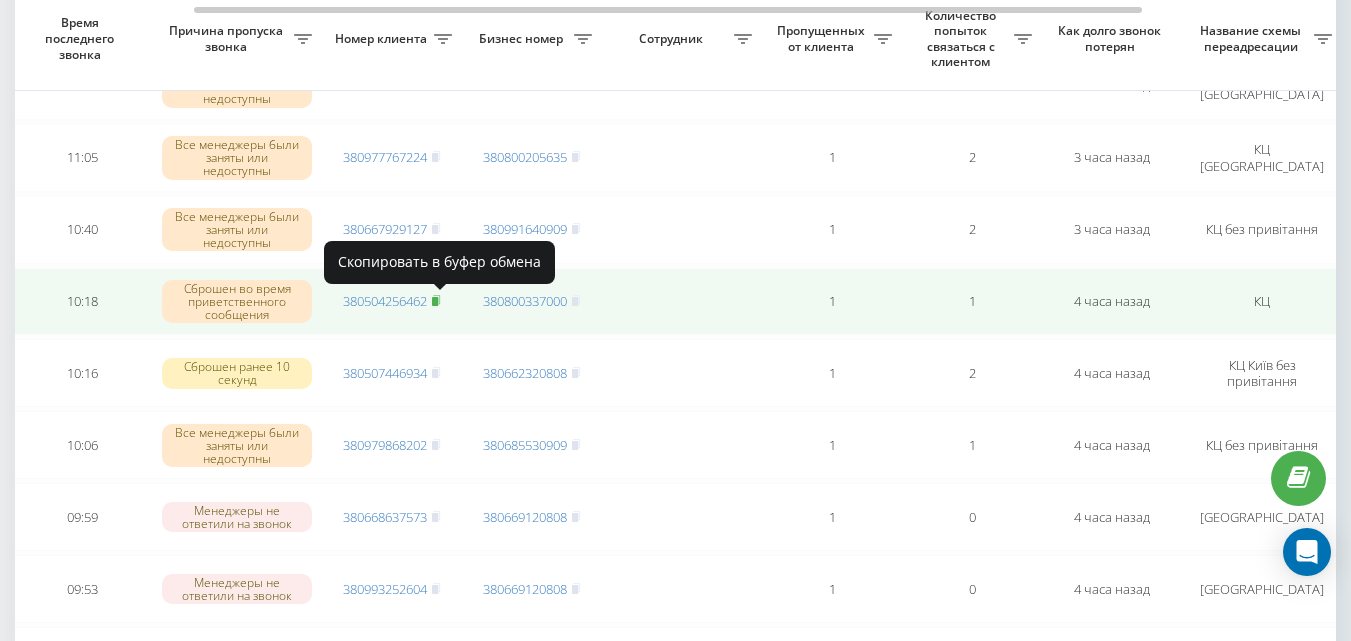 click 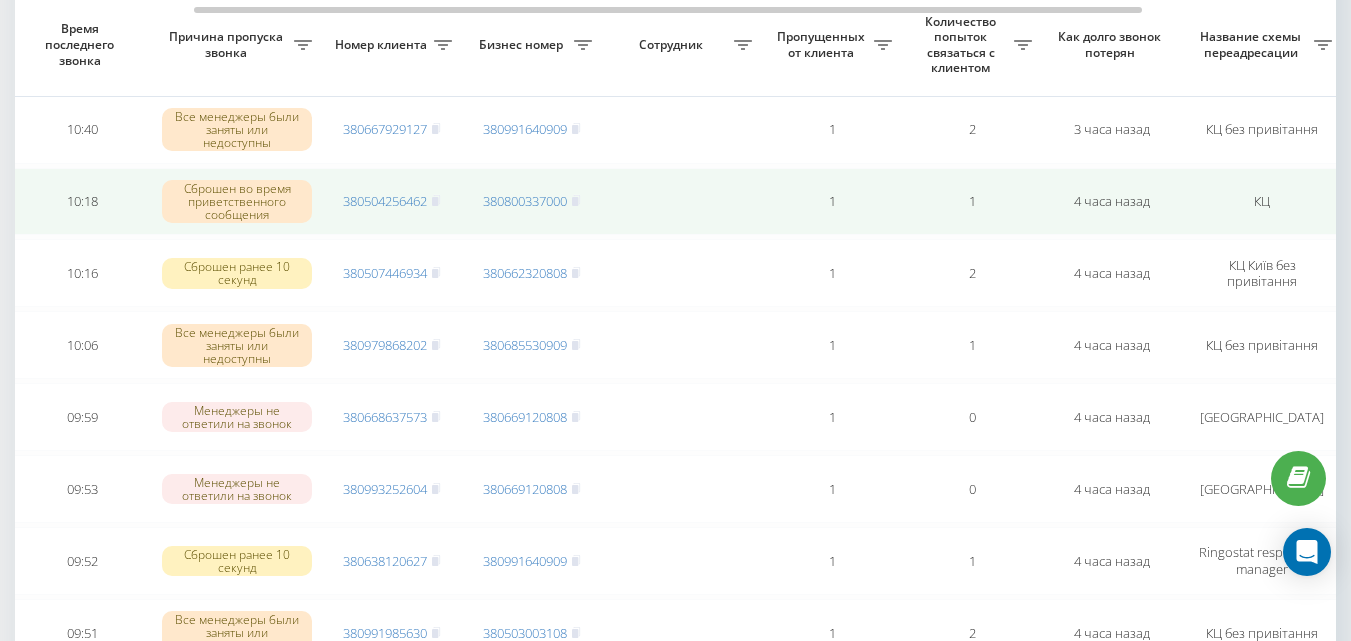 scroll, scrollTop: 1000, scrollLeft: 0, axis: vertical 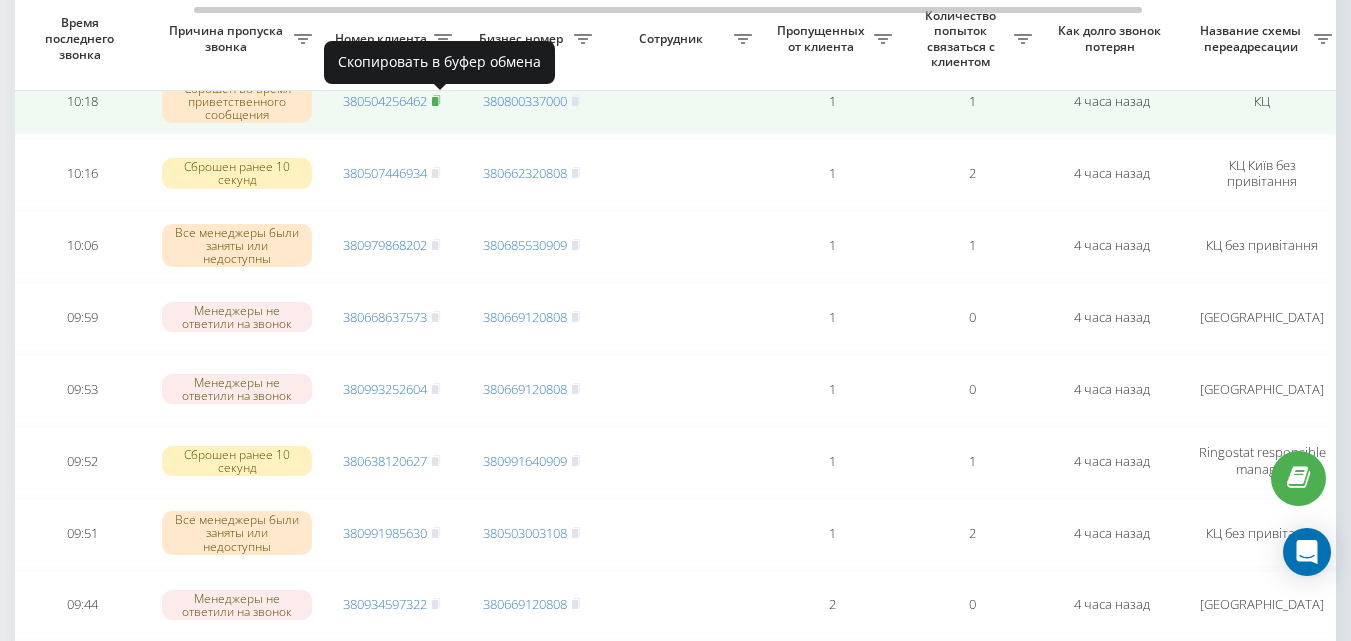 click 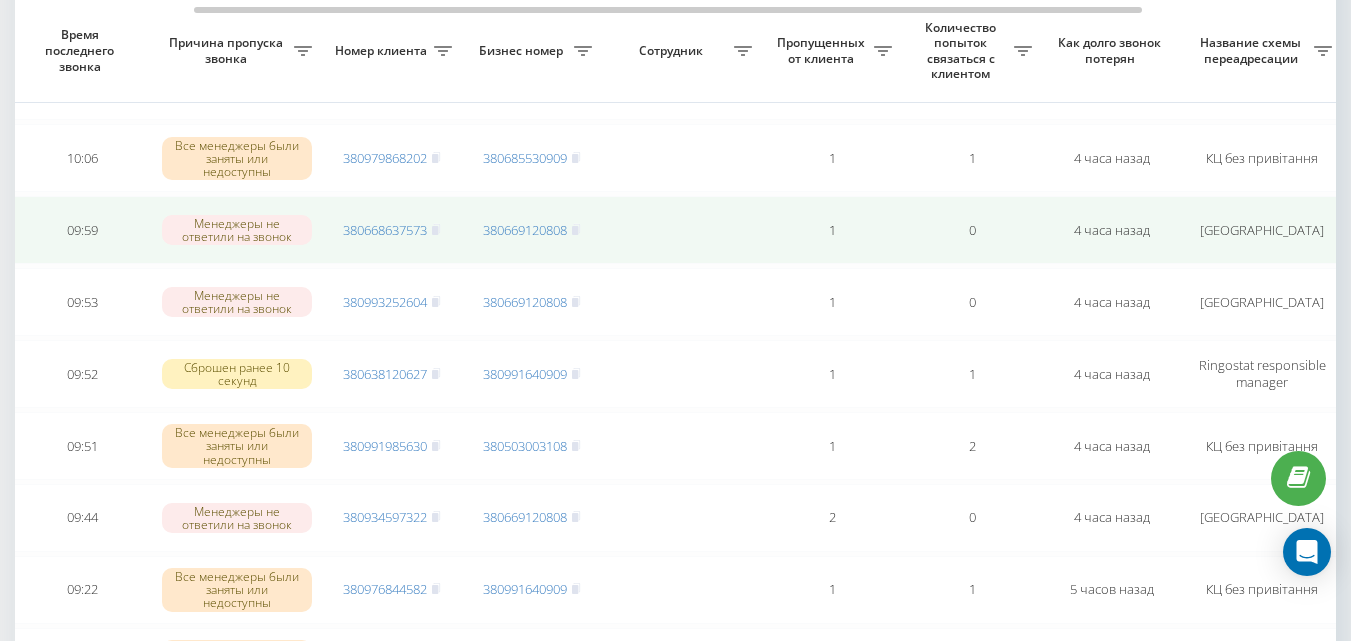 scroll, scrollTop: 1100, scrollLeft: 0, axis: vertical 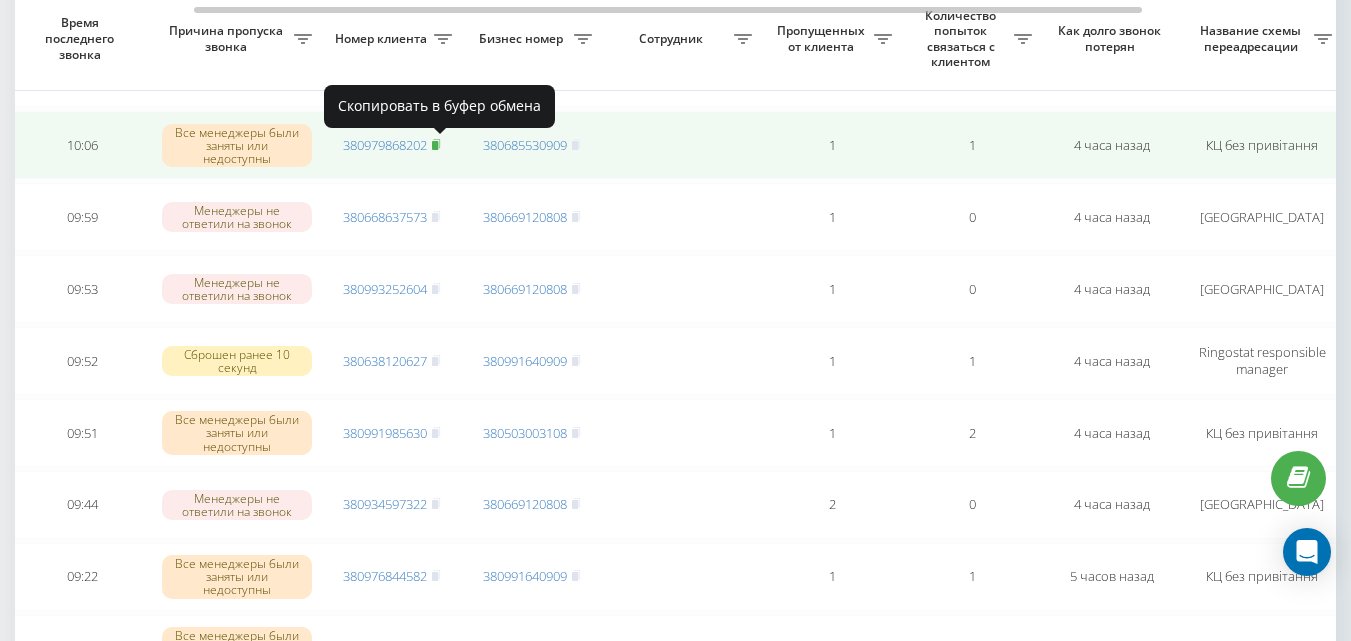 click 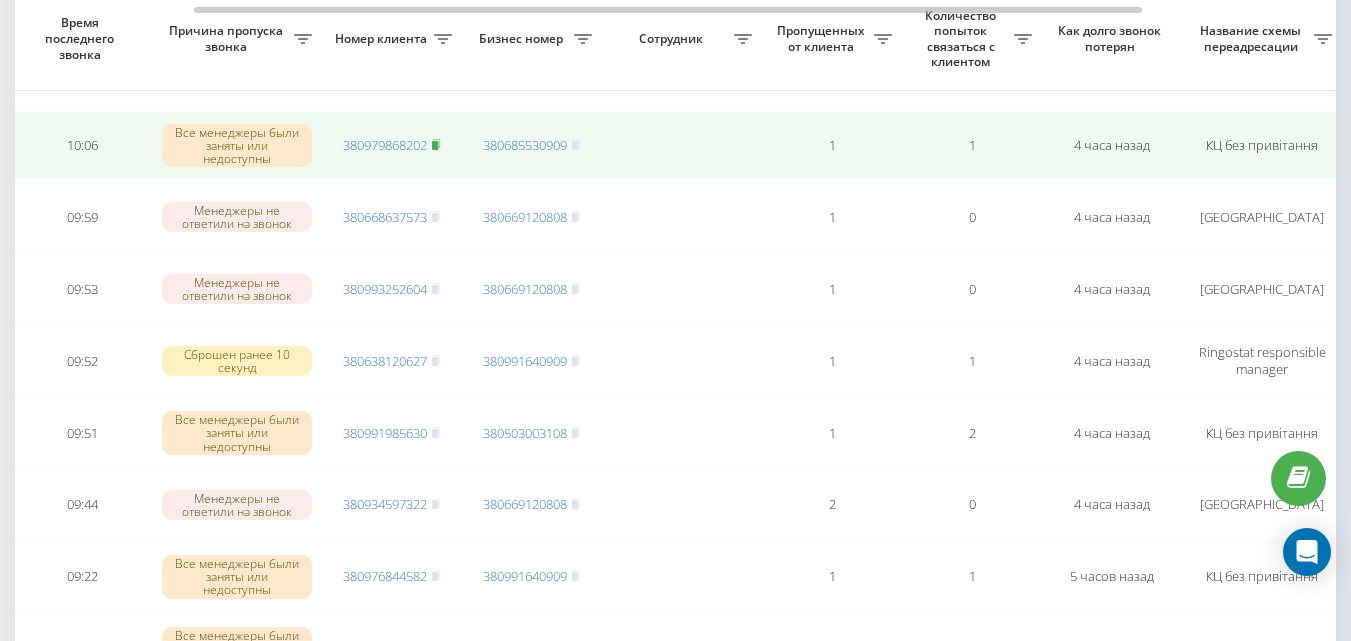 click 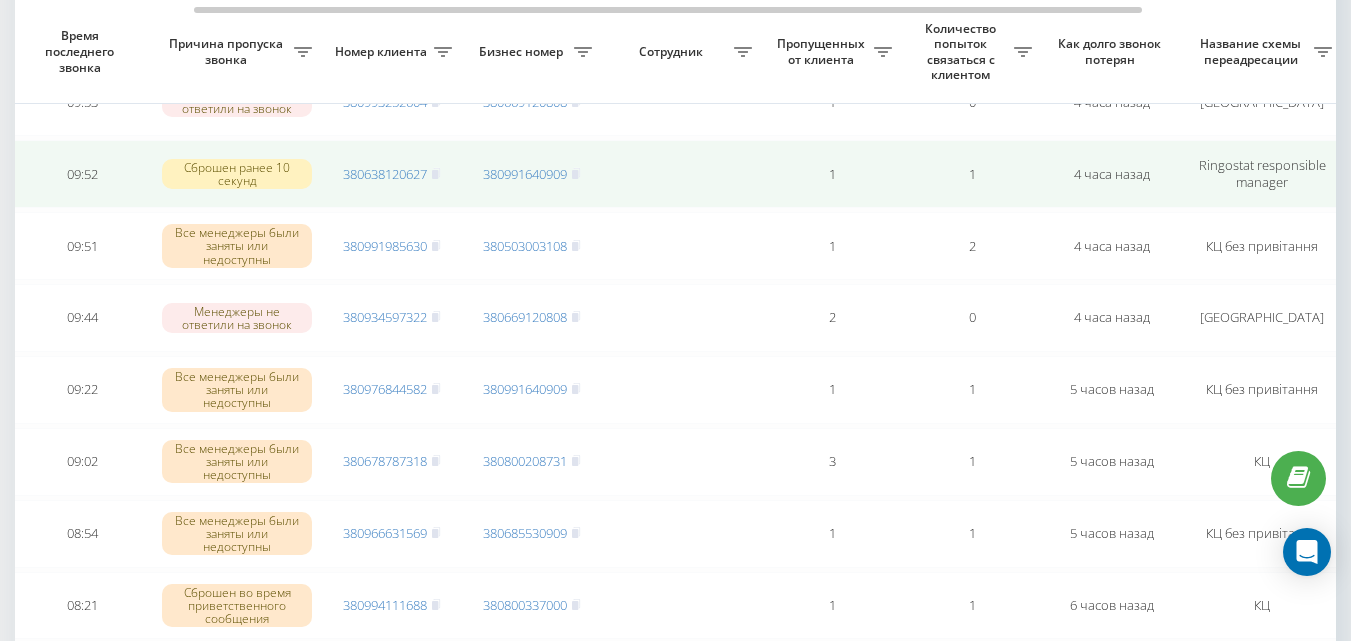 scroll, scrollTop: 1300, scrollLeft: 0, axis: vertical 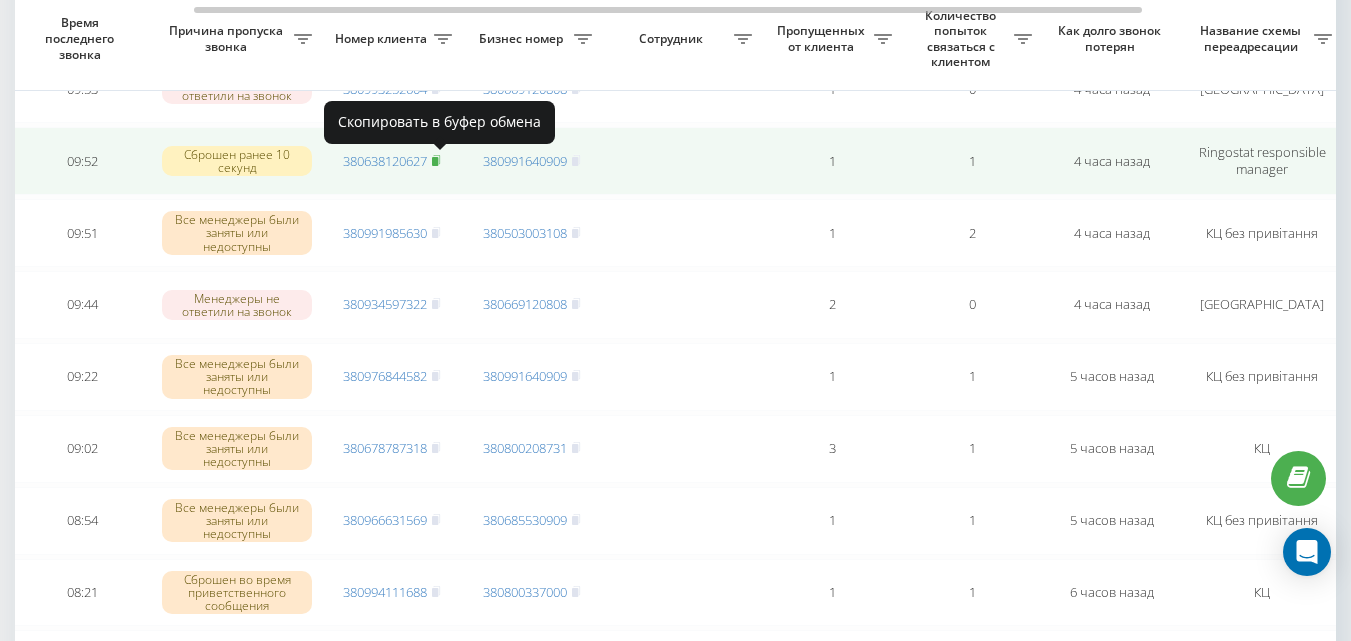 click 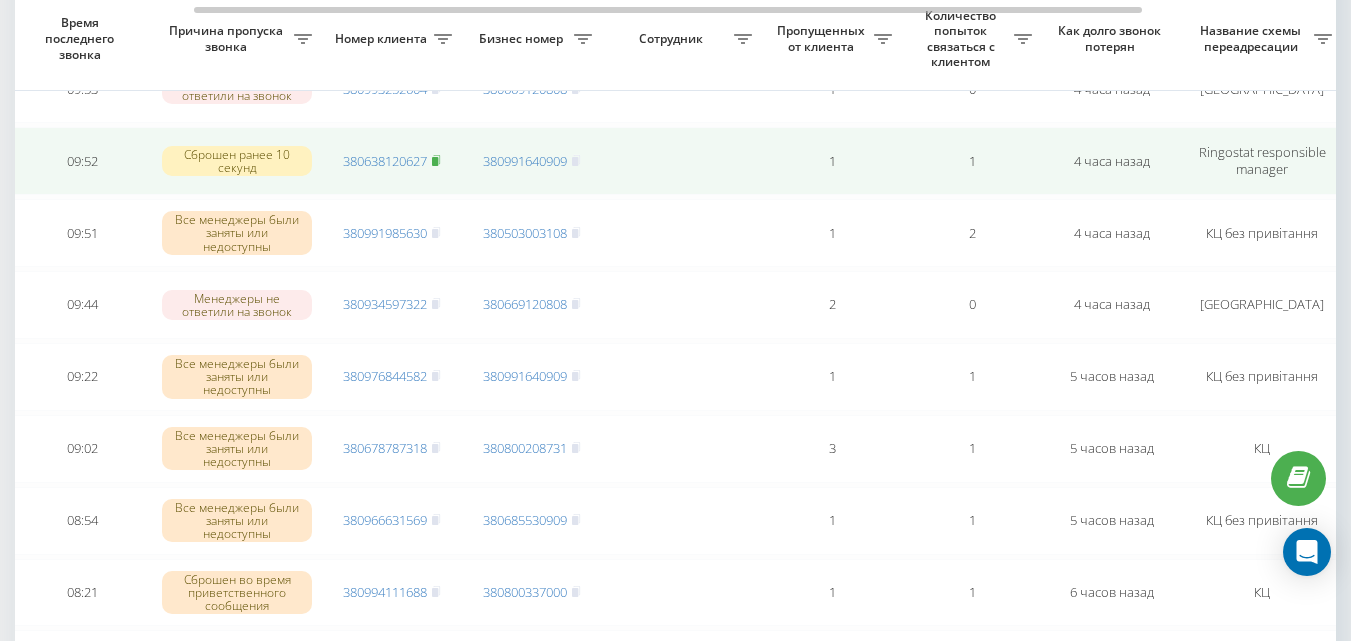 click 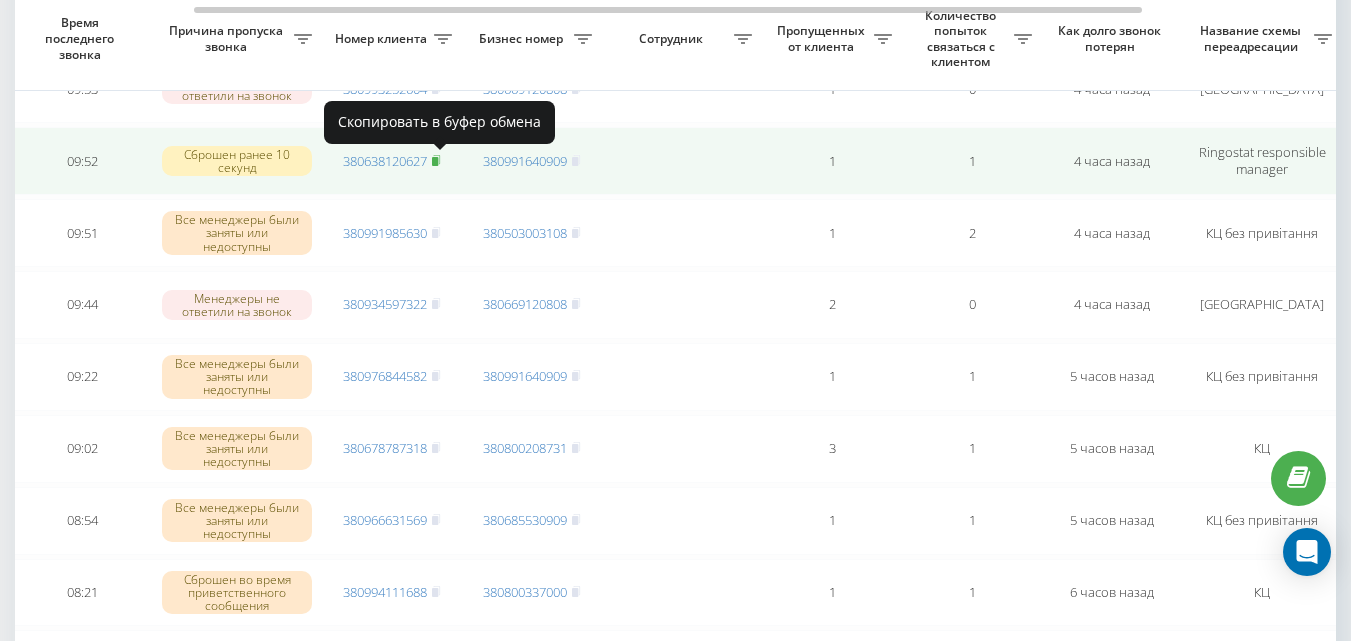 click 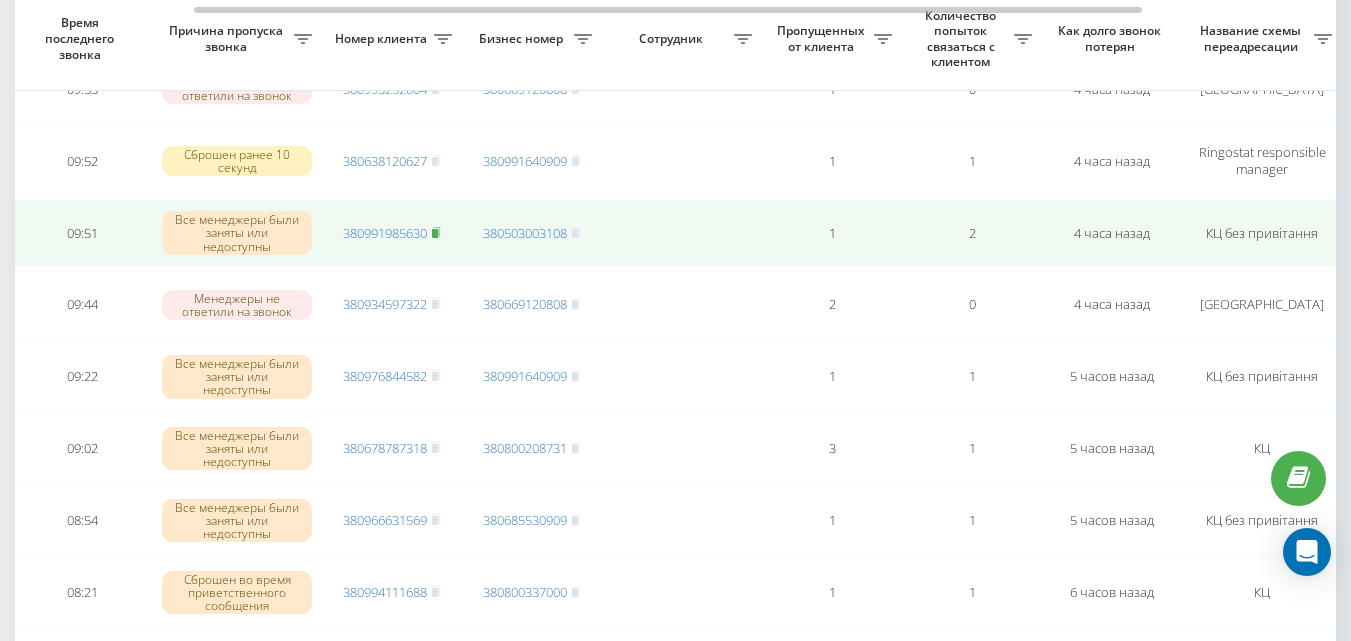 click 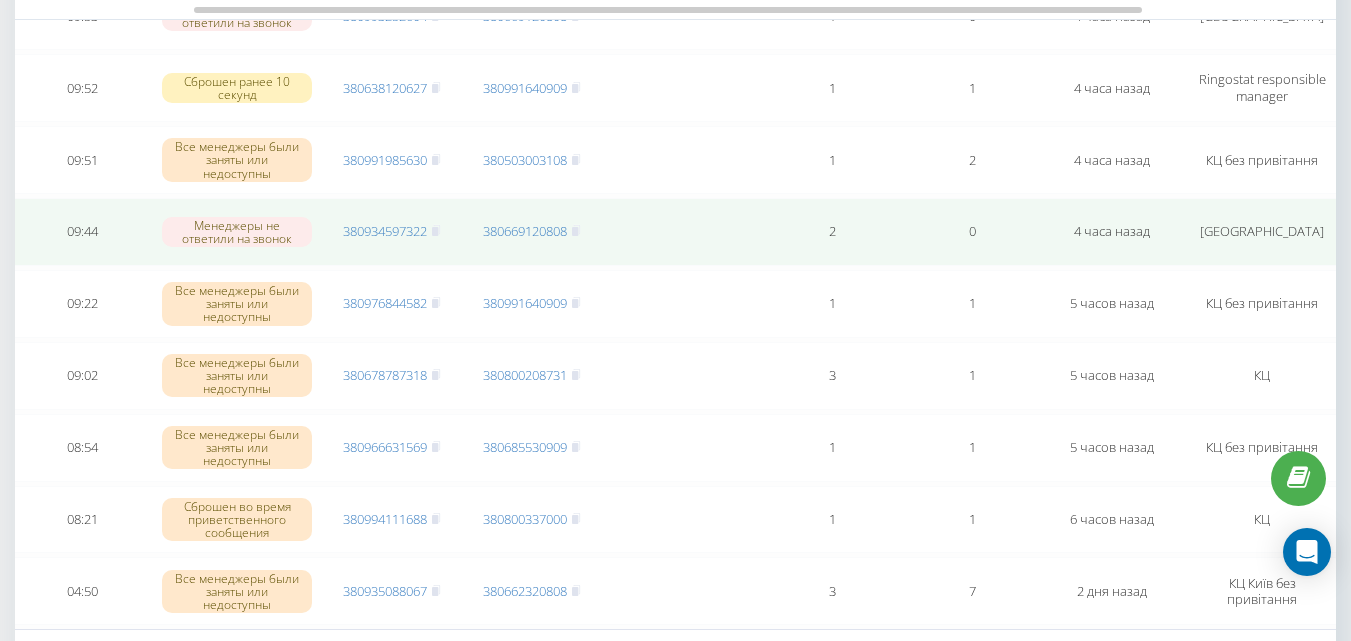 scroll, scrollTop: 1400, scrollLeft: 0, axis: vertical 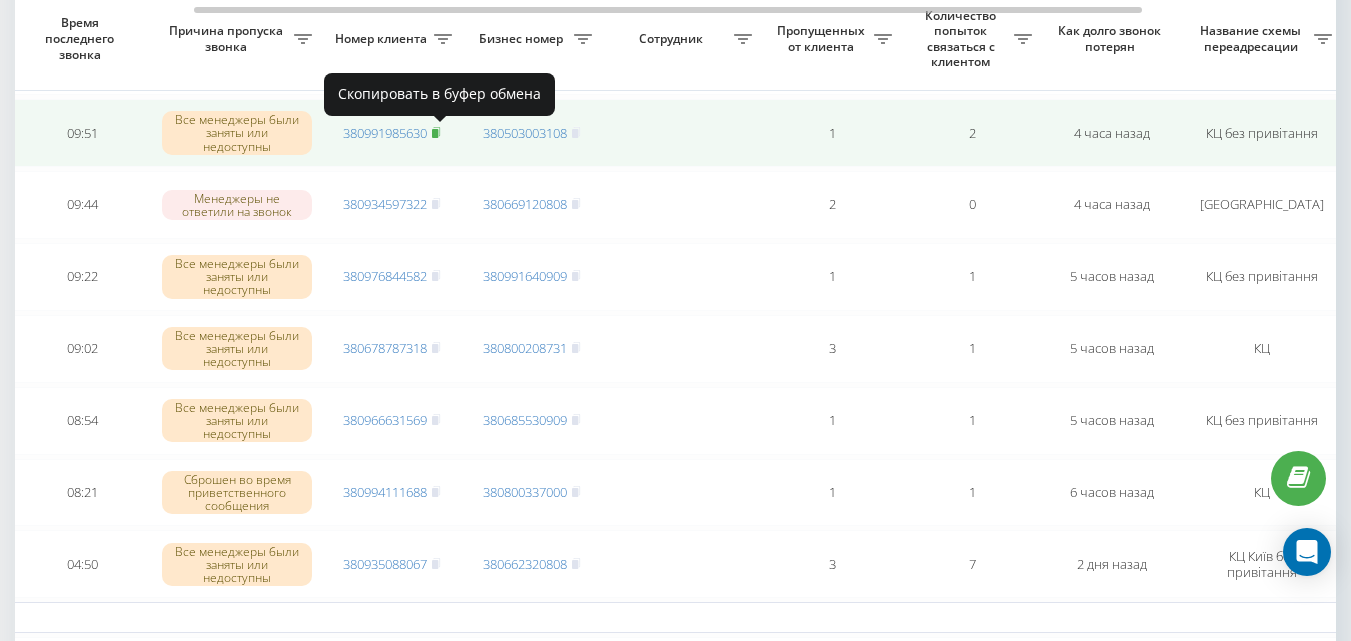 click 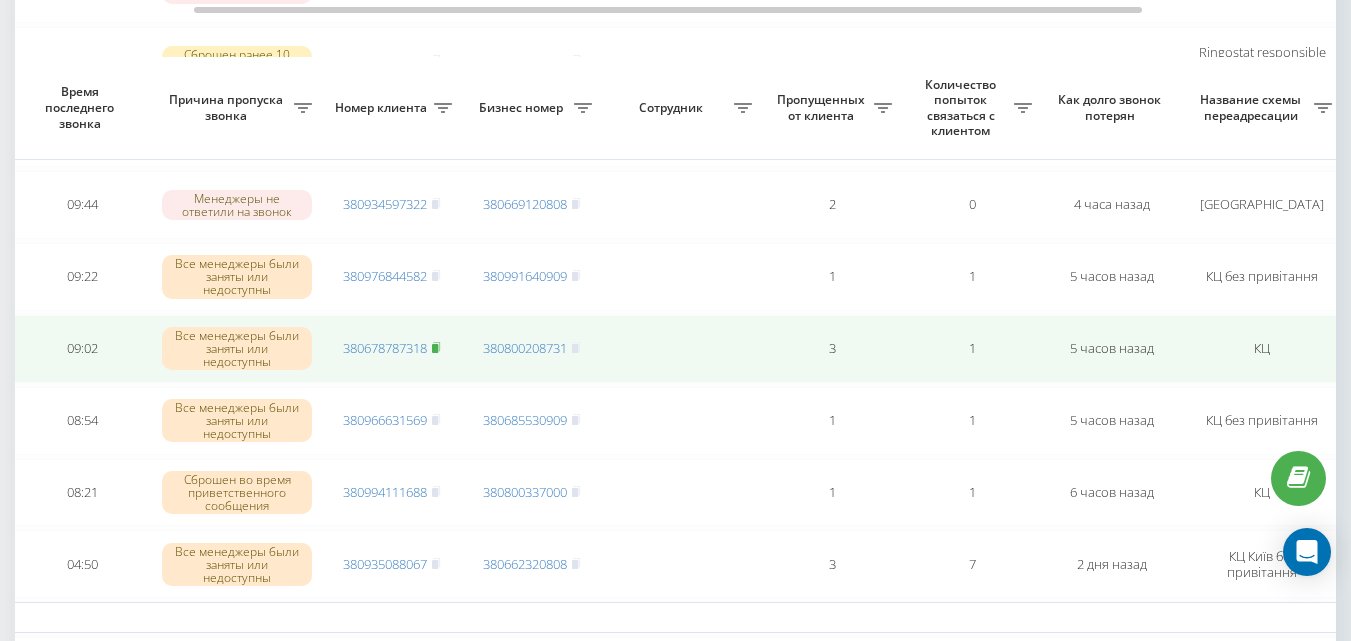 scroll, scrollTop: 1500, scrollLeft: 0, axis: vertical 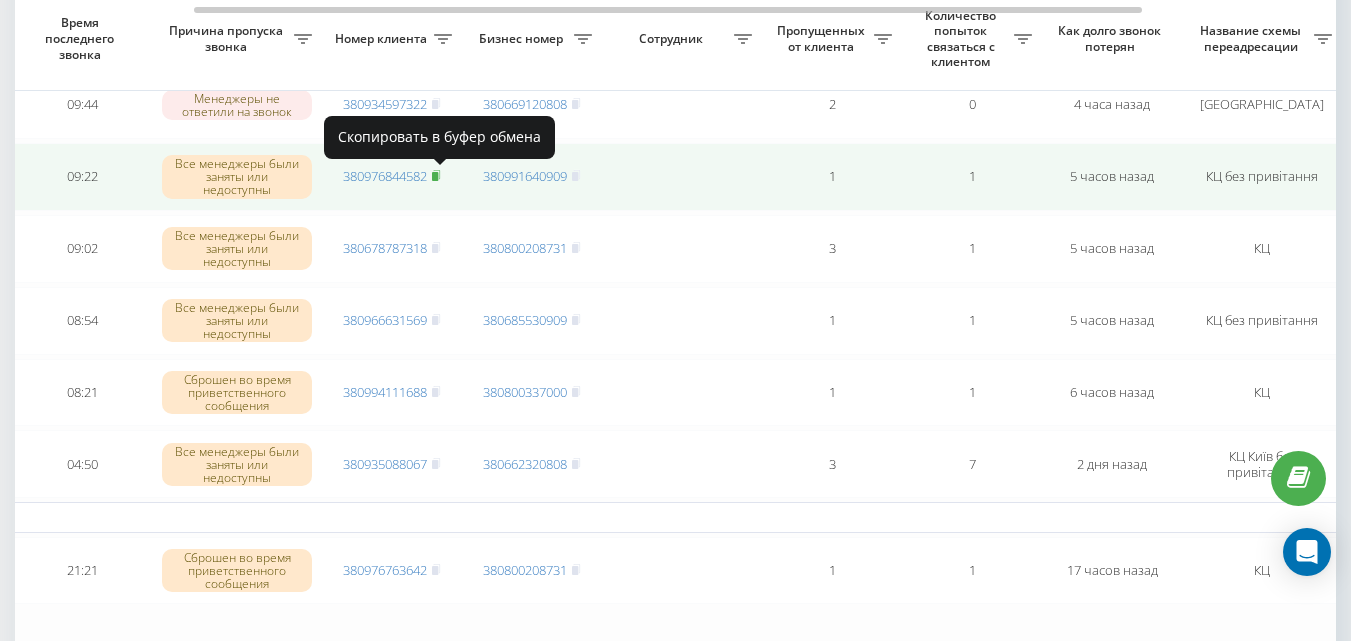 click 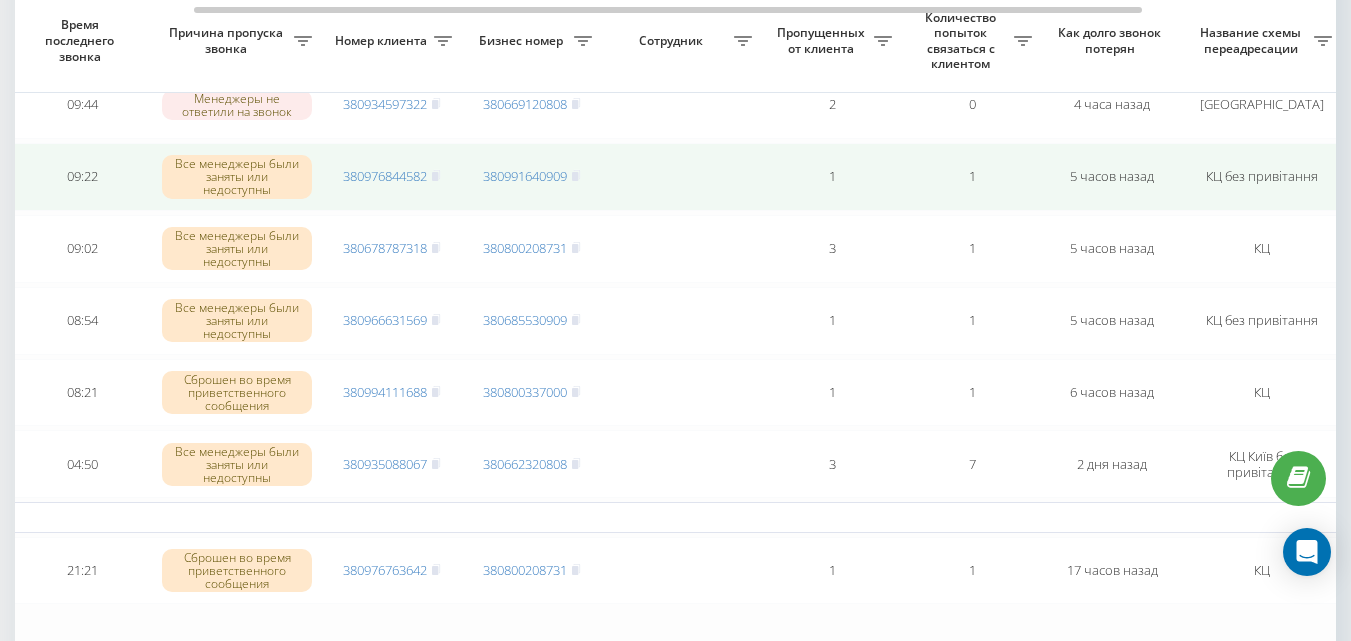 scroll, scrollTop: 1600, scrollLeft: 0, axis: vertical 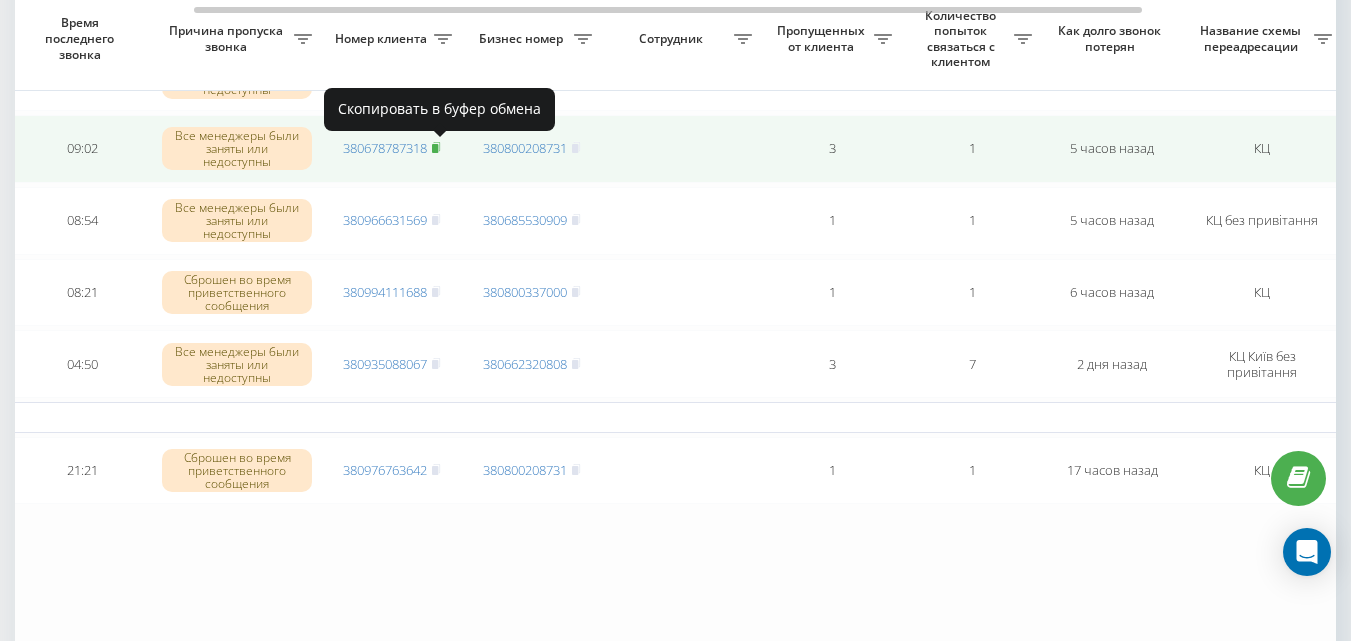 click 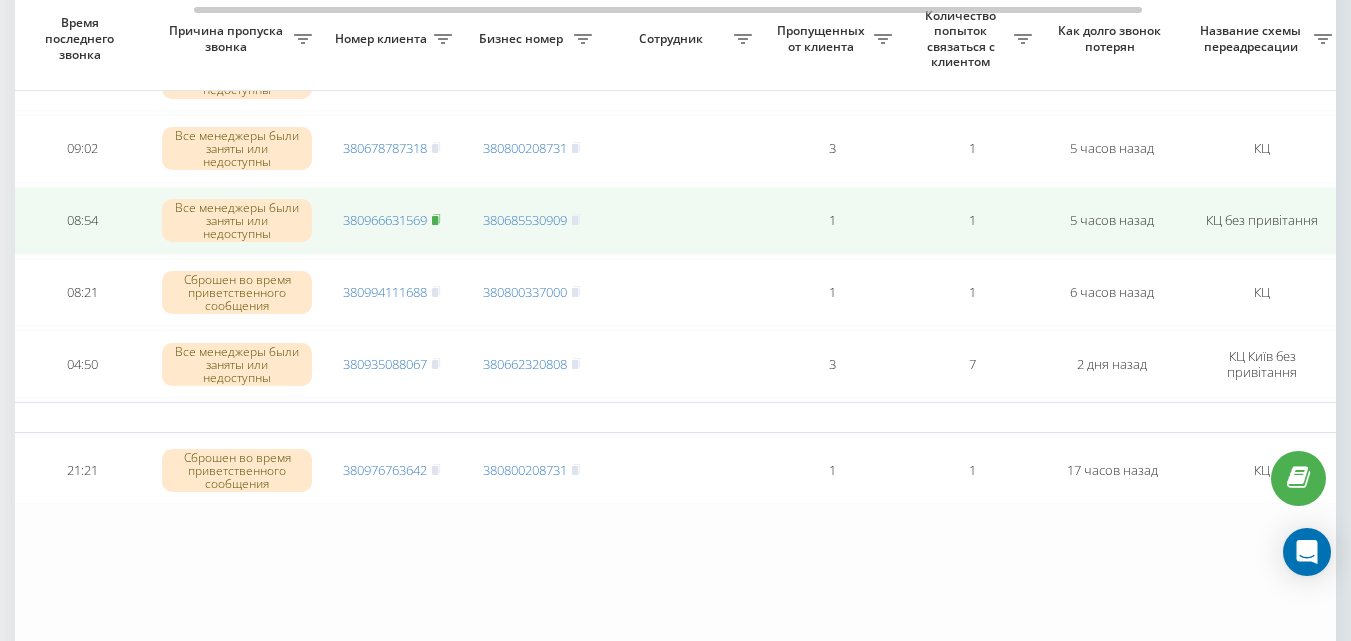 click 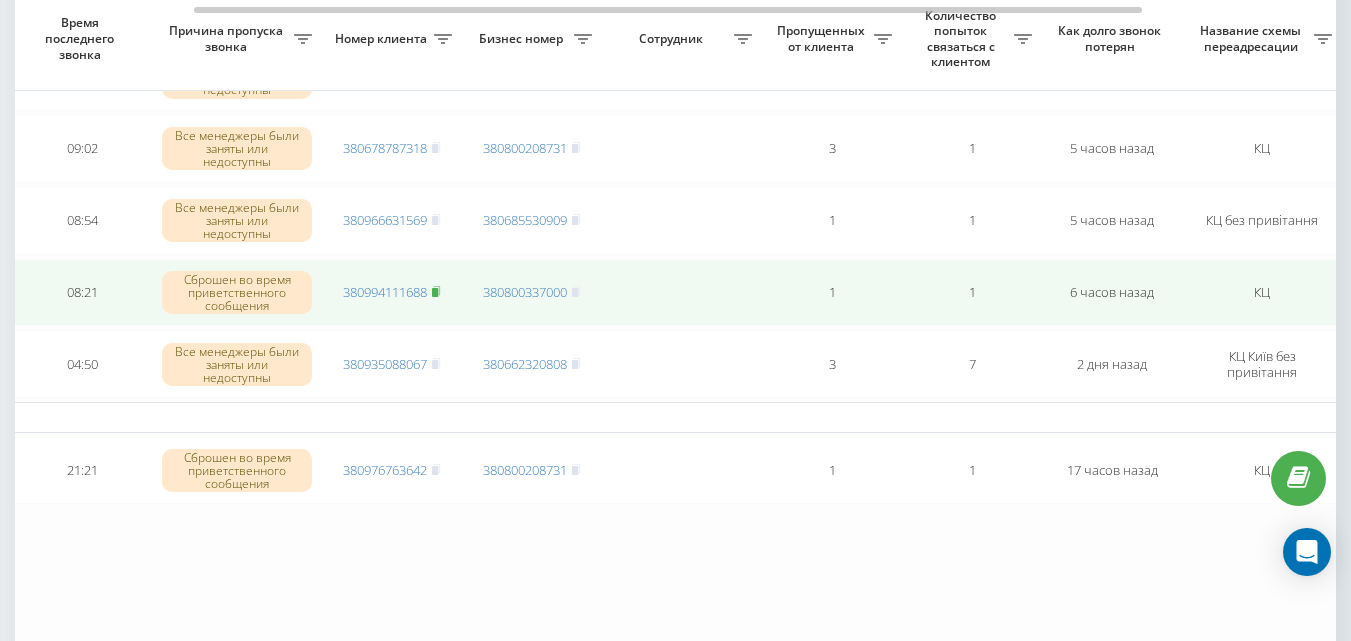click 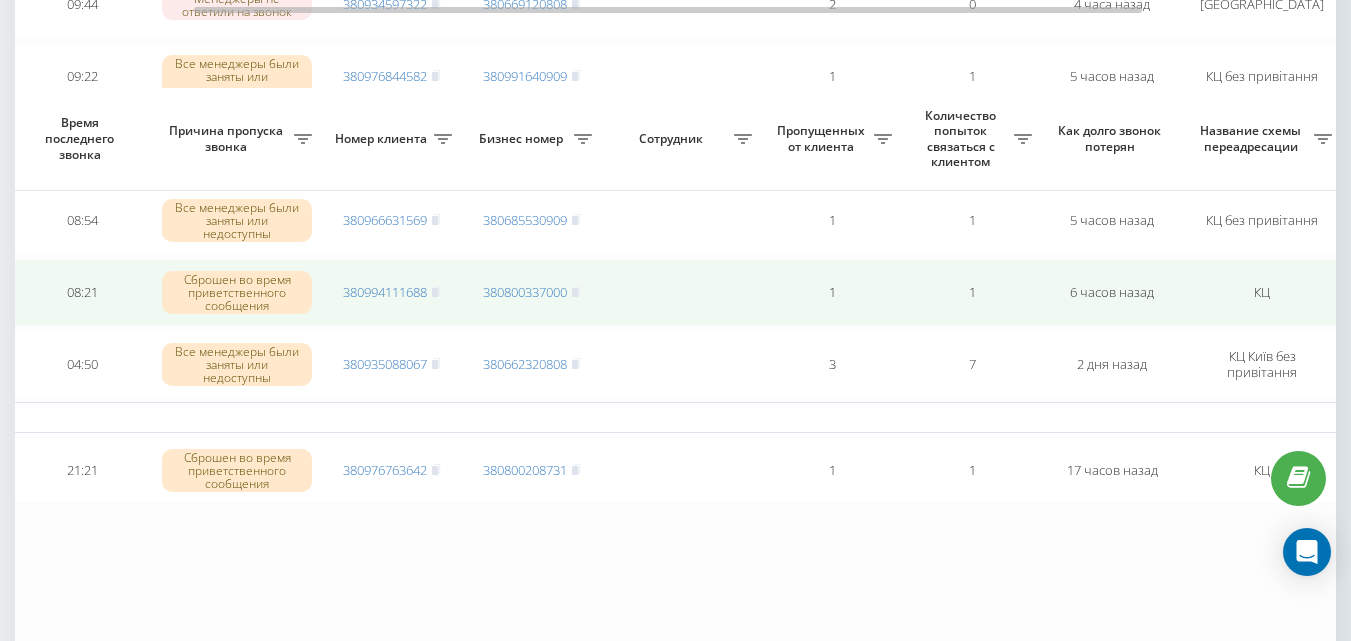 scroll, scrollTop: 1700, scrollLeft: 0, axis: vertical 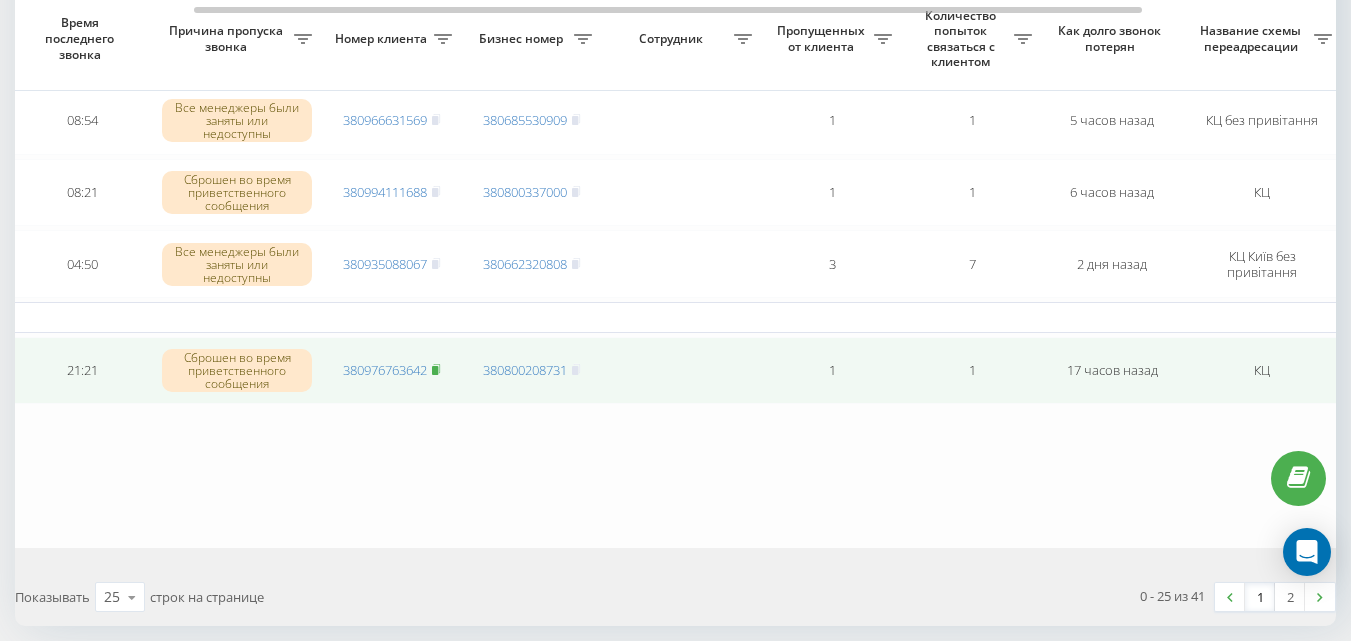 click 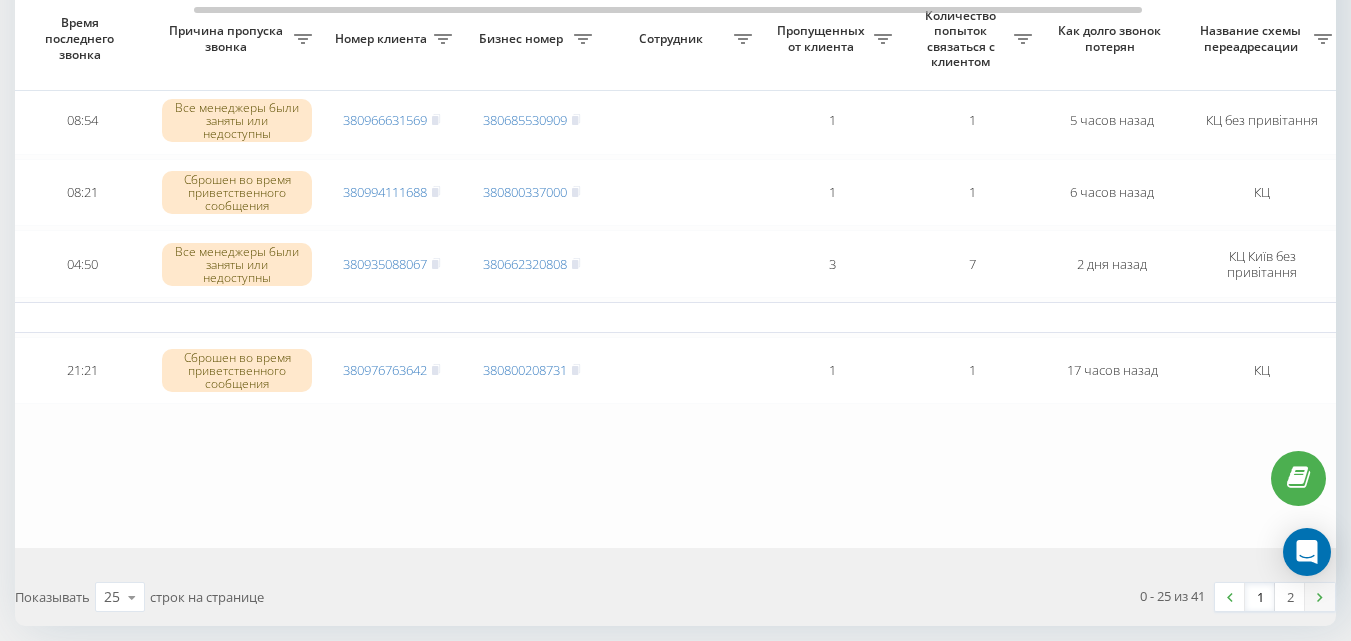 click at bounding box center (1320, 597) 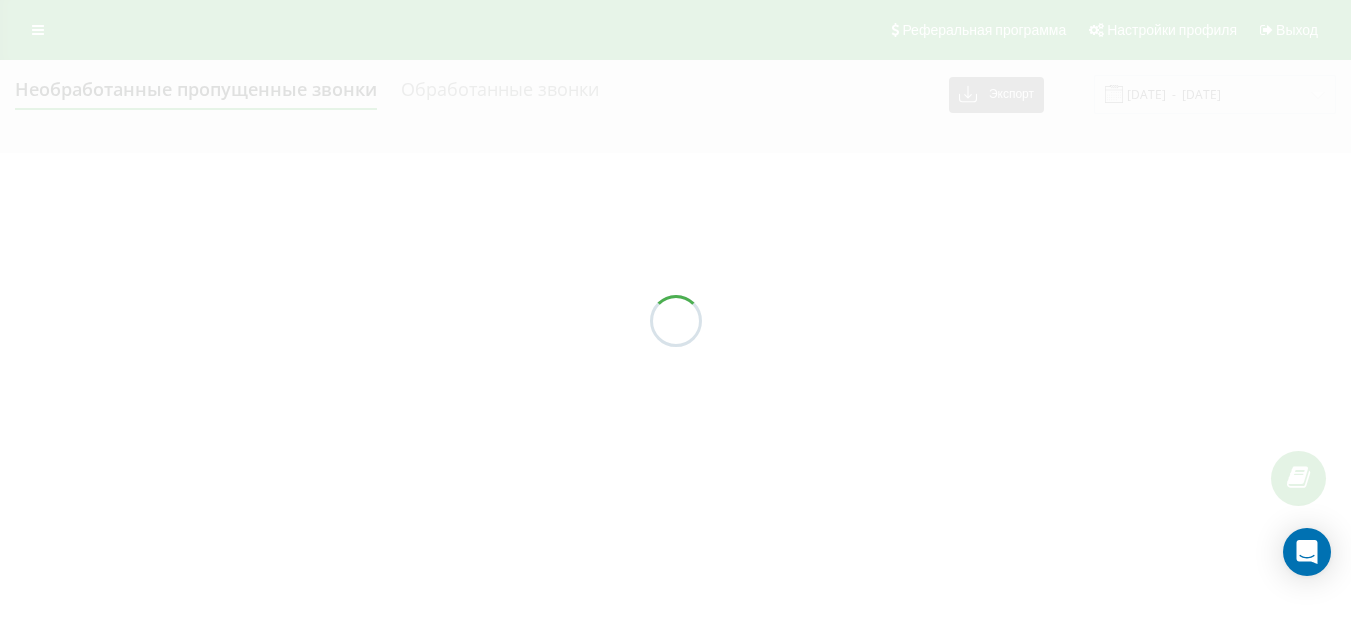 scroll, scrollTop: 0, scrollLeft: 0, axis: both 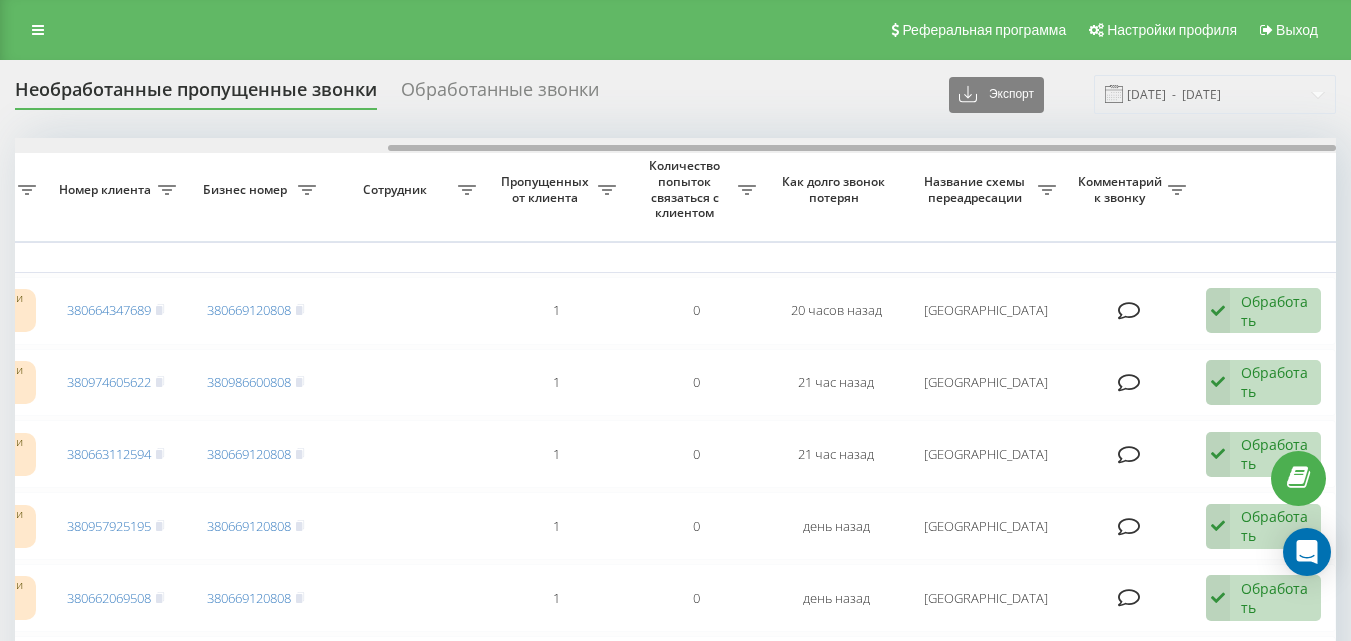 drag, startPoint x: 689, startPoint y: 144, endPoint x: 768, endPoint y: 149, distance: 79.15807 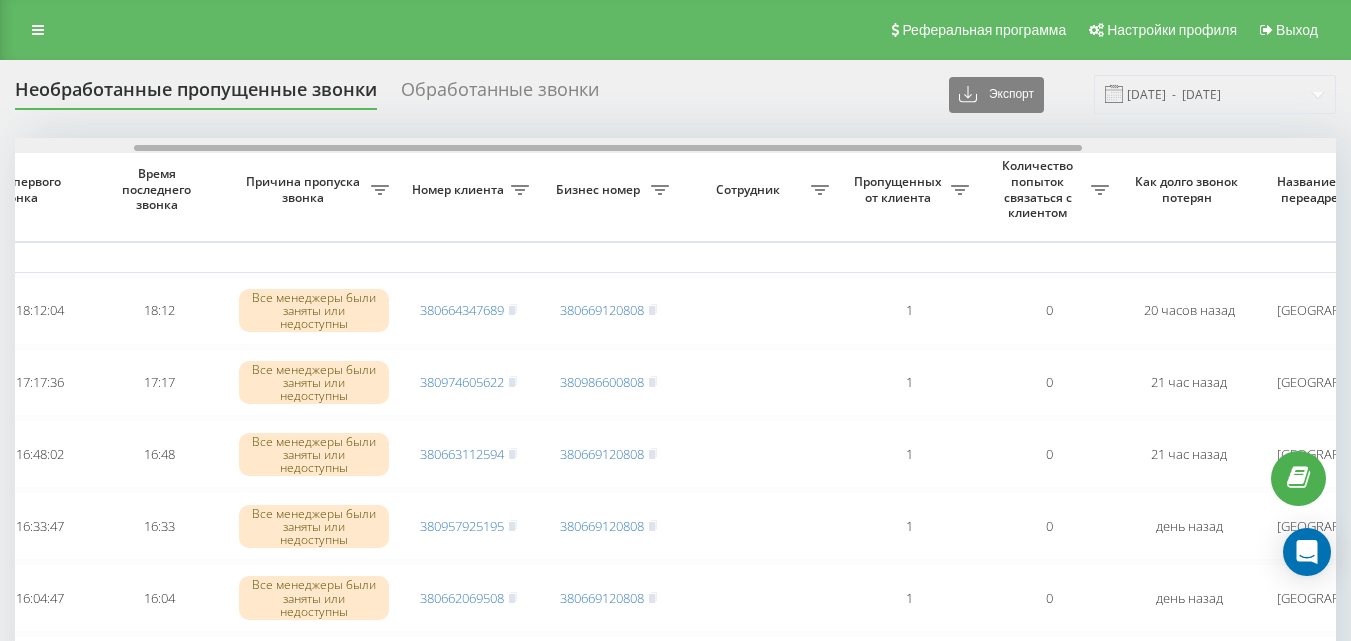 scroll, scrollTop: 0, scrollLeft: 227, axis: horizontal 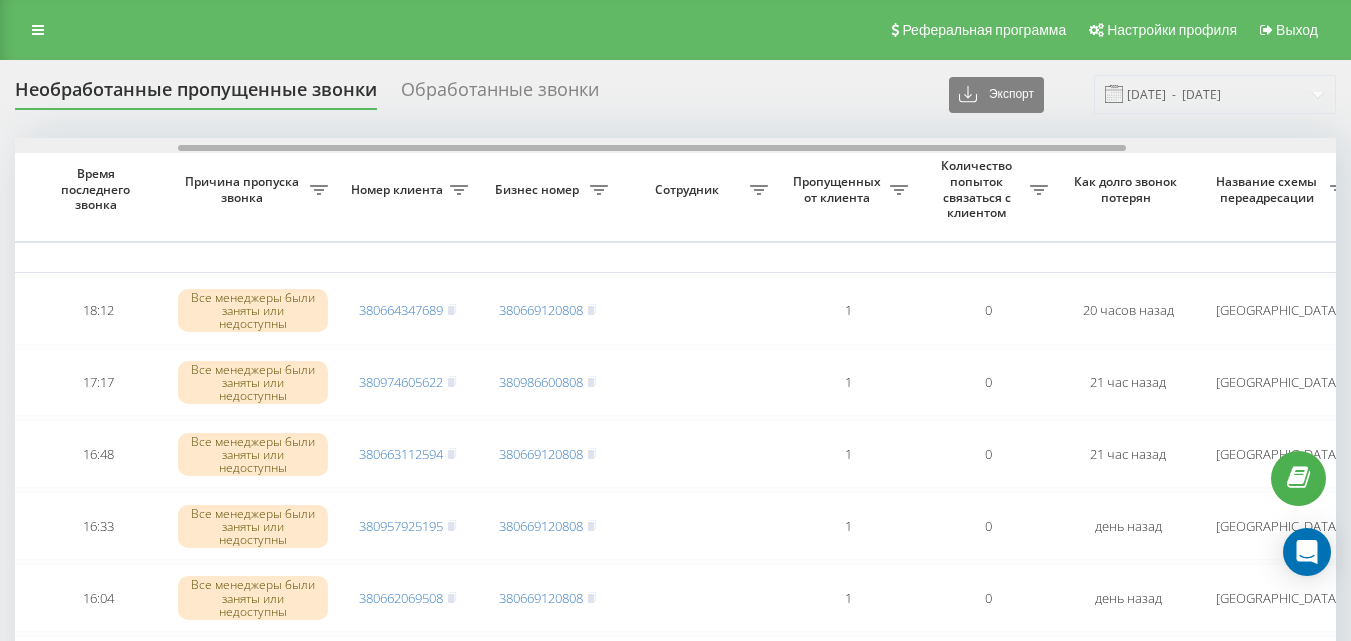 drag, startPoint x: 742, startPoint y: 148, endPoint x: 532, endPoint y: 159, distance: 210.2879 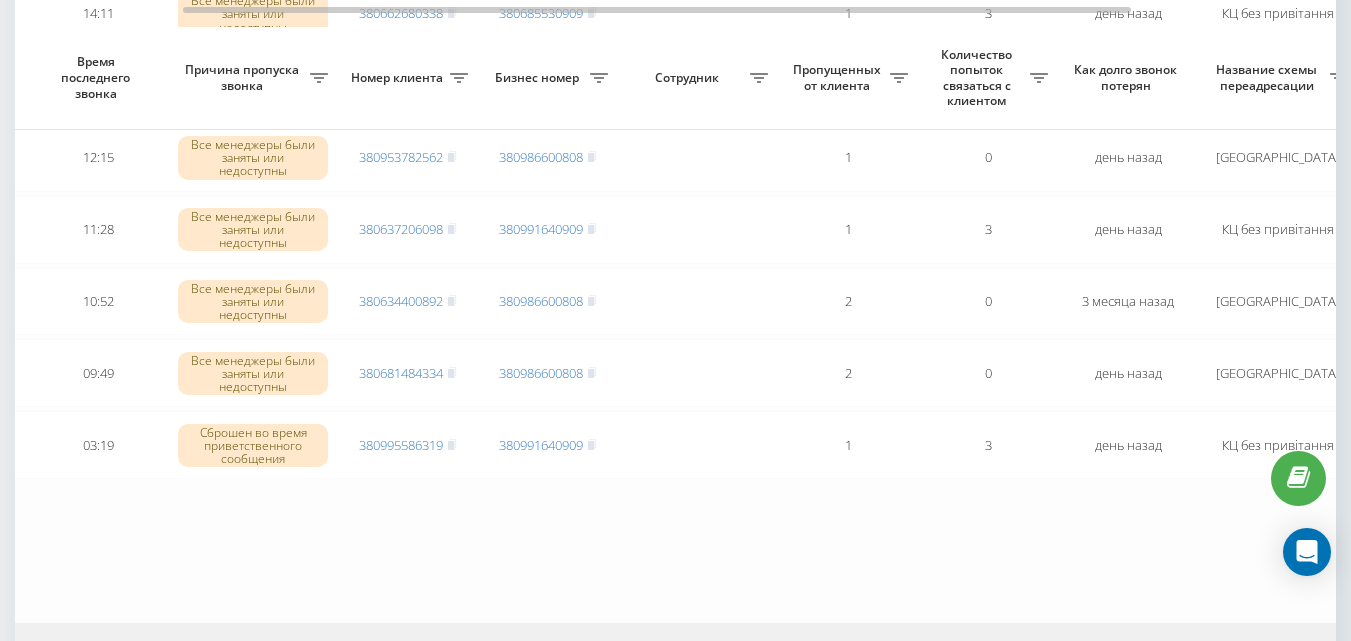 scroll, scrollTop: 900, scrollLeft: 0, axis: vertical 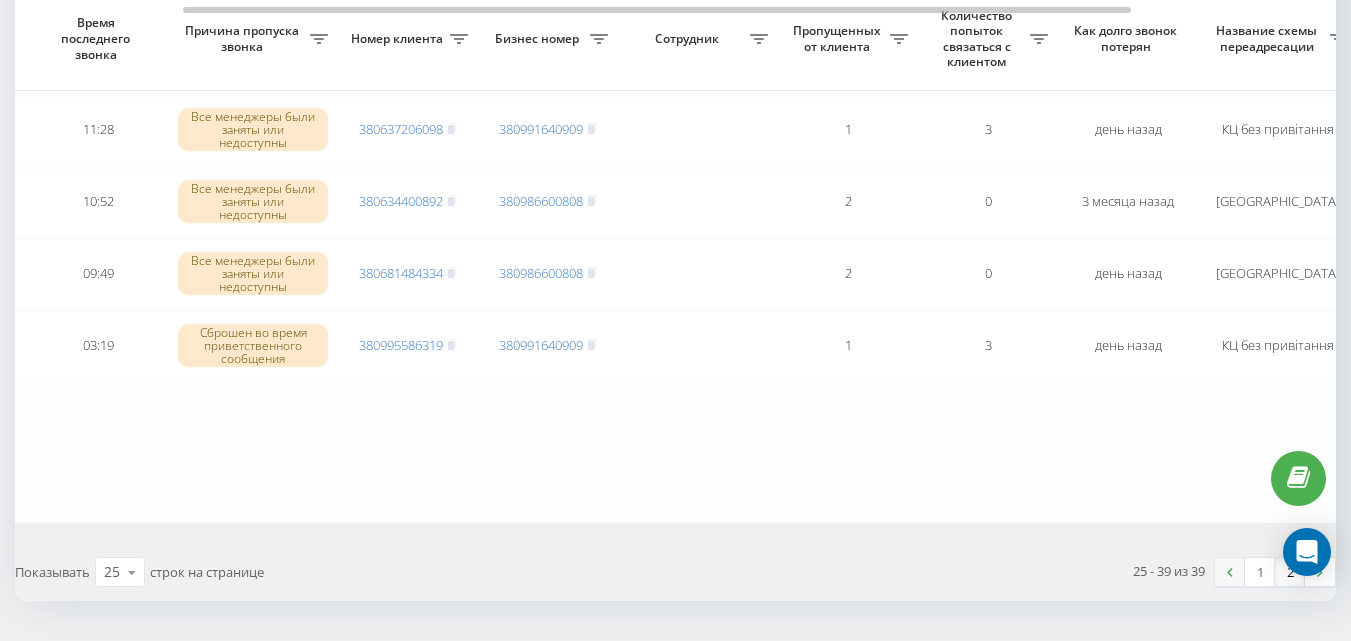 click at bounding box center (1230, 572) 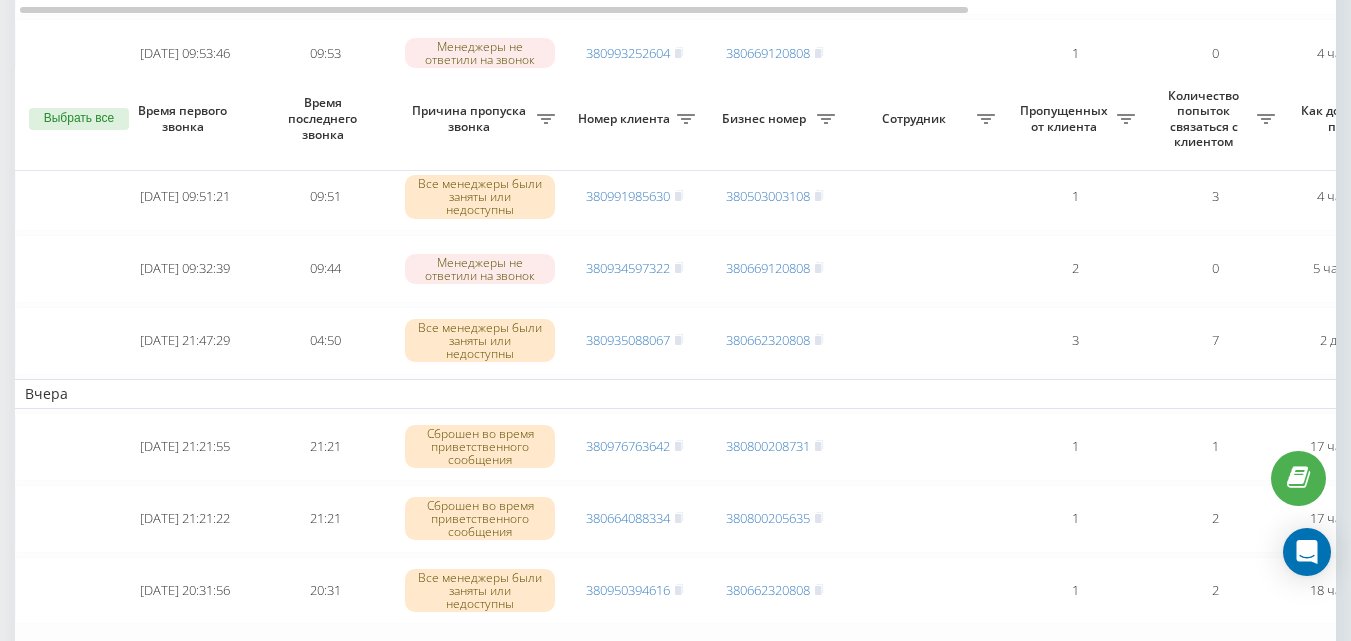 scroll, scrollTop: 1580, scrollLeft: 0, axis: vertical 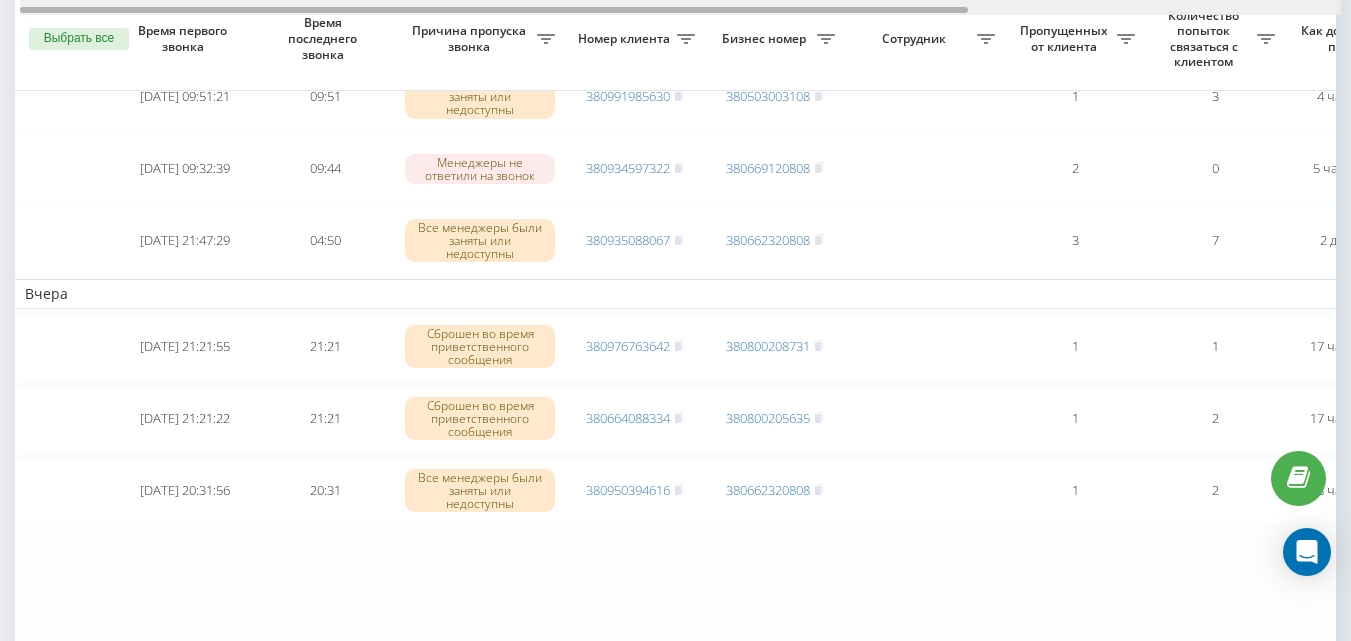 drag, startPoint x: 796, startPoint y: 9, endPoint x: 733, endPoint y: 54, distance: 77.42093 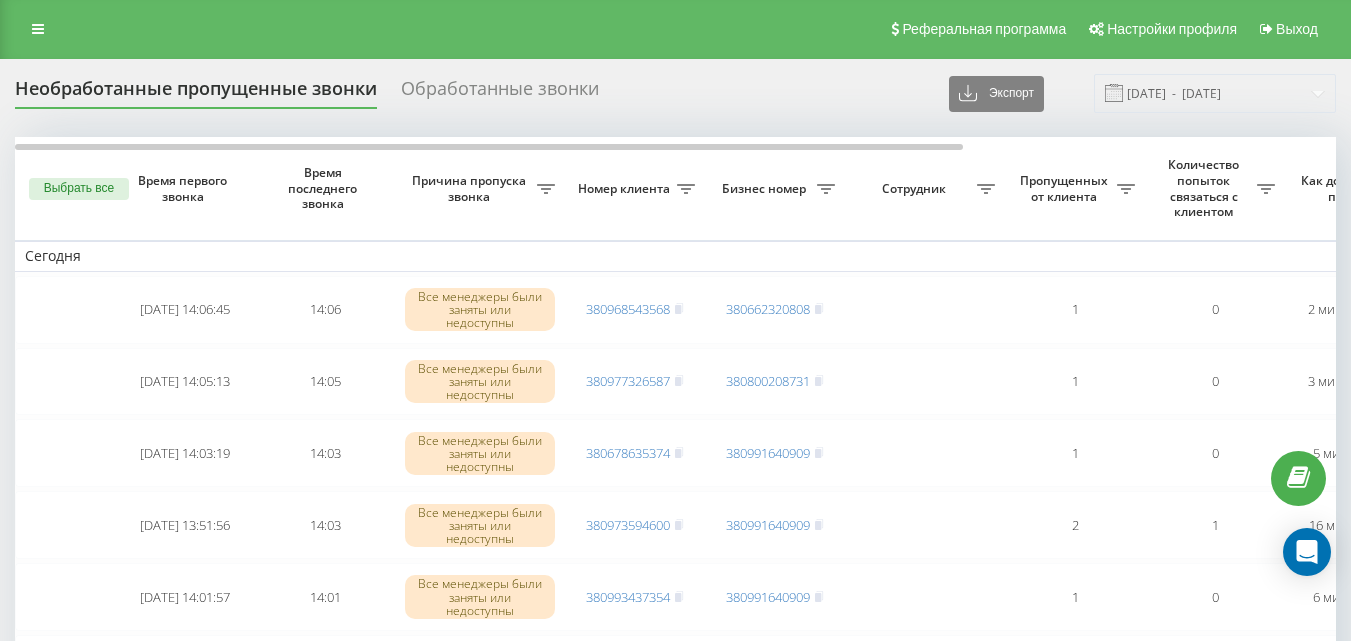 scroll, scrollTop: 0, scrollLeft: 0, axis: both 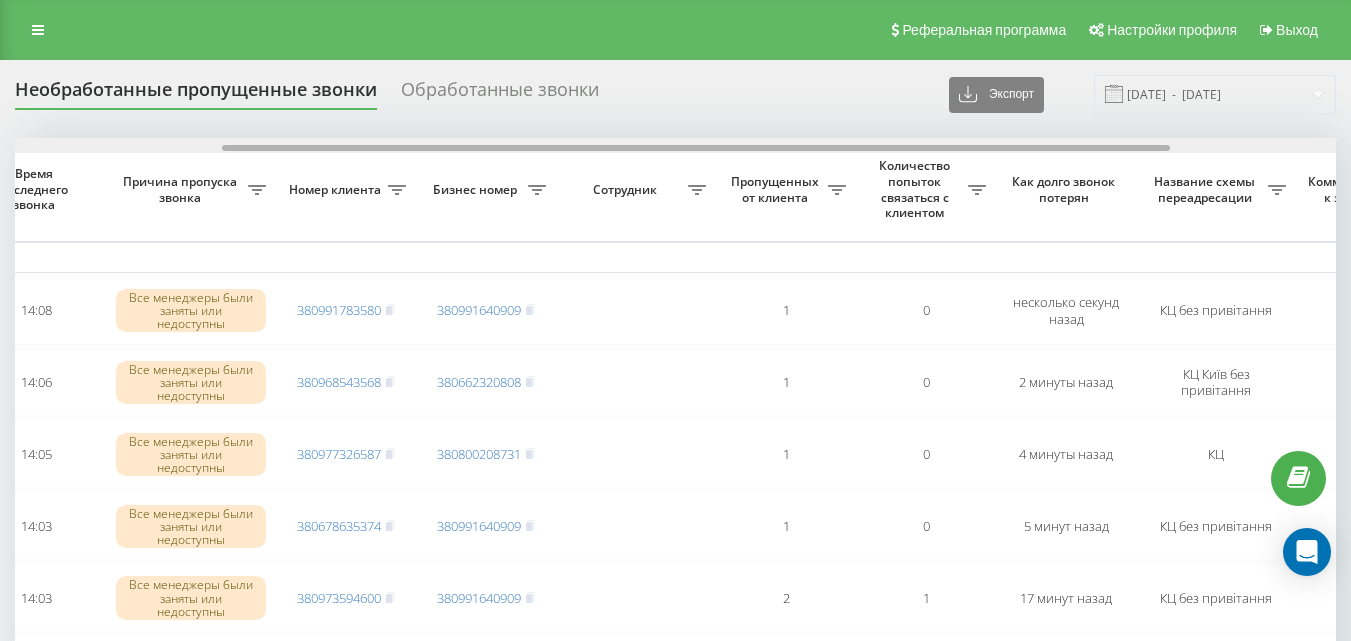 drag, startPoint x: 731, startPoint y: 147, endPoint x: 803, endPoint y: 149, distance: 72.02777 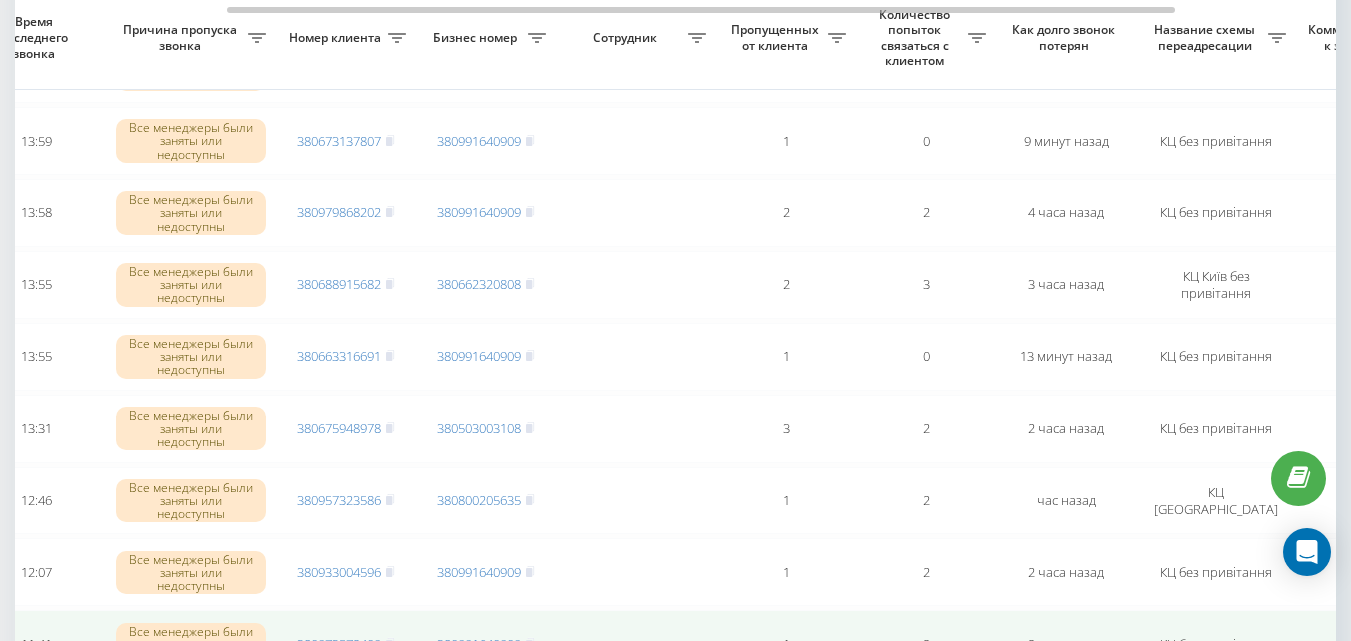 scroll, scrollTop: 600, scrollLeft: 0, axis: vertical 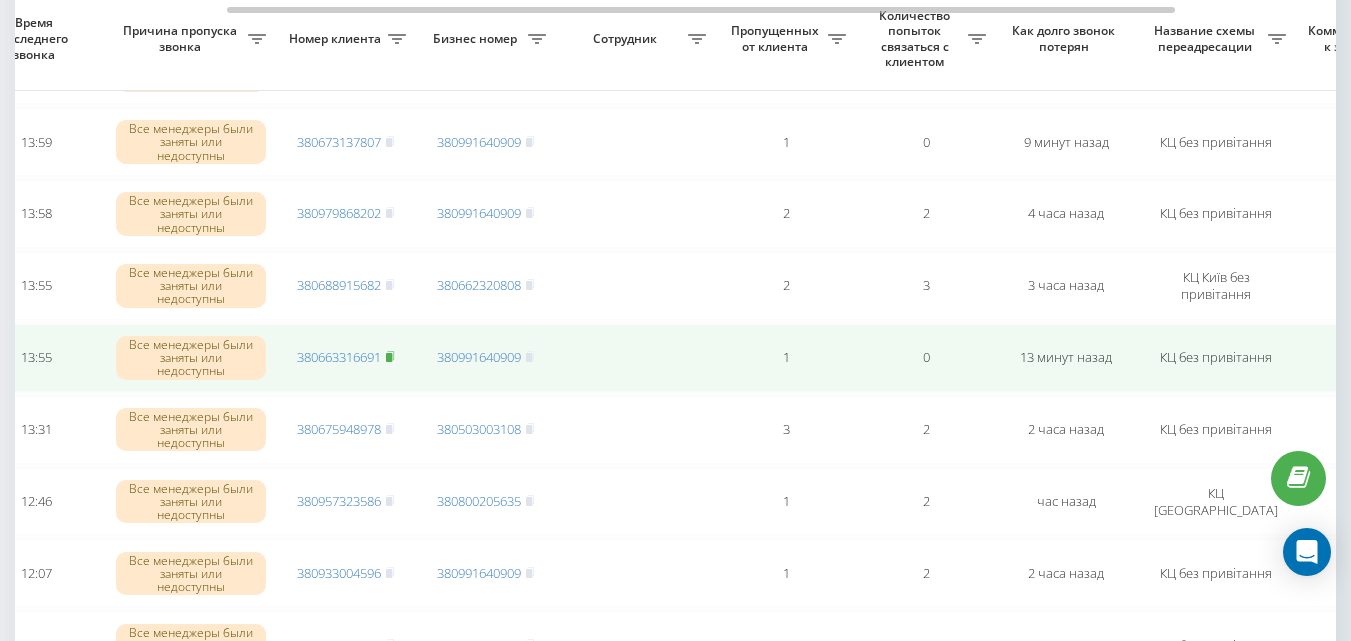 click 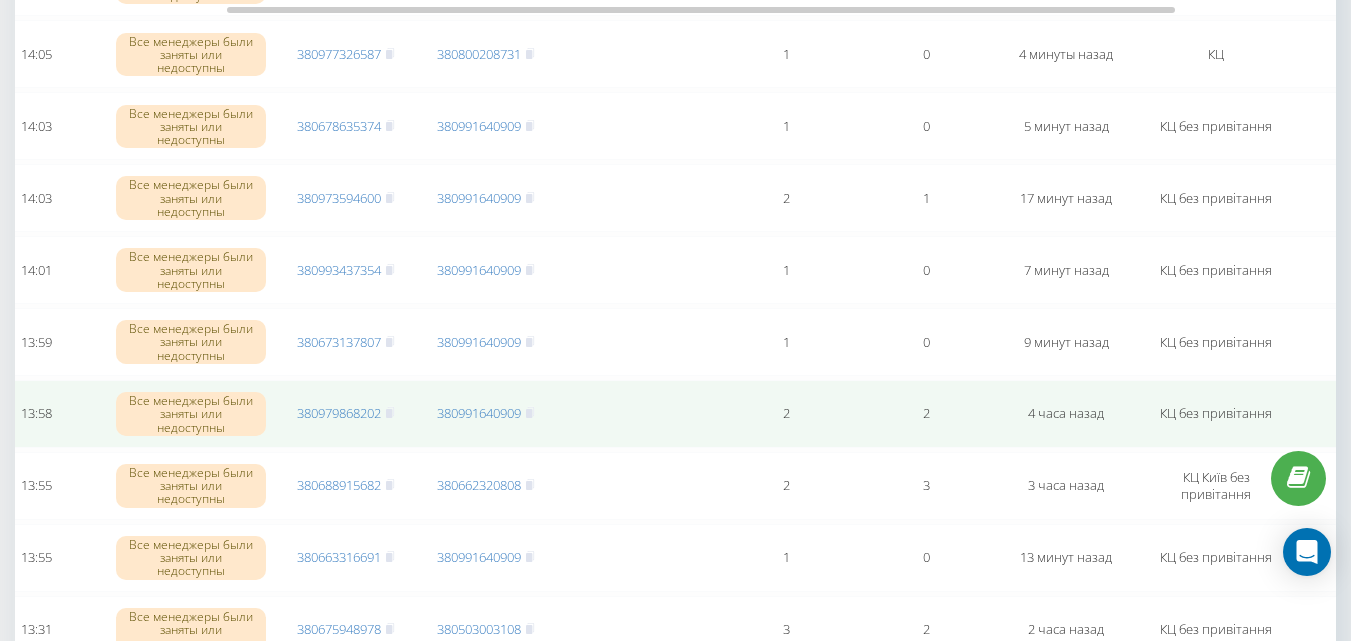 scroll, scrollTop: 300, scrollLeft: 0, axis: vertical 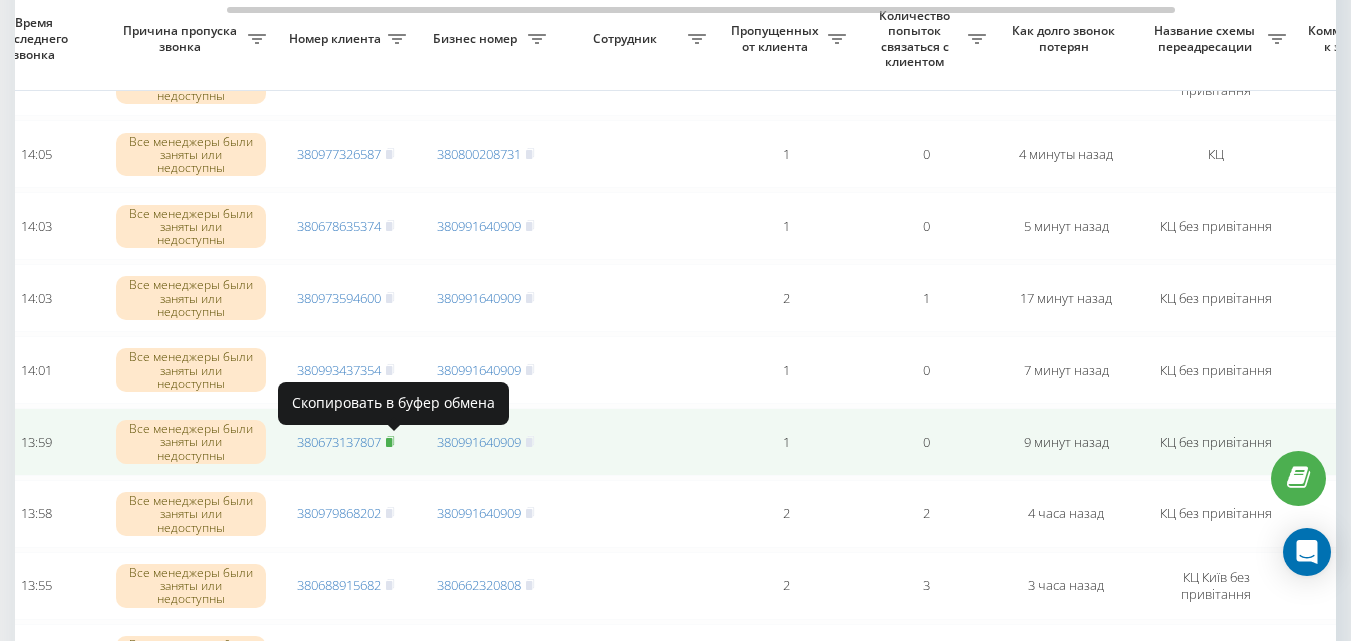 click 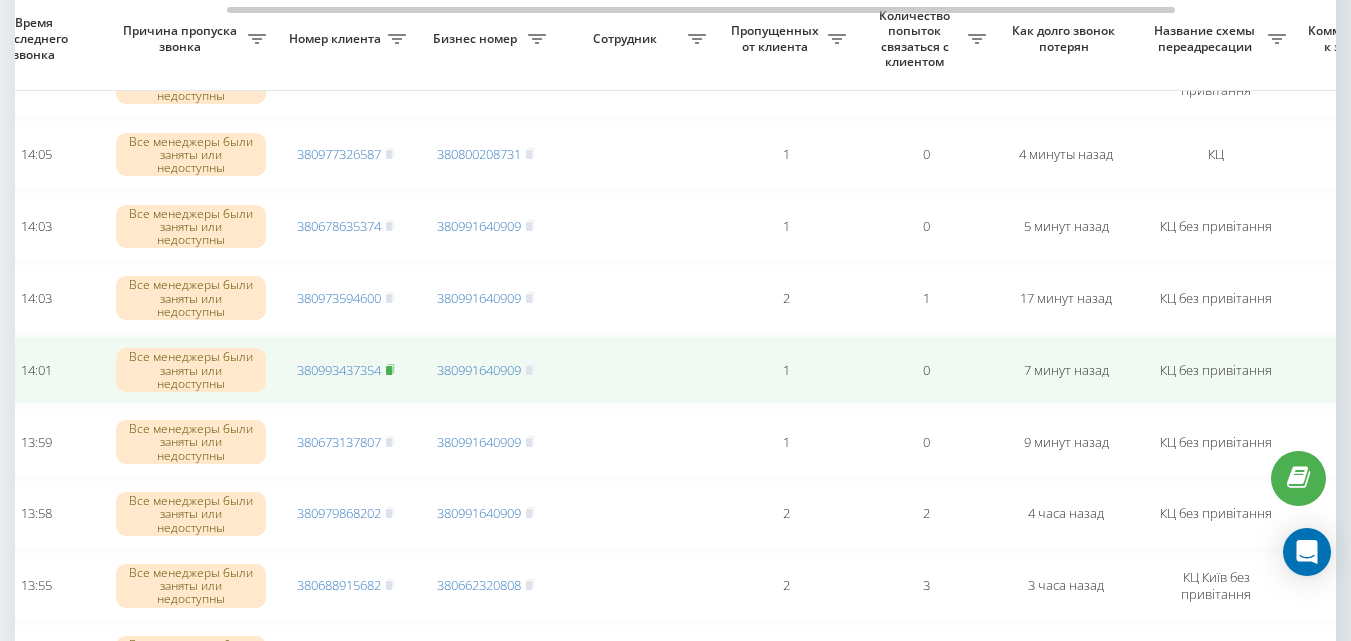 click 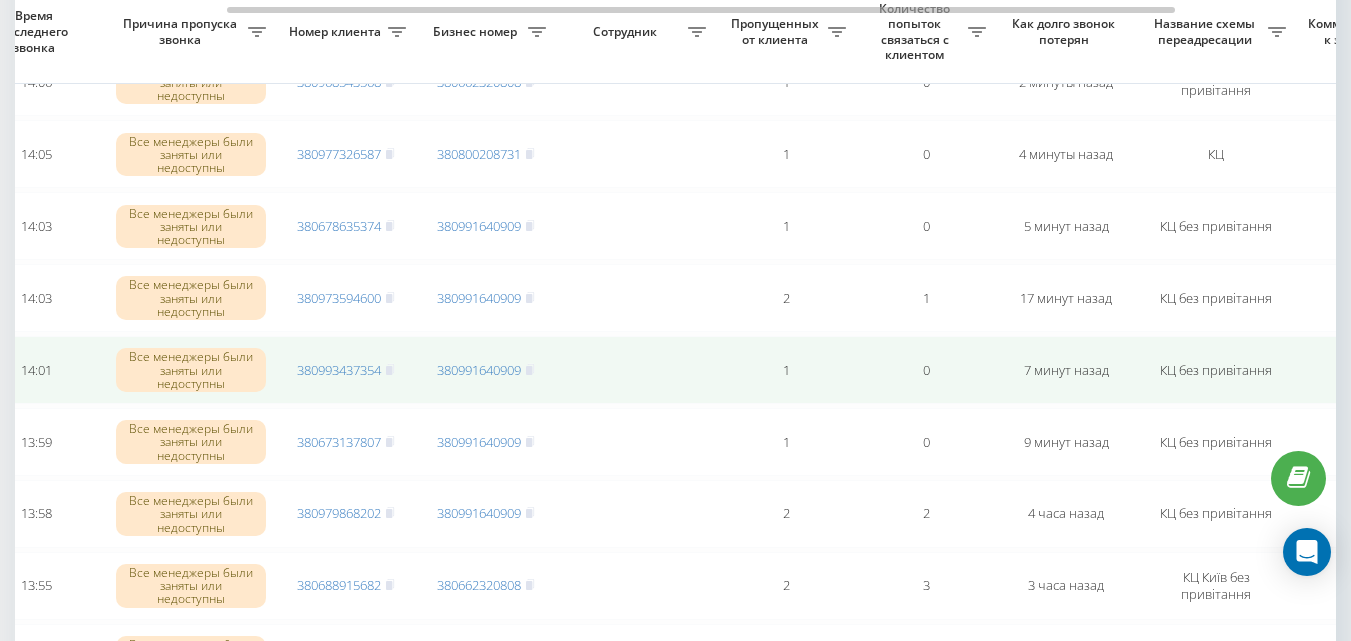 scroll, scrollTop: 200, scrollLeft: 0, axis: vertical 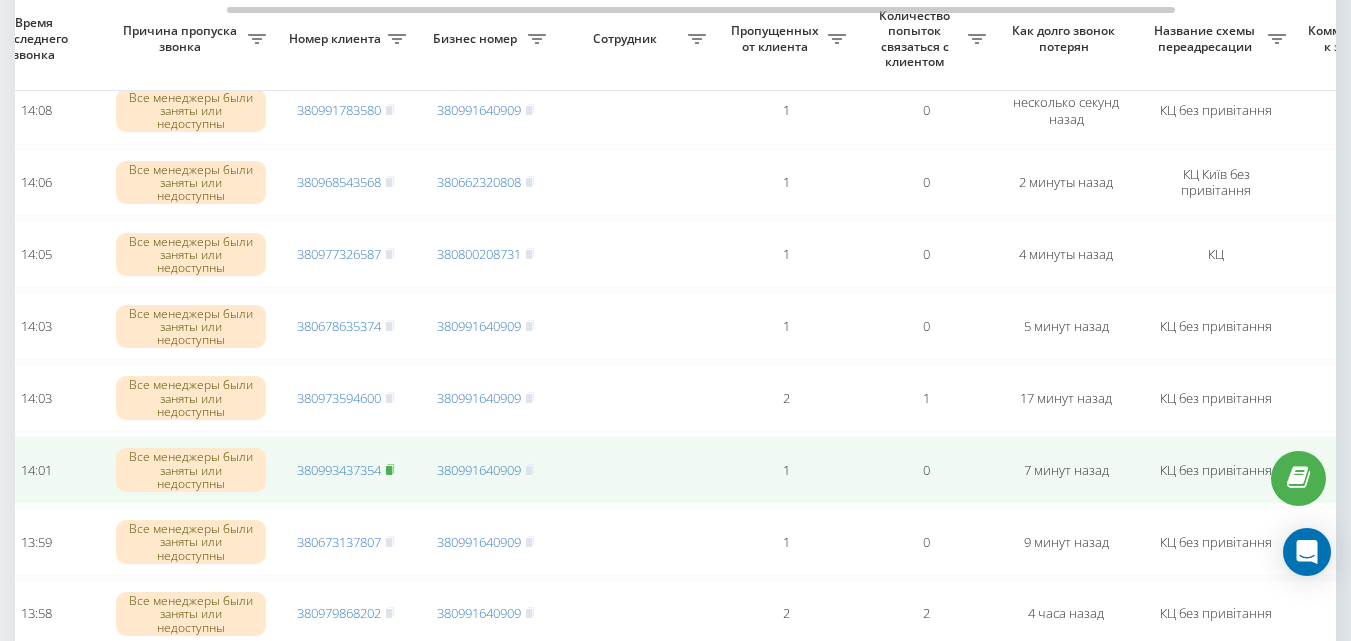 click 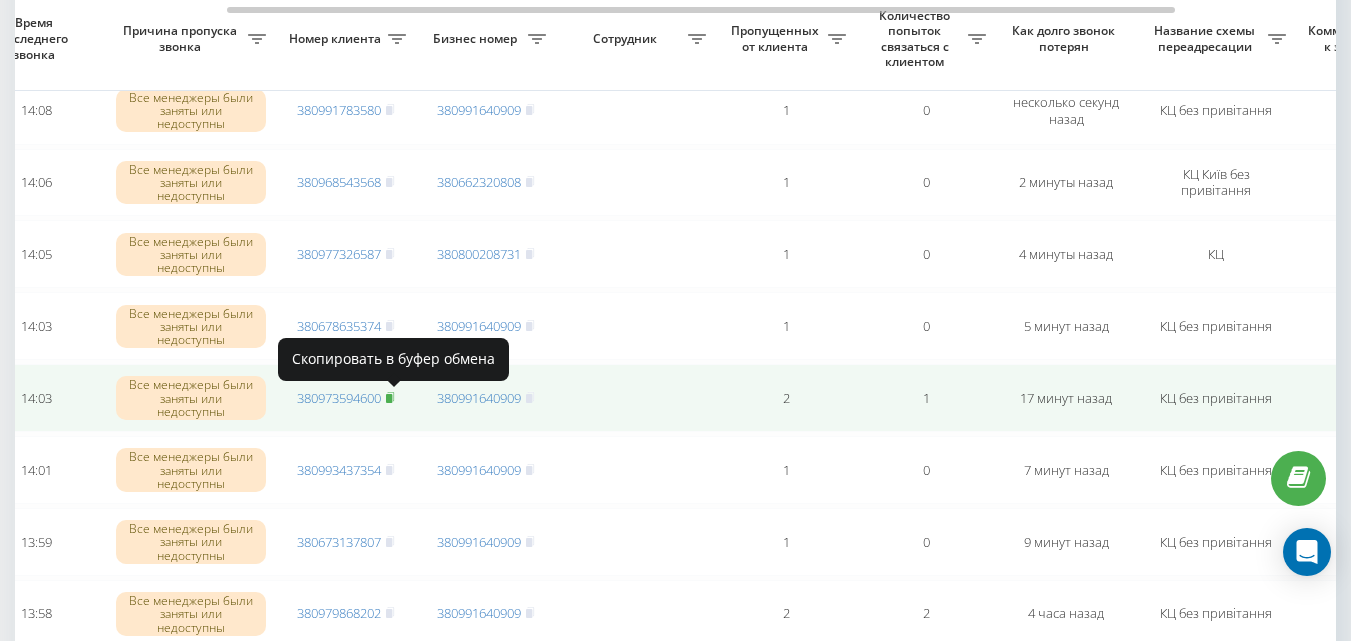 click 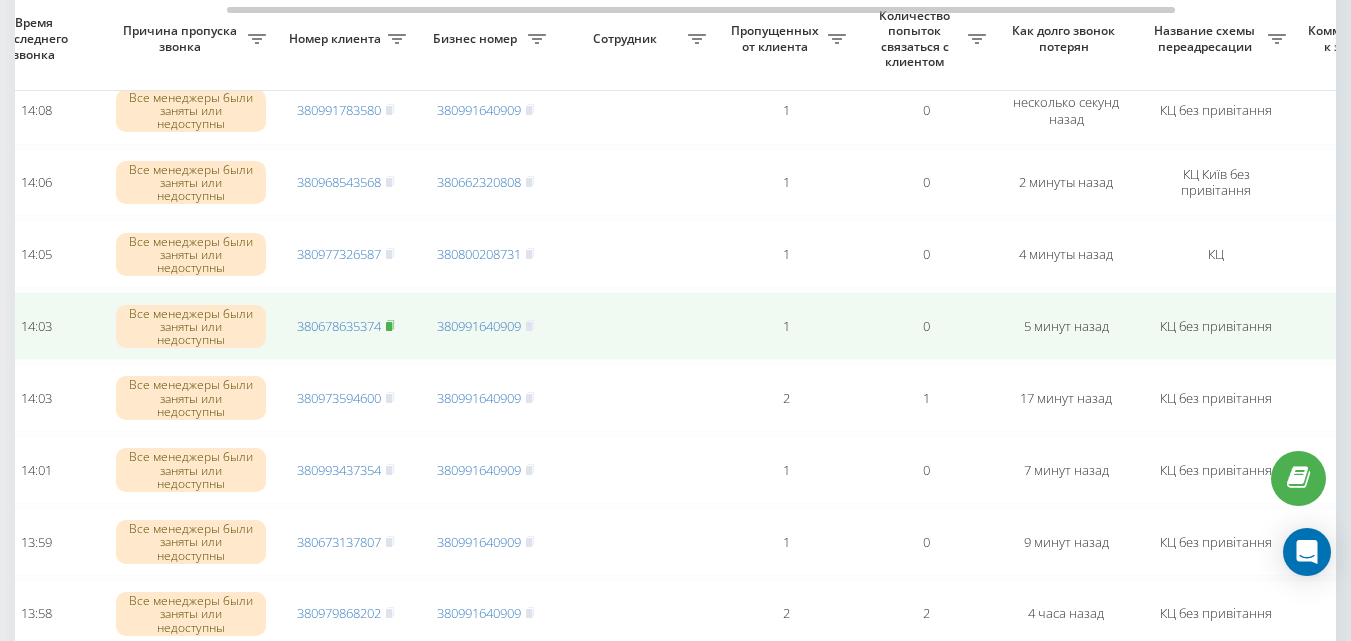 click 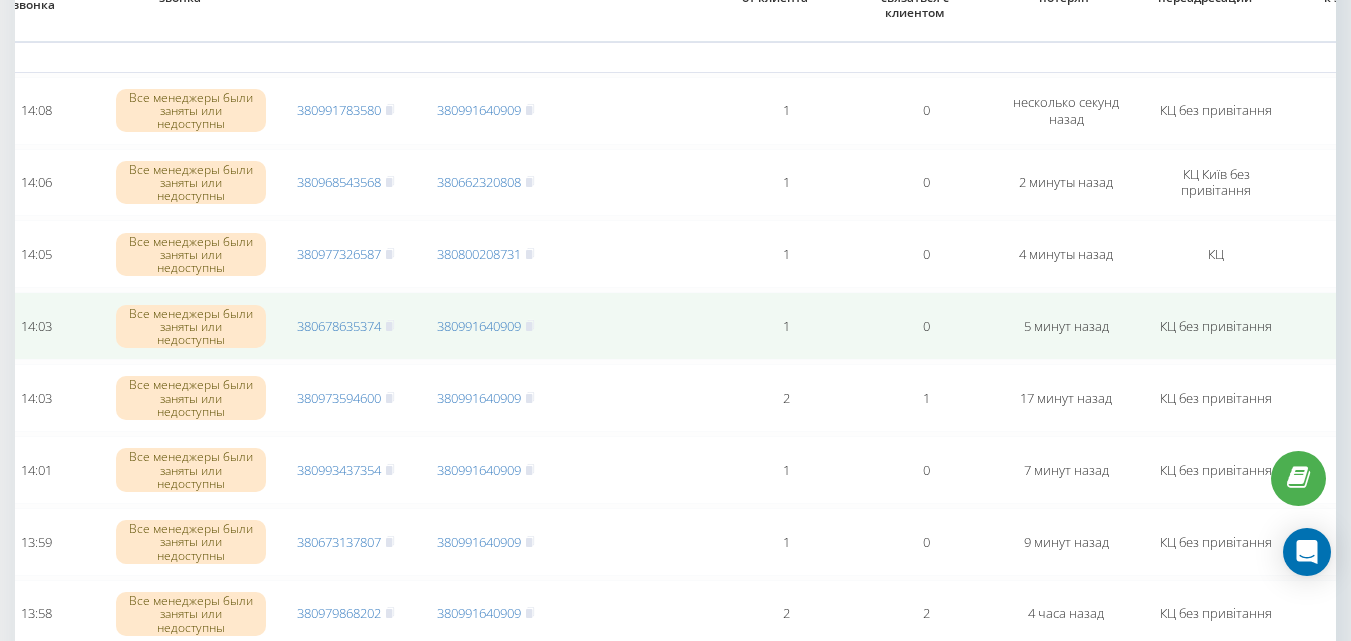 scroll, scrollTop: 0, scrollLeft: 0, axis: both 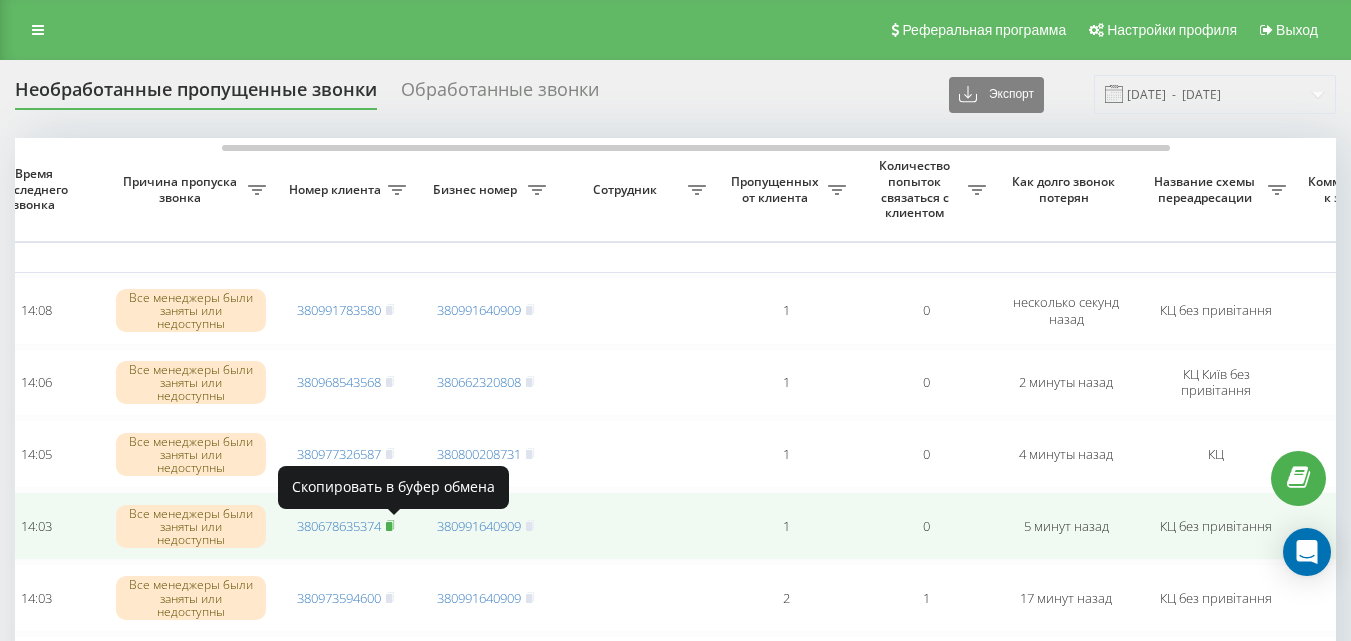 click 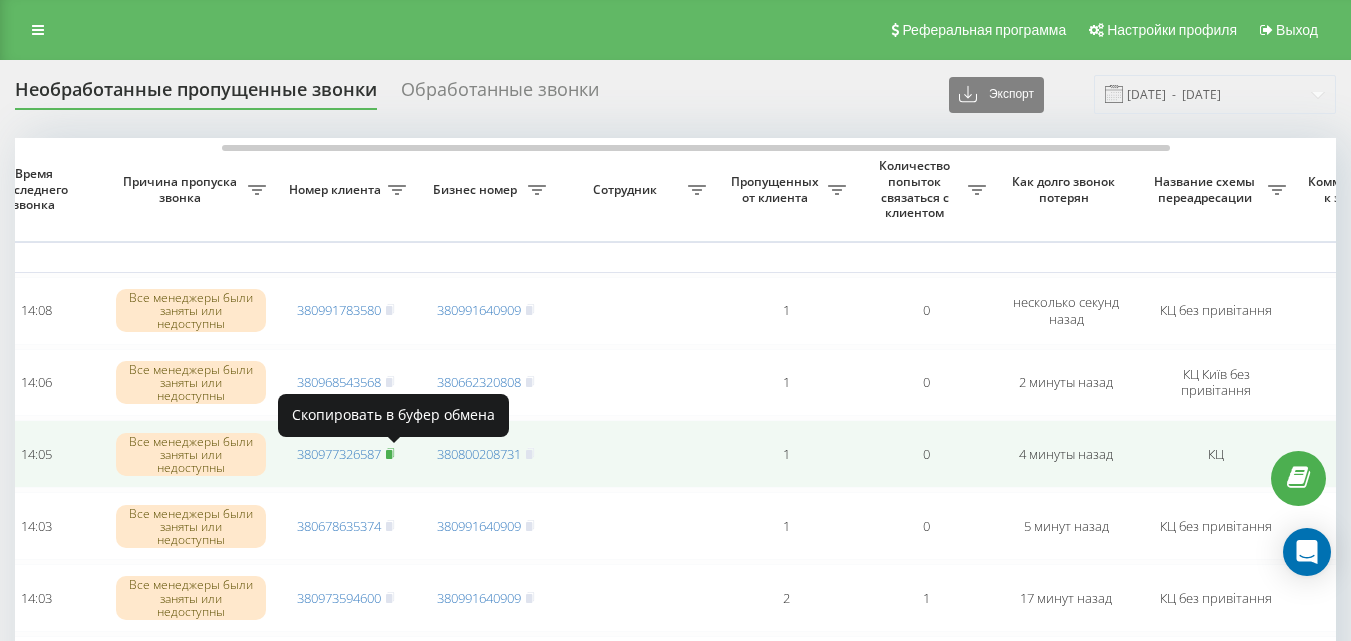 click 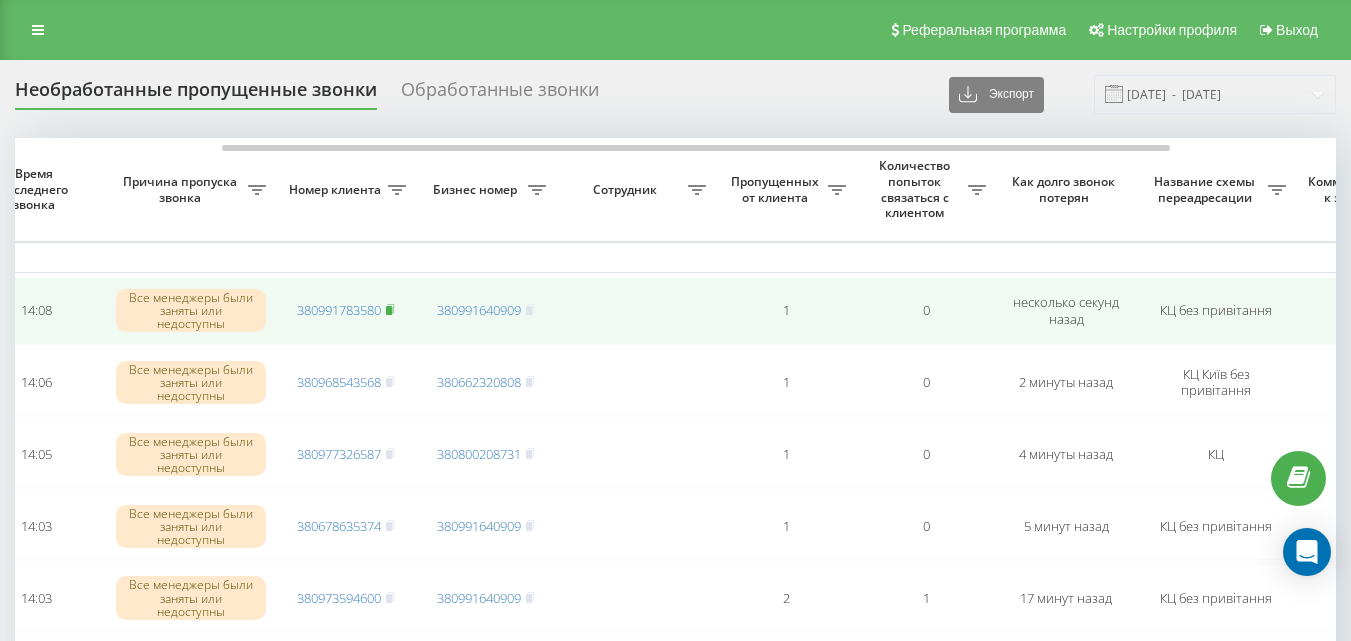 click 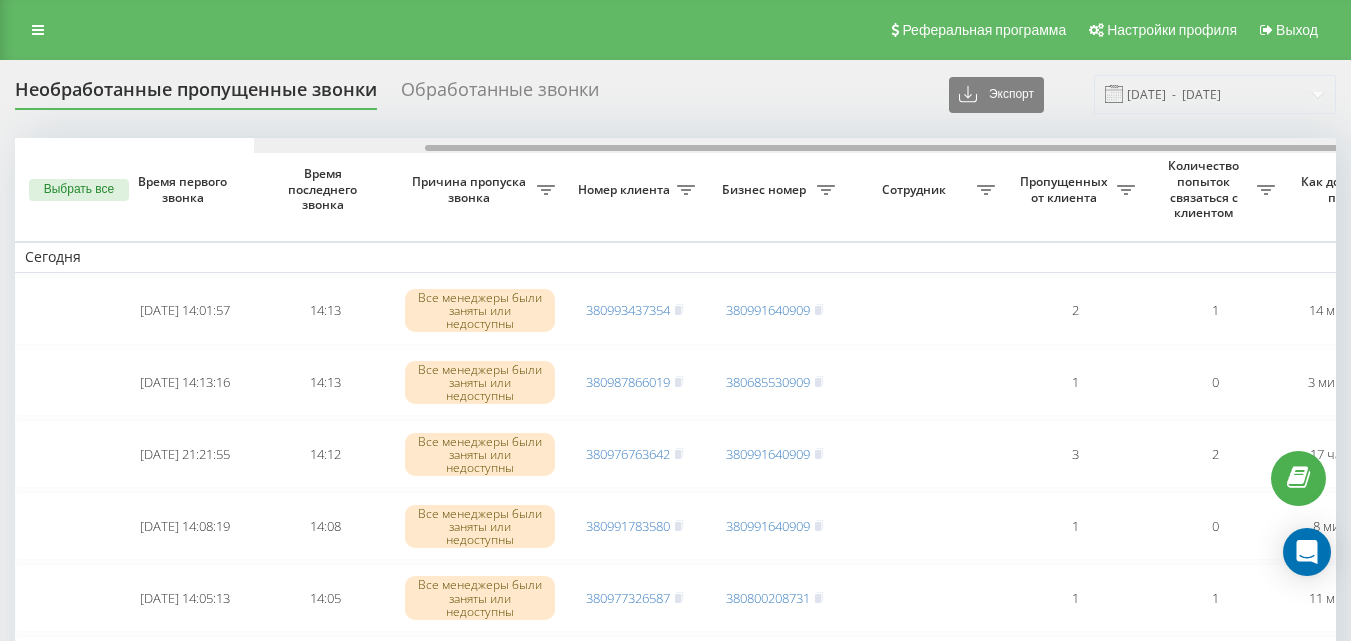 scroll, scrollTop: 0, scrollLeft: 0, axis: both 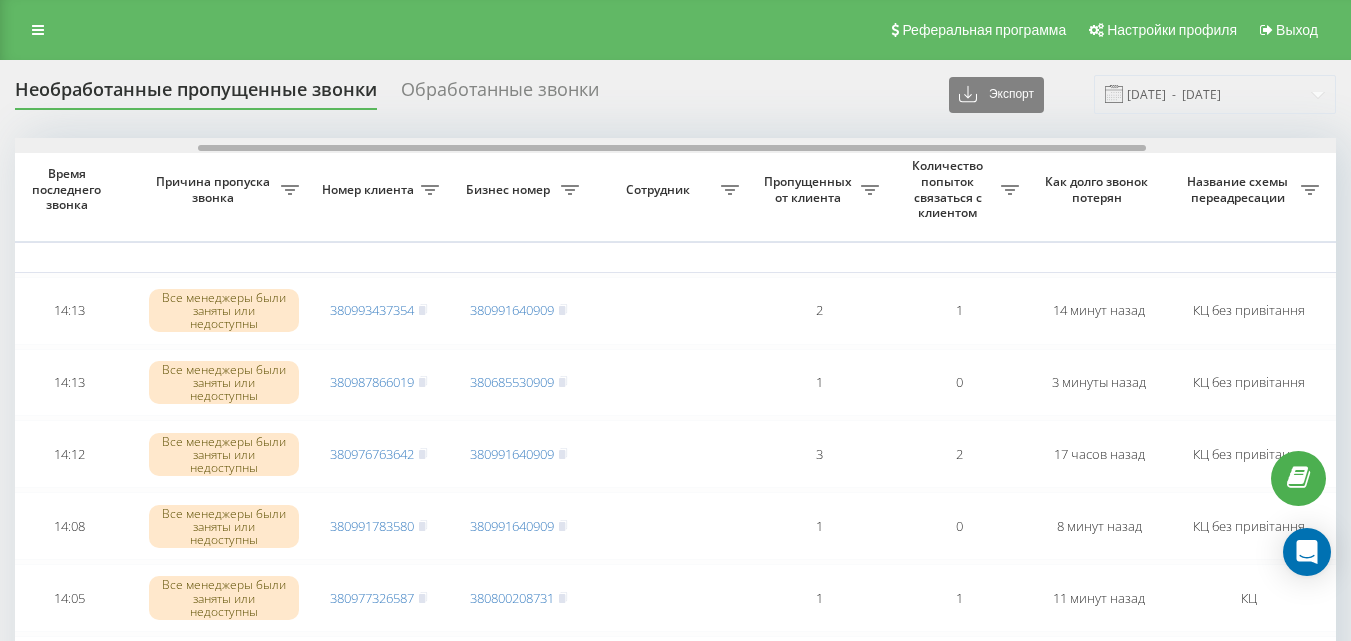 click on "Необработанные пропущенные звонки Обработанные звонки Экспорт .csv .xlsx [DATE]  -  [DATE] Выбрать все Время первого звонка Время последнего звонка [PERSON_NAME] пропуска звонка Номер клиента Бизнес номер Сотрудник Пропущенных от клиента Количество попыток связаться с клиентом Как долго звонок потерян Название схемы переадресации Комментарий к звонку [DATE] [DATE] 14:01:57 14:13 Все менеджеры были заняты или недоступны 380993437354 380991640909 2 1 14 минут назад КЦ без привітання Обработать Не удалось связаться Связался с клиентом с помощью другого канала Другой вариант 14:13 1 0 14:12" at bounding box center [675, 1200] 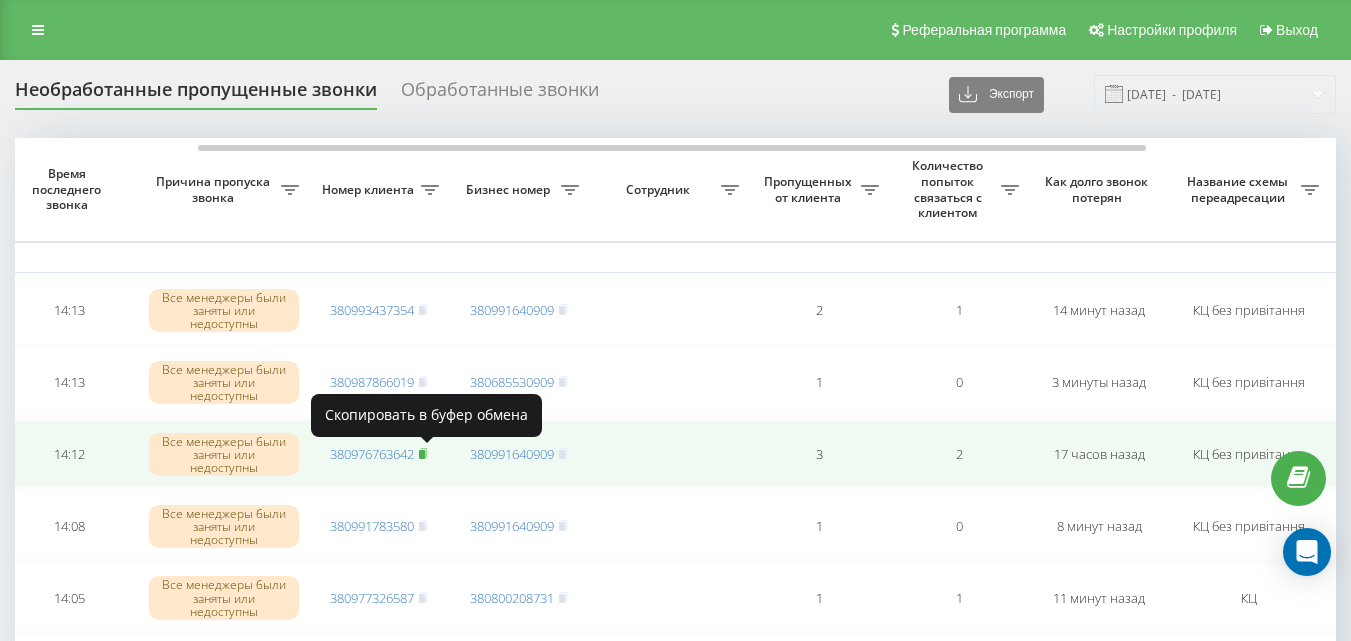 click 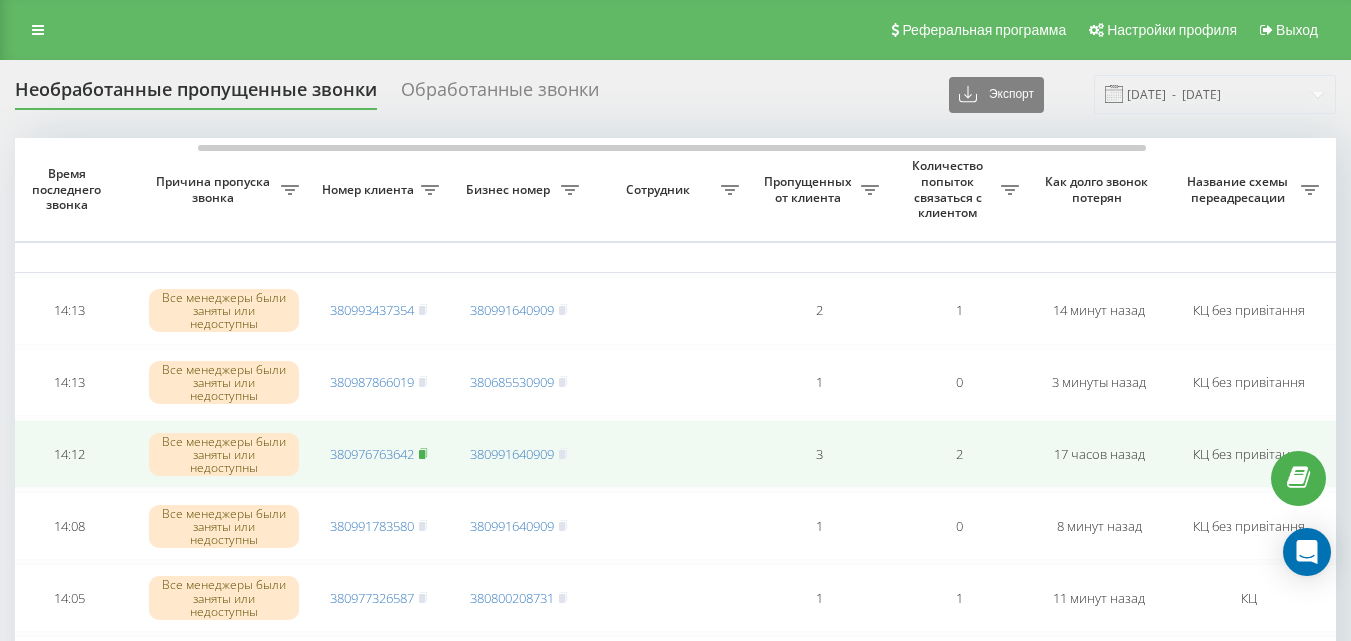 click 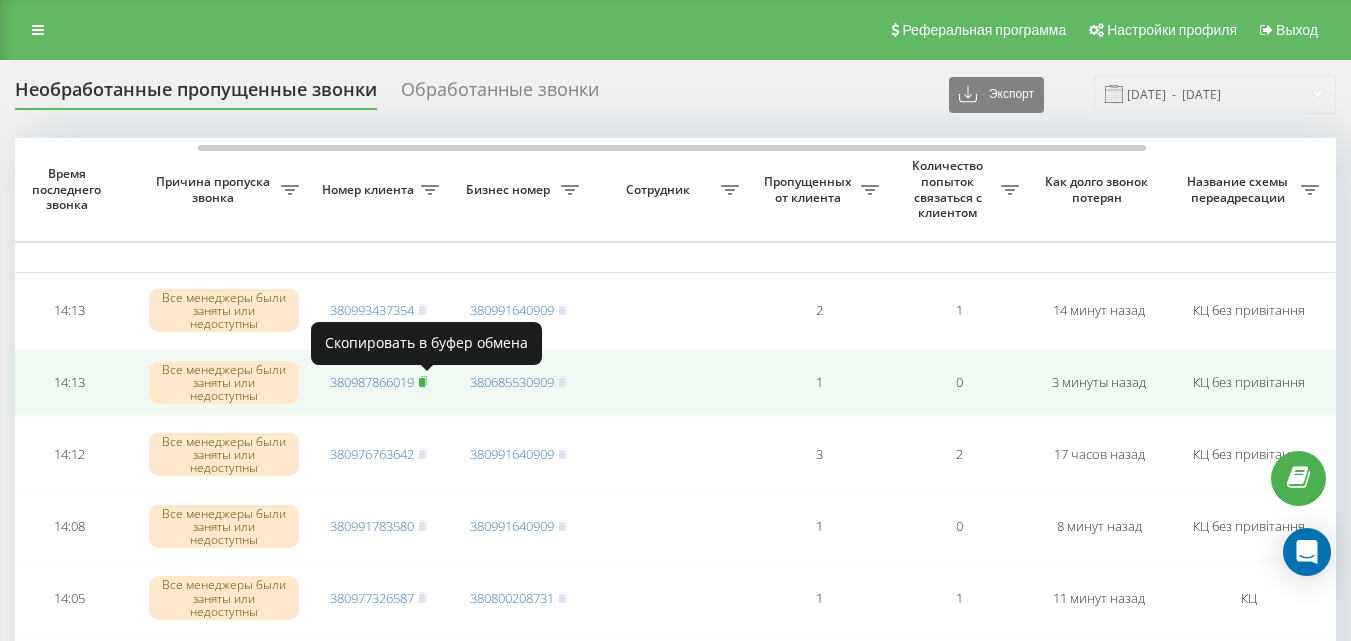 click 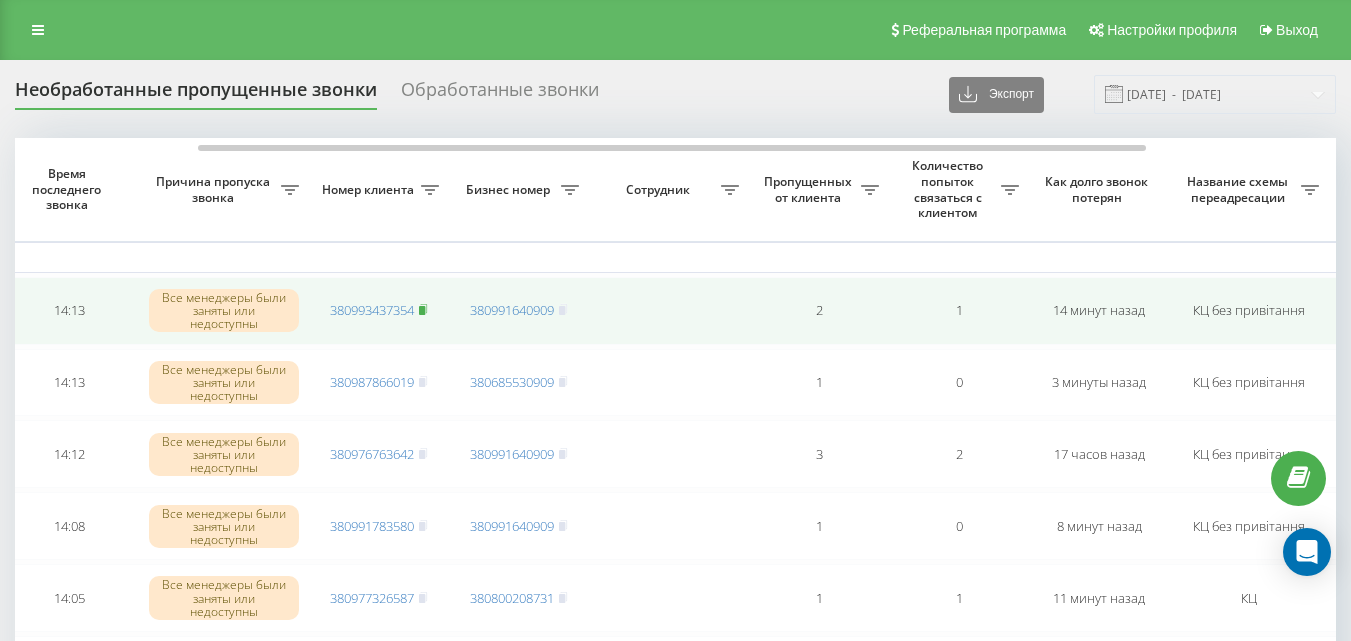 click 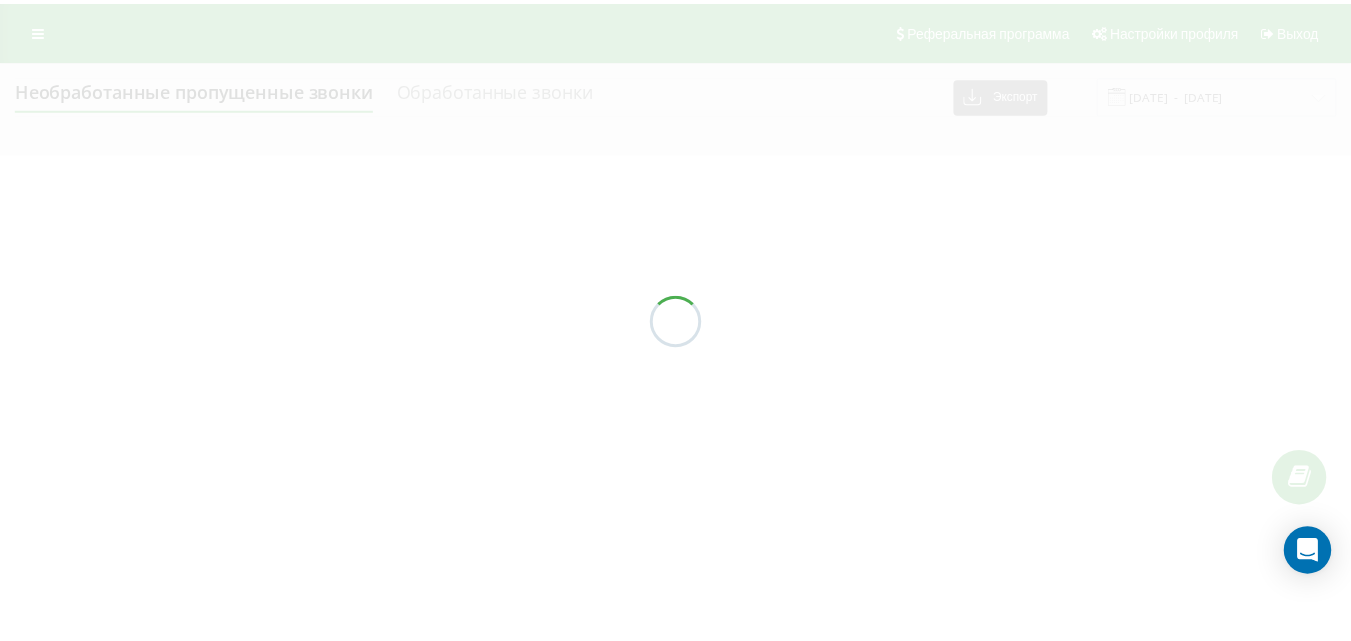 scroll, scrollTop: 0, scrollLeft: 0, axis: both 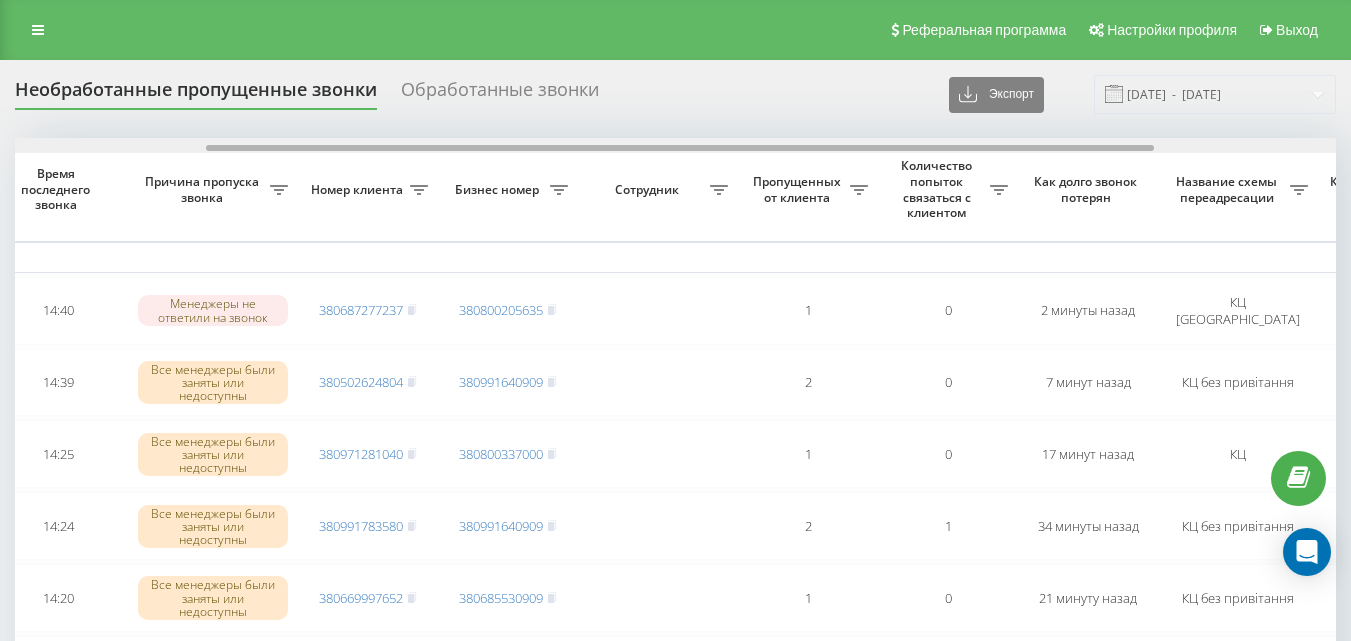 drag, startPoint x: 619, startPoint y: 149, endPoint x: 811, endPoint y: 144, distance: 192.0651 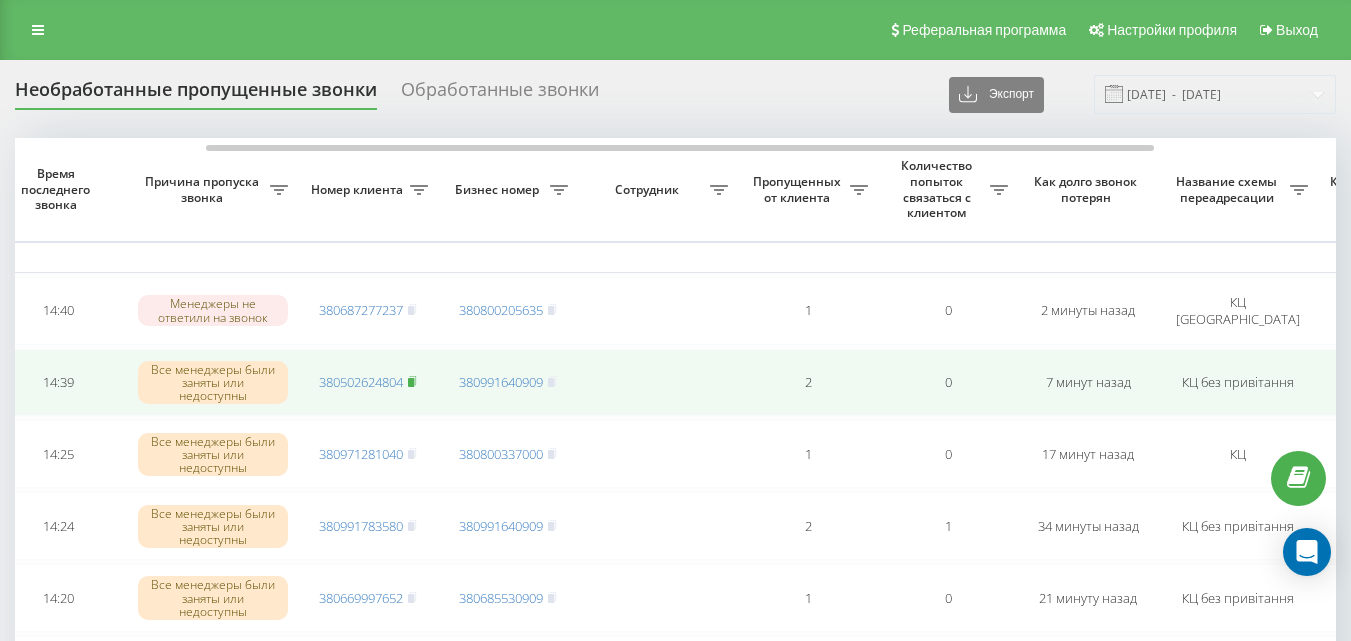 click 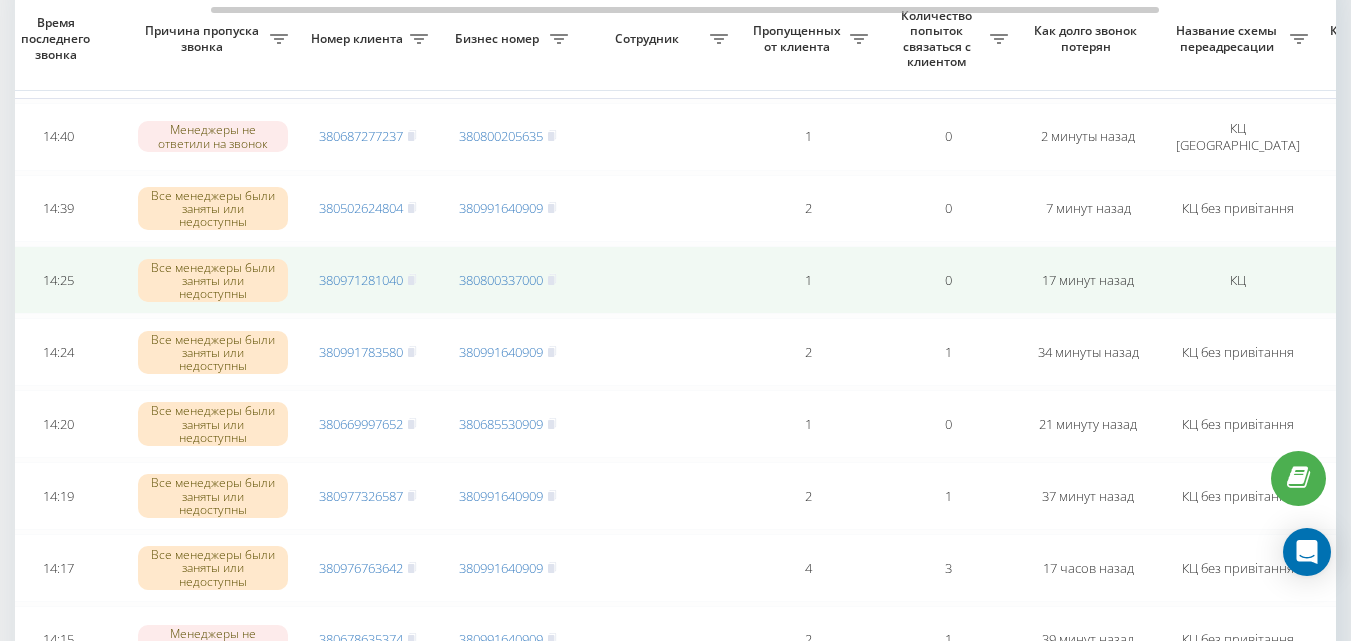scroll, scrollTop: 200, scrollLeft: 0, axis: vertical 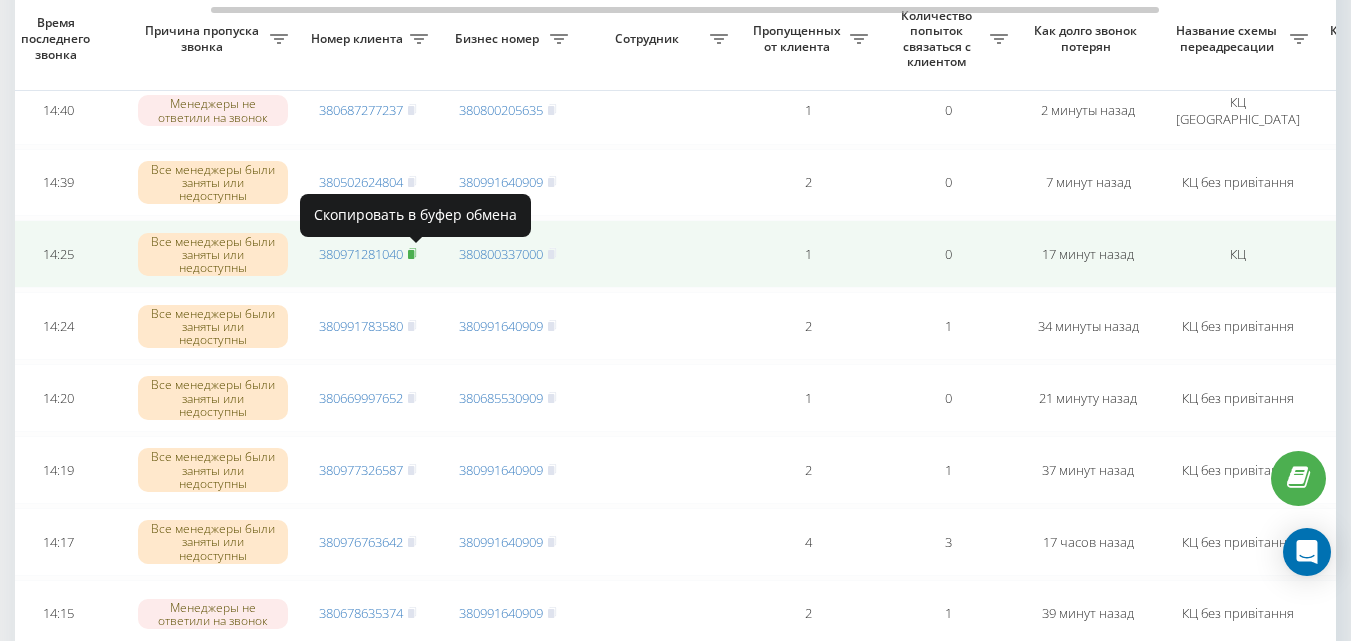 click 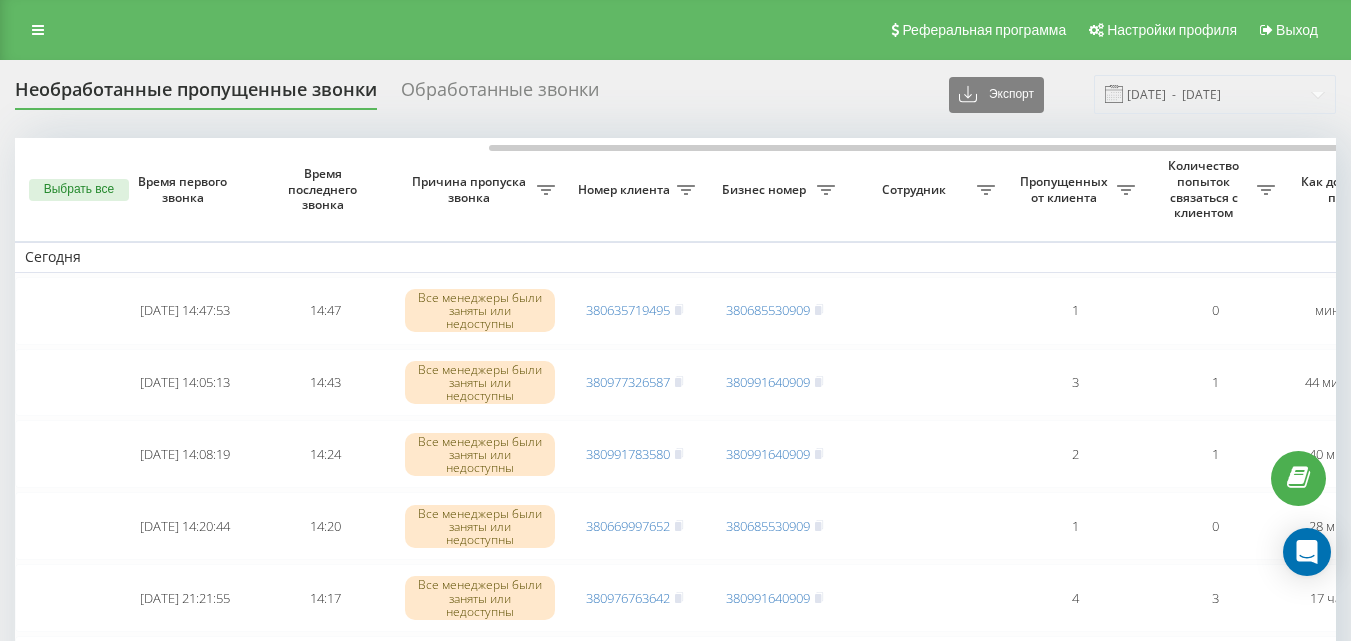 scroll, scrollTop: 0, scrollLeft: 0, axis: both 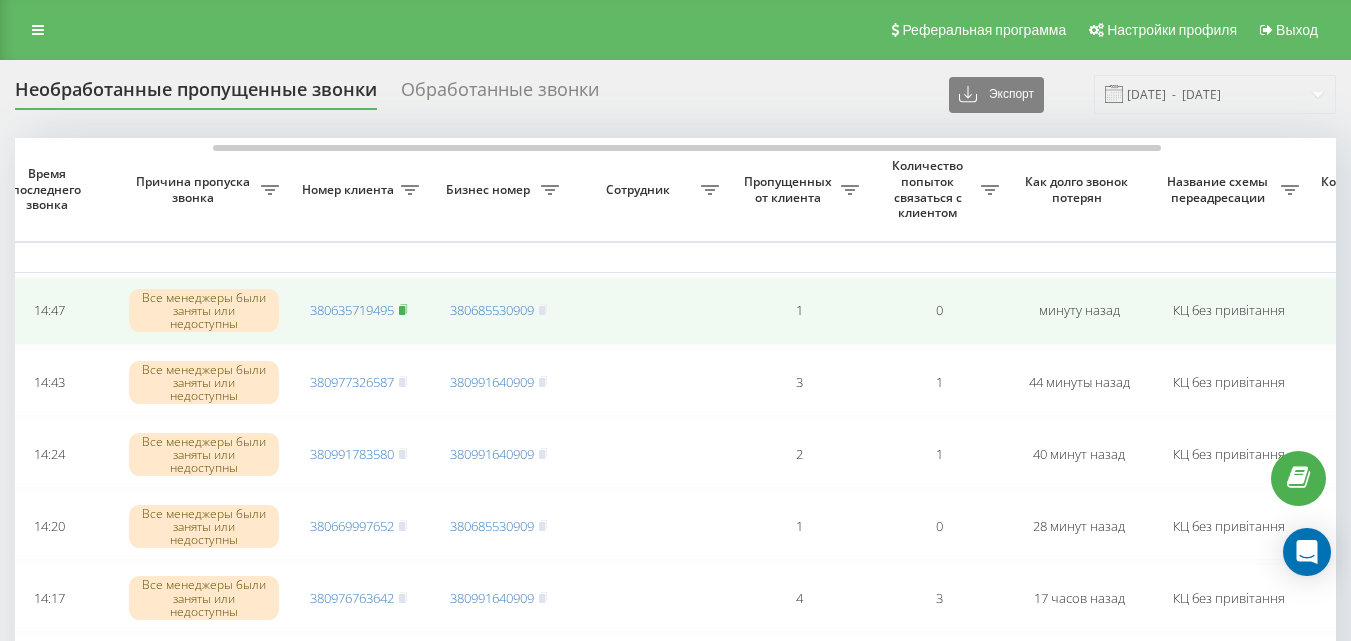 click 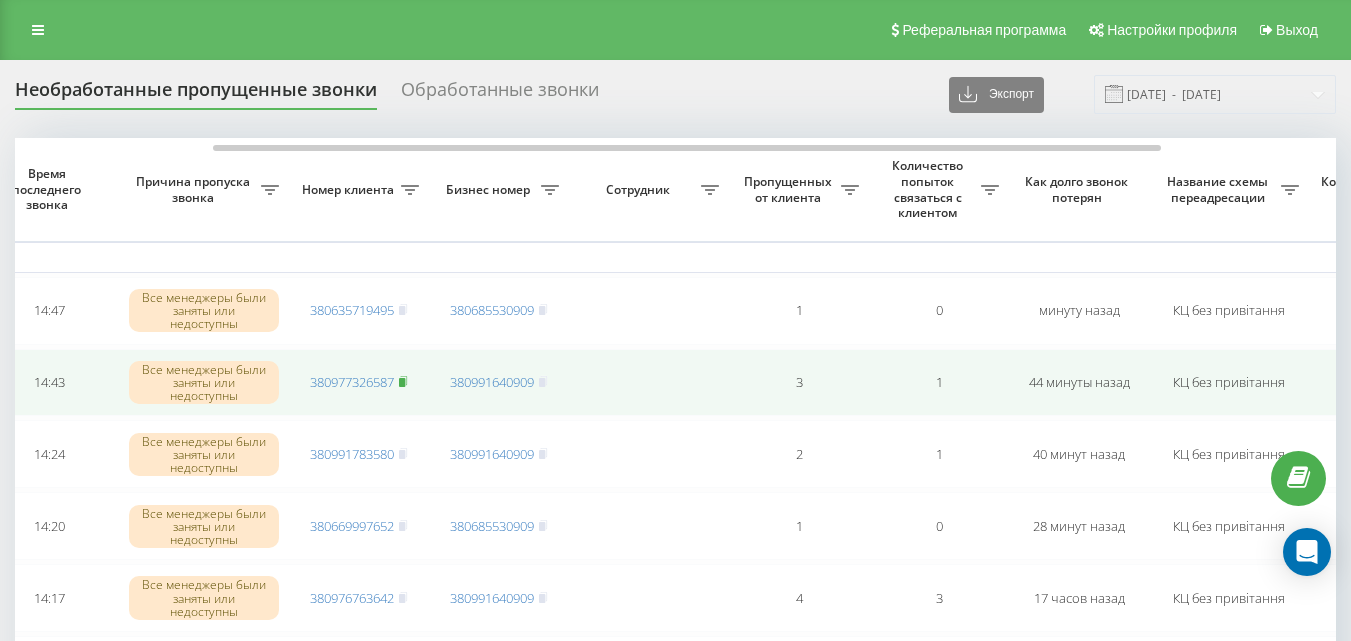 click 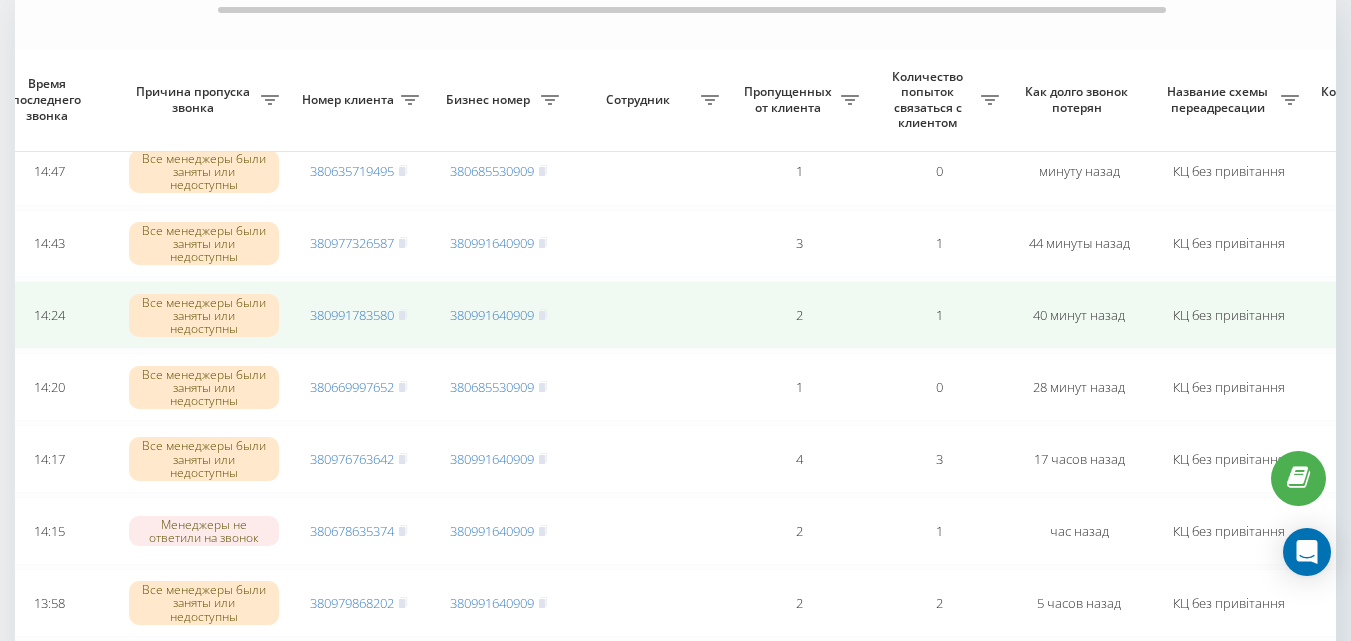 scroll, scrollTop: 200, scrollLeft: 0, axis: vertical 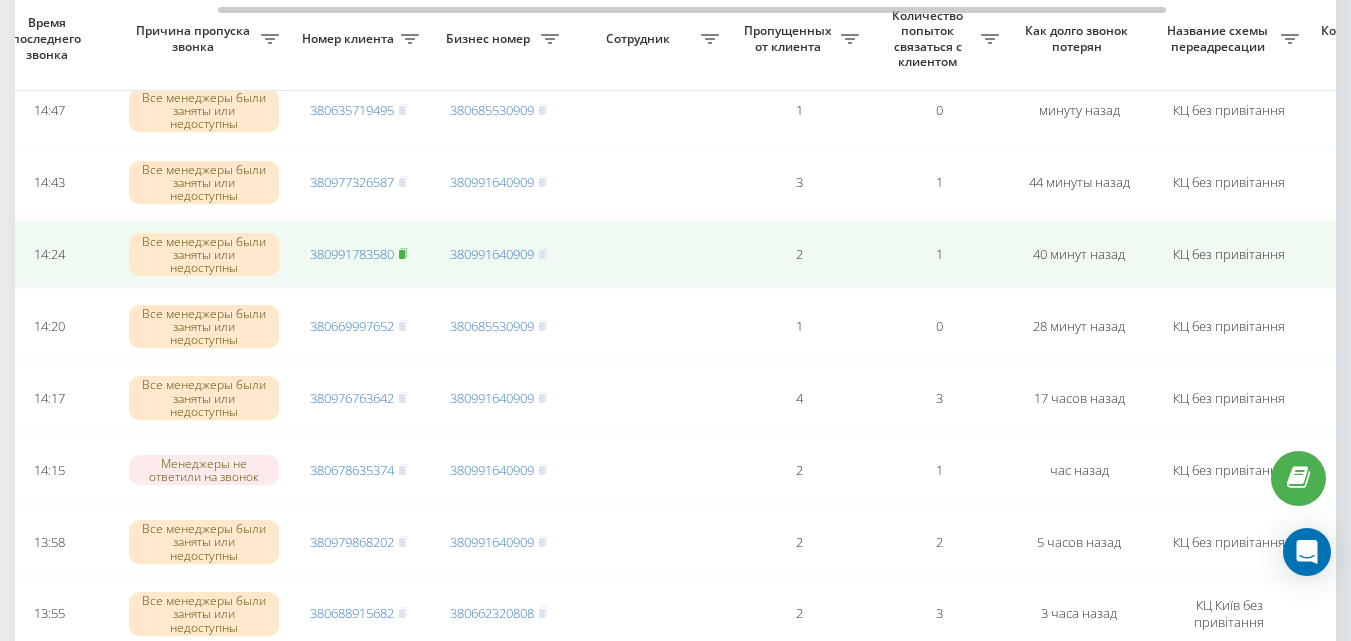 click 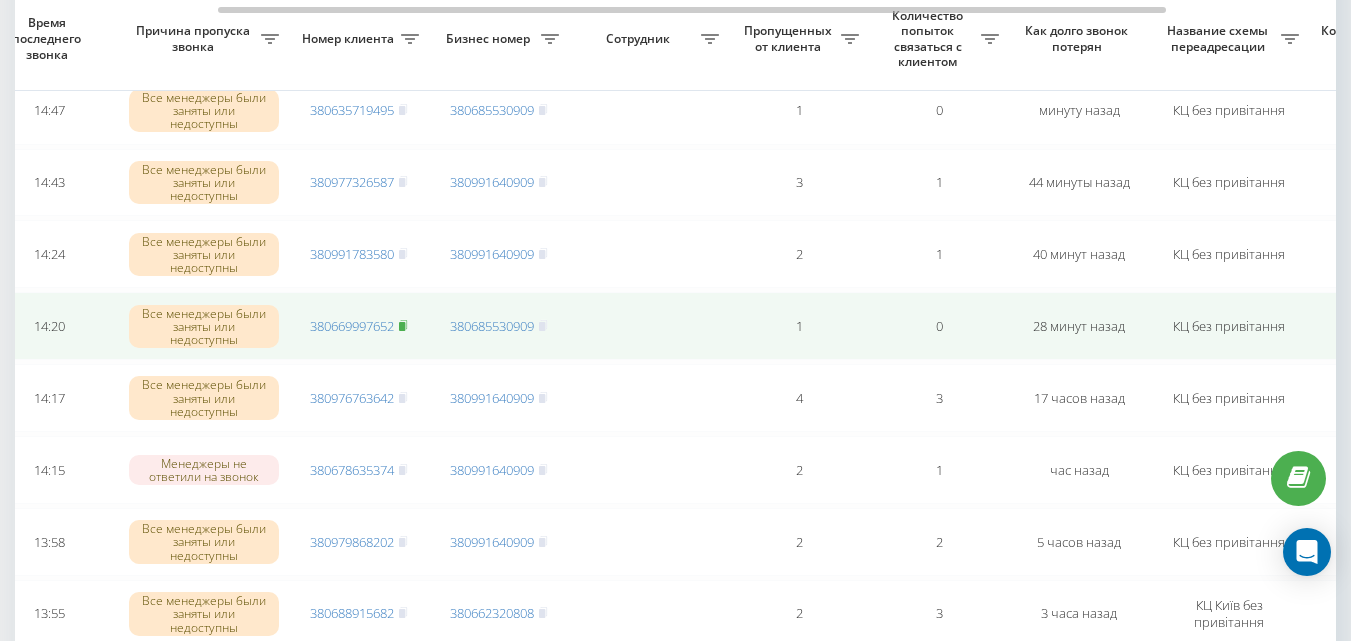 click 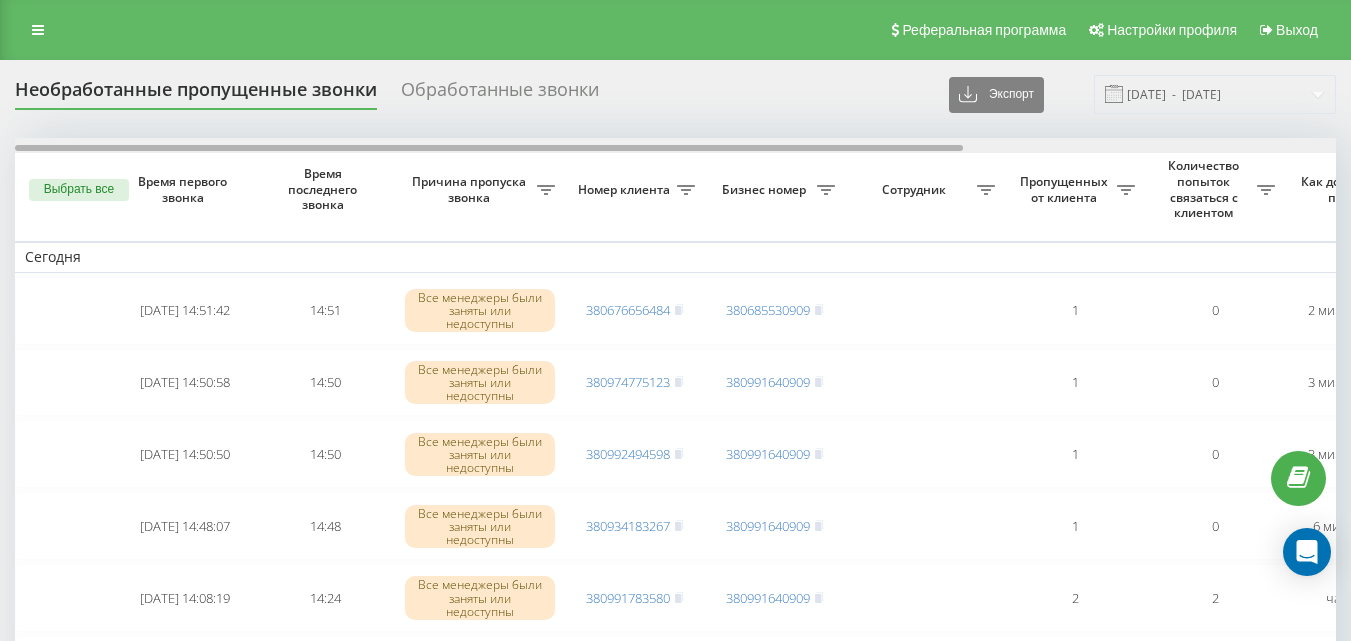 scroll, scrollTop: 0, scrollLeft: 0, axis: both 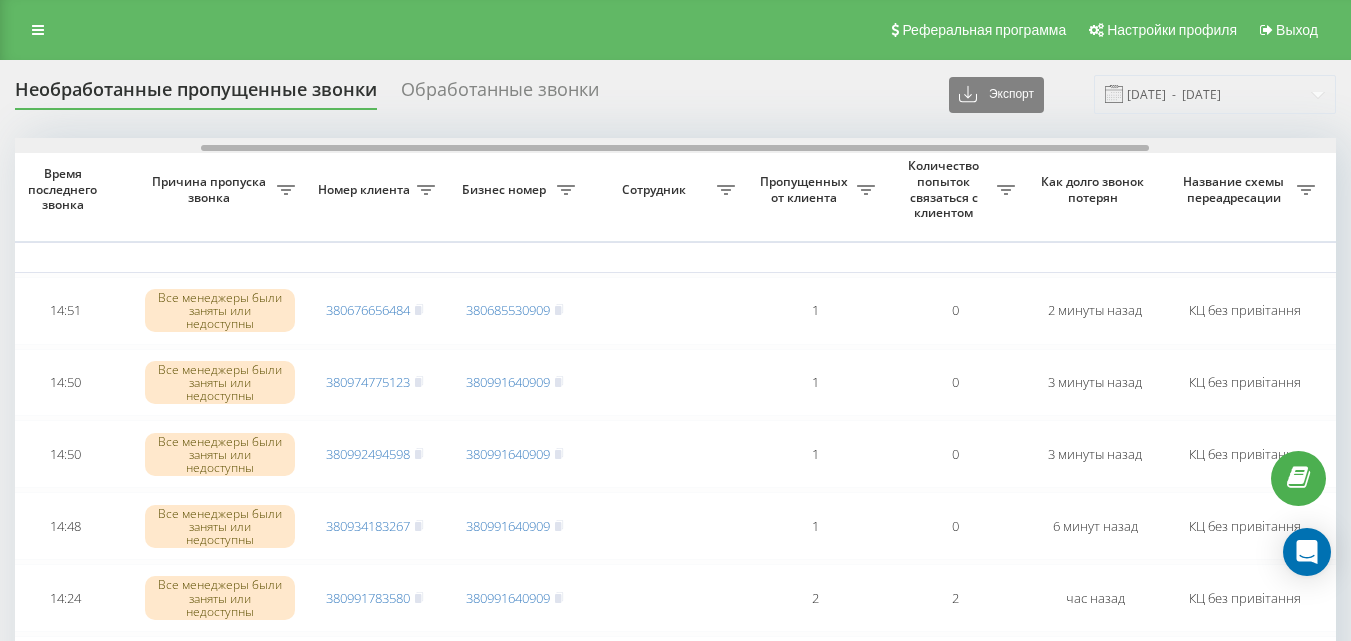 drag, startPoint x: 697, startPoint y: 146, endPoint x: 884, endPoint y: 140, distance: 187.09624 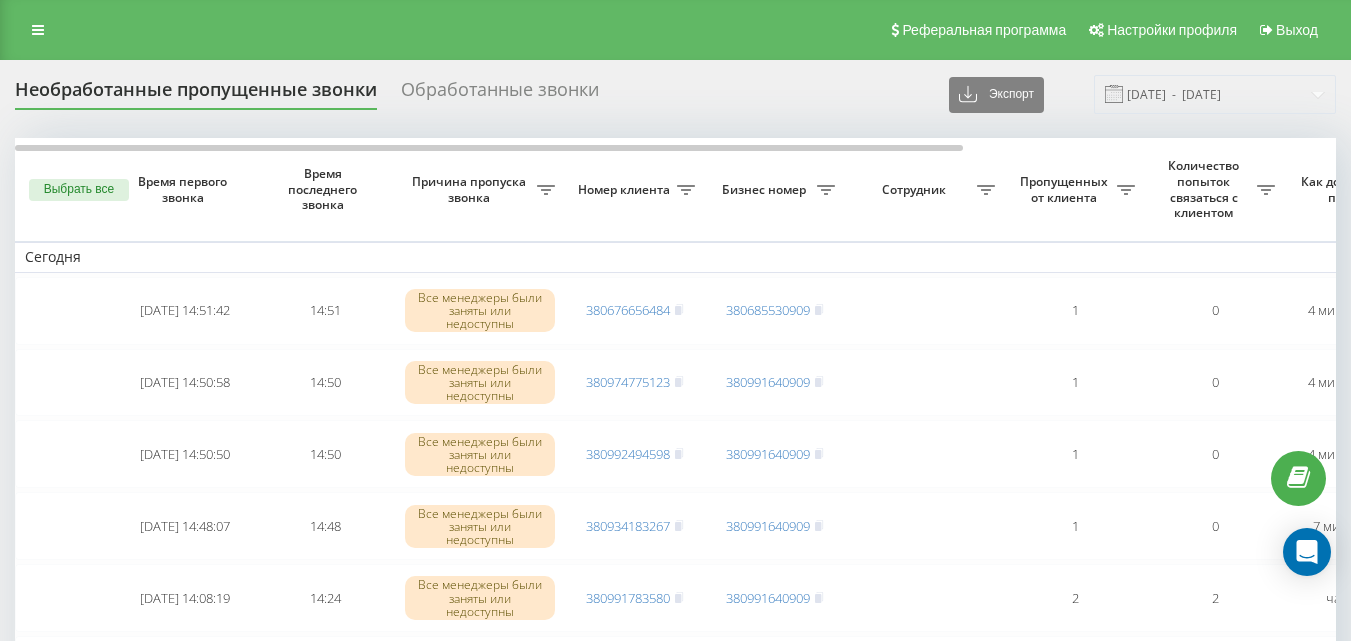 scroll, scrollTop: 0, scrollLeft: 0, axis: both 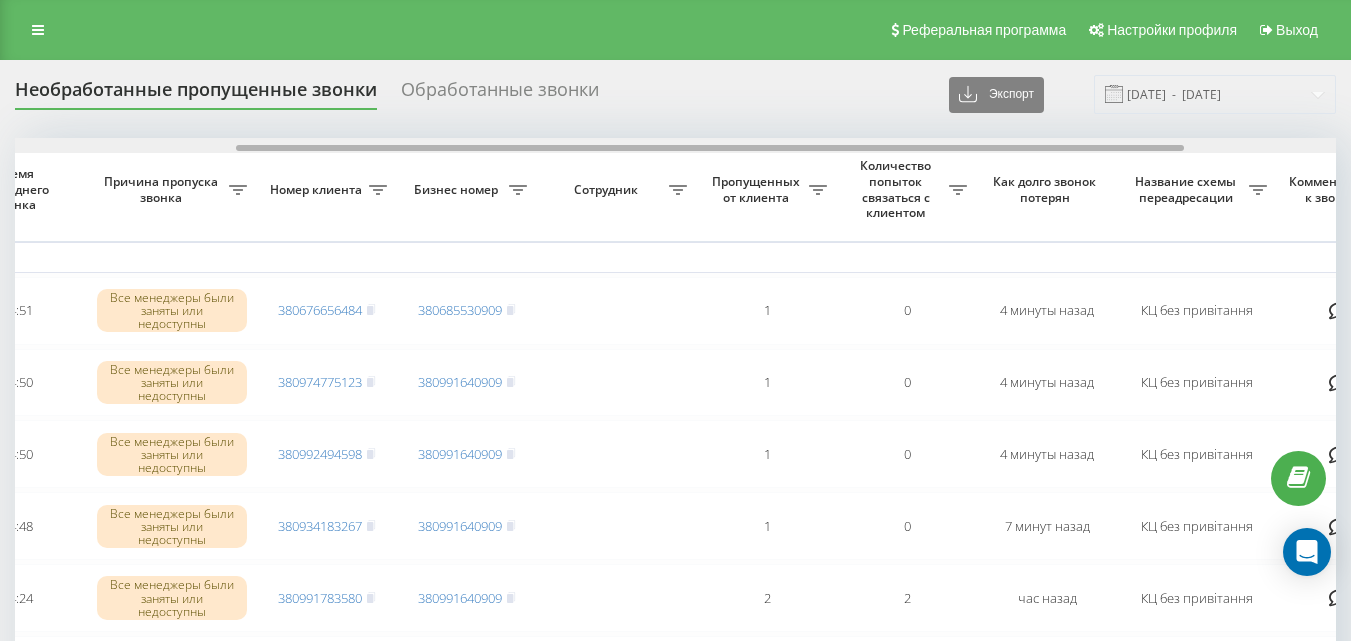 drag, startPoint x: 701, startPoint y: 147, endPoint x: 922, endPoint y: 151, distance: 221.0362 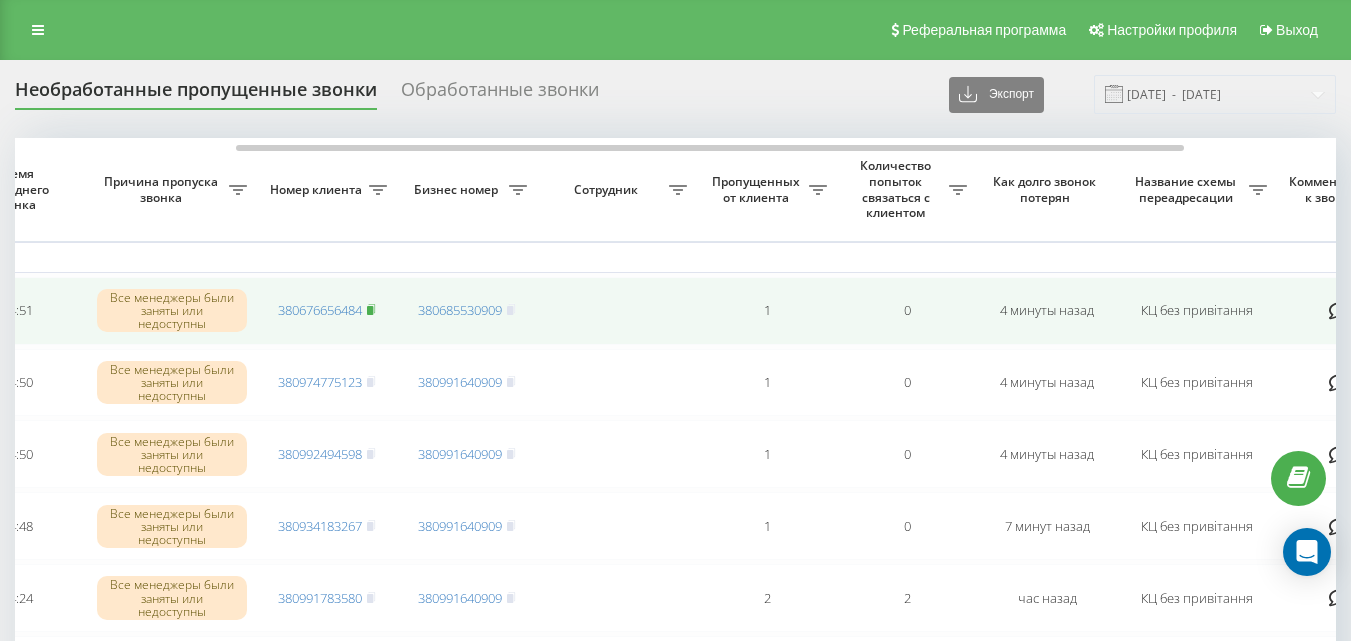 click 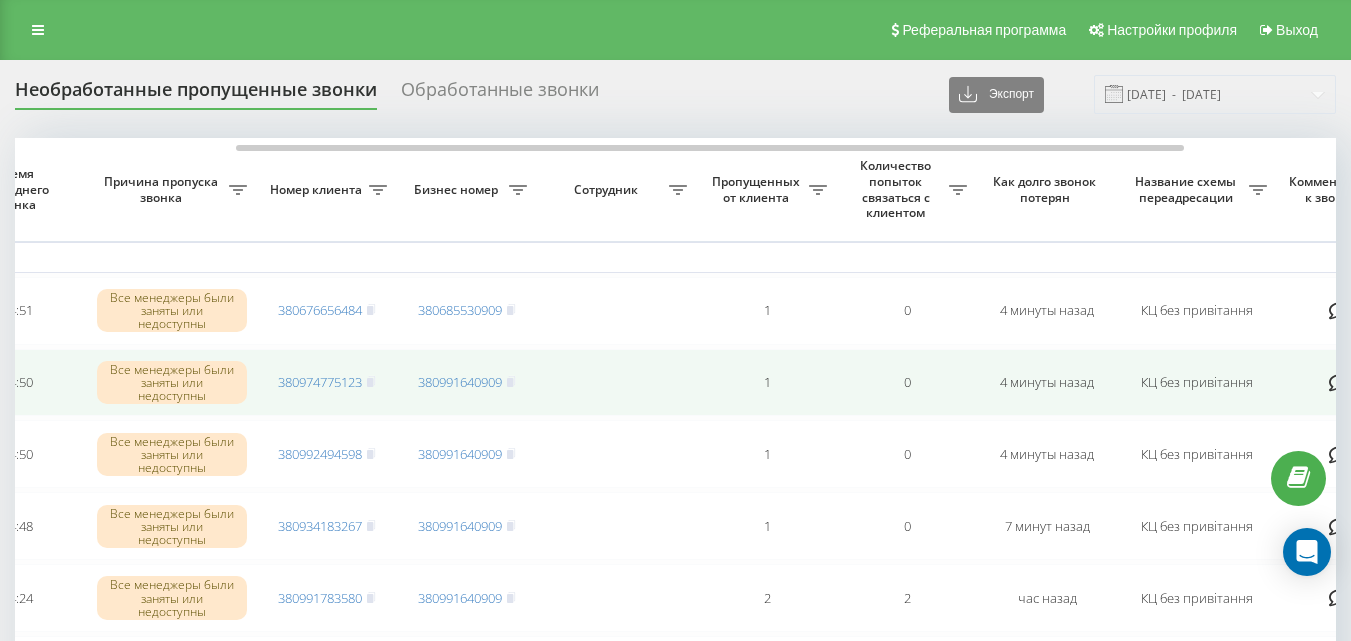scroll, scrollTop: 100, scrollLeft: 0, axis: vertical 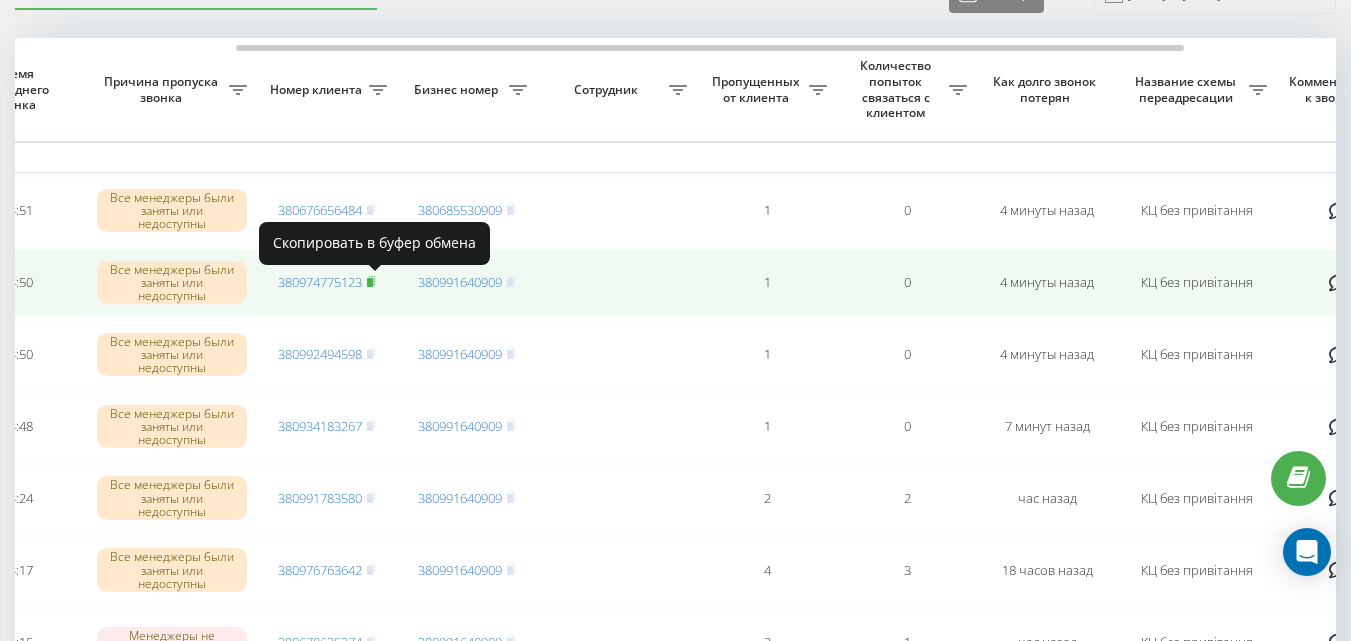 click 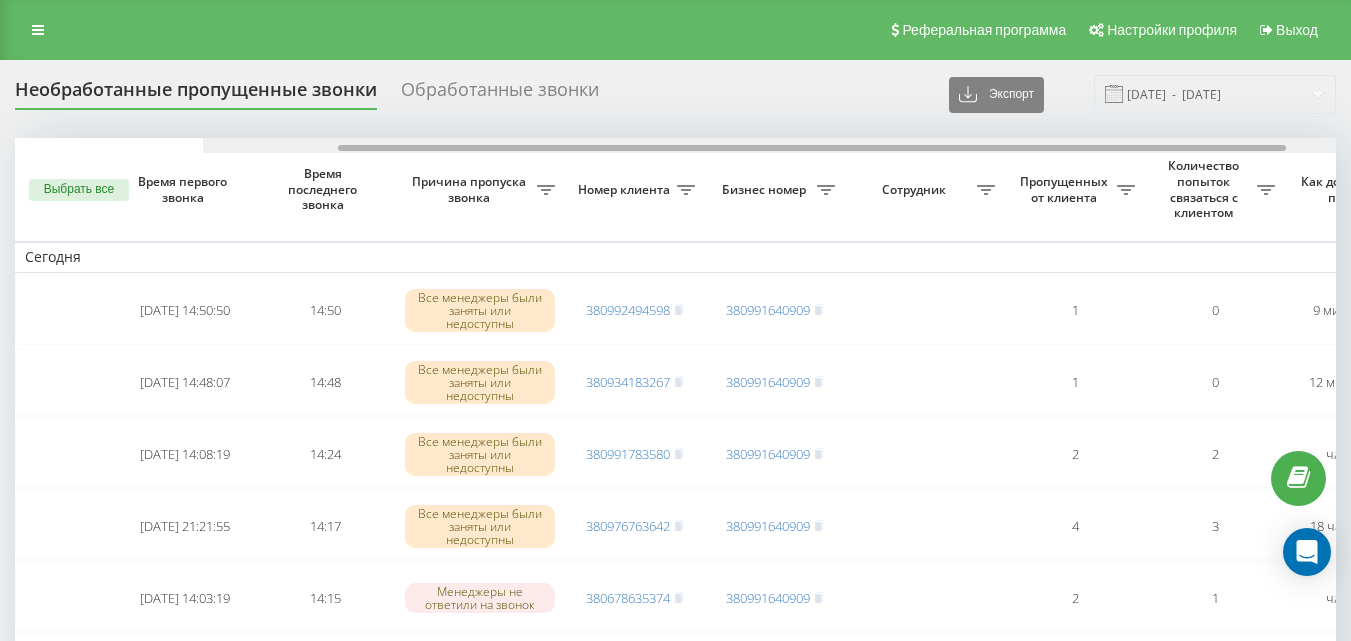 scroll, scrollTop: 102, scrollLeft: 0, axis: vertical 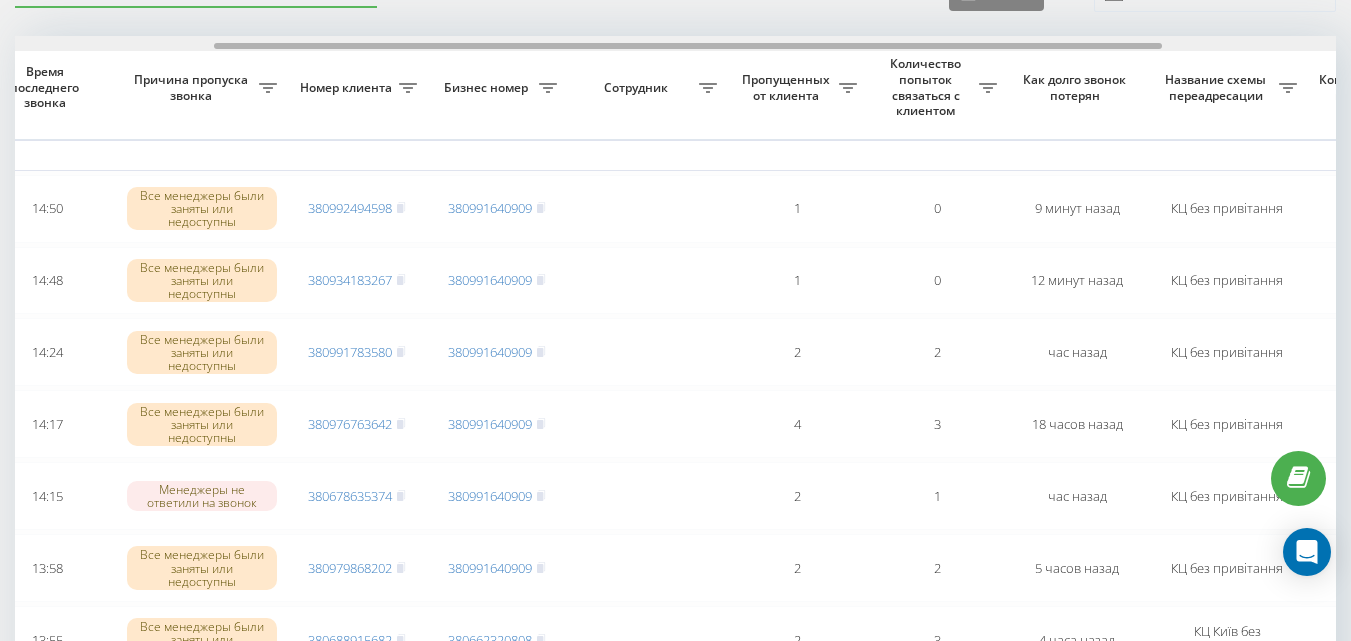 click at bounding box center [675, 43] 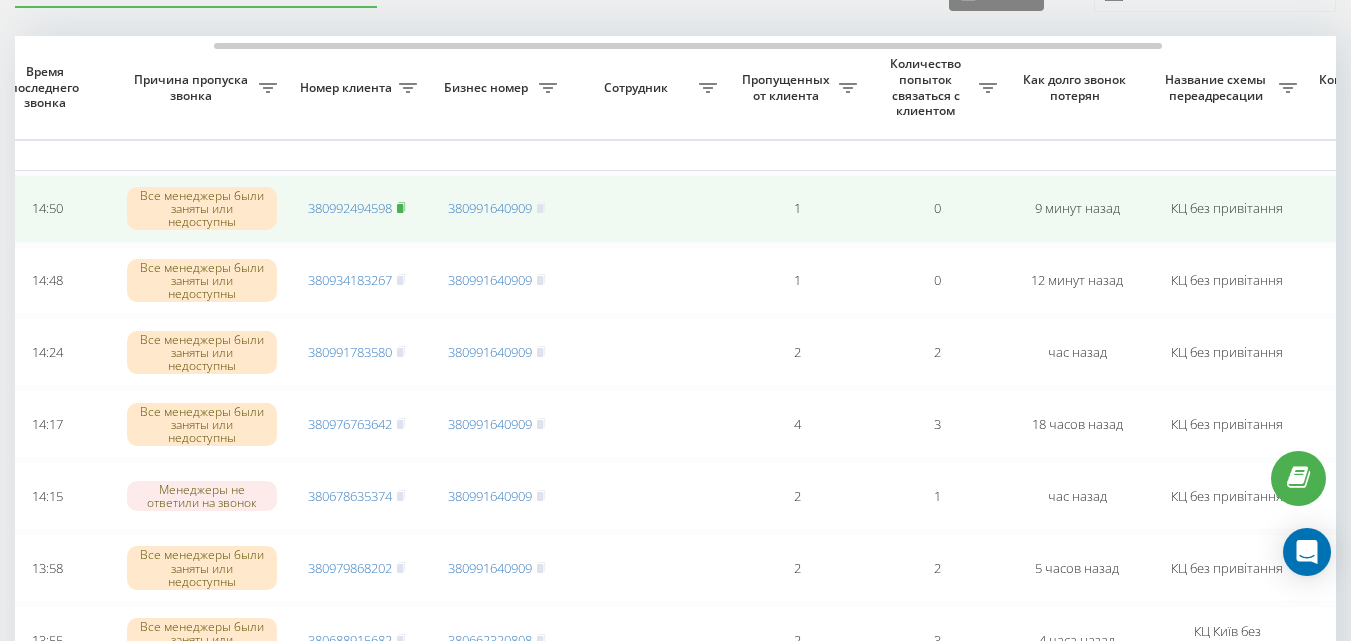click 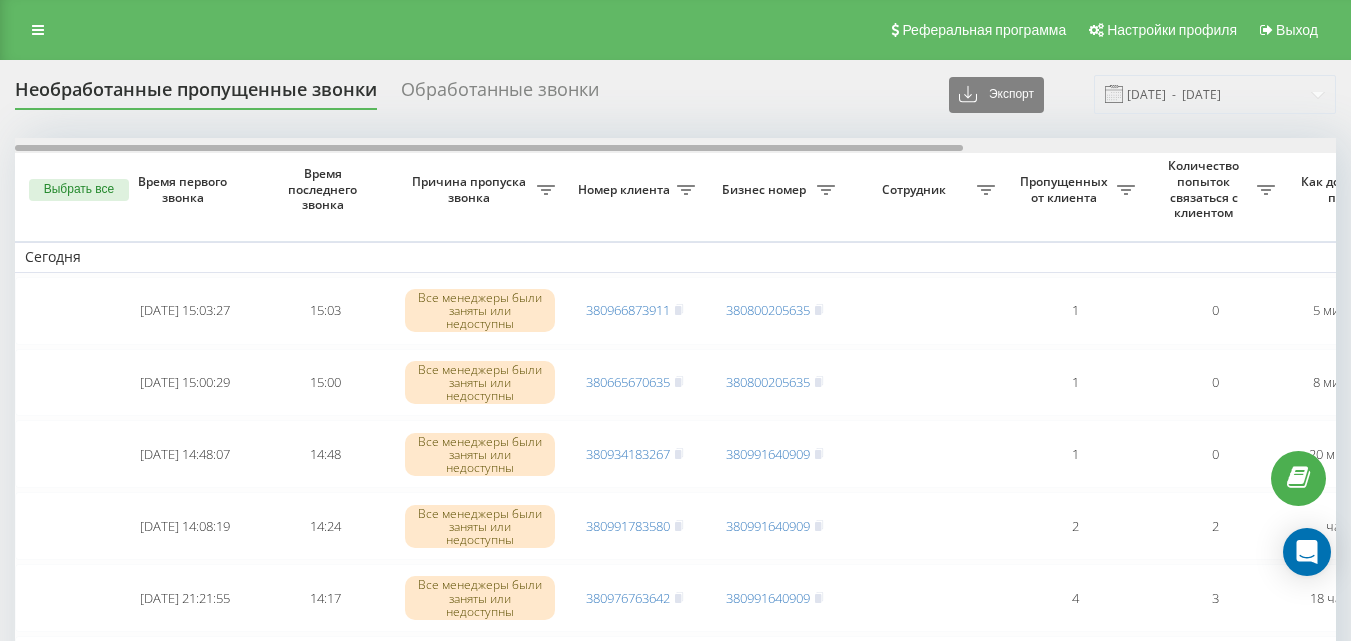 scroll, scrollTop: 102, scrollLeft: 0, axis: vertical 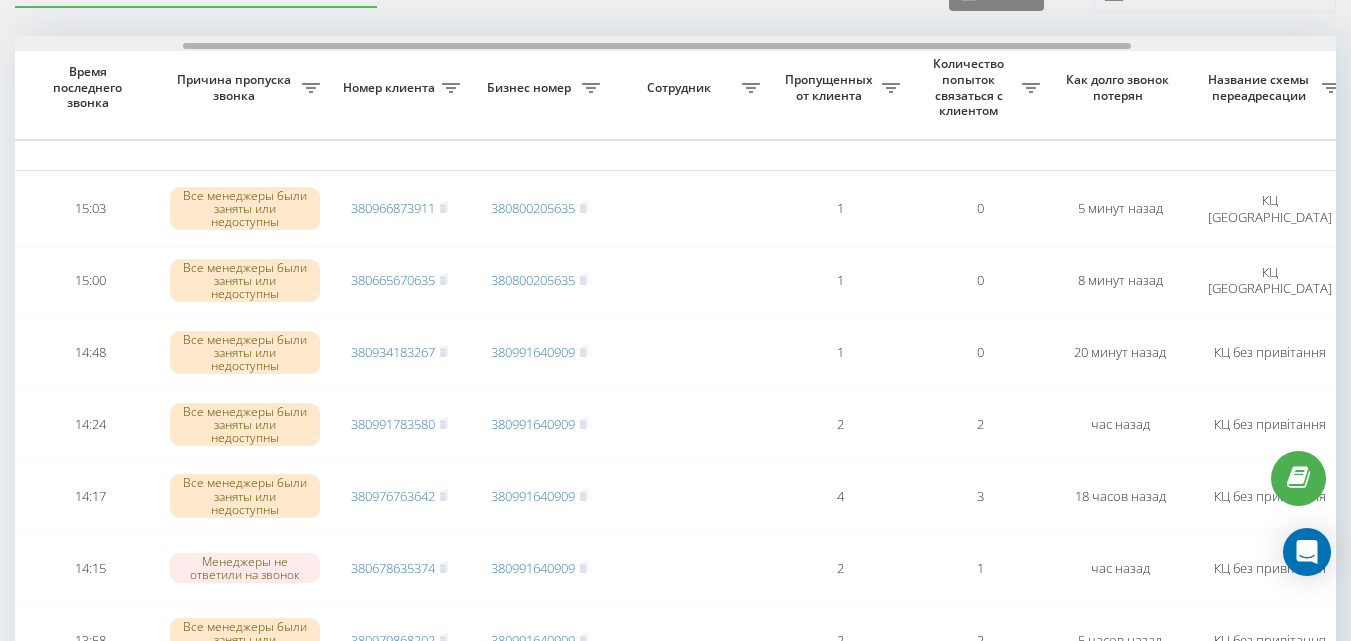 drag, startPoint x: 530, startPoint y: 45, endPoint x: 697, endPoint y: 45, distance: 167 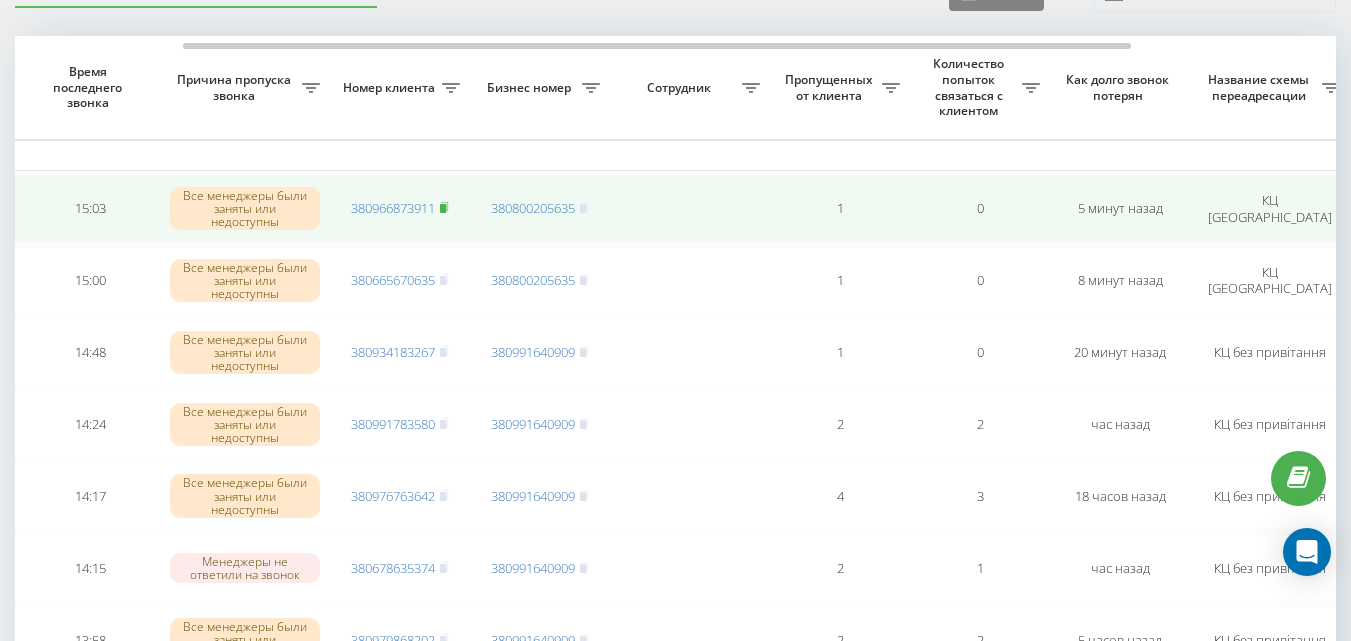 click 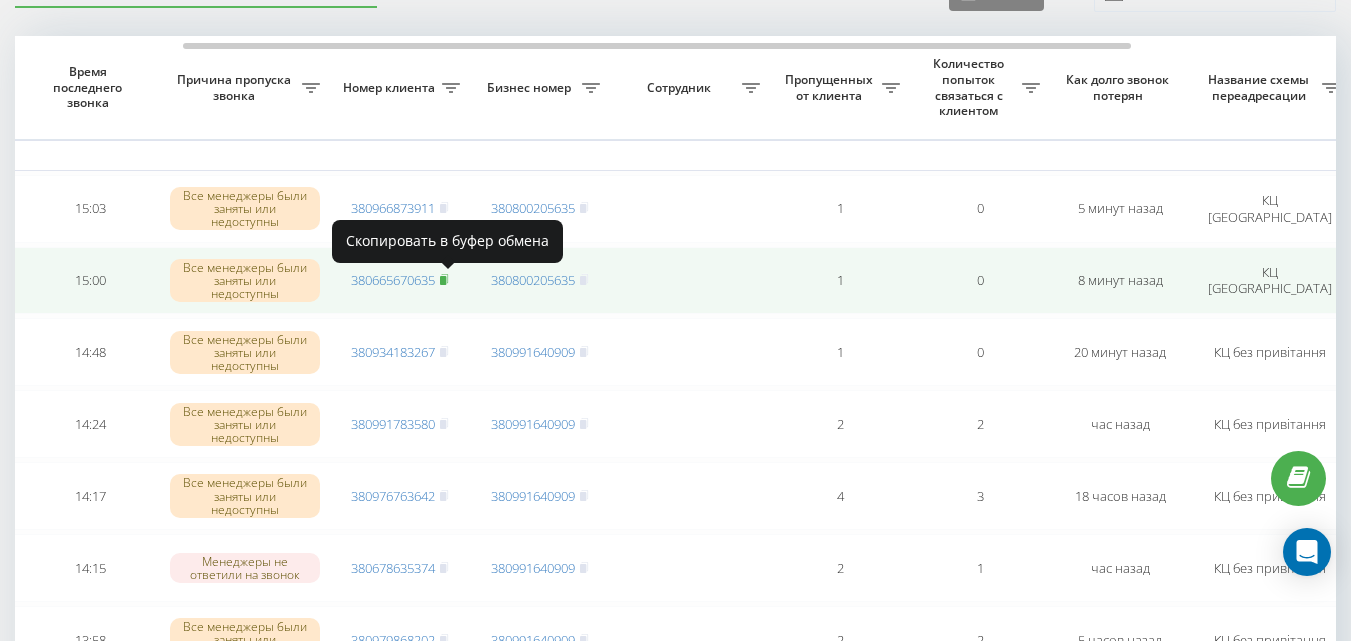 click 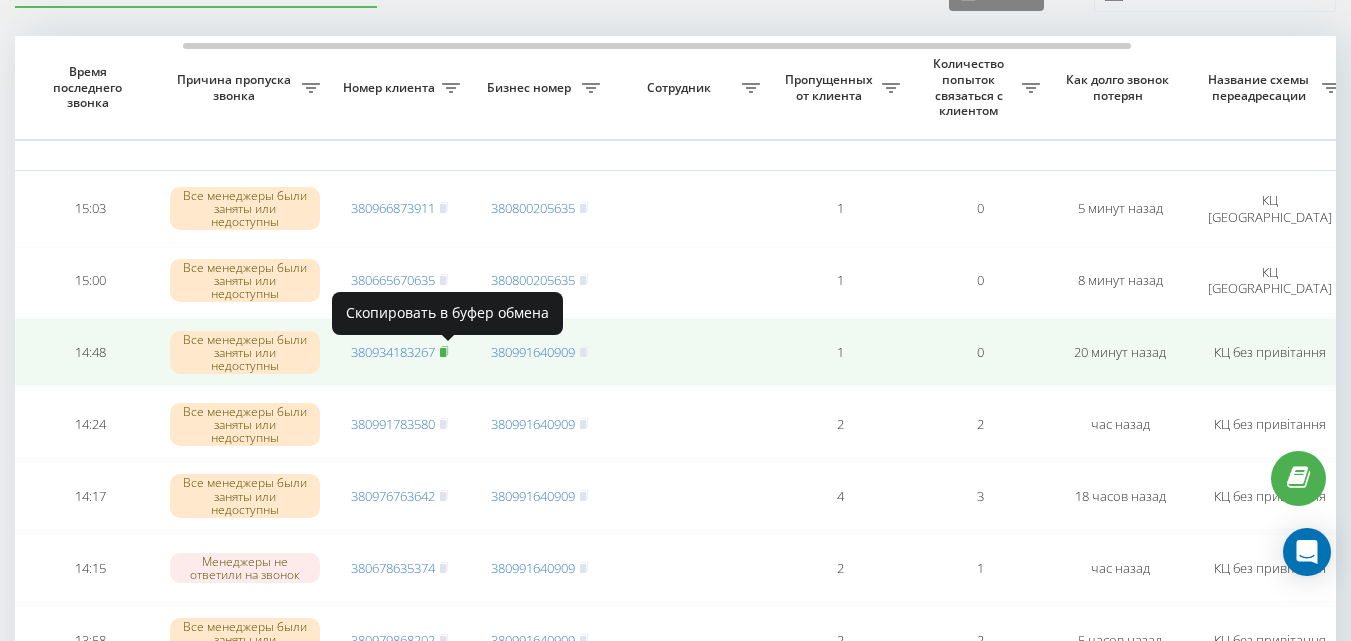 click 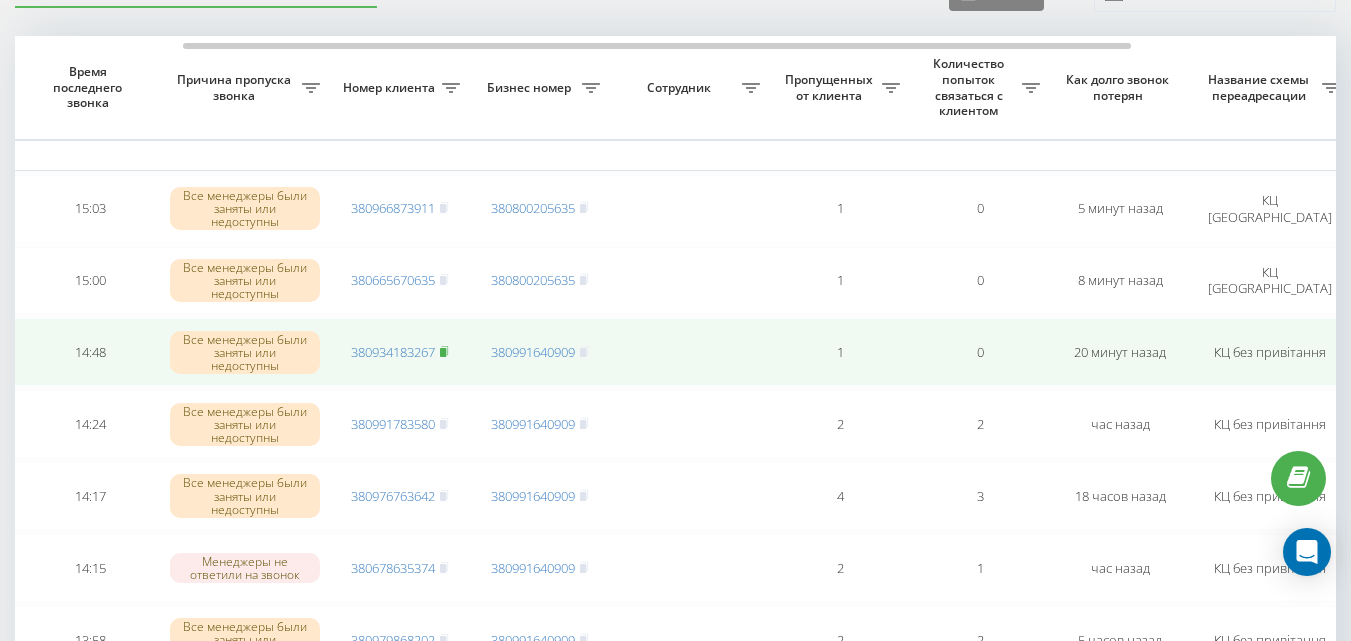 click 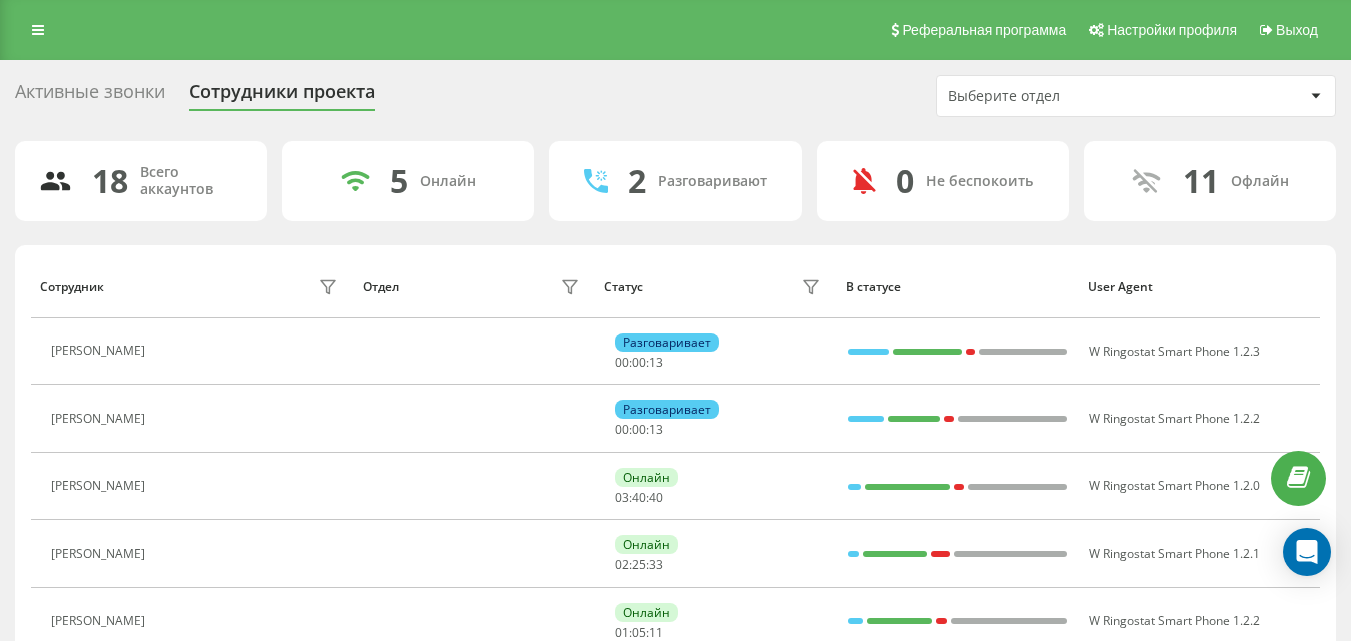 scroll, scrollTop: 200, scrollLeft: 0, axis: vertical 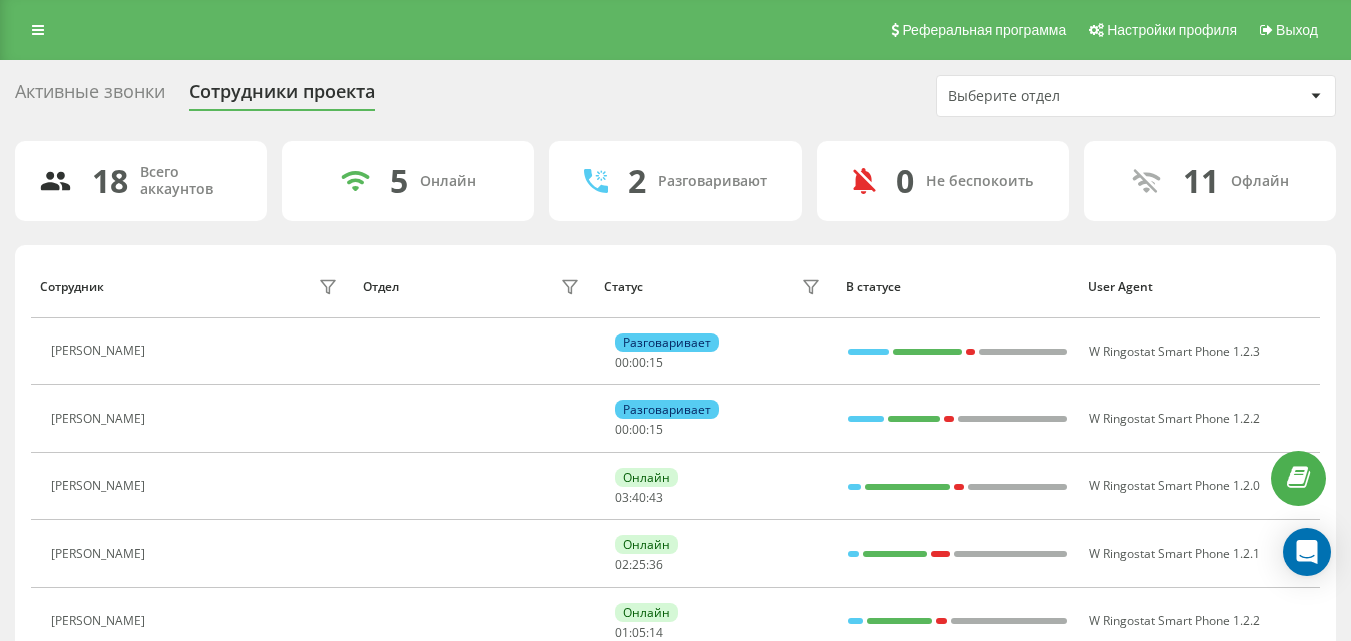 click on "Активные звонки" at bounding box center (90, 96) 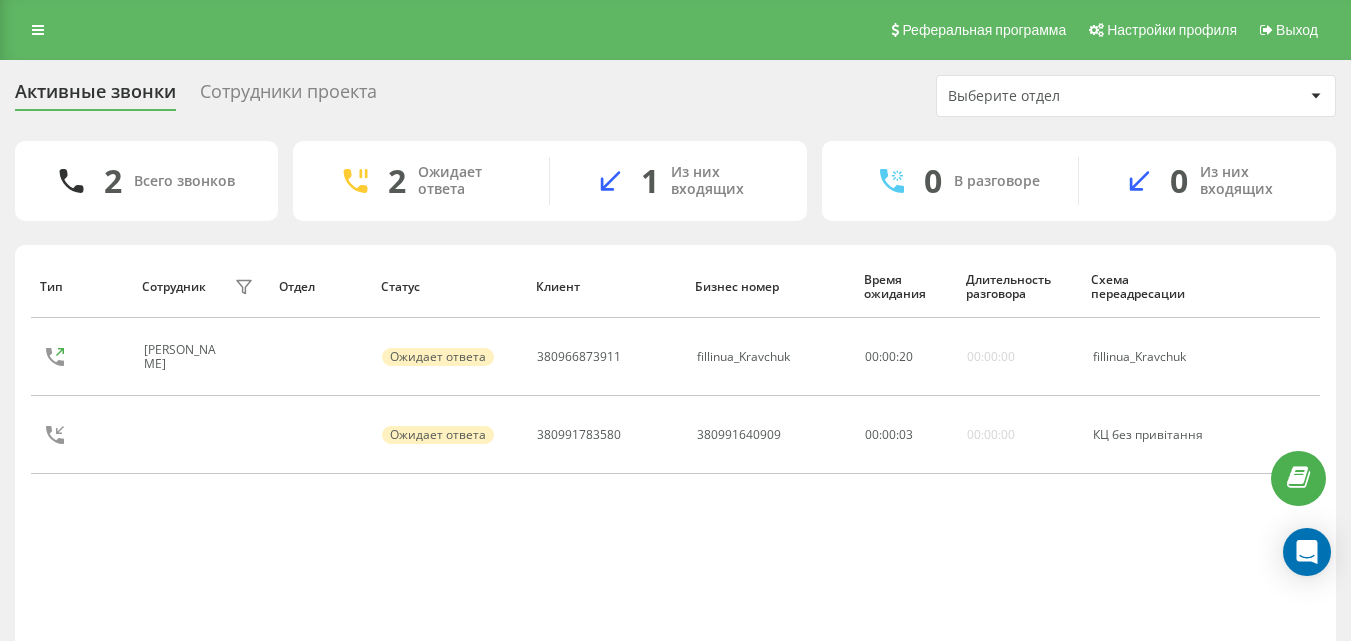 scroll, scrollTop: 0, scrollLeft: 0, axis: both 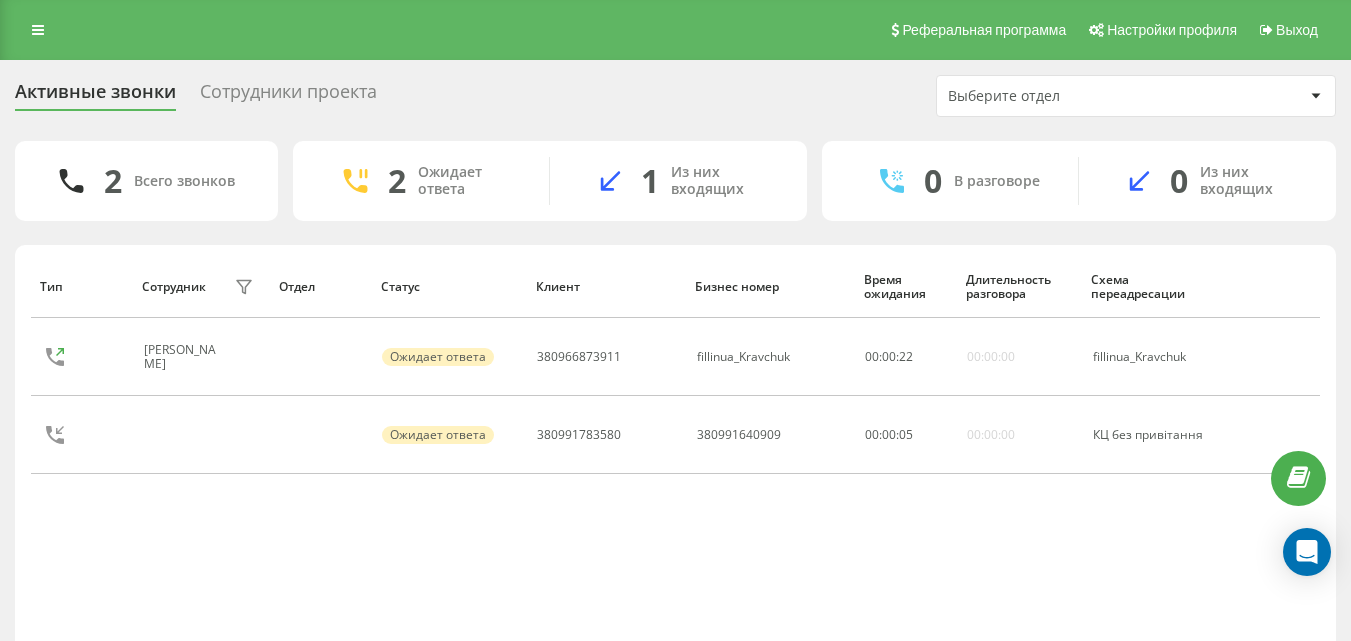 click on "Сотрудники проекта" at bounding box center [288, 96] 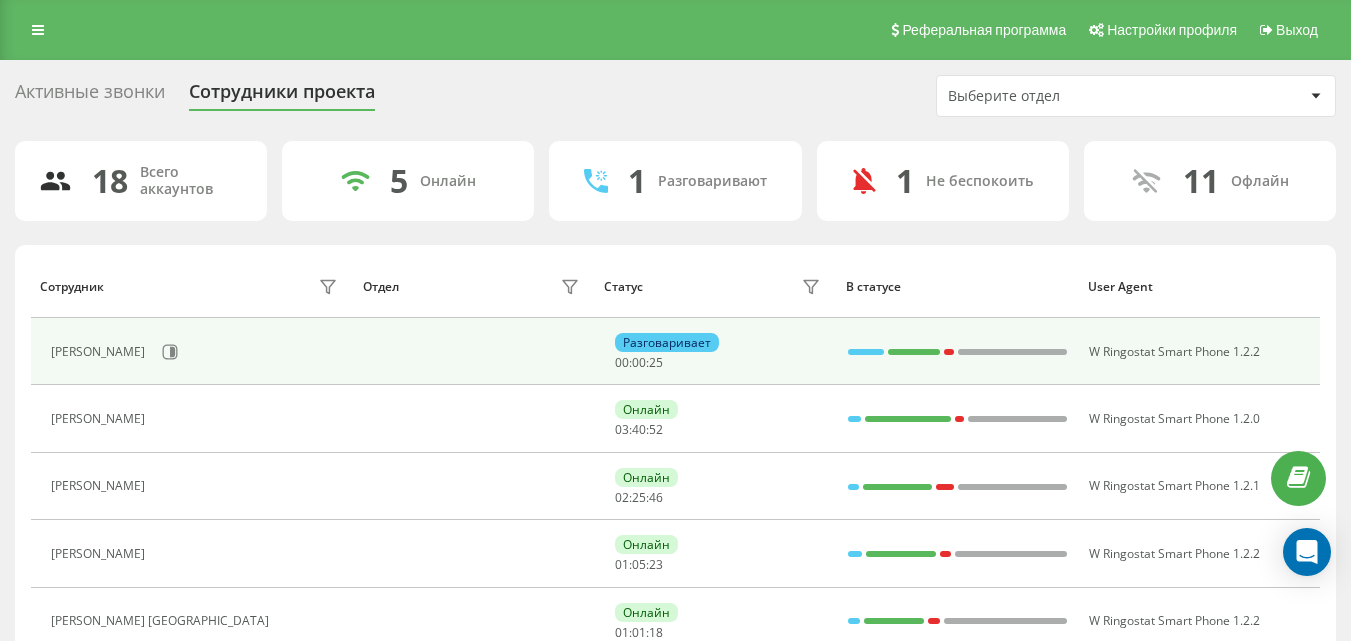 scroll, scrollTop: 0, scrollLeft: 0, axis: both 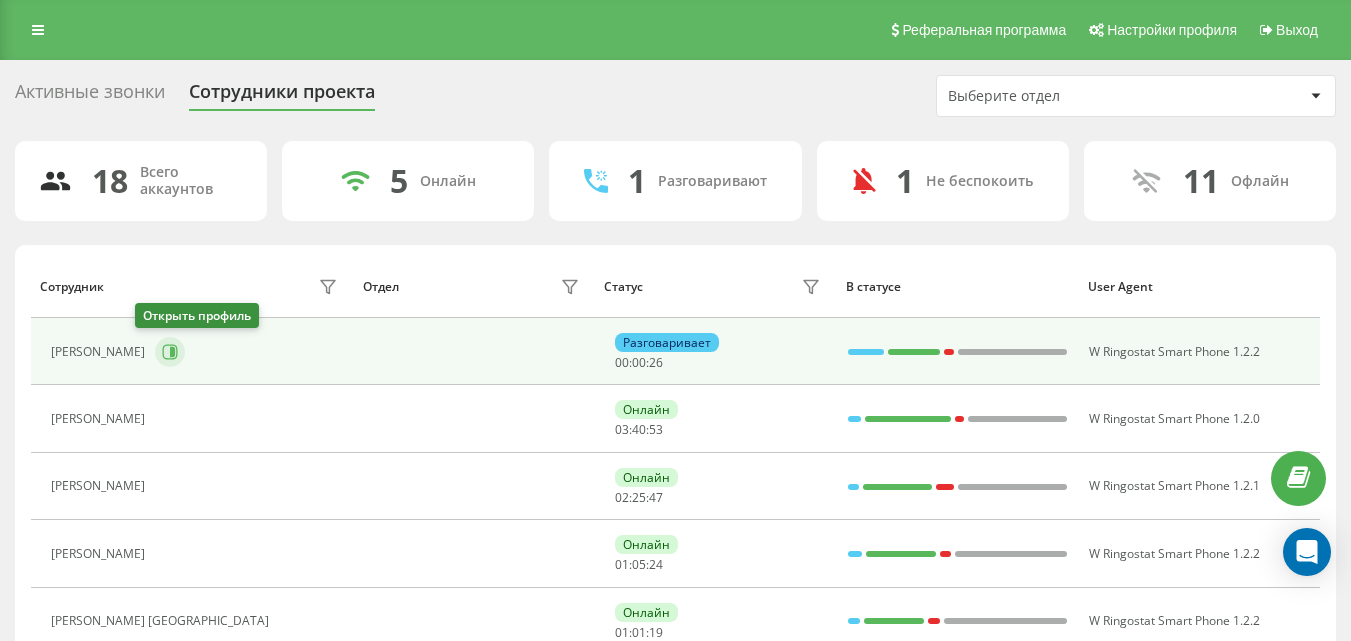 click 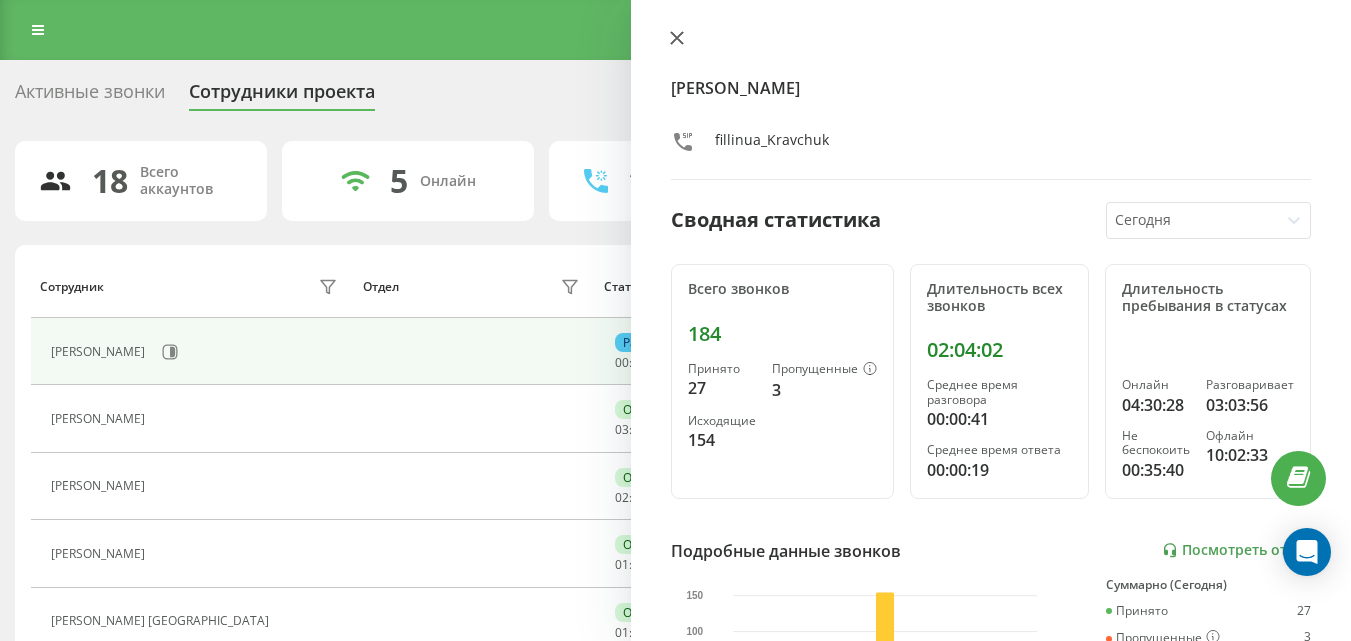 click 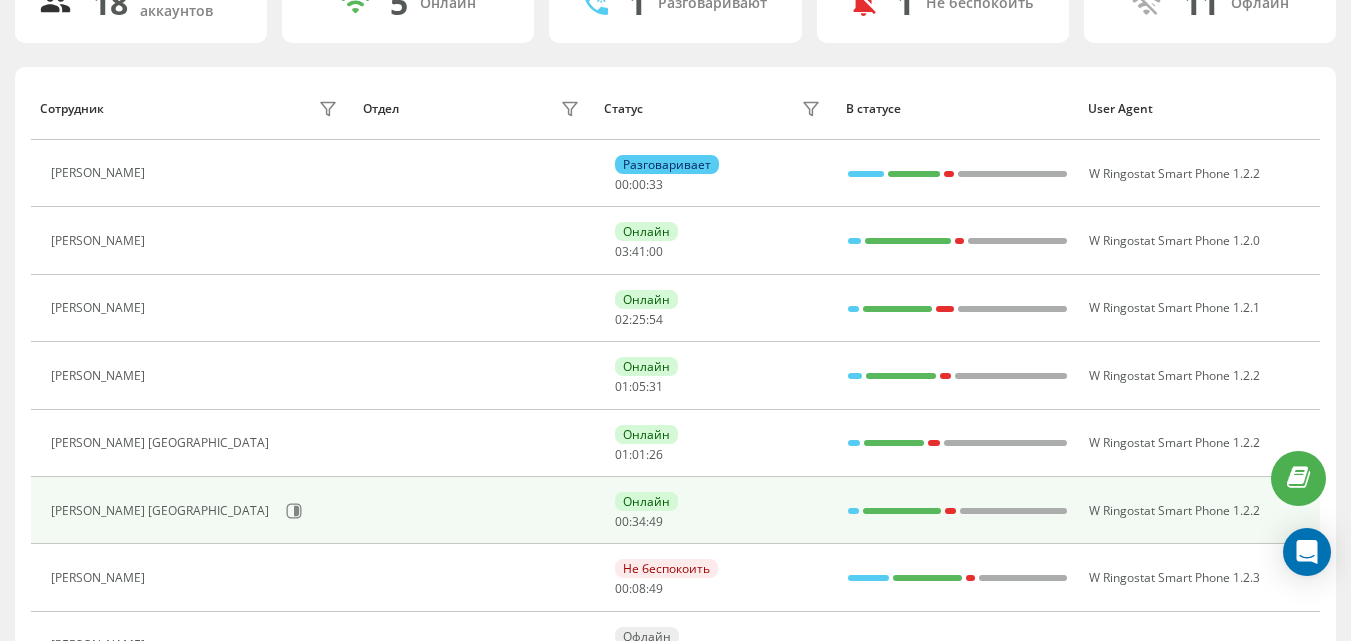 scroll, scrollTop: 200, scrollLeft: 0, axis: vertical 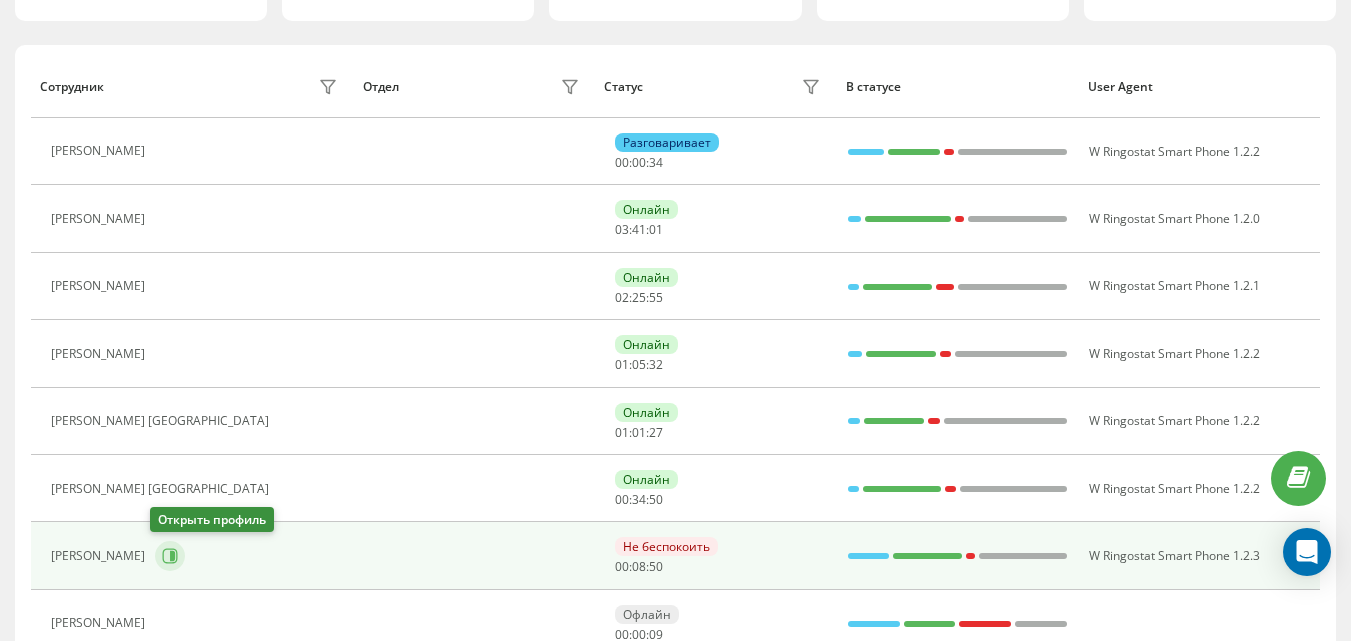 click 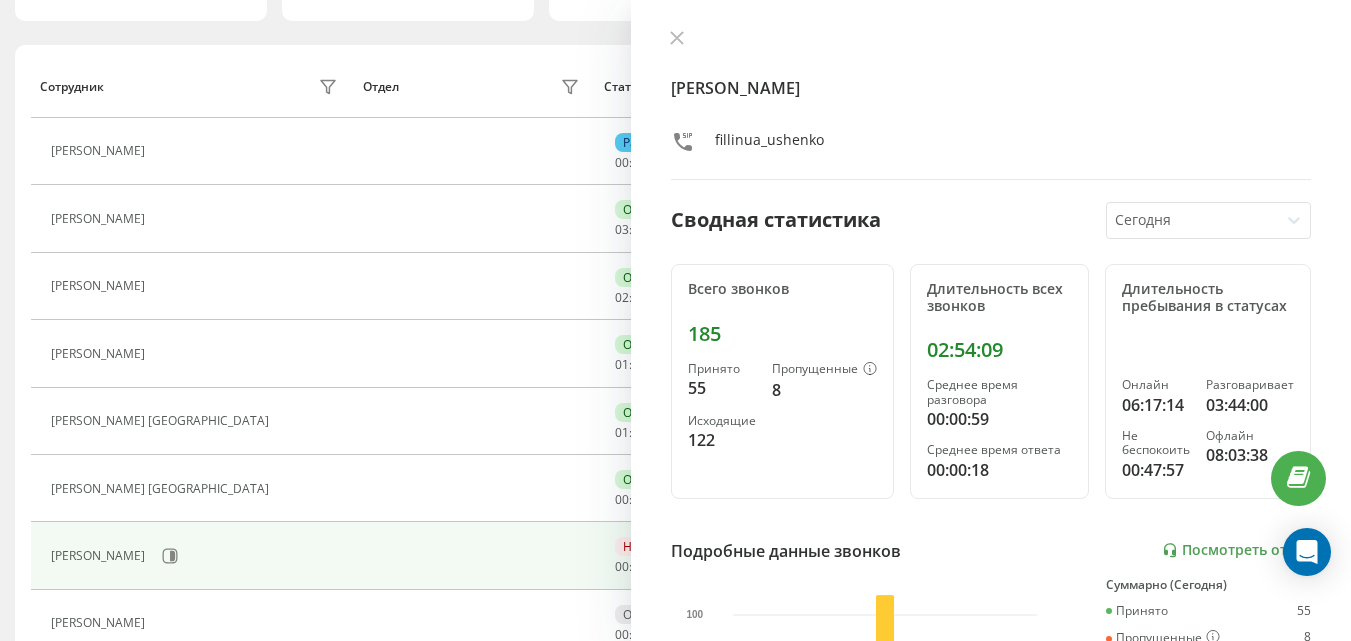 click at bounding box center (677, 39) 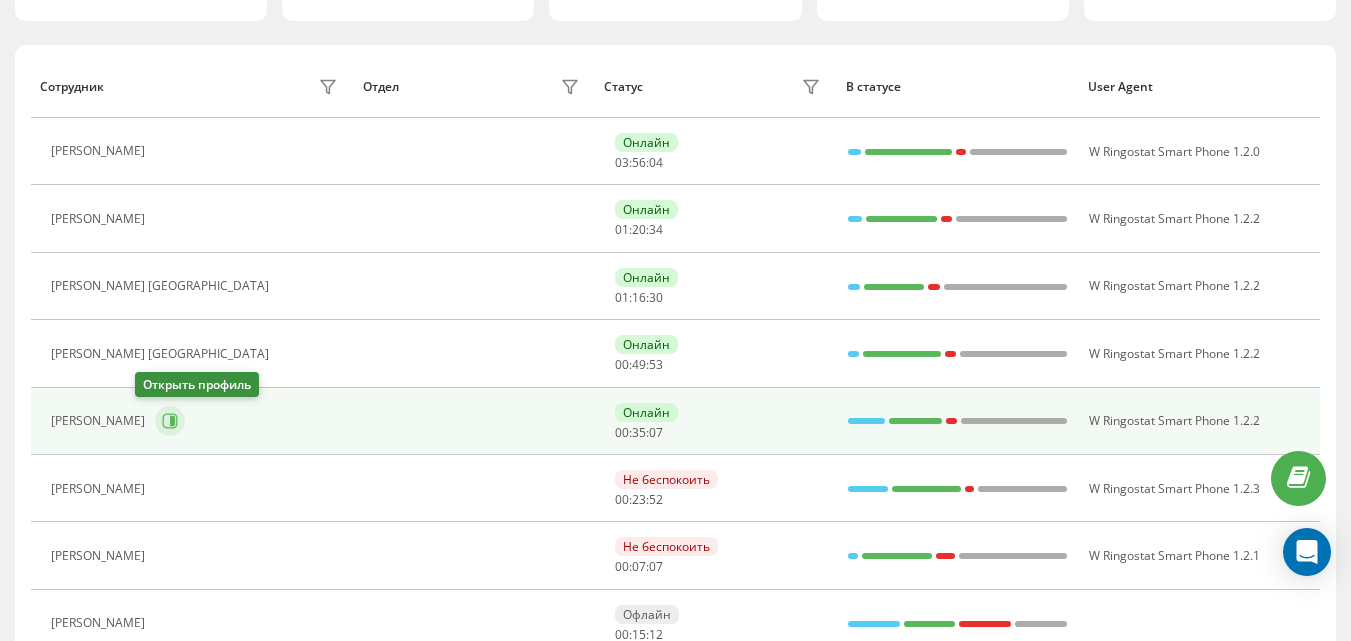 click 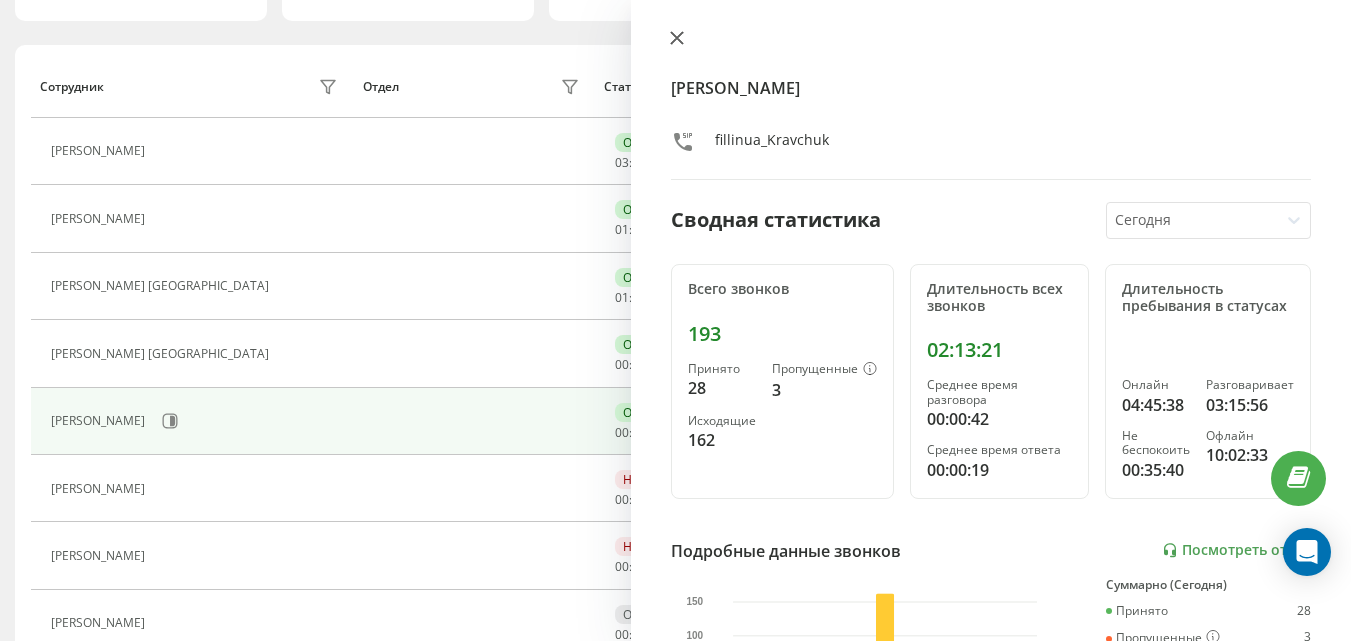 click at bounding box center [677, 39] 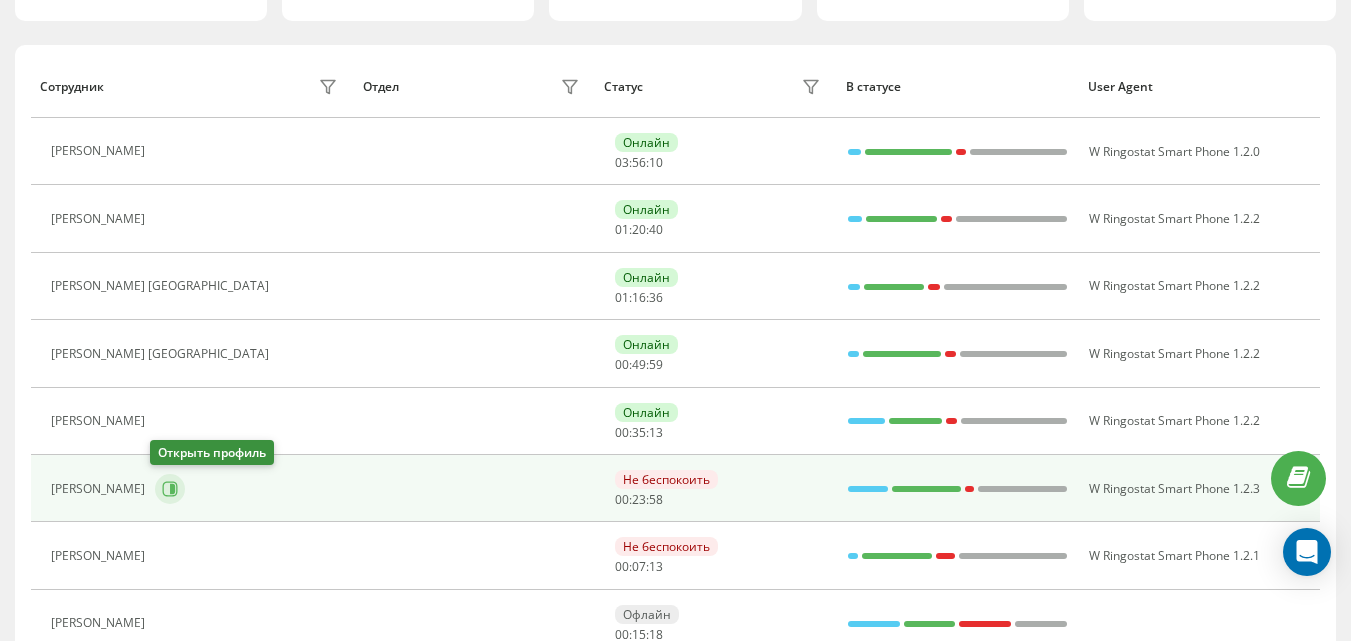 click 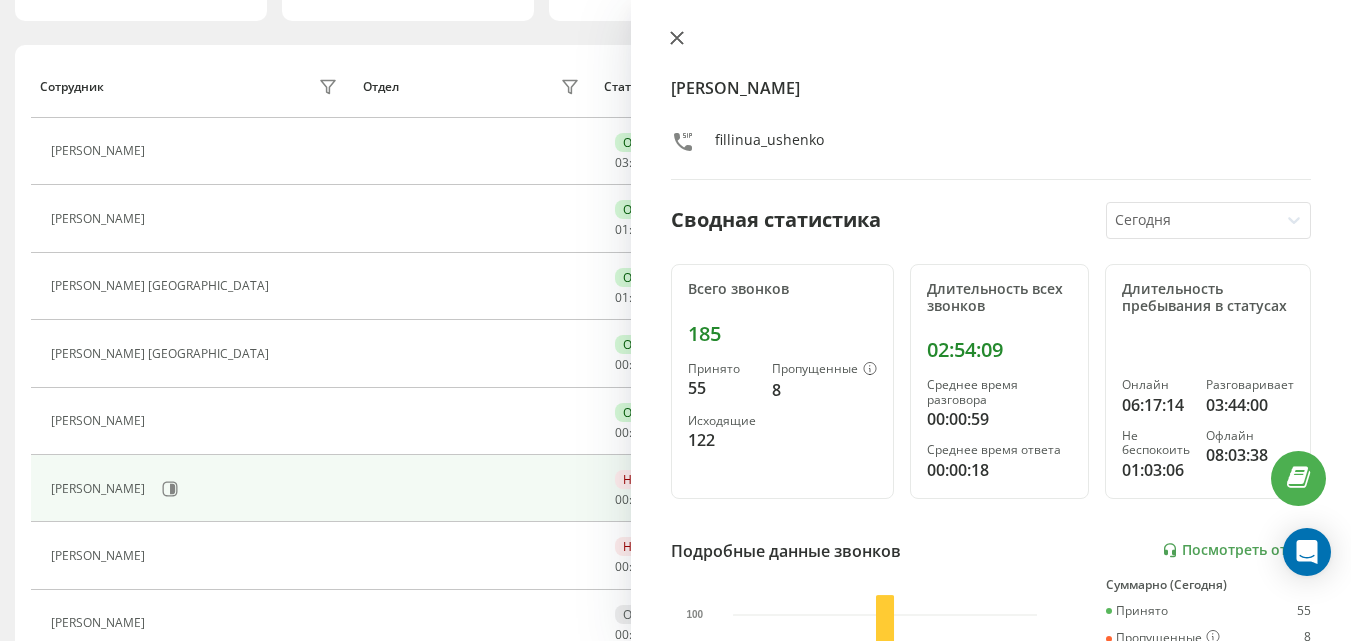 click at bounding box center (677, 39) 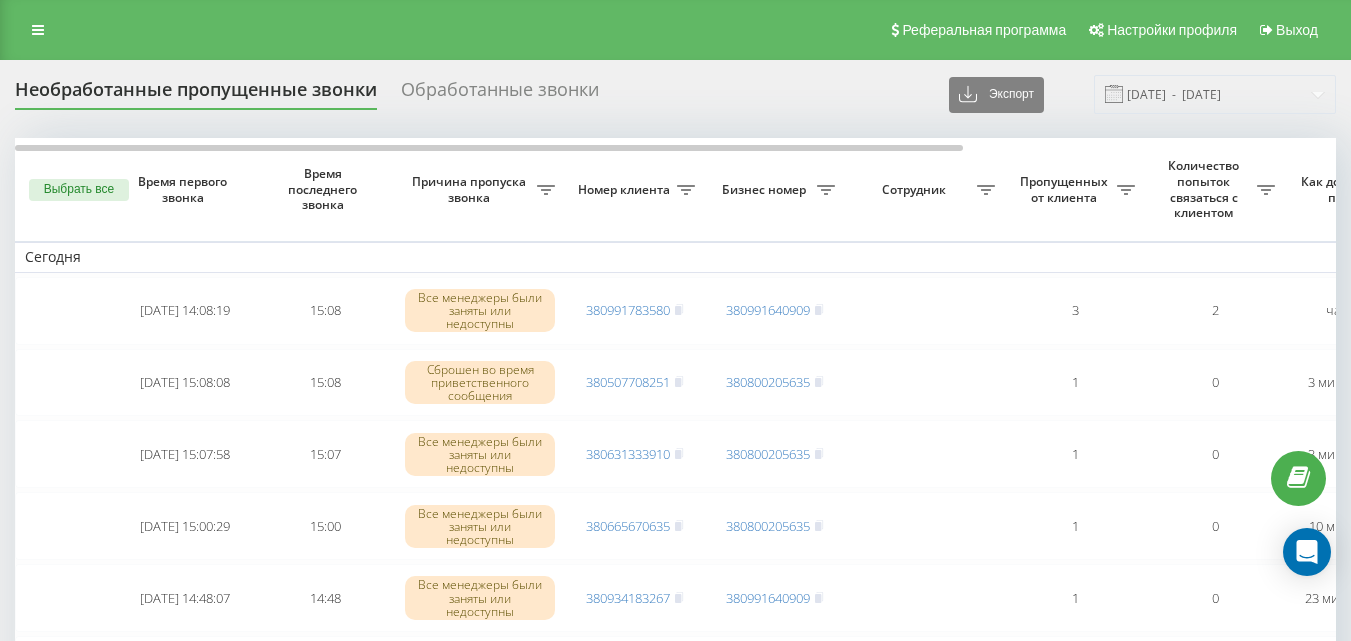 scroll, scrollTop: 0, scrollLeft: 0, axis: both 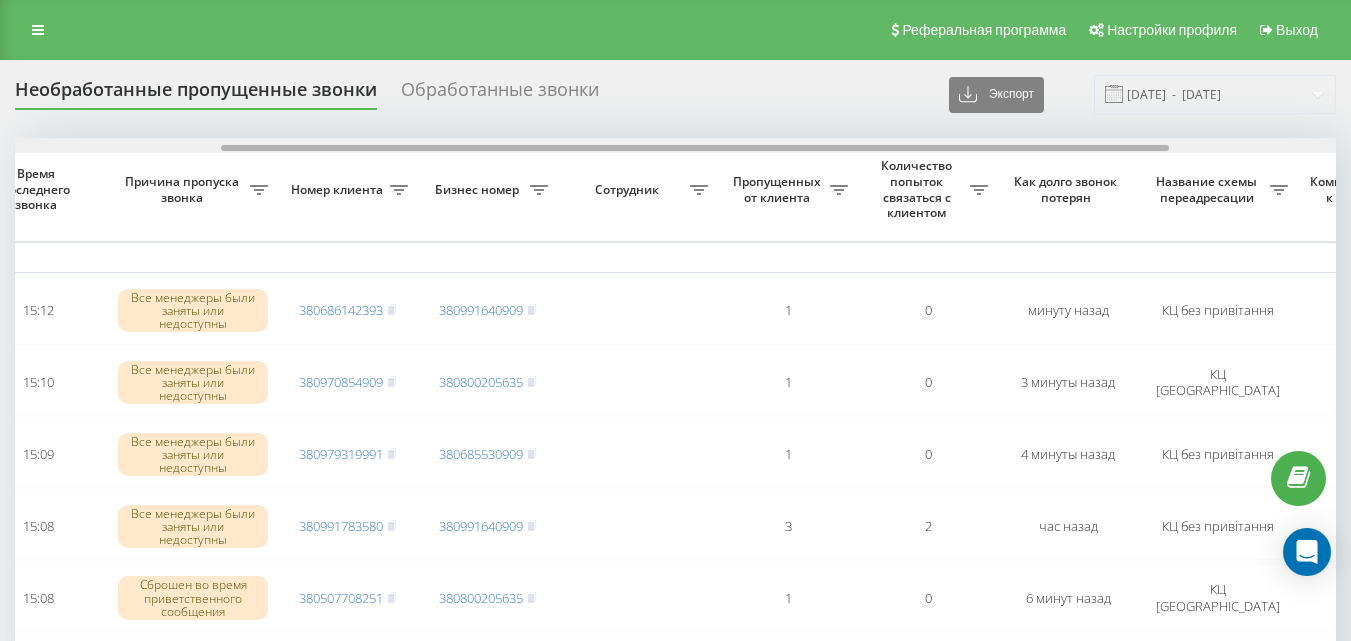 drag, startPoint x: 851, startPoint y: 151, endPoint x: 1057, endPoint y: 163, distance: 206.34921 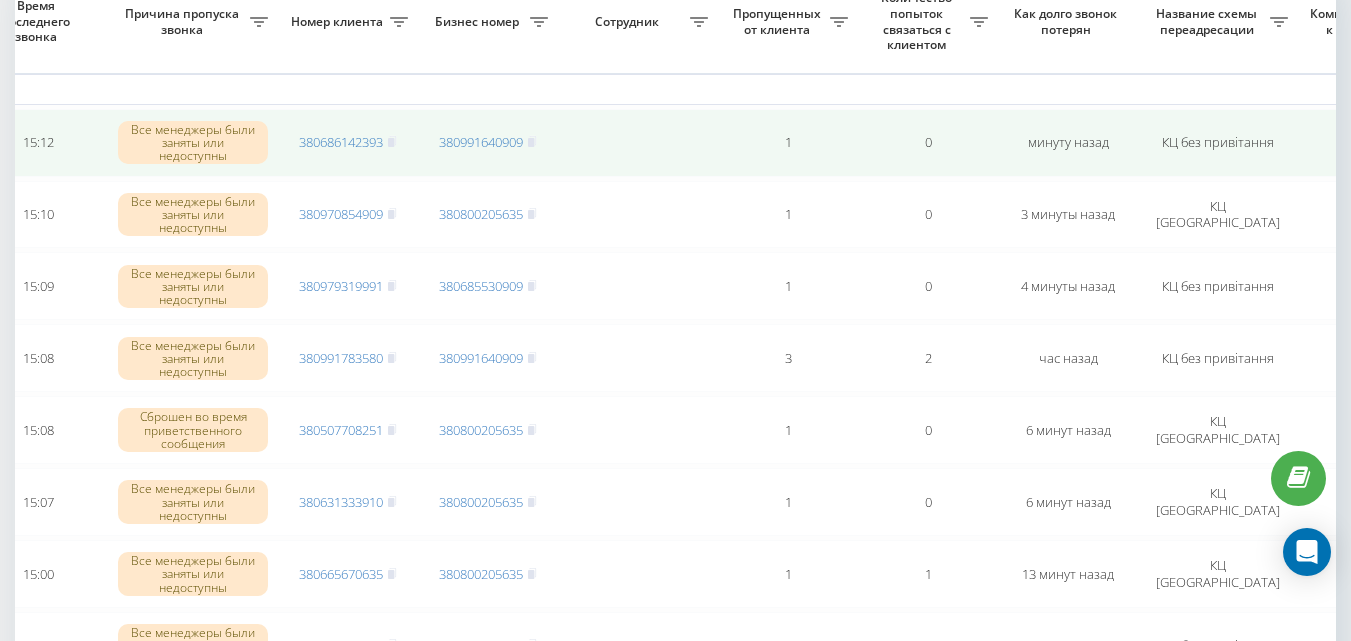 scroll, scrollTop: 0, scrollLeft: 0, axis: both 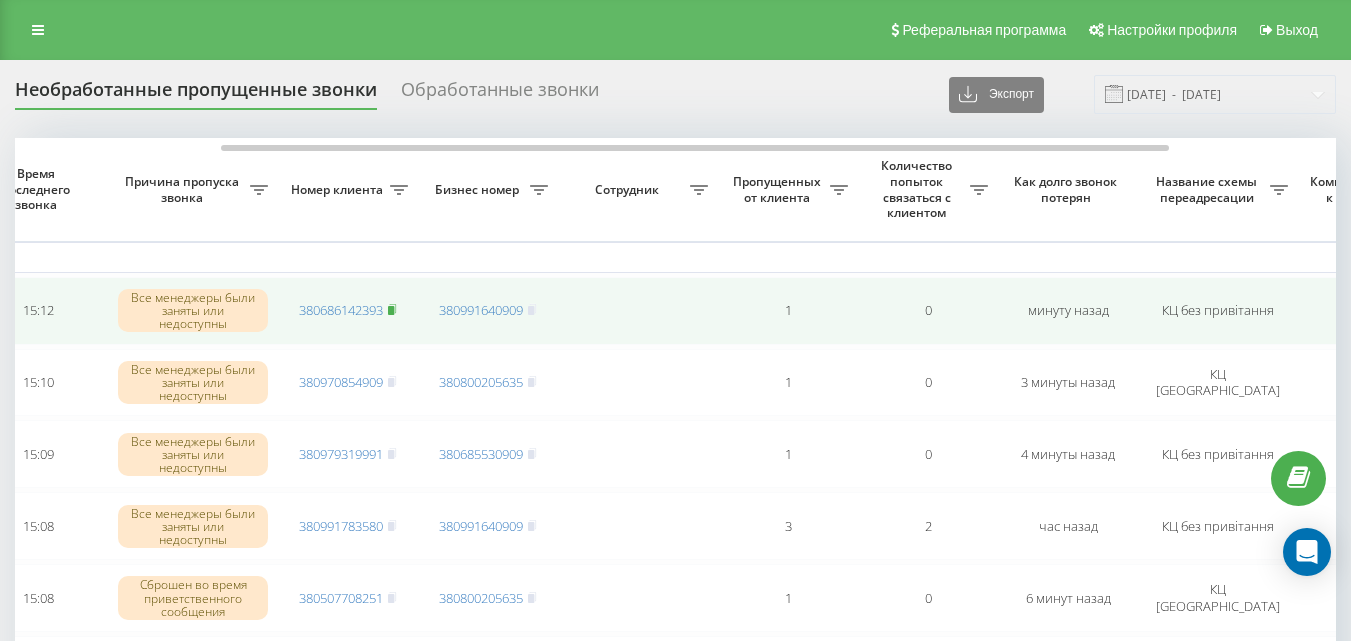 click 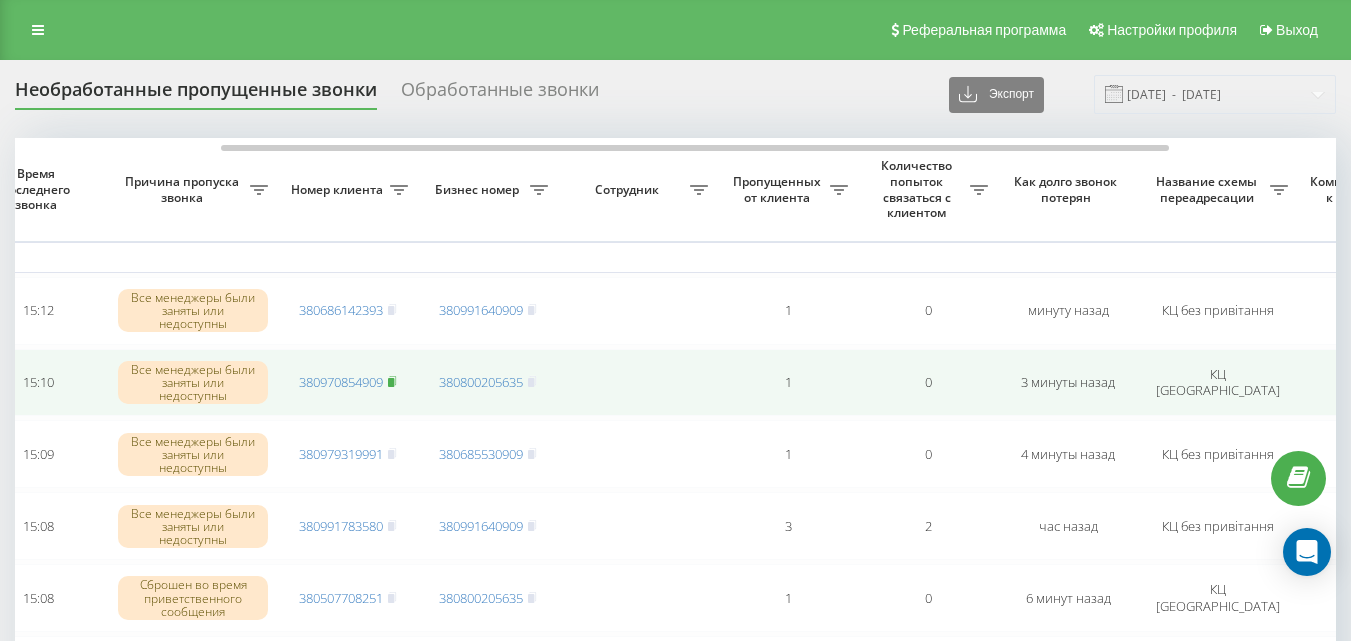 click 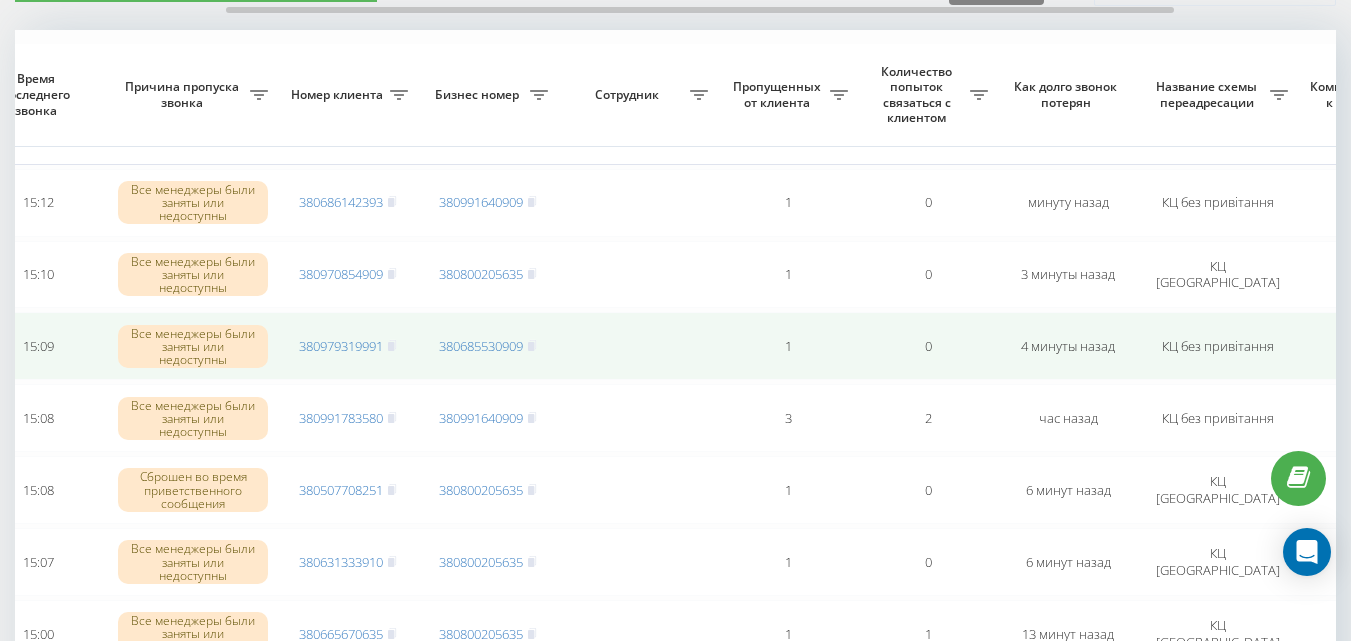 scroll, scrollTop: 200, scrollLeft: 0, axis: vertical 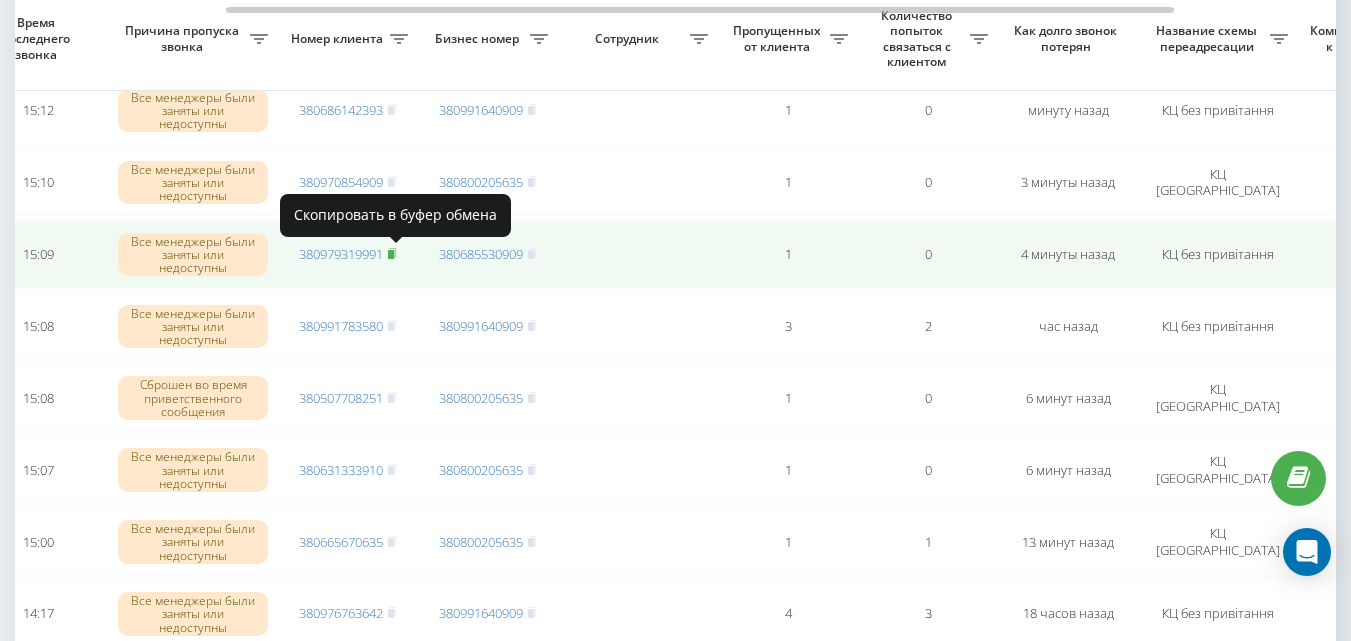 click 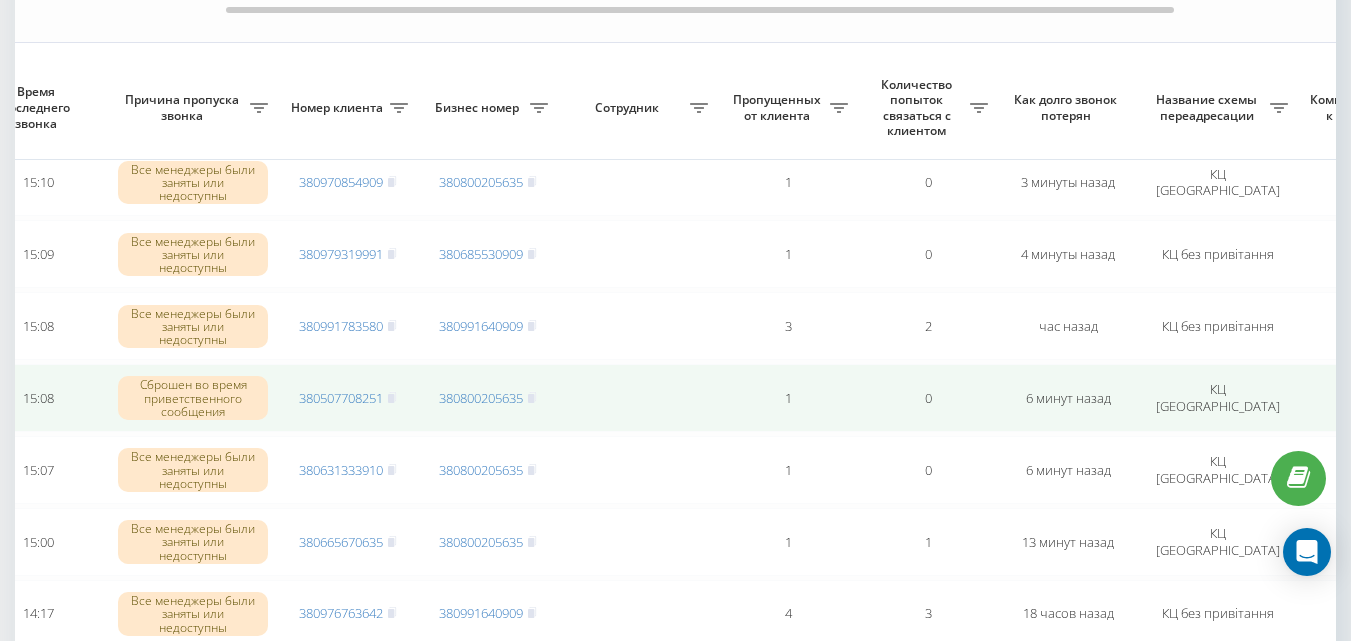 scroll, scrollTop: 300, scrollLeft: 0, axis: vertical 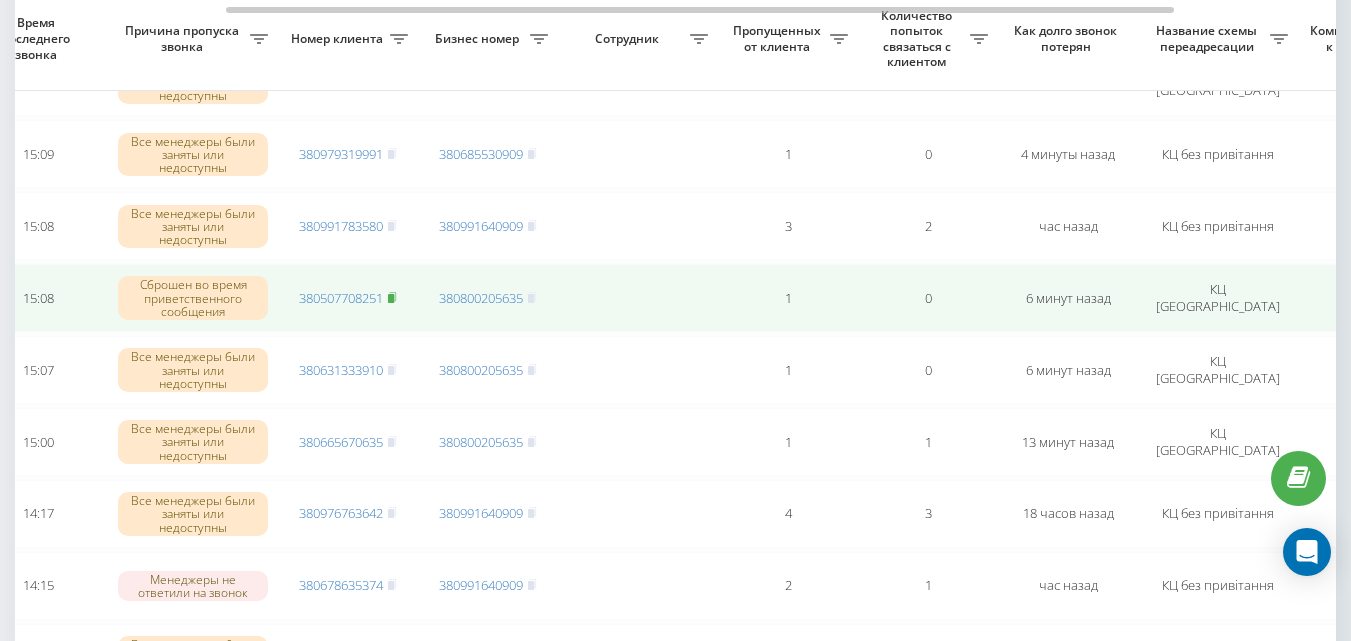 click 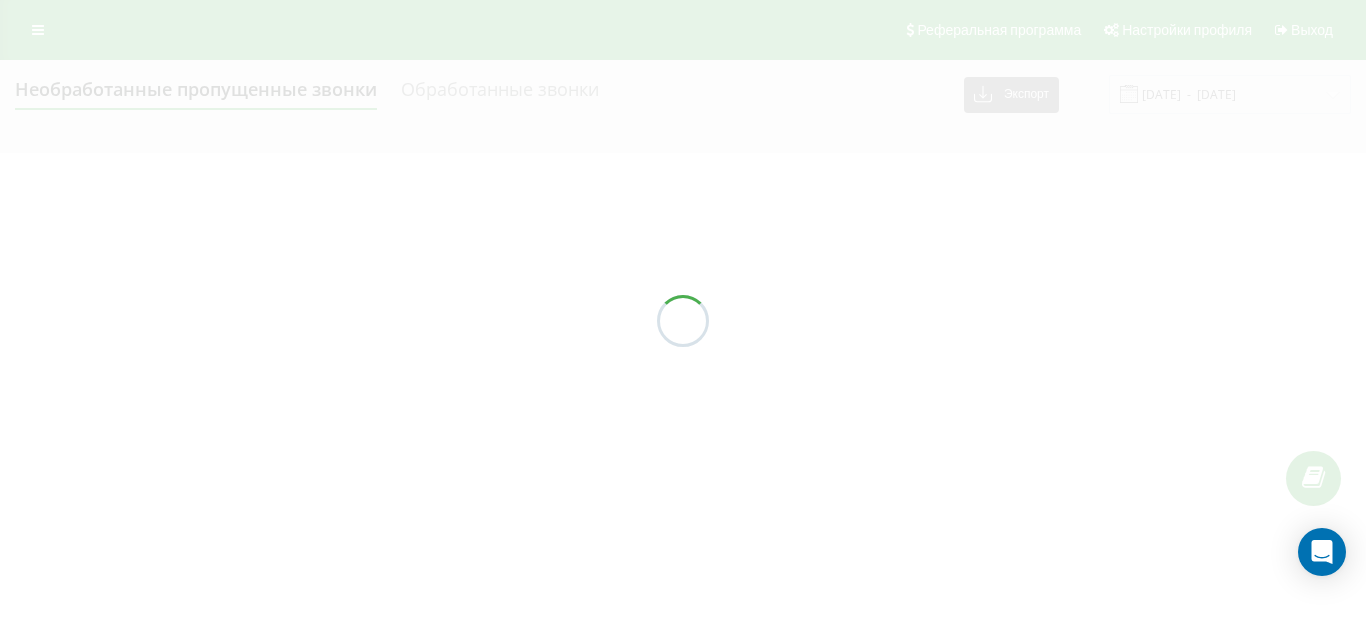 scroll, scrollTop: 0, scrollLeft: 0, axis: both 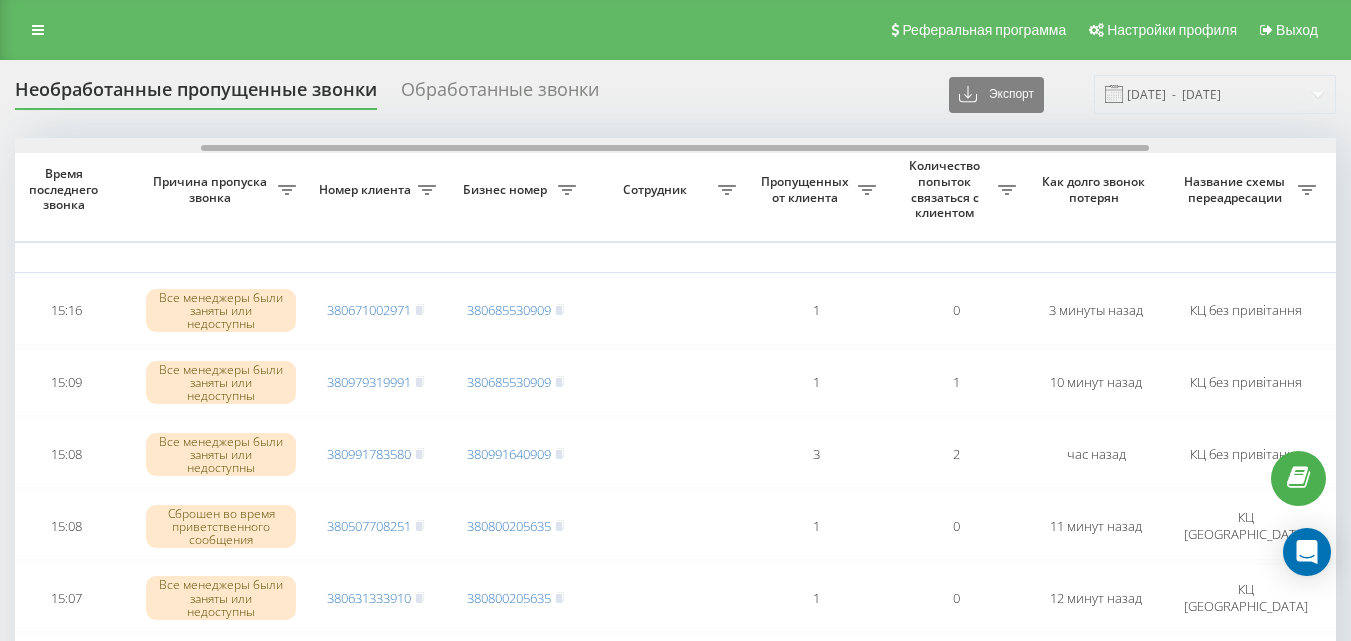 drag, startPoint x: 450, startPoint y: 145, endPoint x: 636, endPoint y: 143, distance: 186.01076 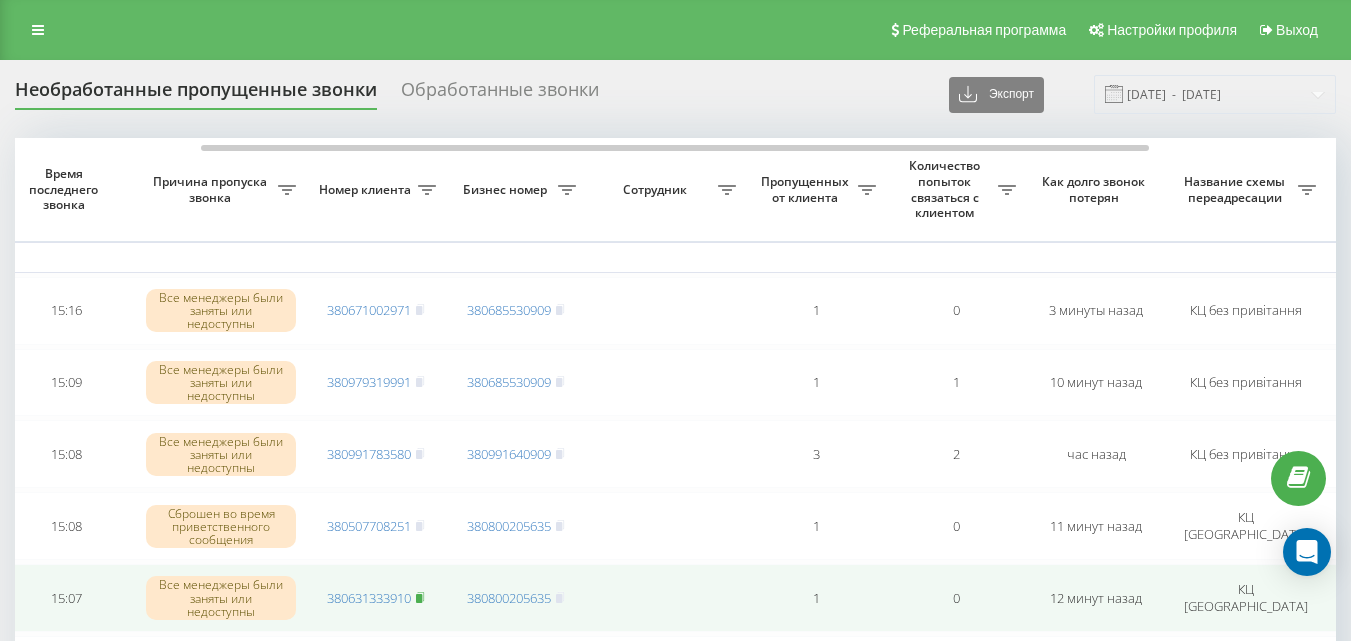 click 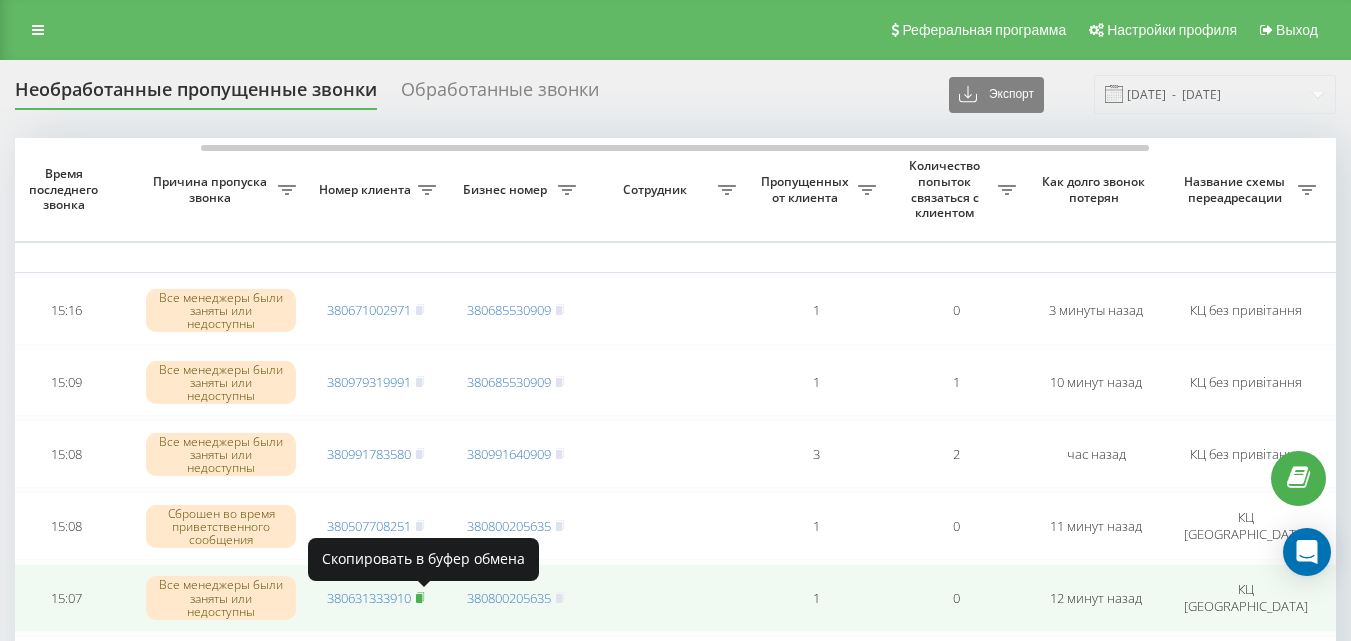 click 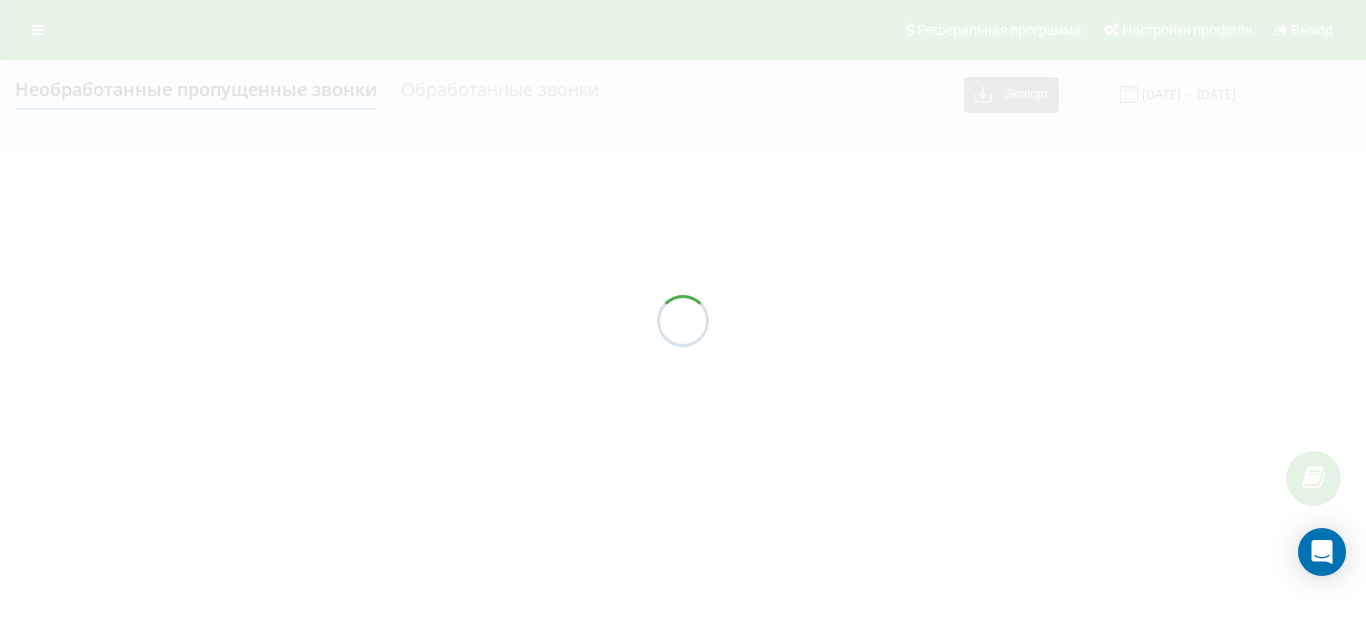scroll, scrollTop: 0, scrollLeft: 0, axis: both 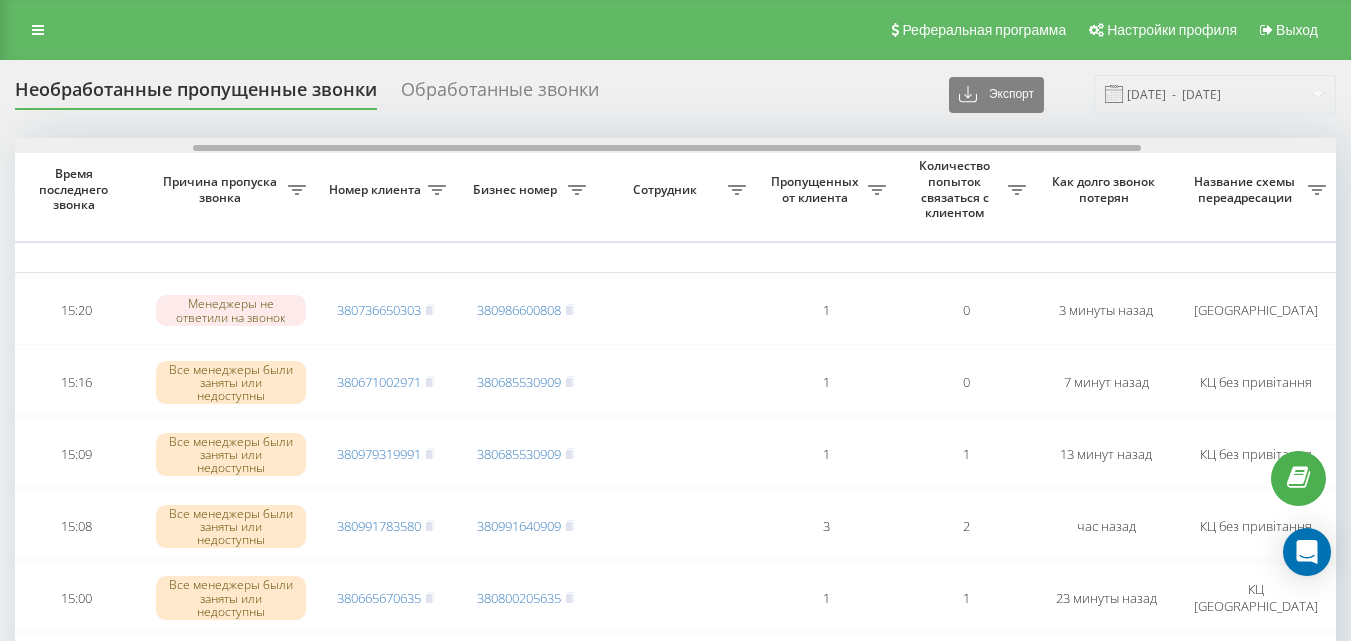 drag, startPoint x: 504, startPoint y: 146, endPoint x: 658, endPoint y: 156, distance: 154.32434 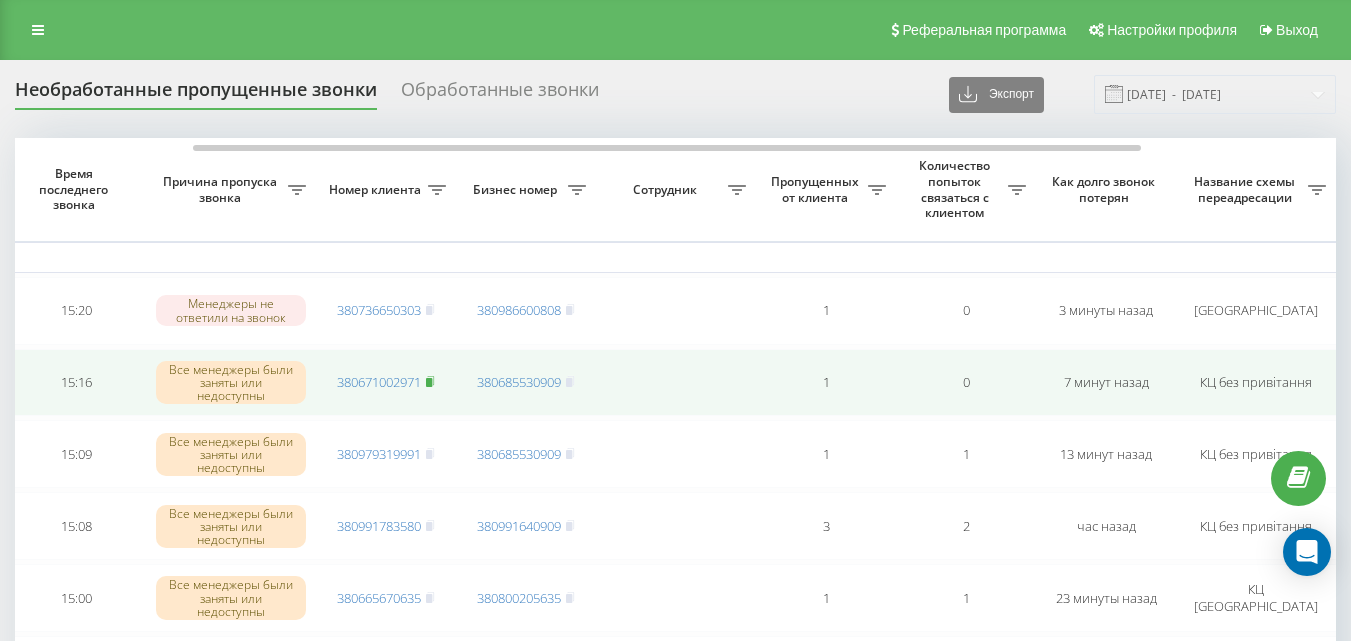click 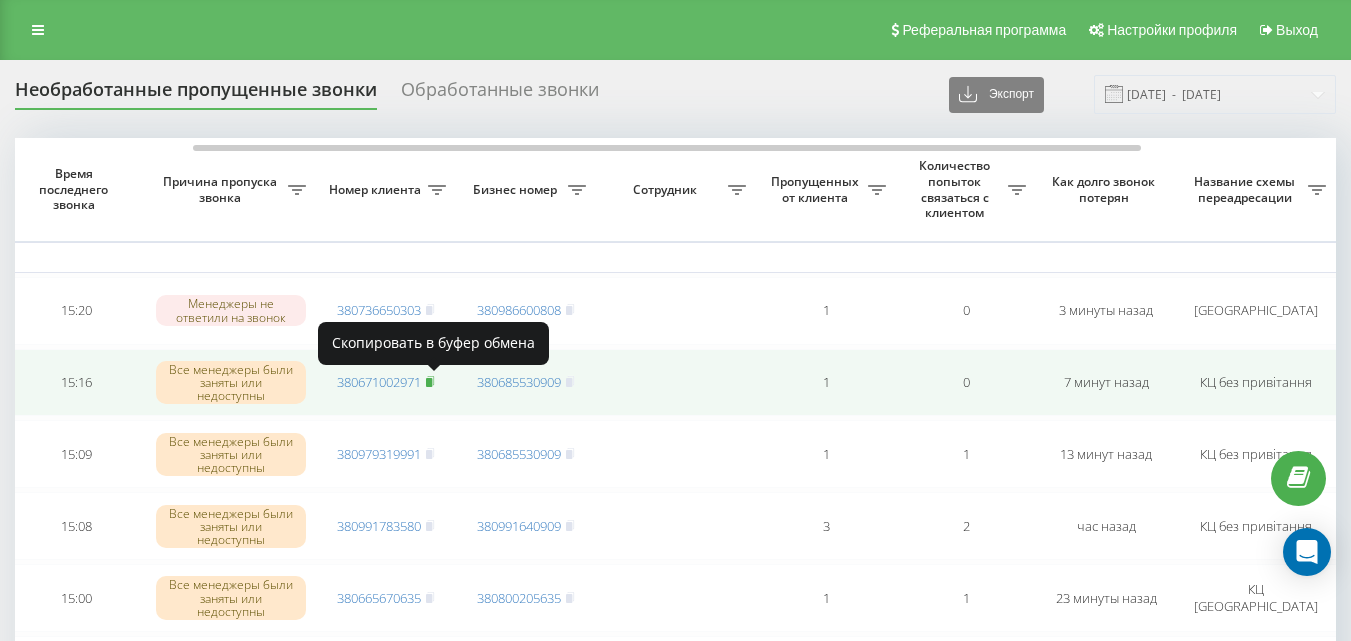 click 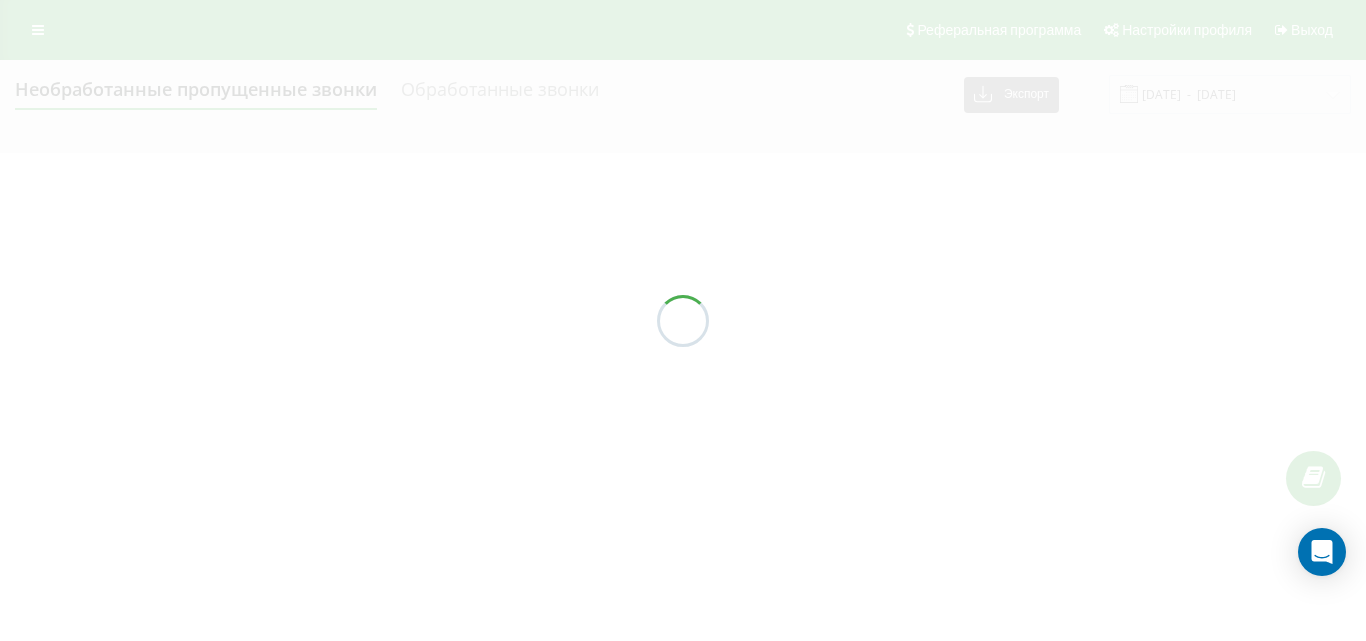 scroll, scrollTop: 0, scrollLeft: 0, axis: both 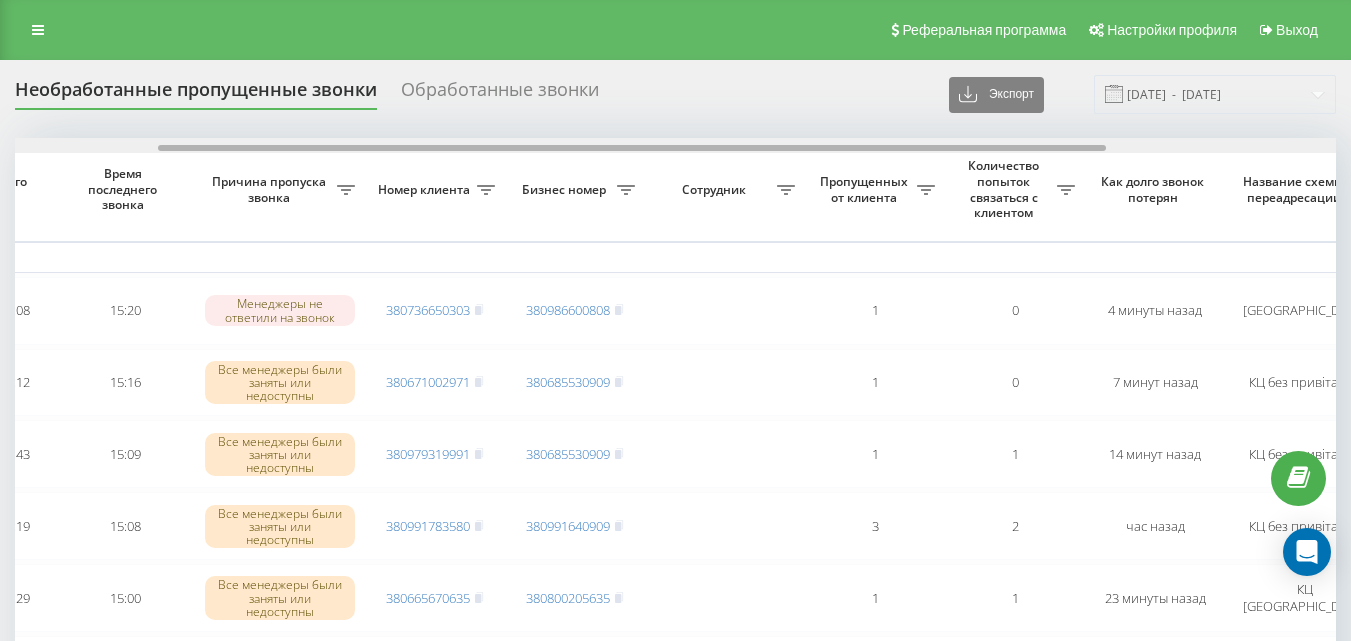 drag, startPoint x: 786, startPoint y: 147, endPoint x: 930, endPoint y: 157, distance: 144.3468 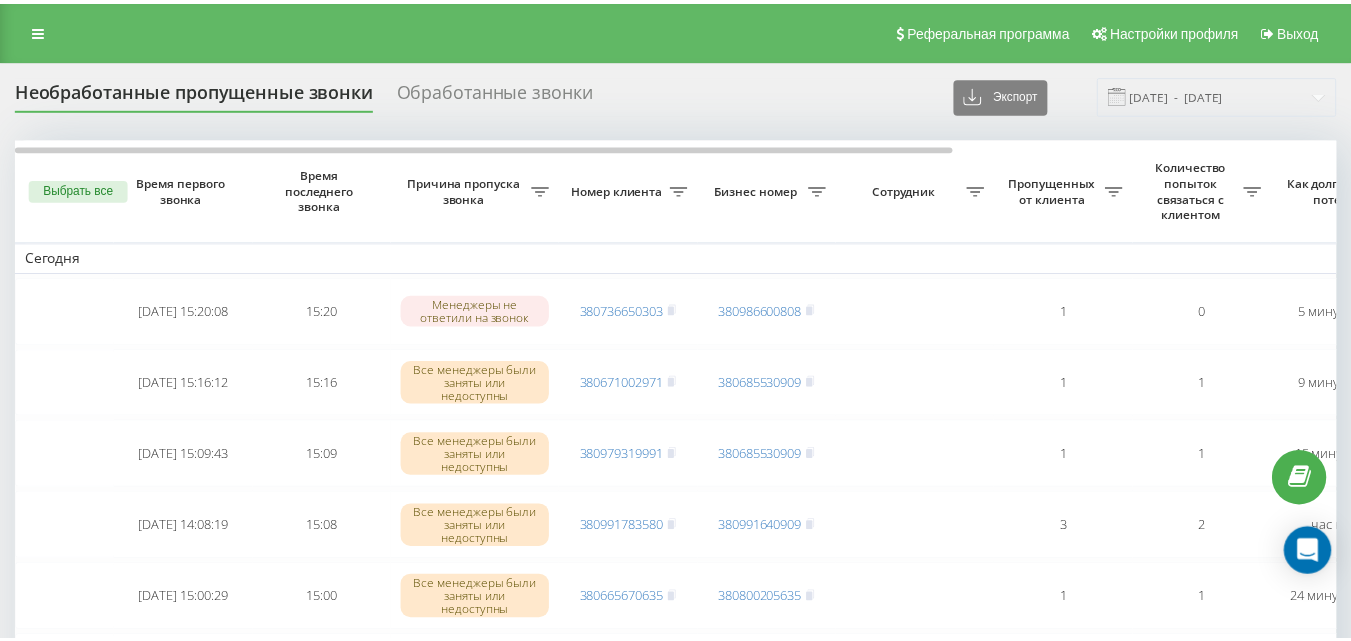 scroll, scrollTop: 0, scrollLeft: 0, axis: both 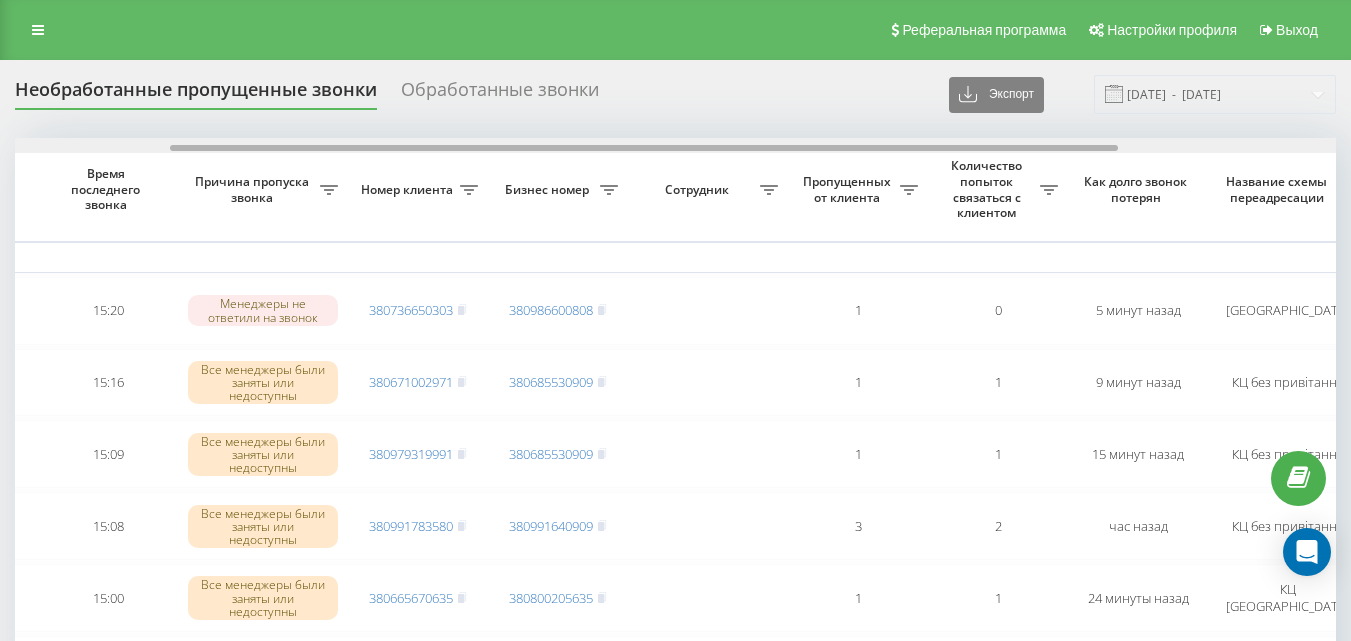 drag, startPoint x: 642, startPoint y: 148, endPoint x: 798, endPoint y: 147, distance: 156.0032 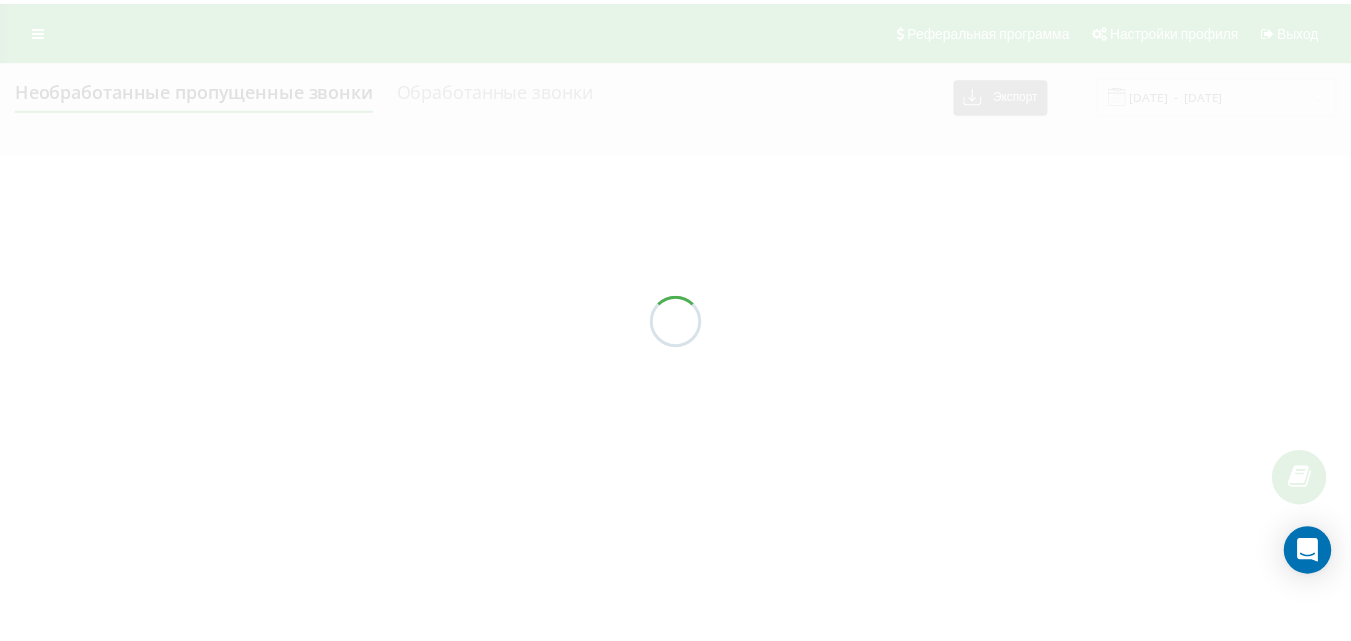 scroll, scrollTop: 0, scrollLeft: 0, axis: both 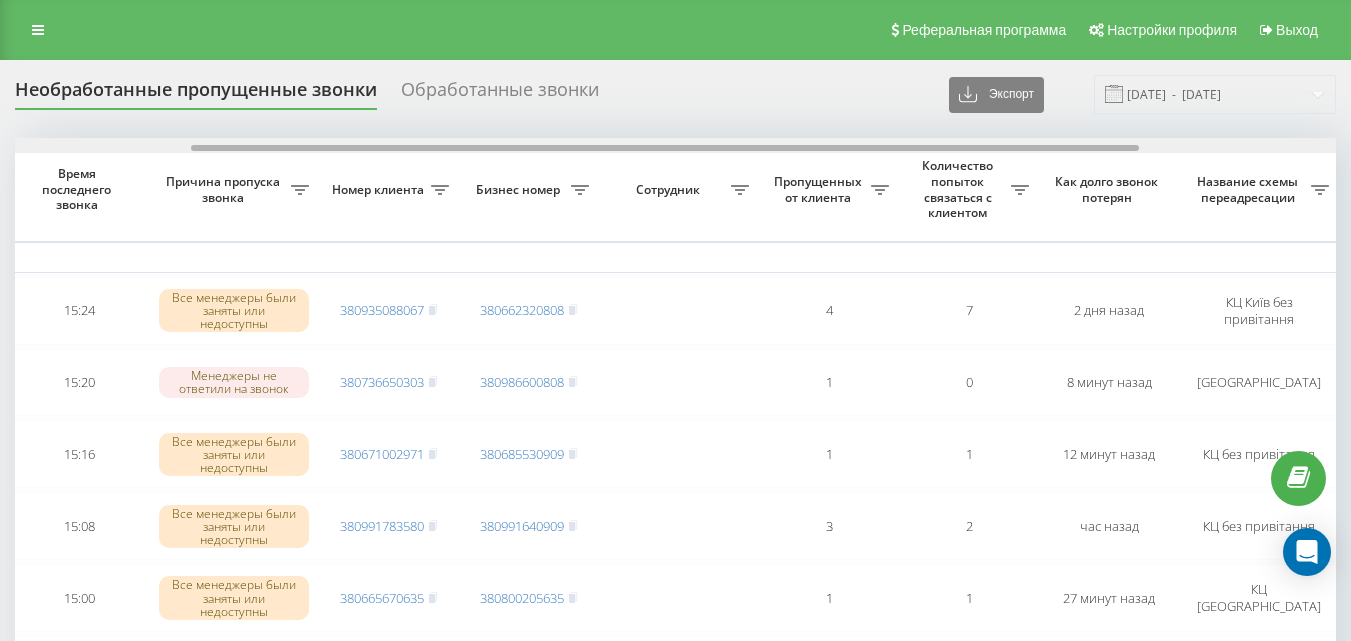drag, startPoint x: 593, startPoint y: 149, endPoint x: 770, endPoint y: 158, distance: 177.22867 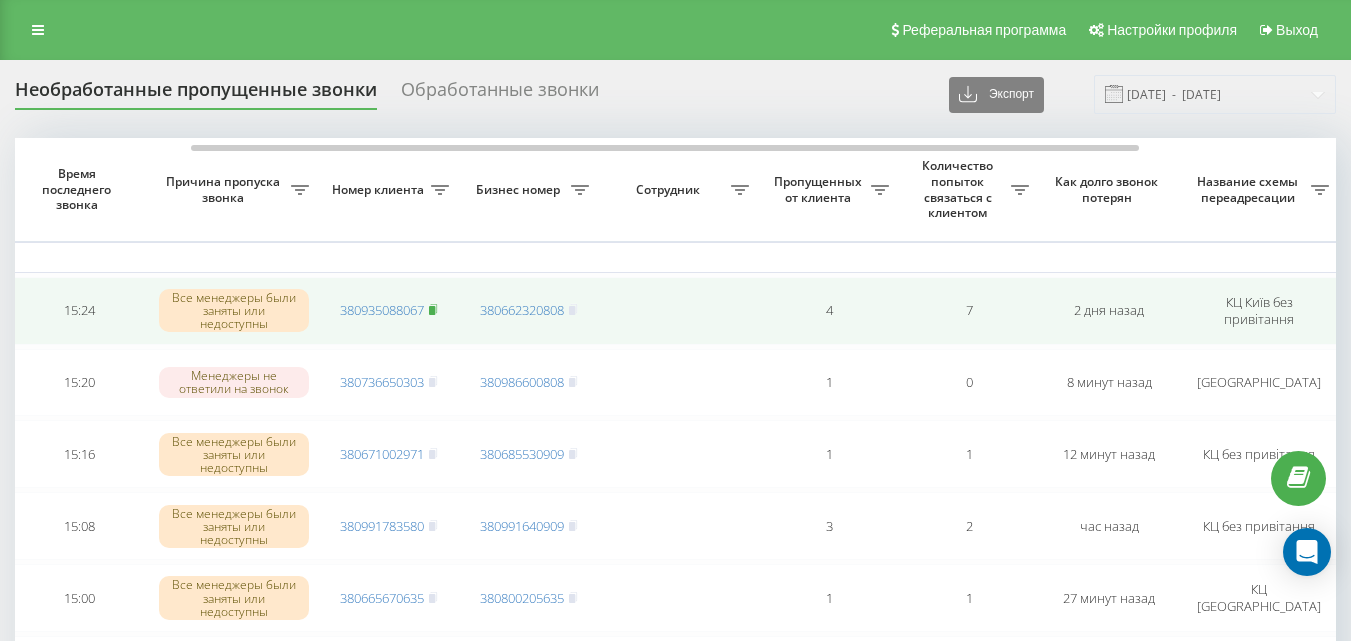 click 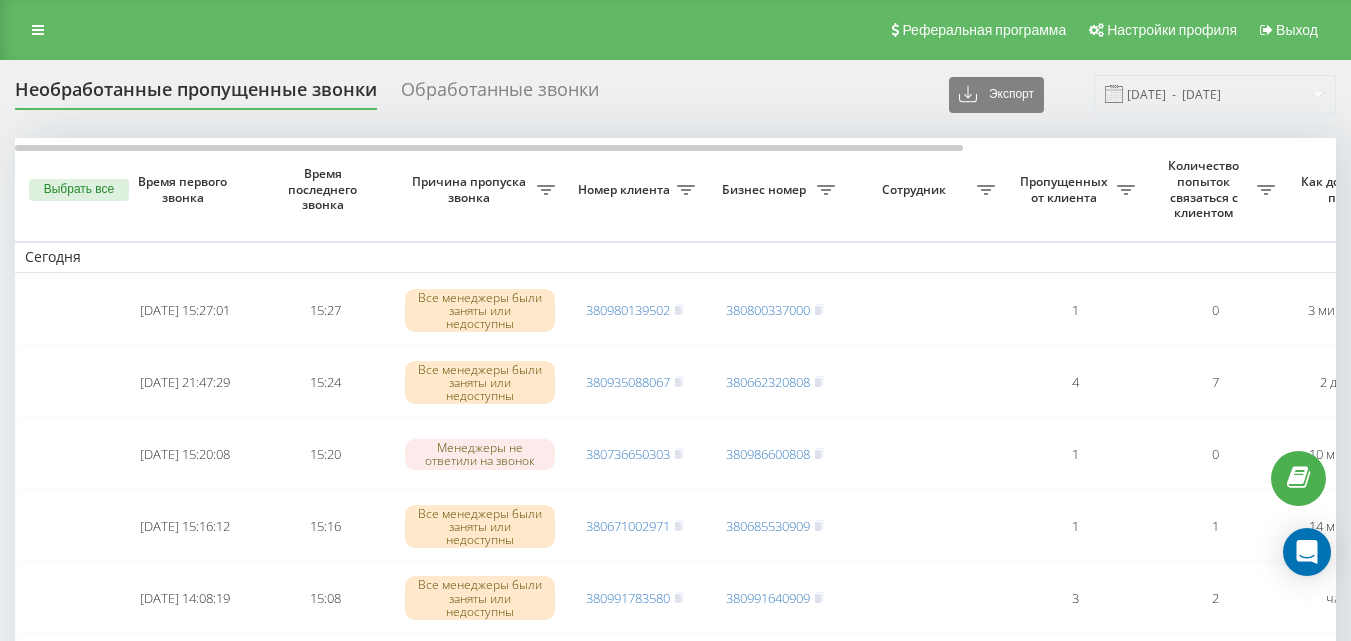 scroll, scrollTop: 0, scrollLeft: 0, axis: both 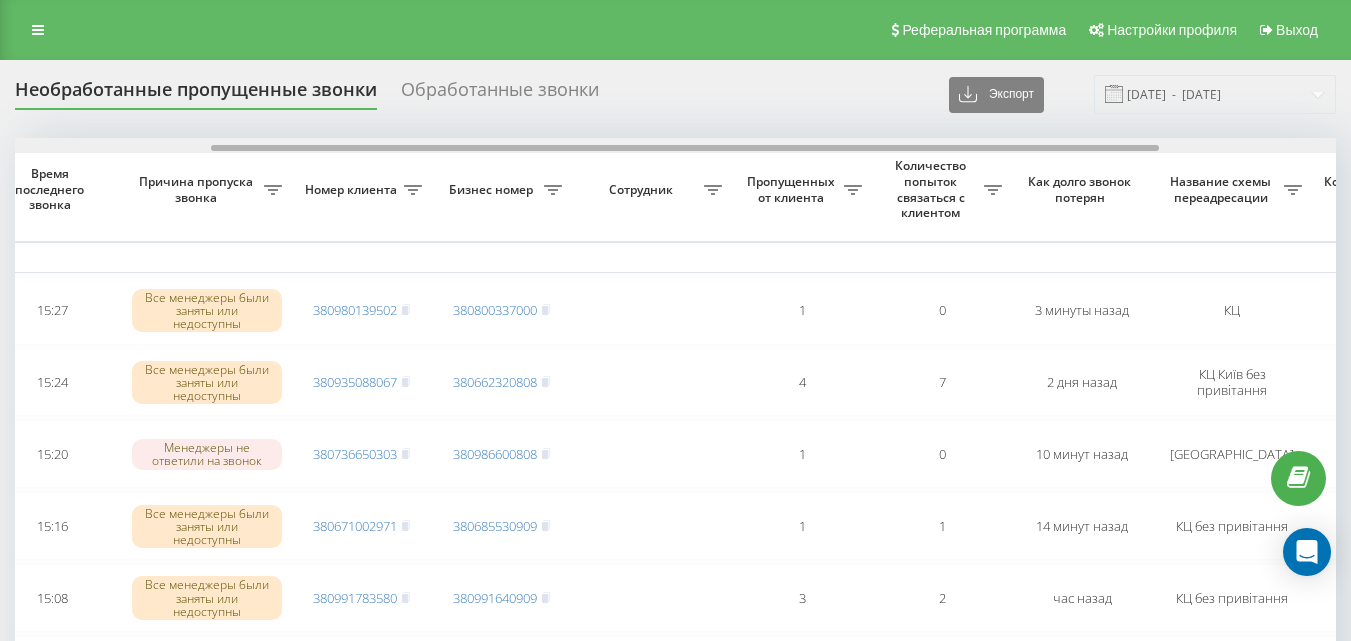 drag, startPoint x: 605, startPoint y: 147, endPoint x: 801, endPoint y: 153, distance: 196.09181 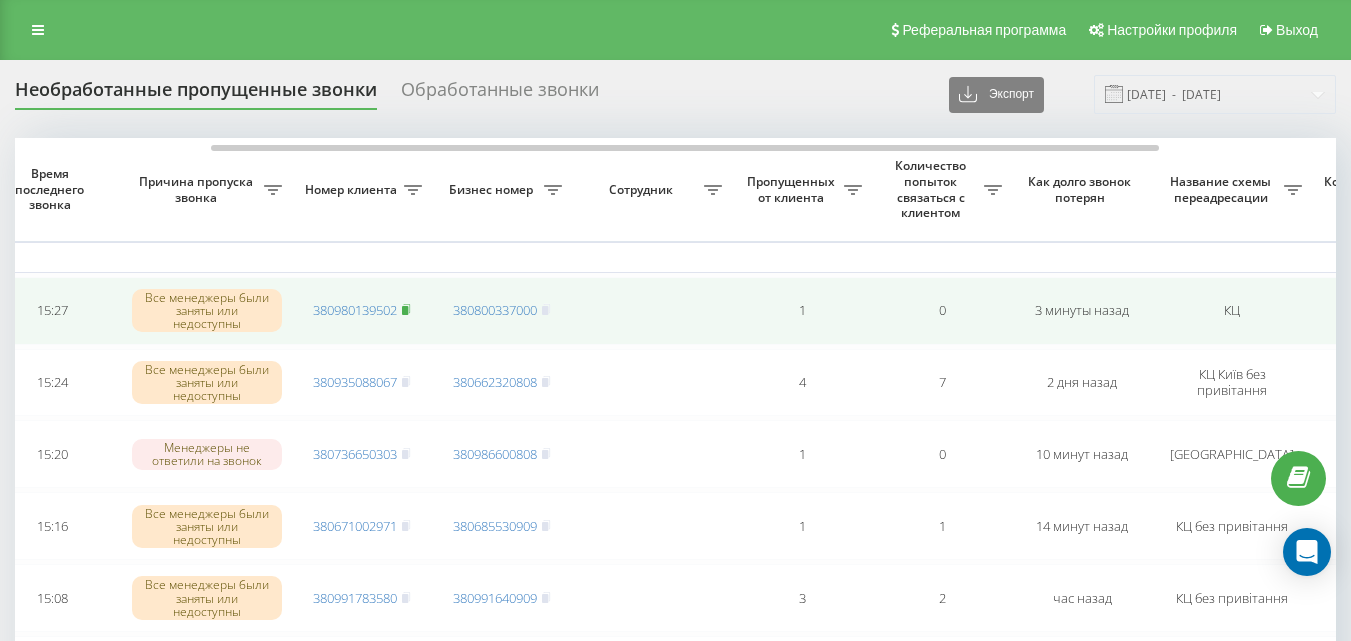 click 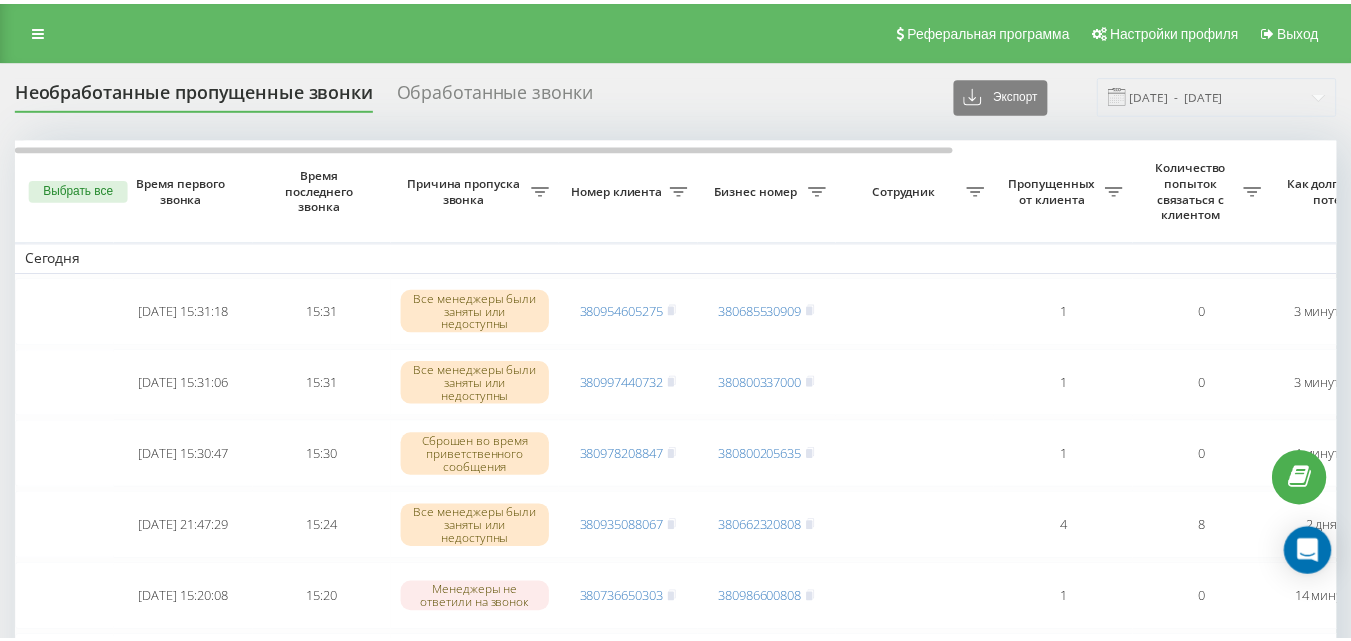 scroll, scrollTop: 0, scrollLeft: 0, axis: both 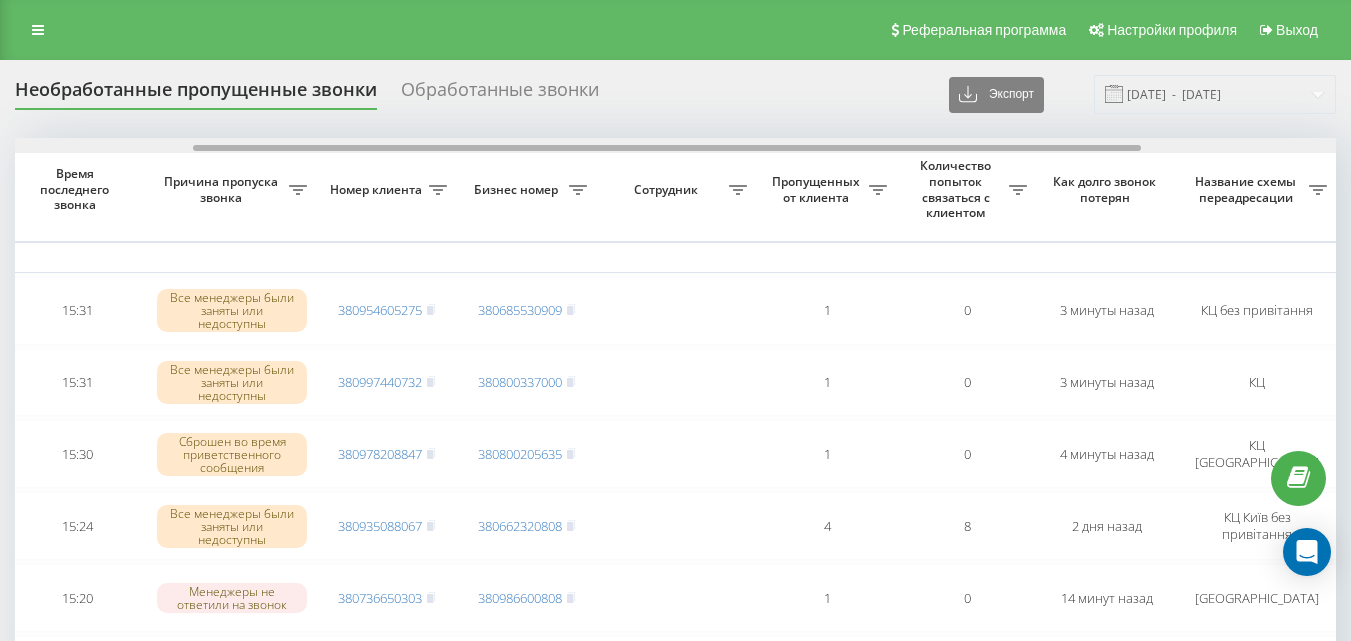drag, startPoint x: 630, startPoint y: 147, endPoint x: 808, endPoint y: 158, distance: 178.33957 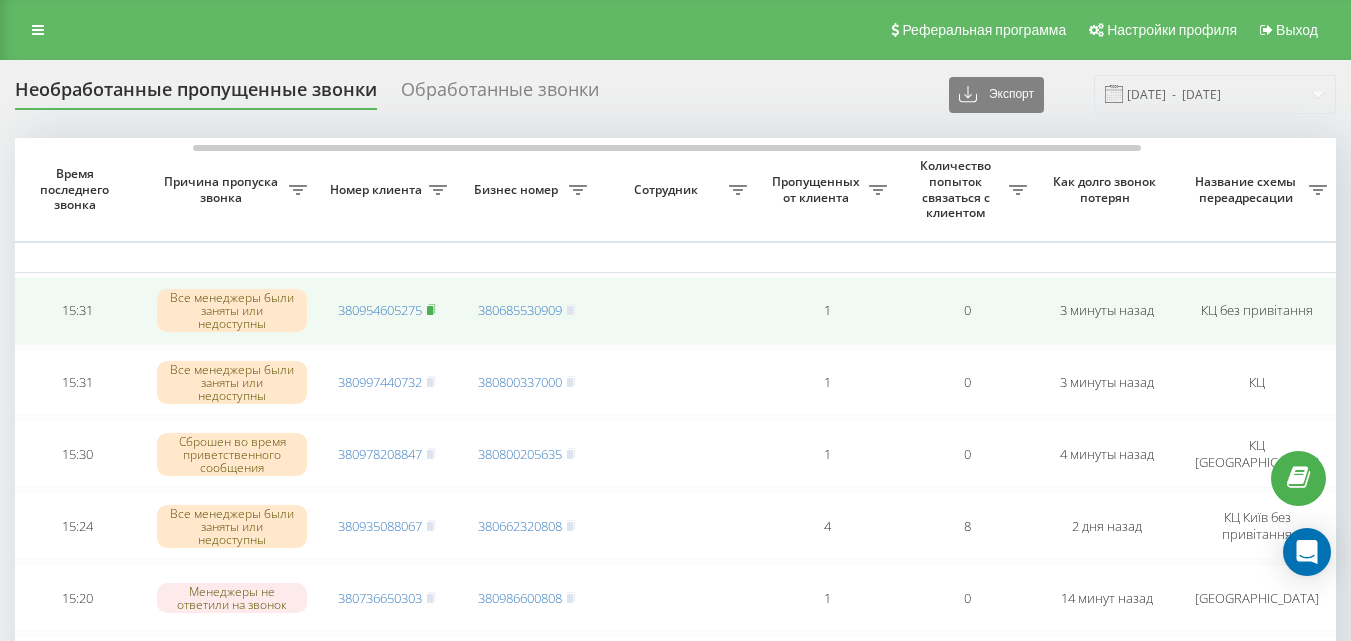 click 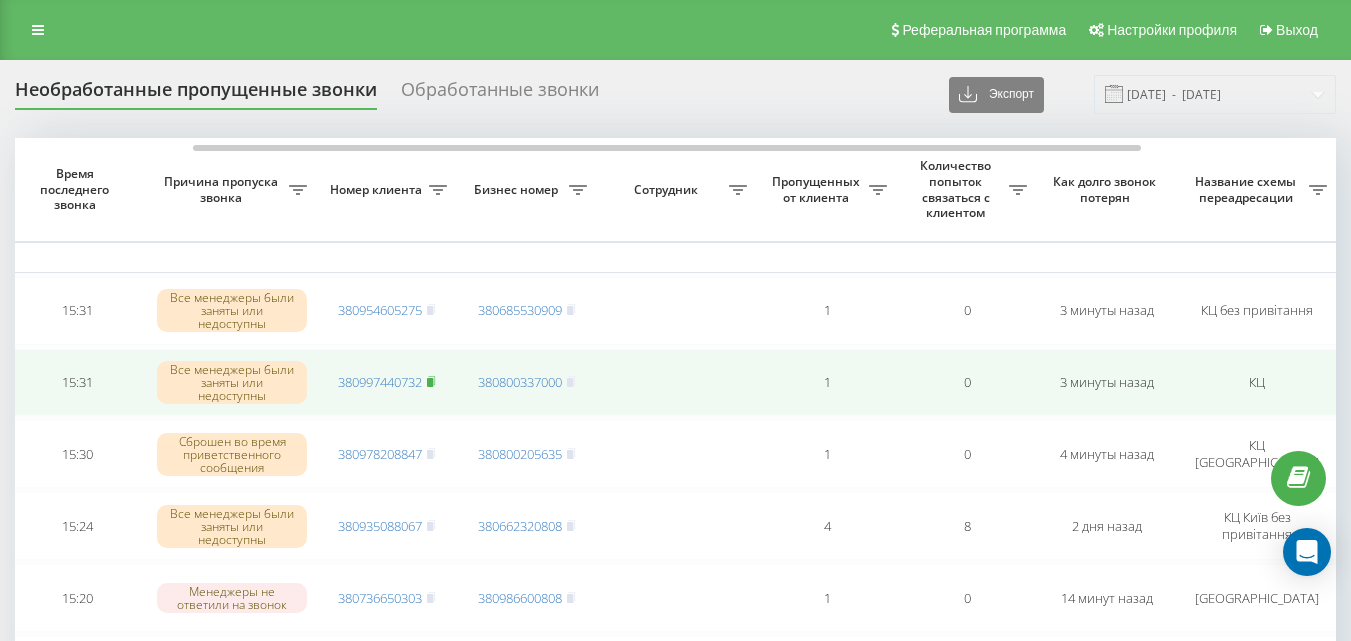 click 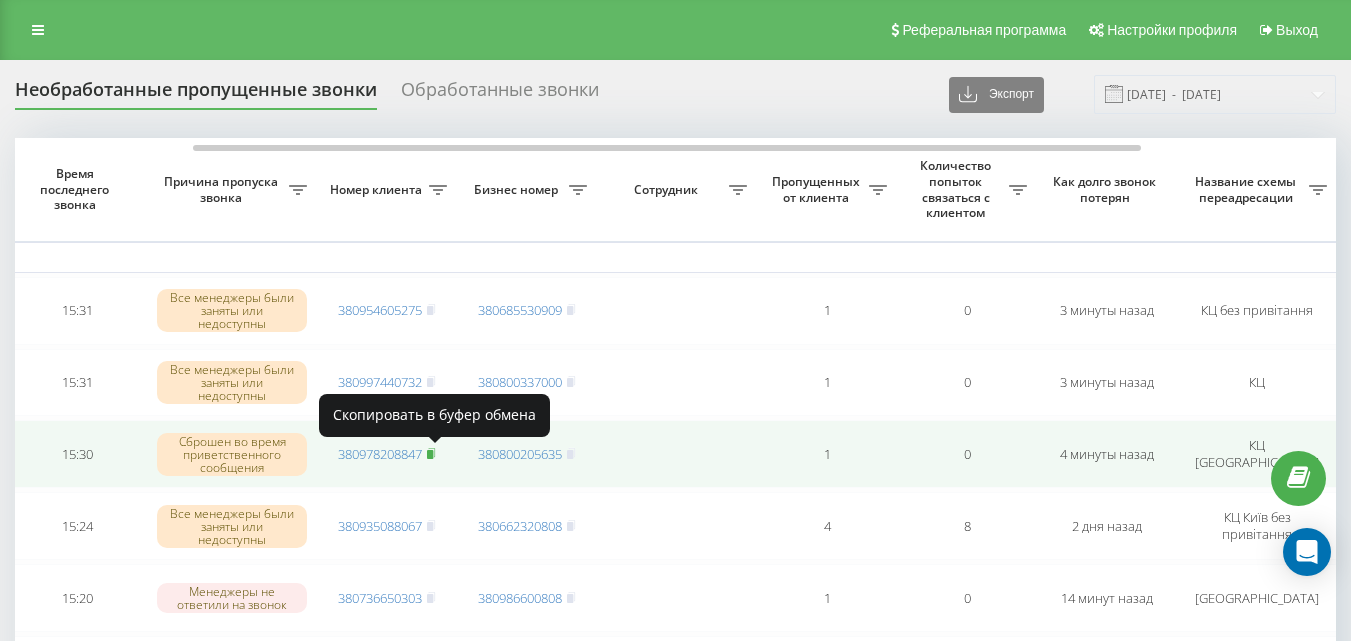 click 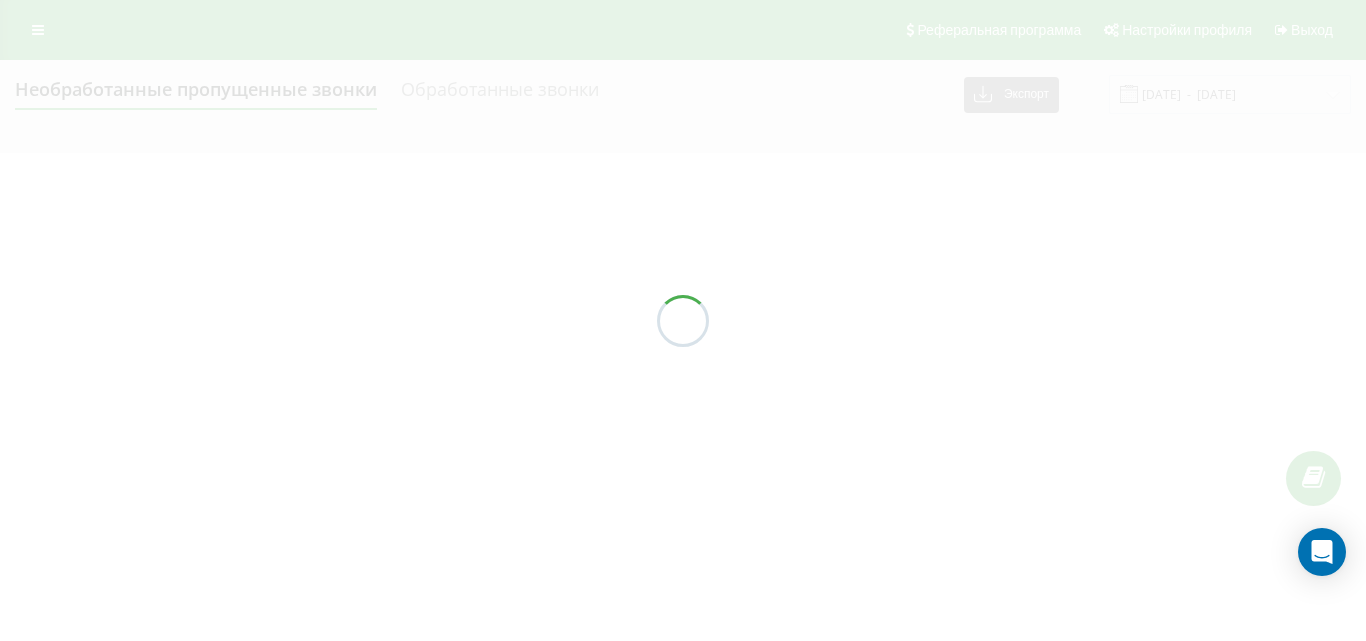 scroll, scrollTop: 0, scrollLeft: 0, axis: both 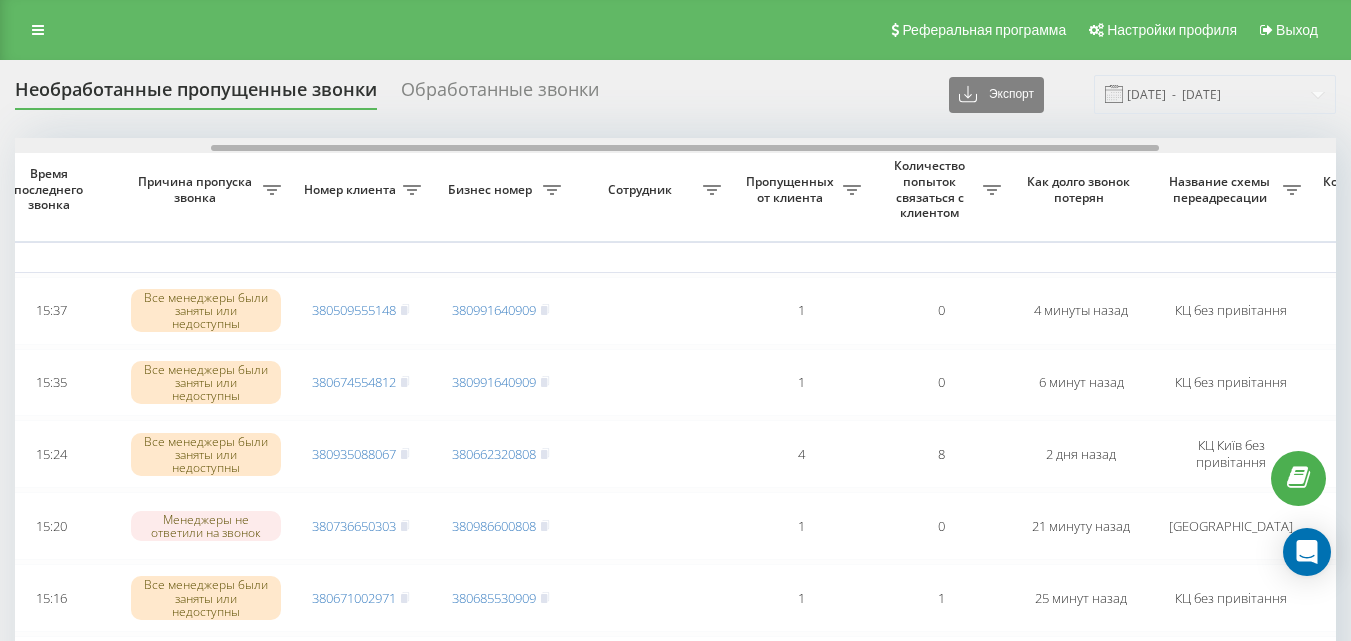 drag, startPoint x: 613, startPoint y: 148, endPoint x: 810, endPoint y: 151, distance: 197.02284 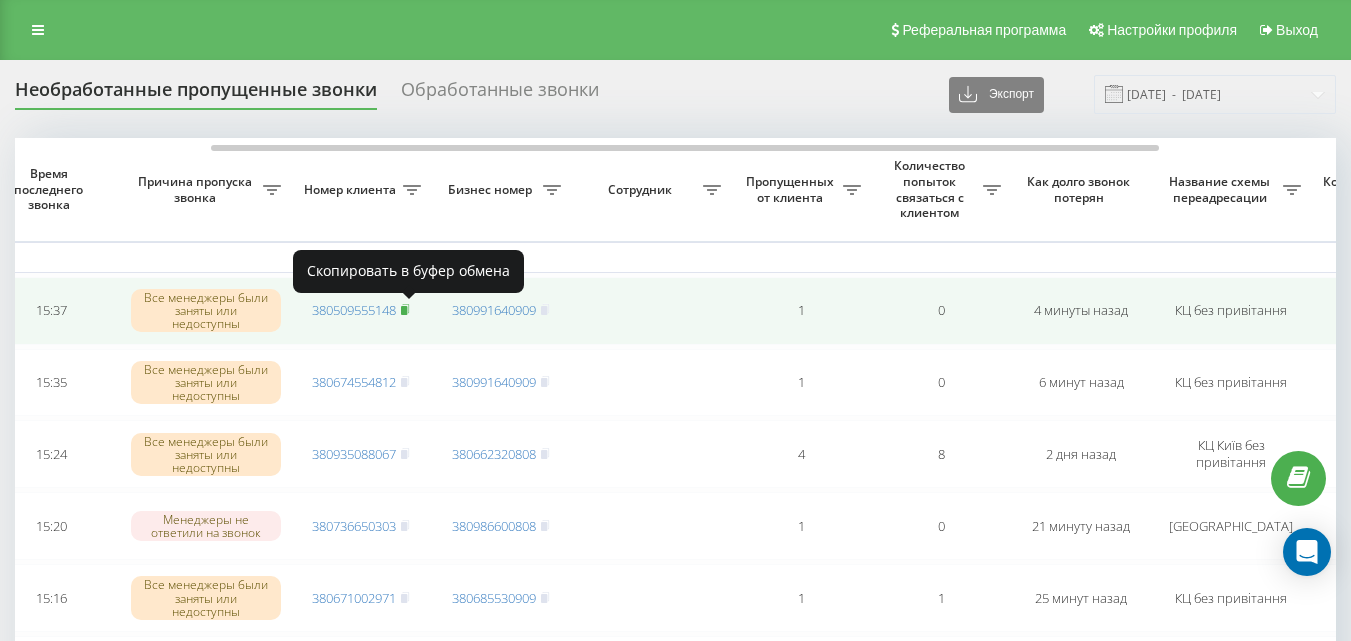 click 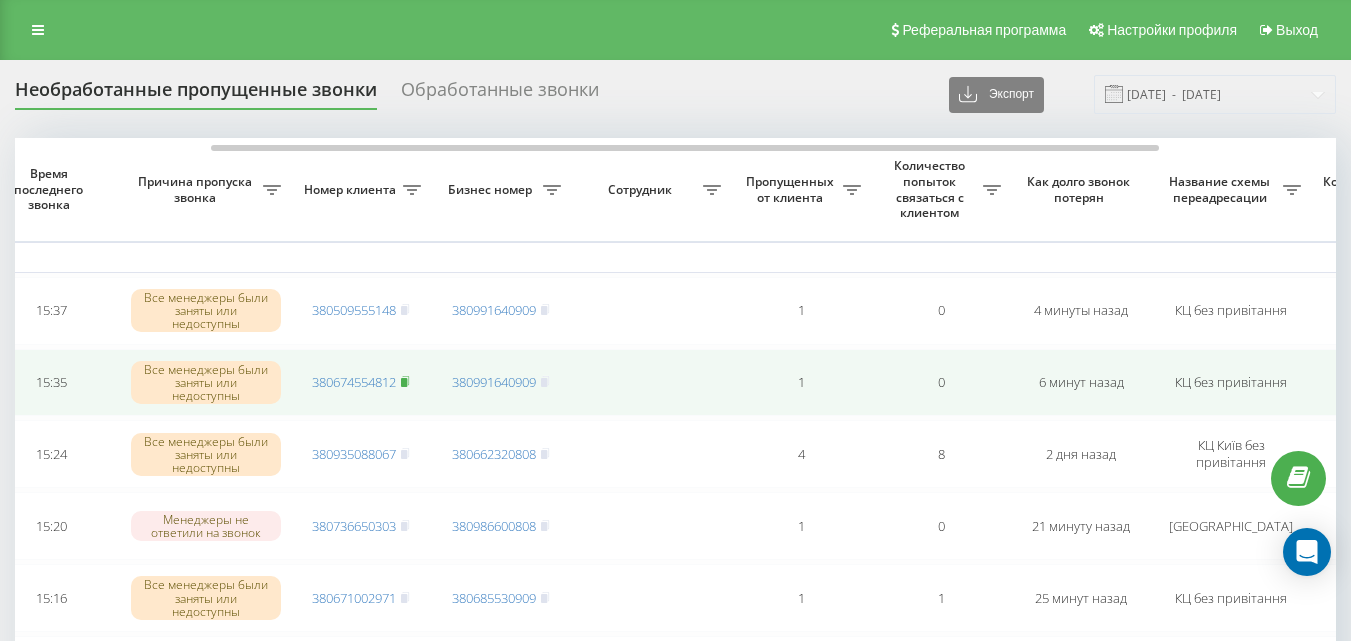 click 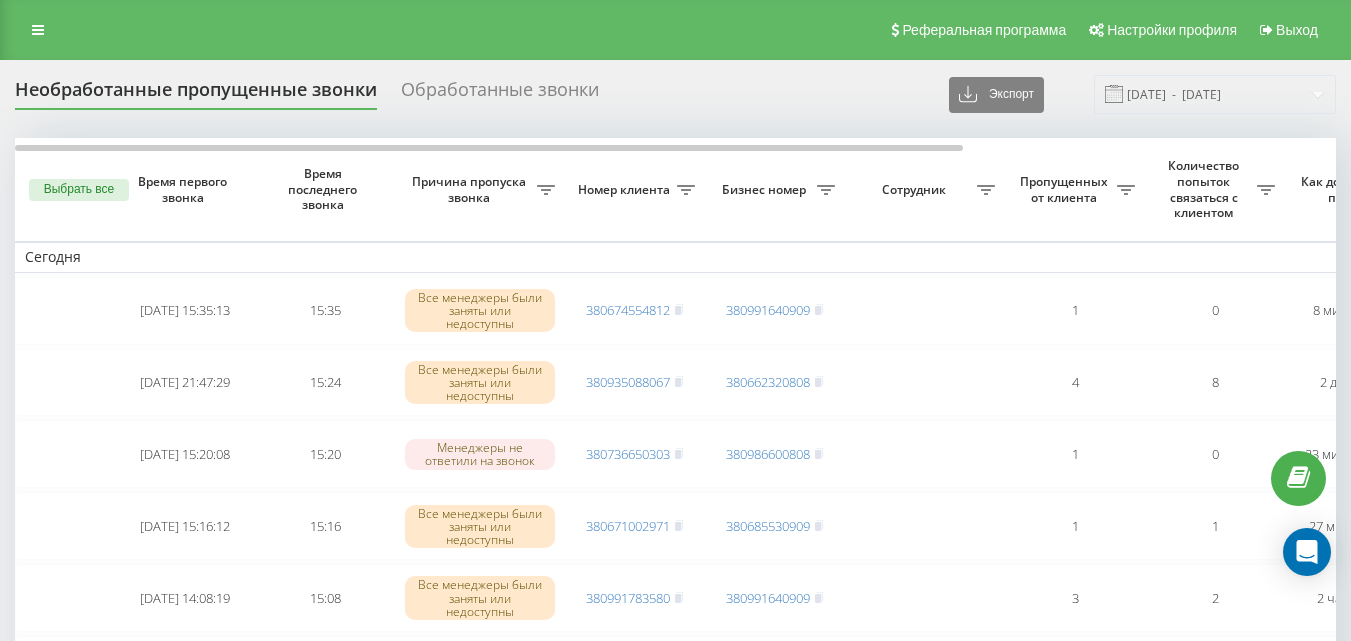 scroll, scrollTop: 0, scrollLeft: 0, axis: both 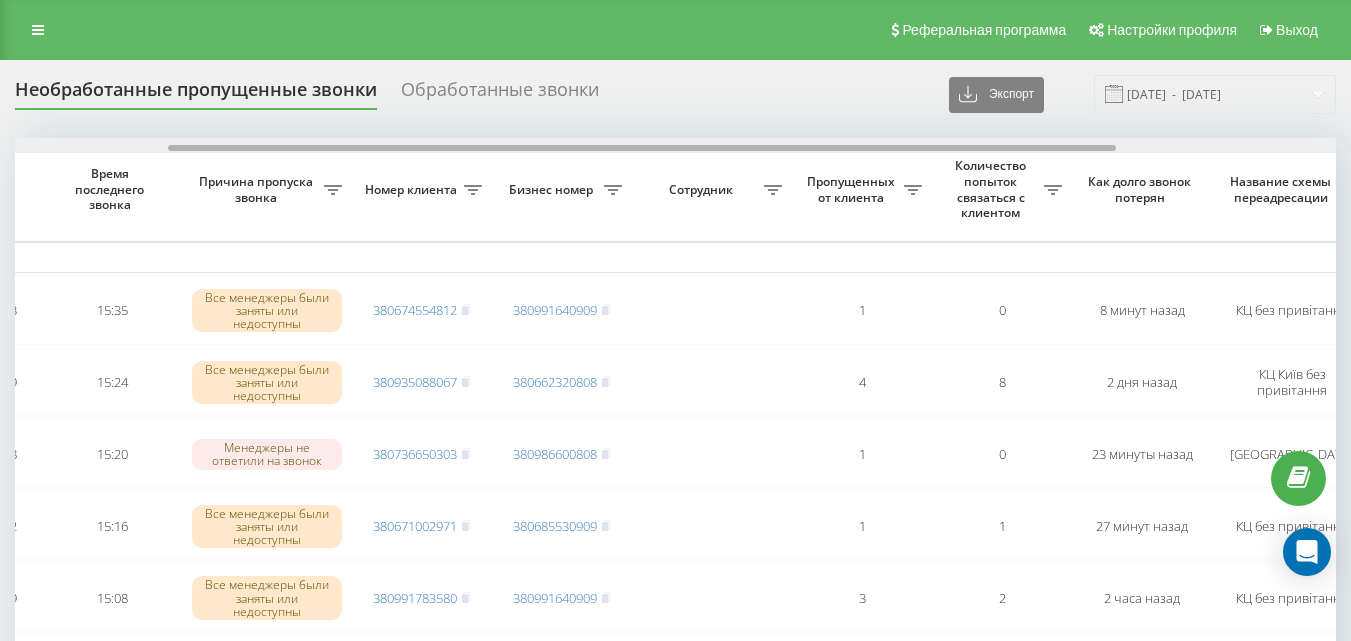 drag, startPoint x: 728, startPoint y: 148, endPoint x: 881, endPoint y: 160, distance: 153.46986 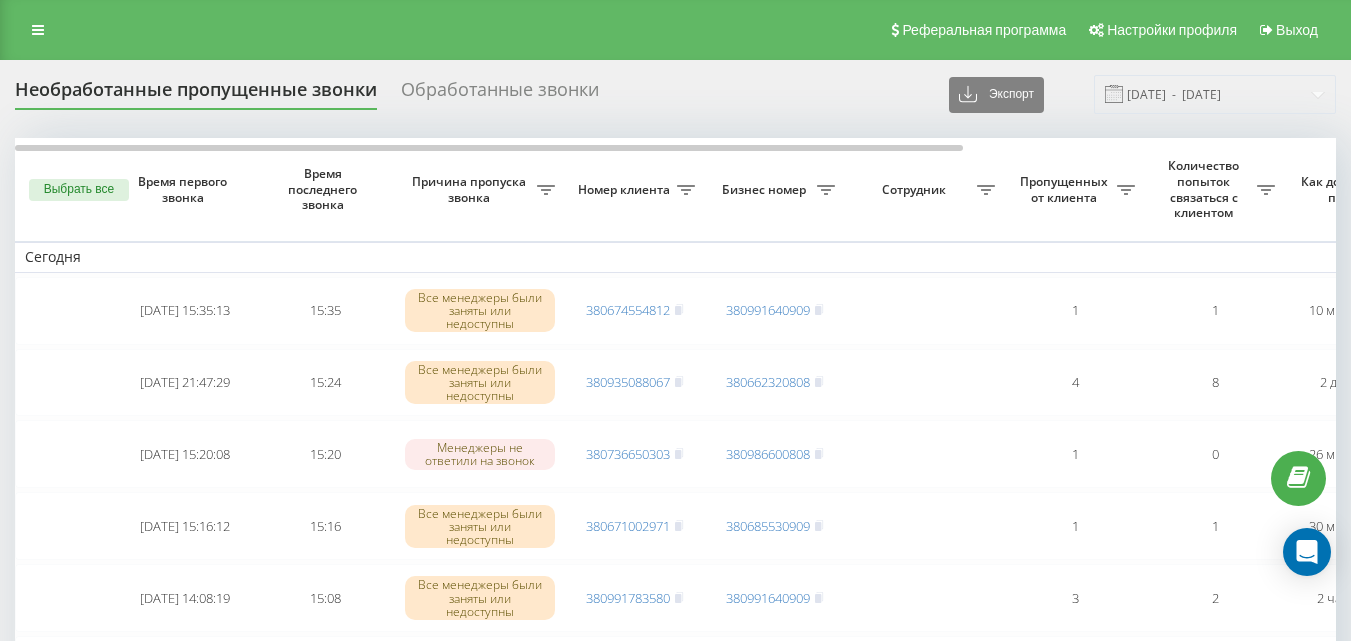 scroll, scrollTop: 0, scrollLeft: 0, axis: both 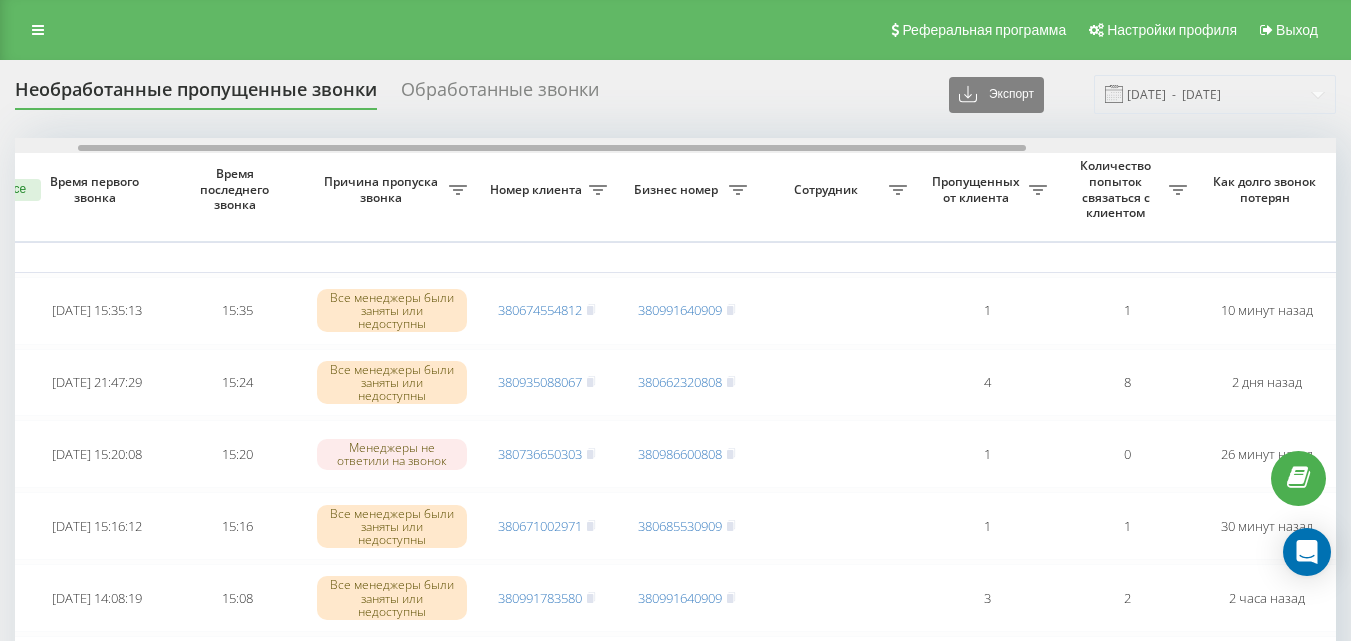 drag, startPoint x: 700, startPoint y: 147, endPoint x: 760, endPoint y: 147, distance: 60 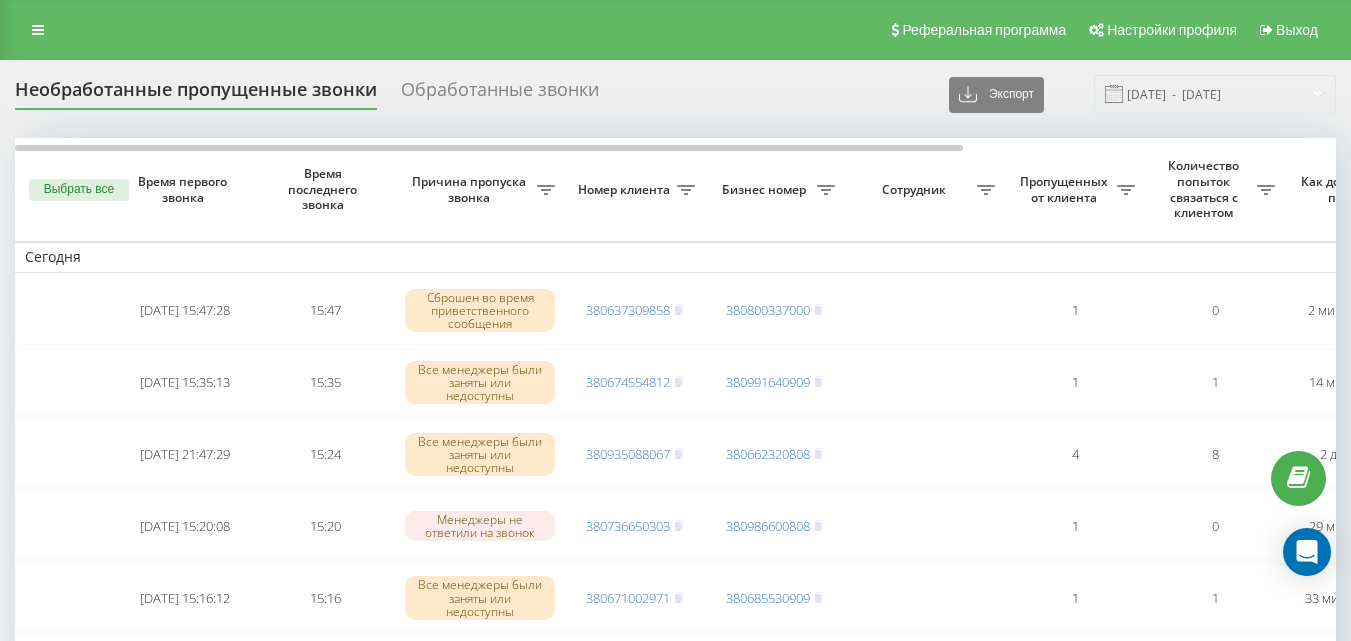 scroll, scrollTop: 0, scrollLeft: 0, axis: both 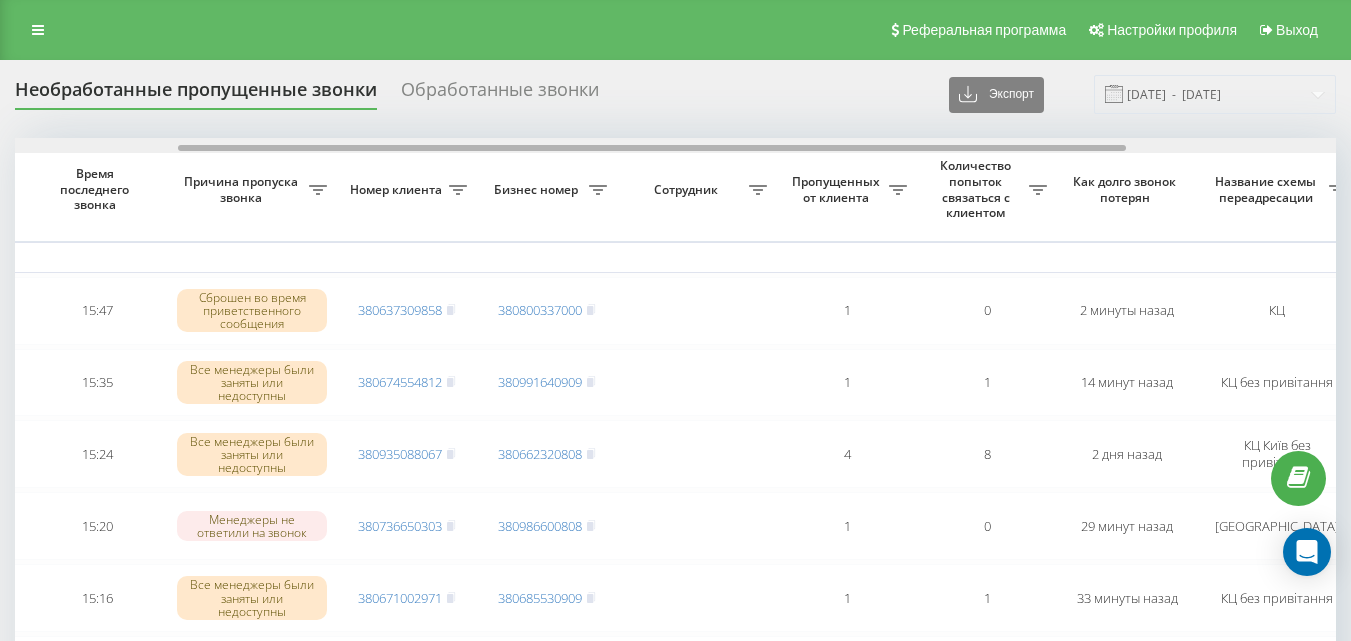 drag, startPoint x: 474, startPoint y: 148, endPoint x: 638, endPoint y: 156, distance: 164.195 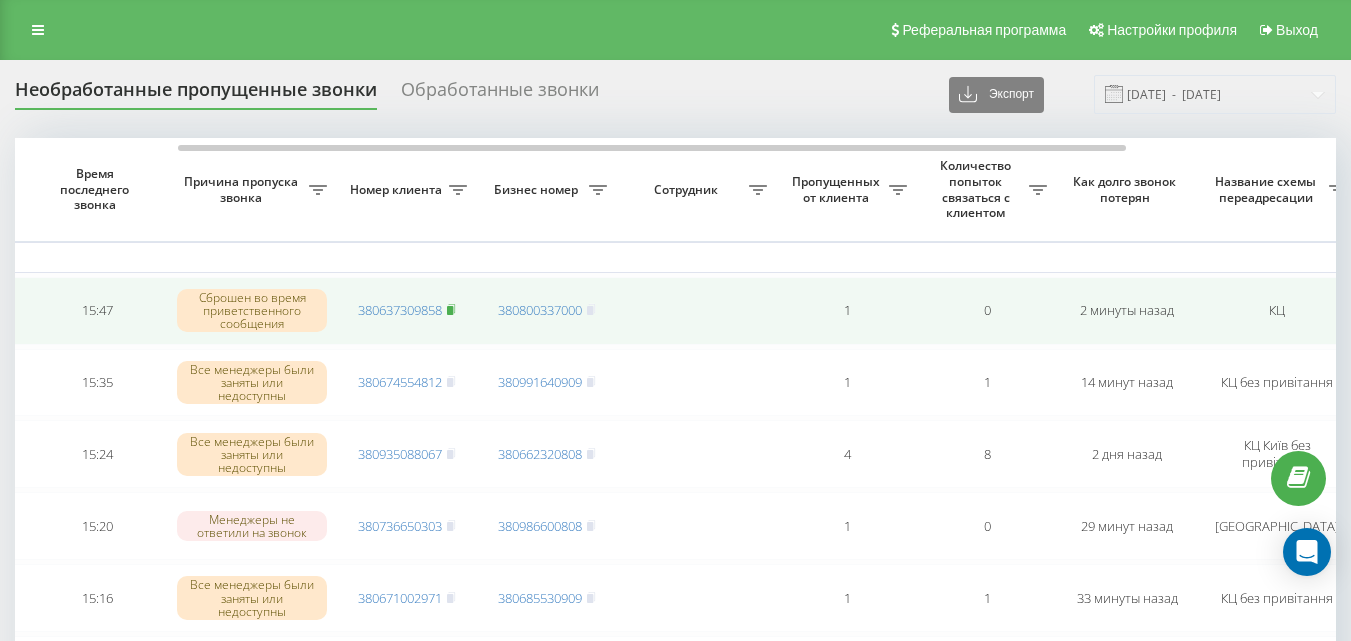click 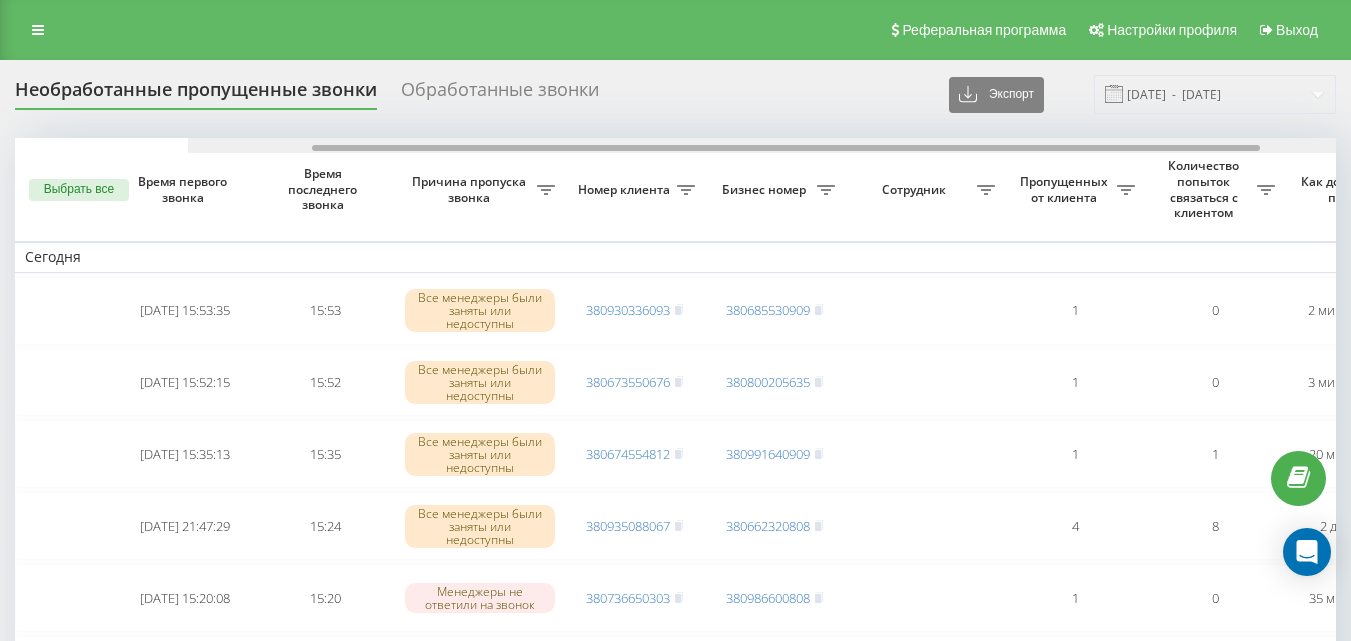 scroll, scrollTop: 0, scrollLeft: 0, axis: both 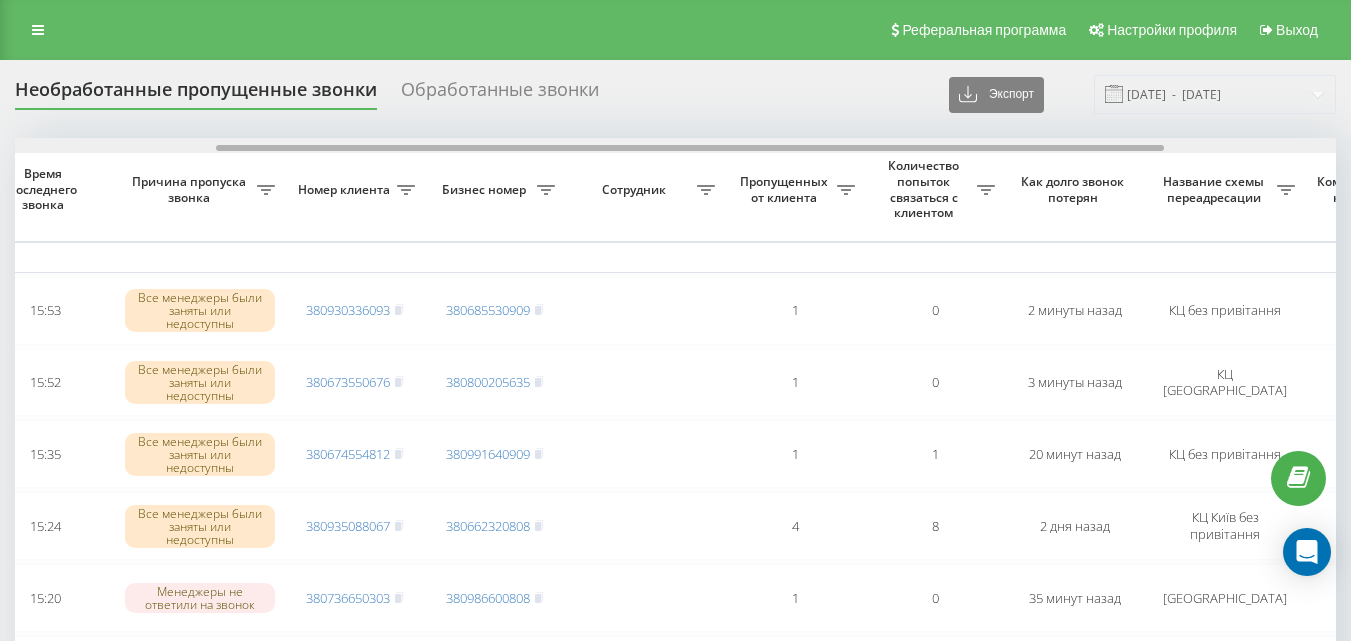 click on "Выбрать все Время первого звонка Время последнего звонка Причина пропуска звонка Номер клиента Бизнес номер Сотрудник Пропущенных от клиента Количество попыток связаться с клиентом Как долго звонок потерян Название схемы переадресации Комментарий к звонку Сегодня 2025-07-14 15:53:35 15:53 Все менеджеры были заняты или недоступны 380930336093 380685530909 1 0 2 минуты назад КЦ без привітання Обработать Не удалось связаться Связался с клиентом с помощью другого канала Клиент перезвонил сам с другого номера Другой вариант 2025-07-14 15:52:15 15:52 380673550676 380800205635 1 0 3 минуты назад КЦ Київ 1" at bounding box center [675, 1193] 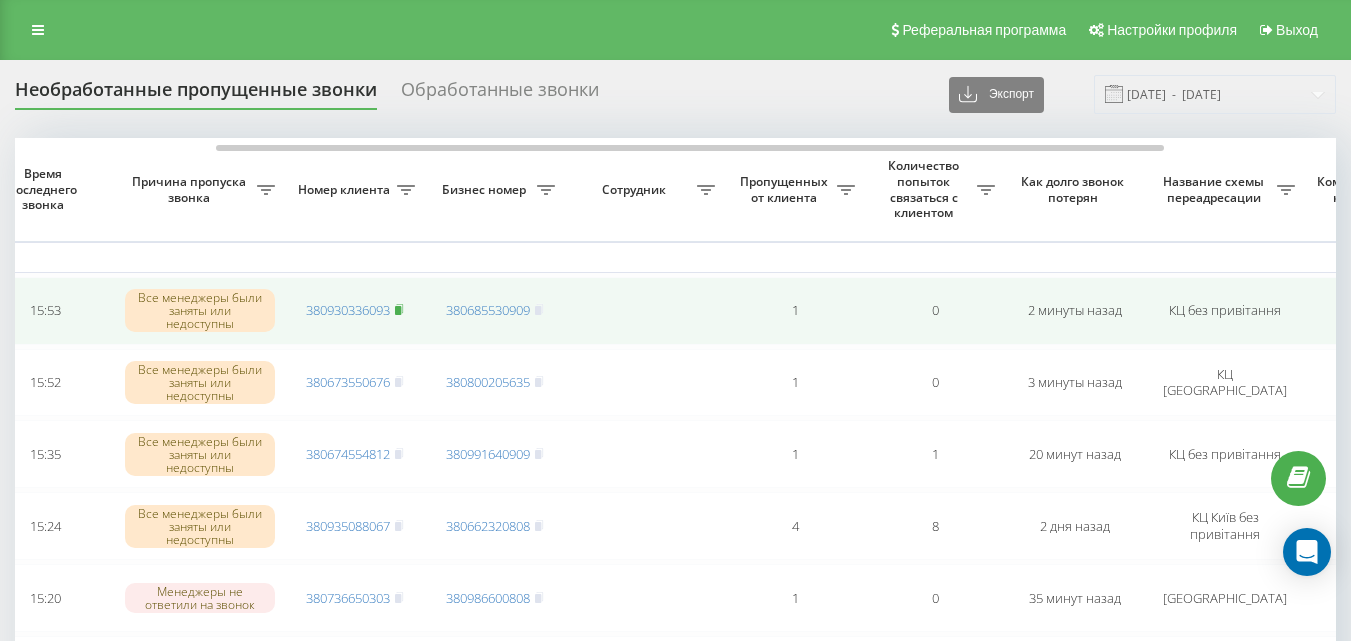 click 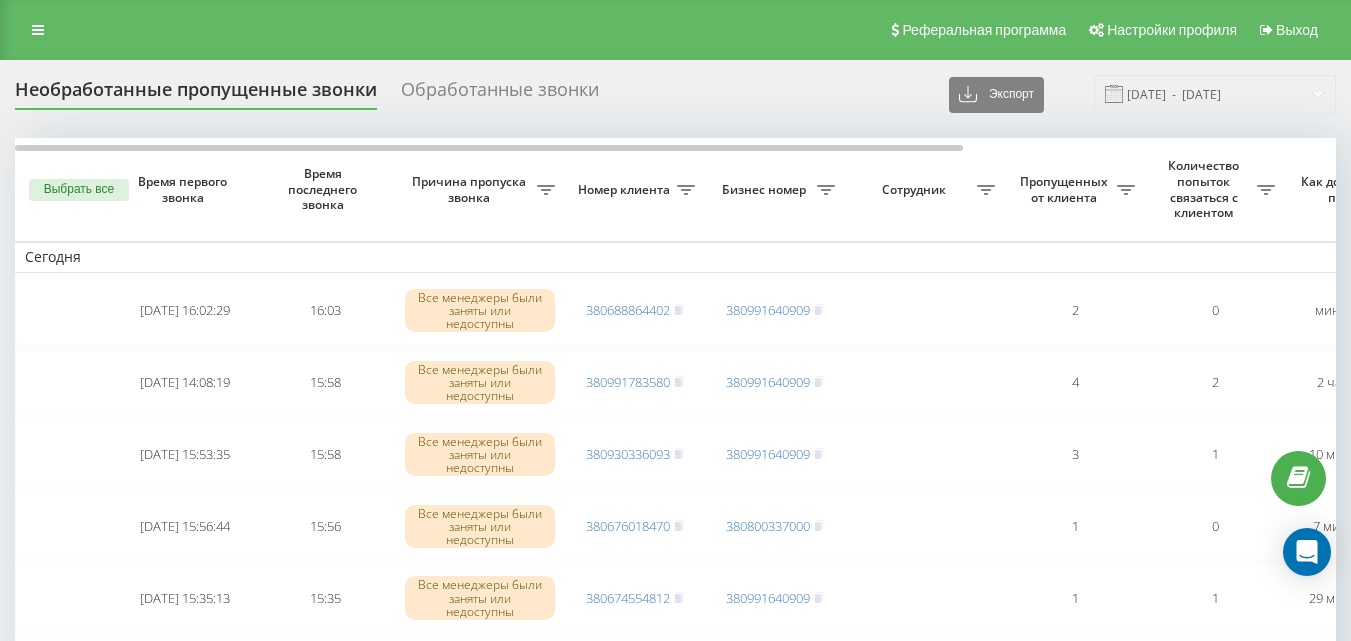 scroll, scrollTop: 0, scrollLeft: 0, axis: both 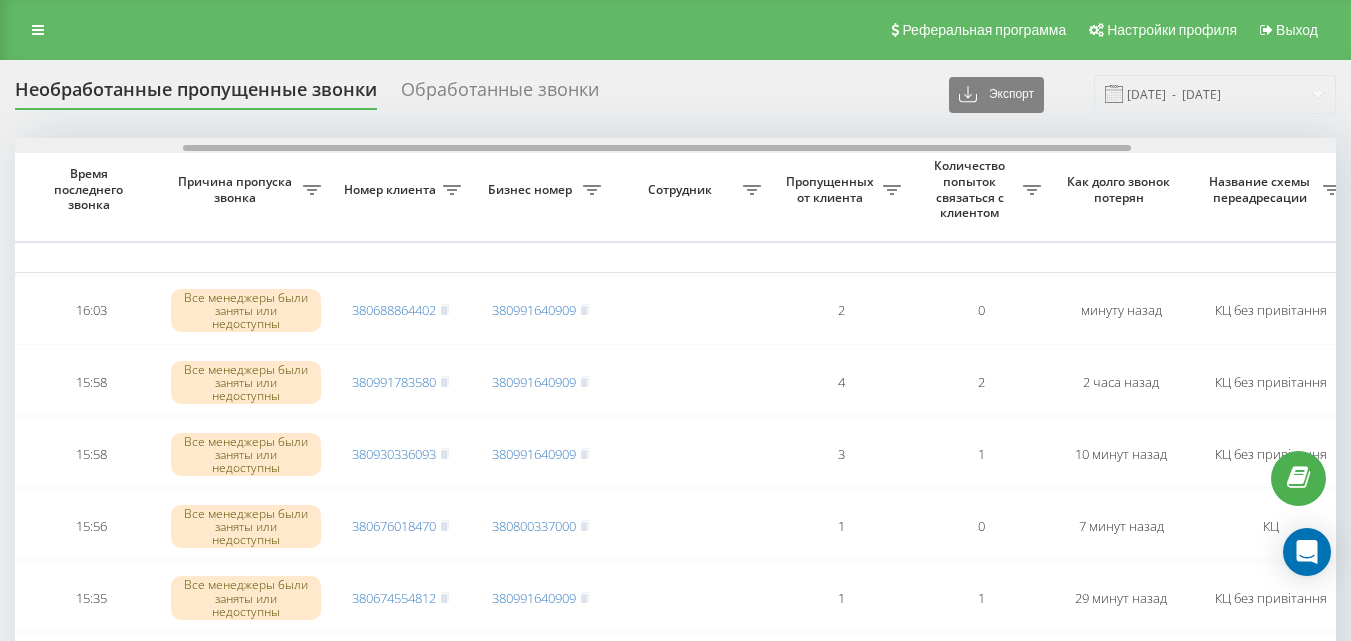 drag, startPoint x: 505, startPoint y: 146, endPoint x: 673, endPoint y: 153, distance: 168.14577 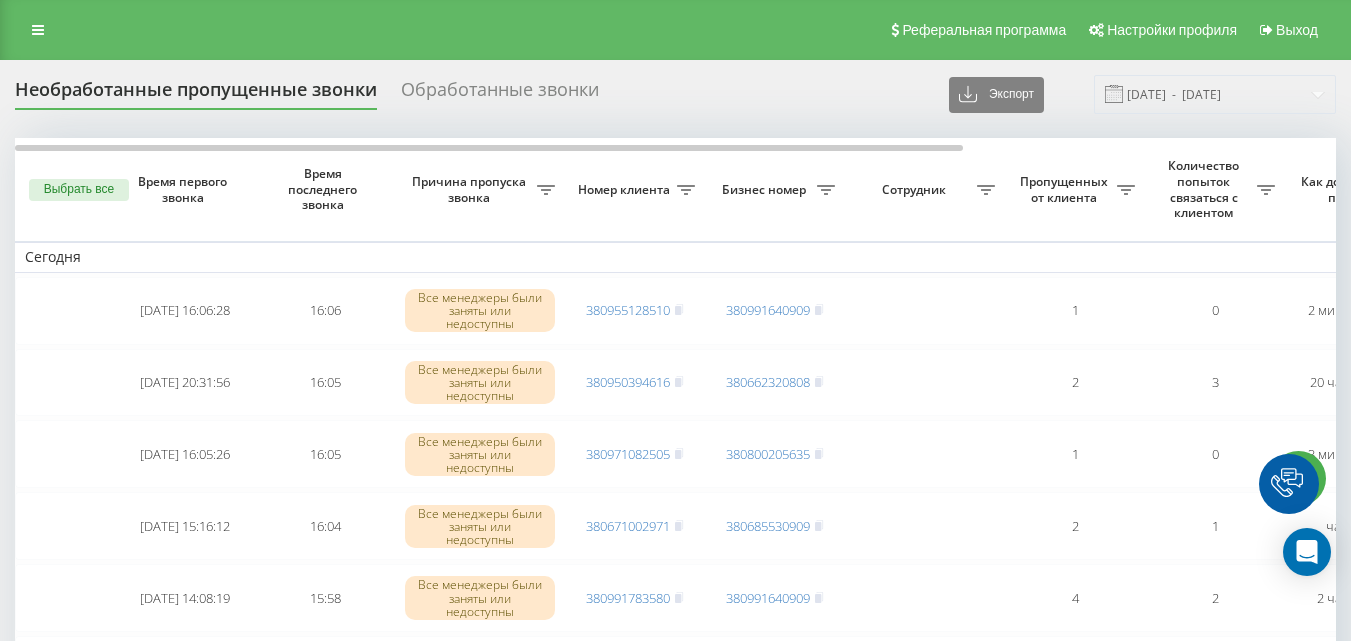 scroll, scrollTop: 0, scrollLeft: 0, axis: both 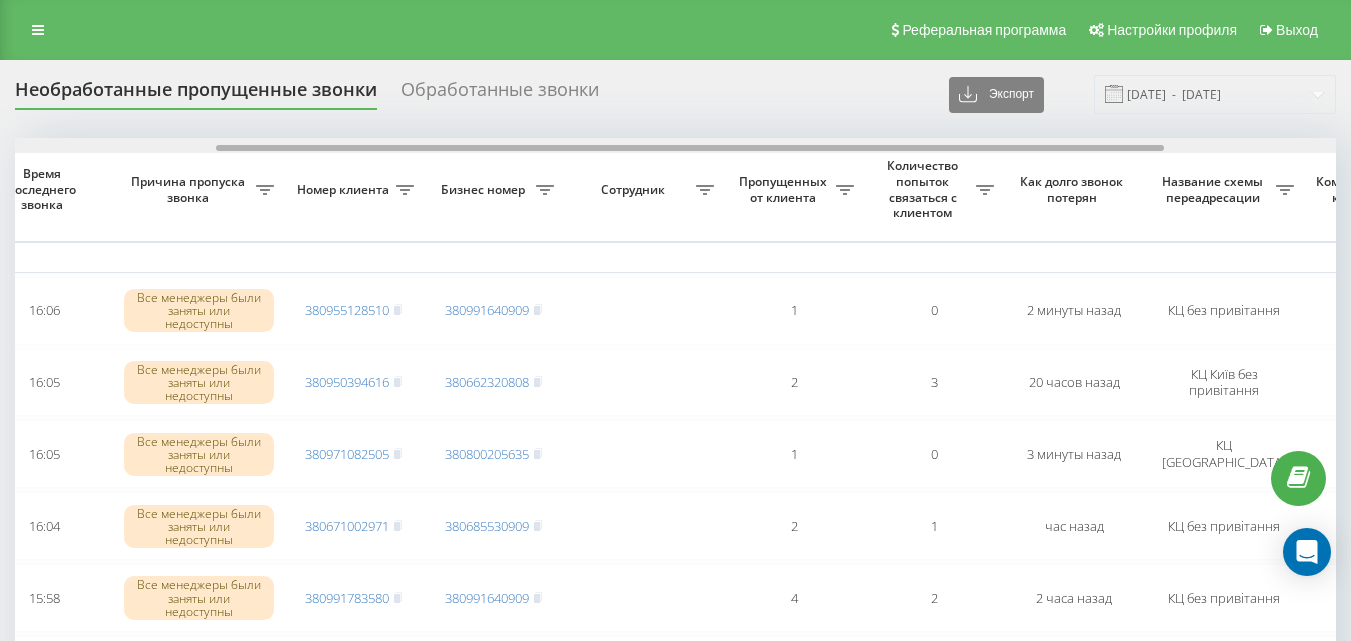 drag, startPoint x: 486, startPoint y: 146, endPoint x: 688, endPoint y: 167, distance: 203.08865 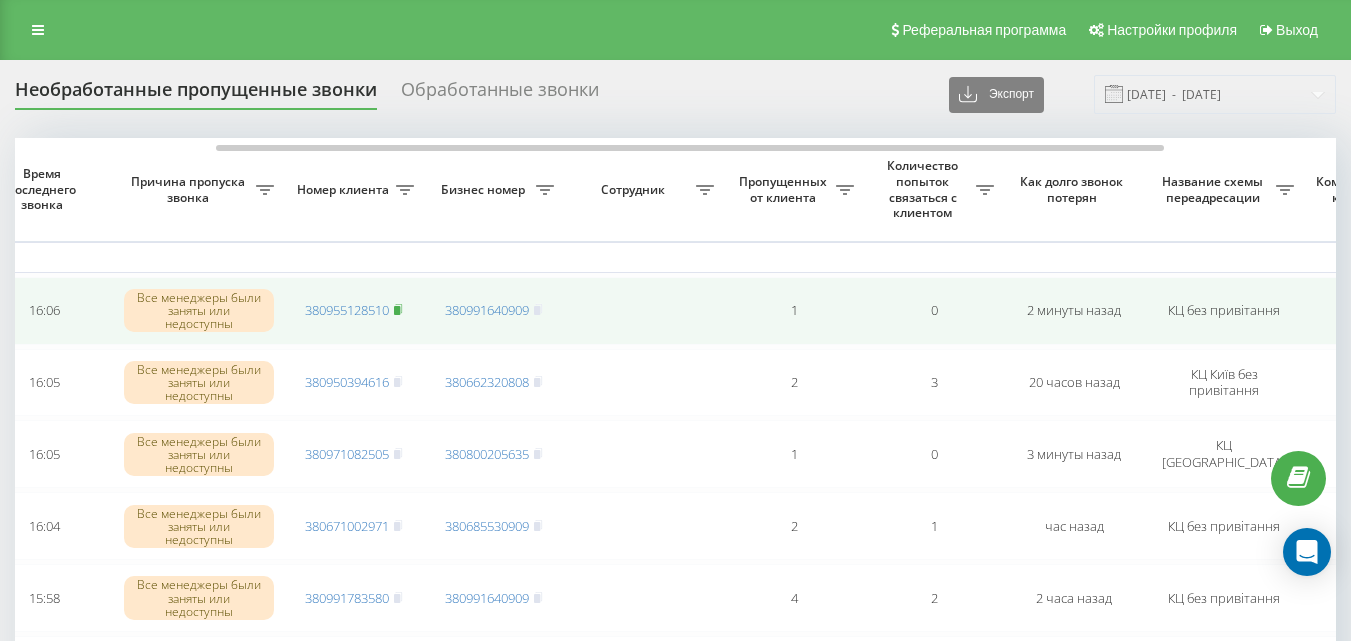 click 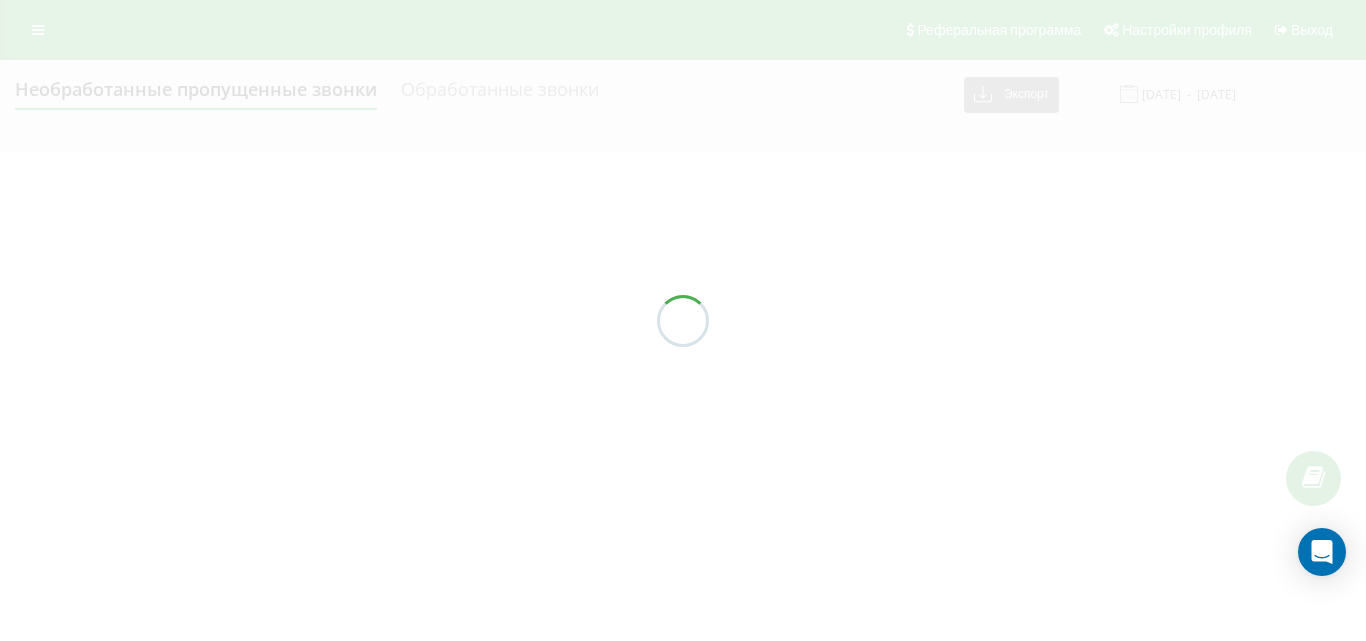 scroll, scrollTop: 0, scrollLeft: 0, axis: both 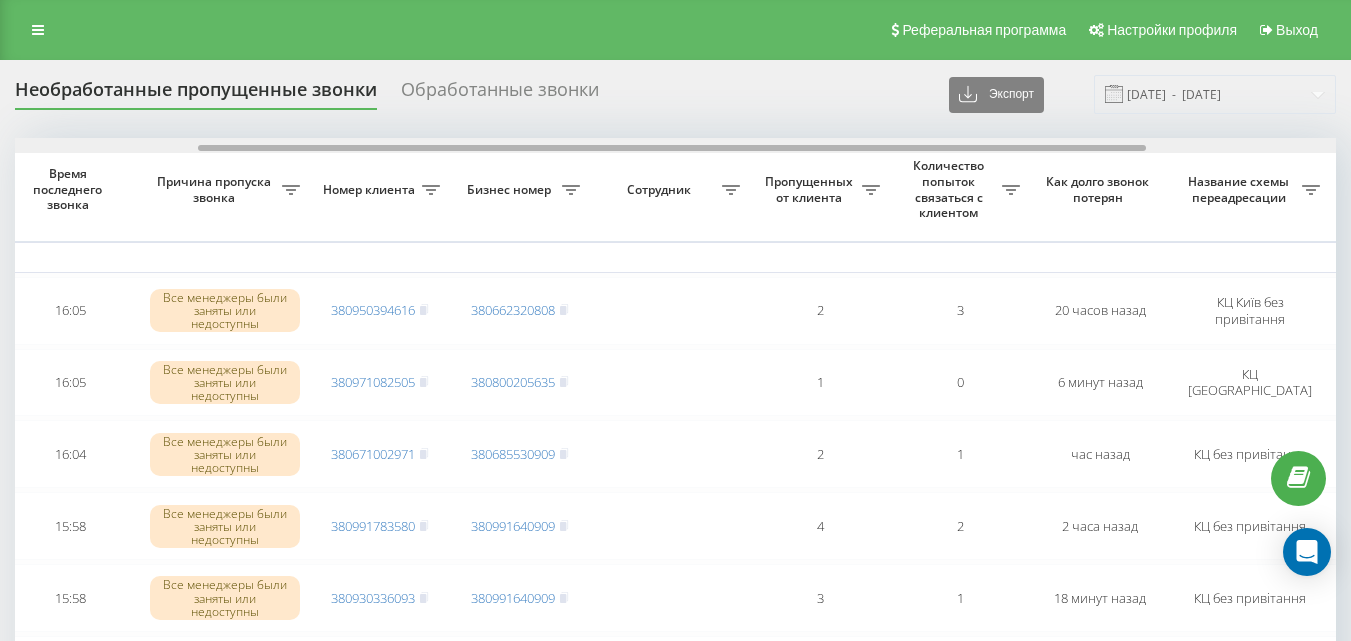 drag, startPoint x: 745, startPoint y: 148, endPoint x: 928, endPoint y: 165, distance: 183.78792 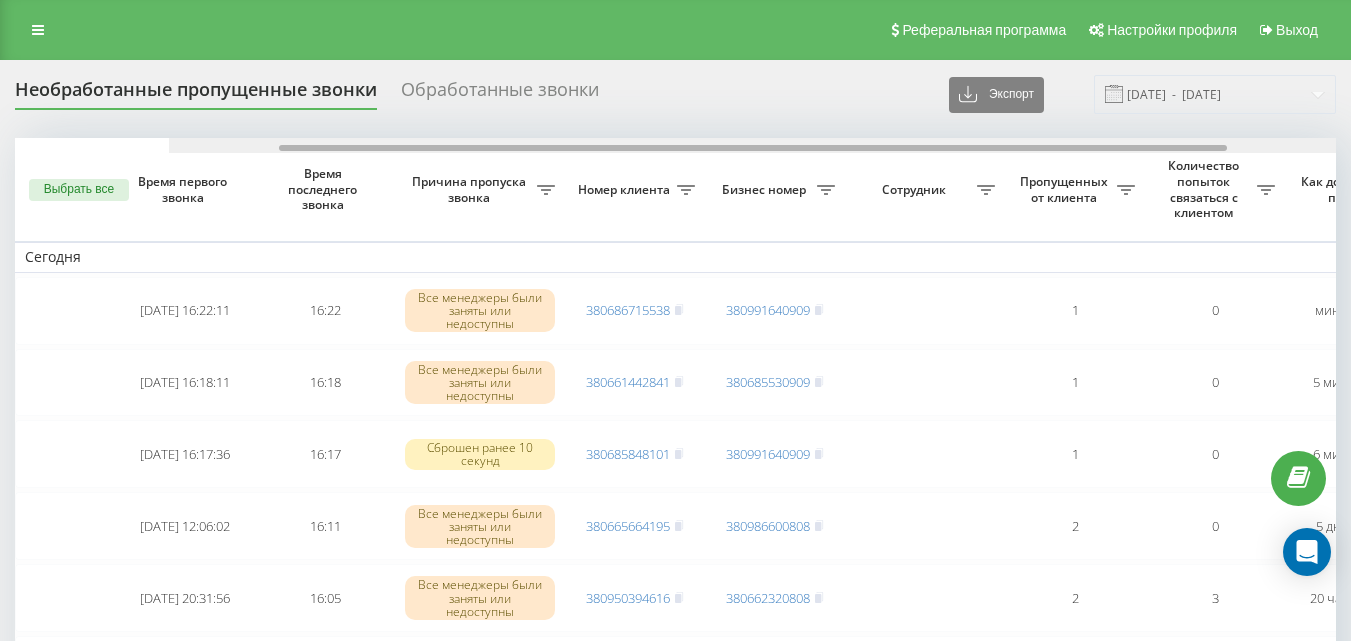 scroll, scrollTop: 0, scrollLeft: 0, axis: both 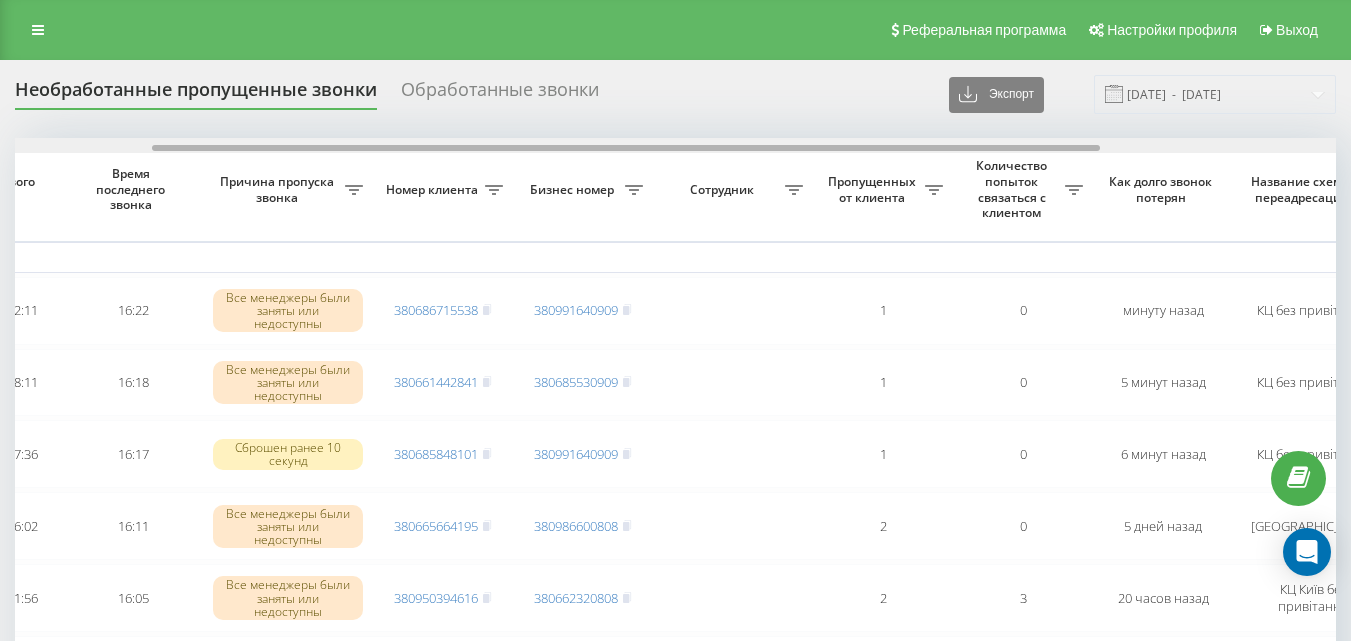 click at bounding box center (675, 145) 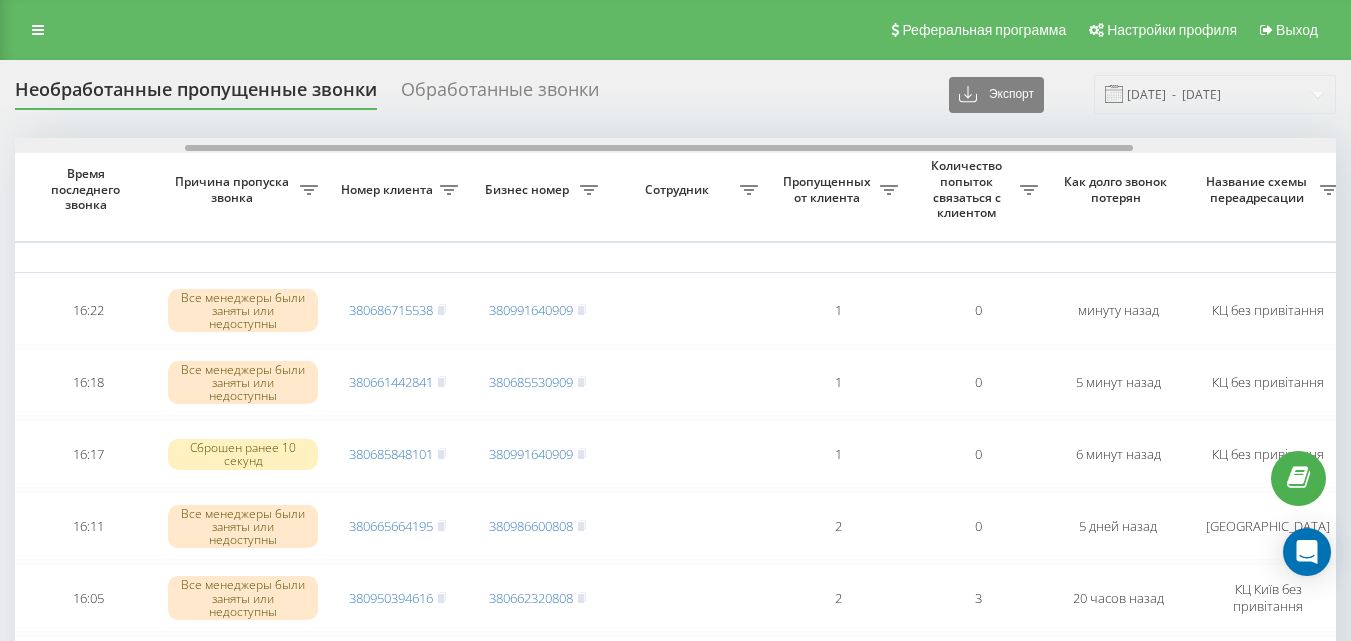 scroll, scrollTop: 0, scrollLeft: 257, axis: horizontal 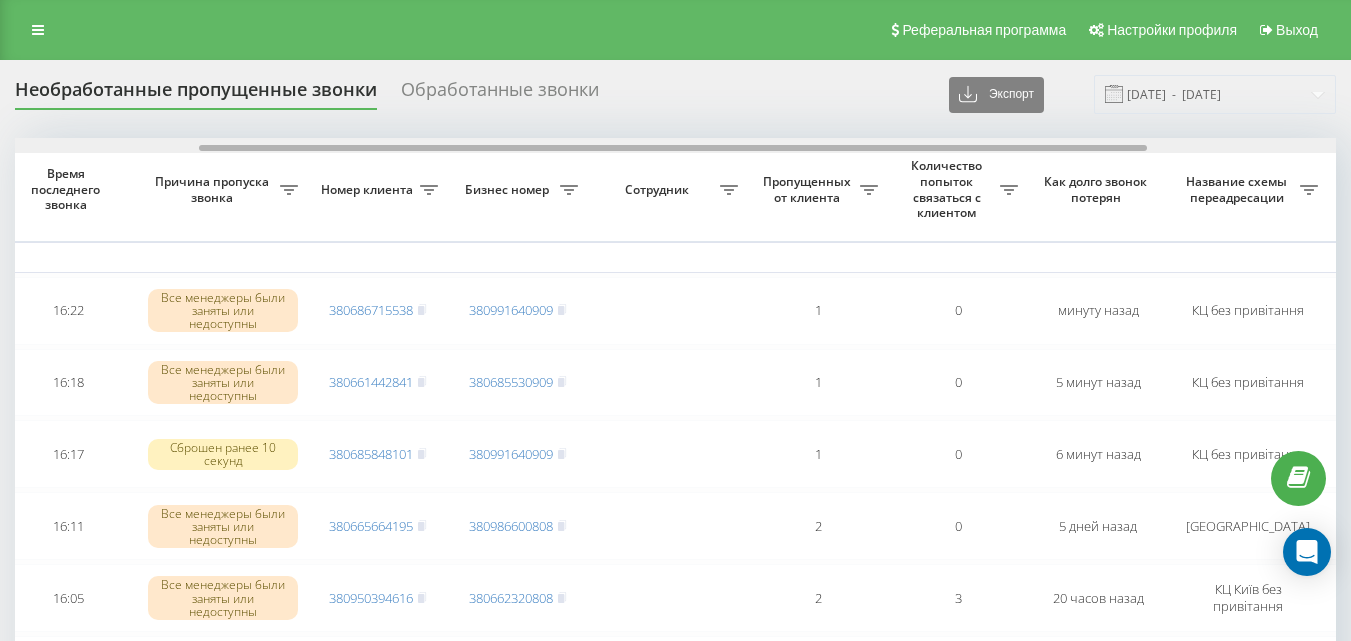 drag, startPoint x: 659, startPoint y: 146, endPoint x: 706, endPoint y: 148, distance: 47.042534 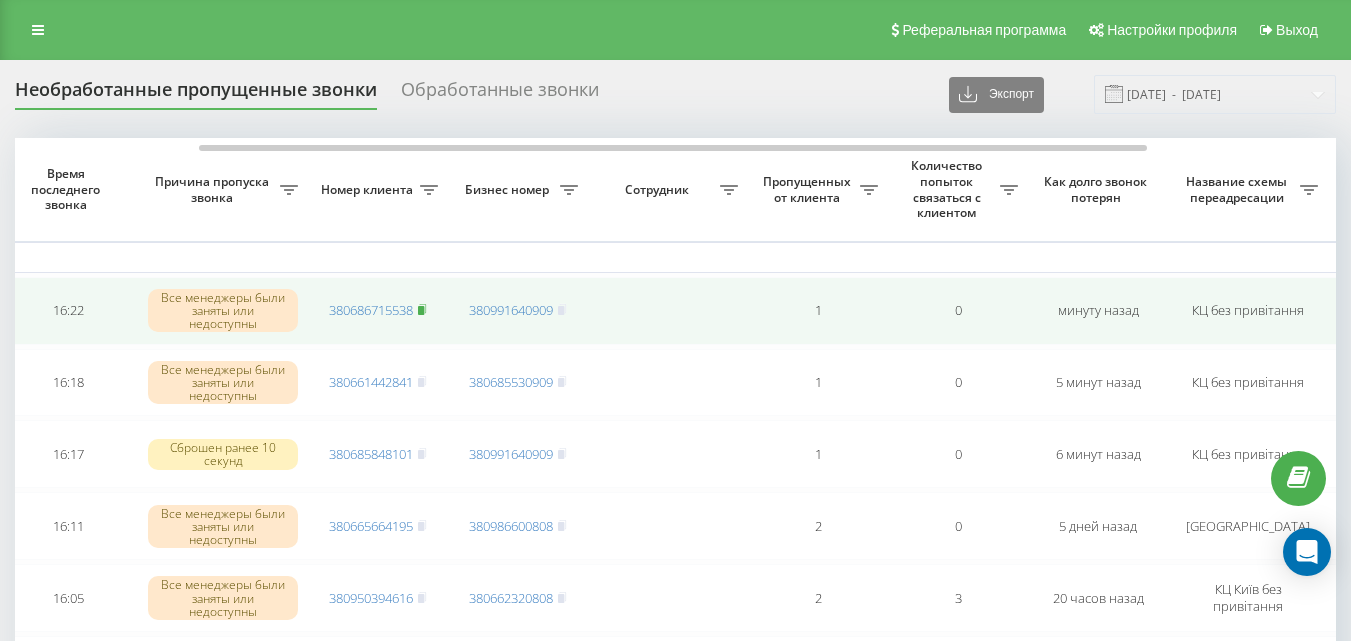 click 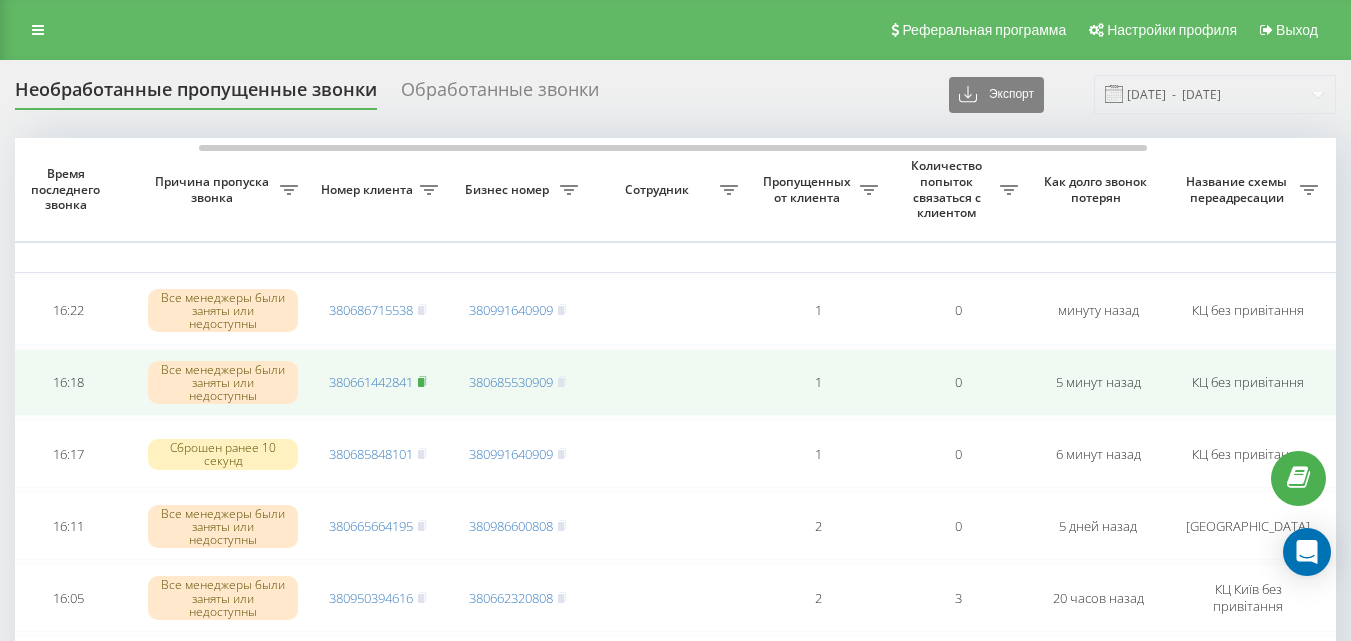 click 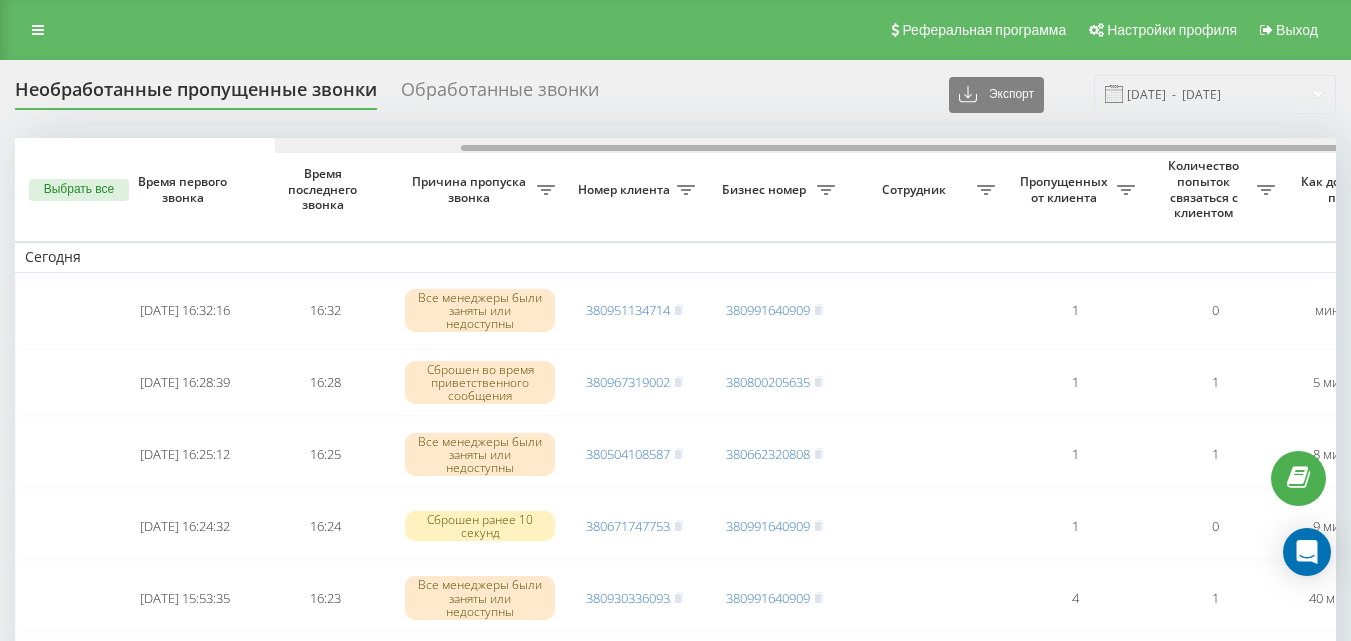 scroll, scrollTop: 0, scrollLeft: 0, axis: both 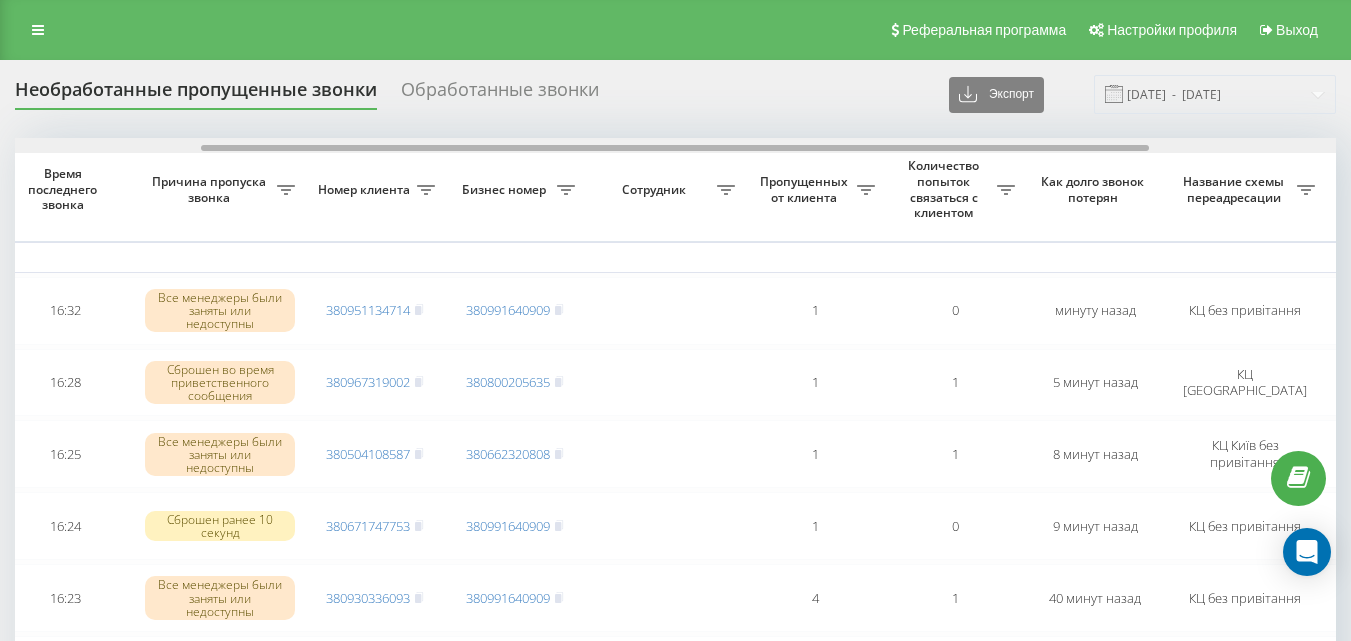 click on "Выбрать все Время первого звонка Время последнего звонка Причина пропуска звонка Номер клиента Бизнес номер Сотрудник Пропущенных от клиента Количество попыток связаться с клиентом Как долго звонок потерян Название схемы переадресации Комментарий к звонку Сегодня 2025-07-14 16:32:16 16:32 Все менеджеры были заняты или недоступны 380951134714 380991640909 1 0 минуту назад КЦ без привітання Обработать Не удалось связаться Связался с клиентом с помощью другого канала Клиент перезвонил сам с другого номера Другой вариант 2025-07-14 16:28:39 16:28 380967319002 380800205635 1 1 5 минут назад КЦ Київ 16:25" at bounding box center (675, 1176) 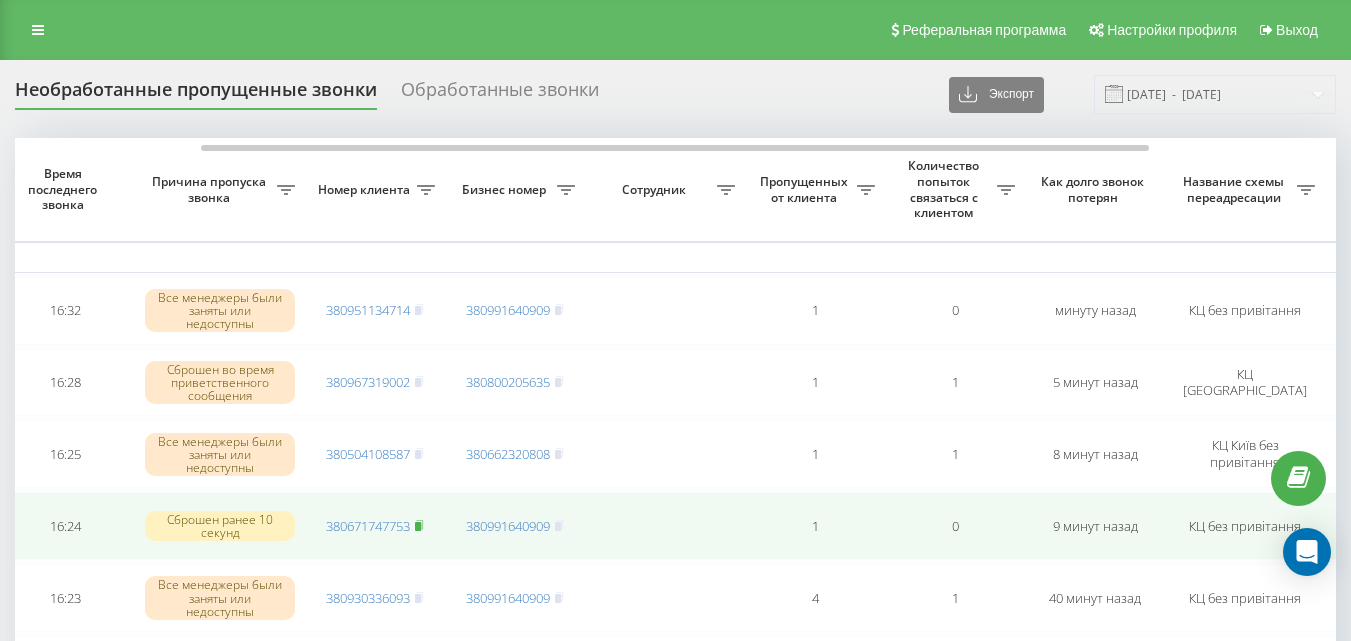 click 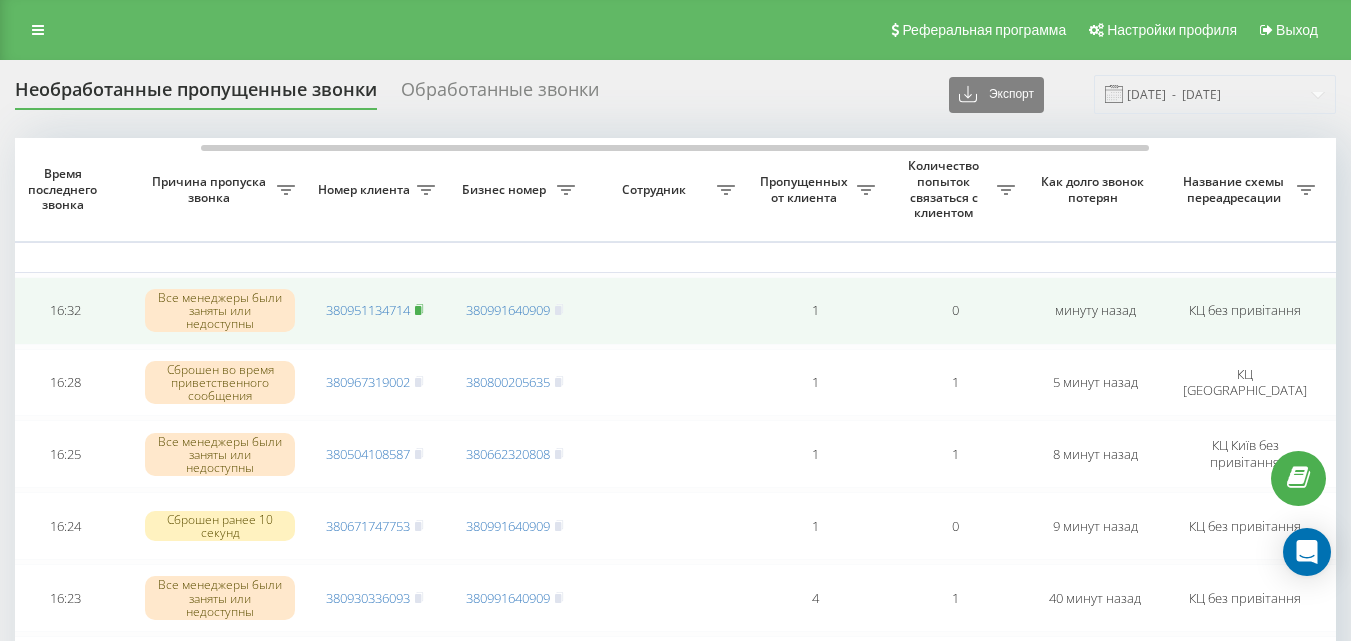 click 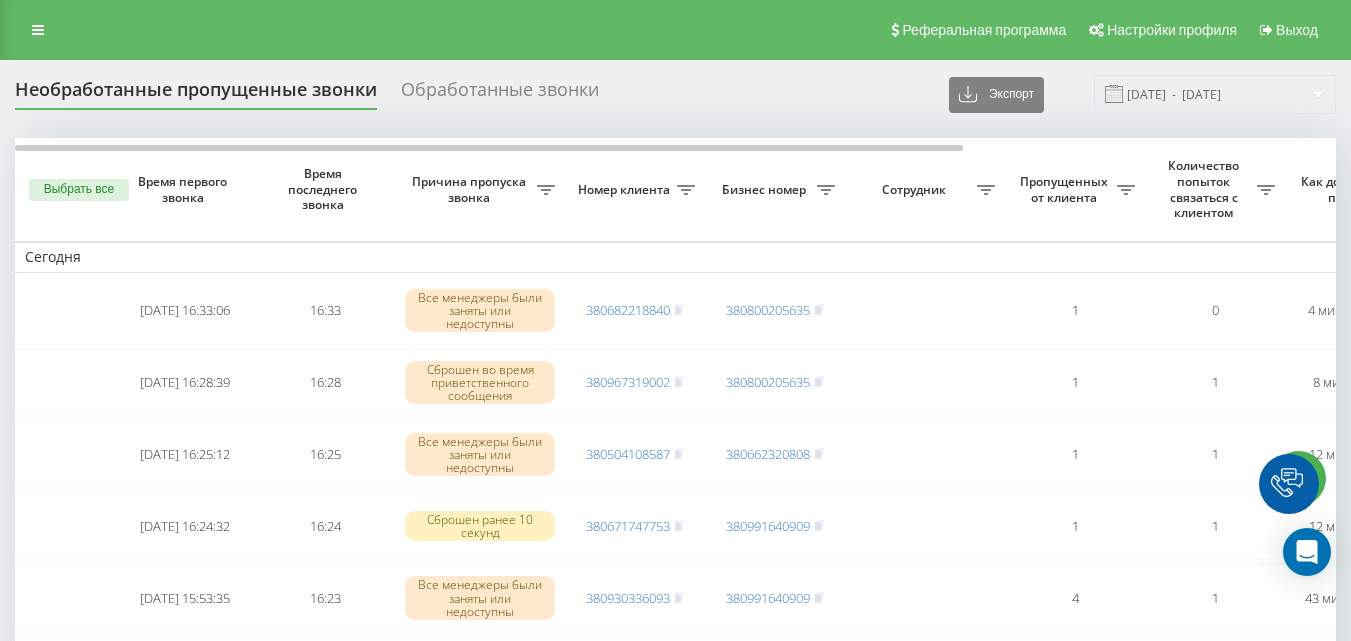scroll, scrollTop: 0, scrollLeft: 0, axis: both 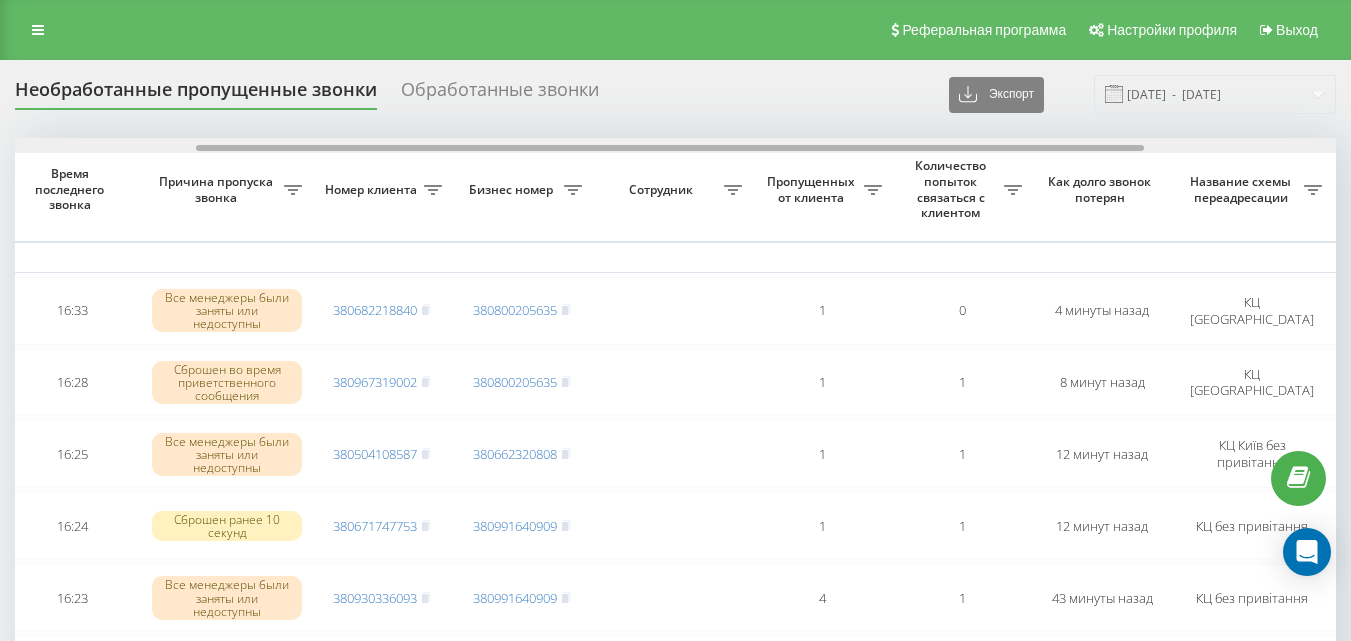 drag, startPoint x: 569, startPoint y: 151, endPoint x: 751, endPoint y: 152, distance: 182.00275 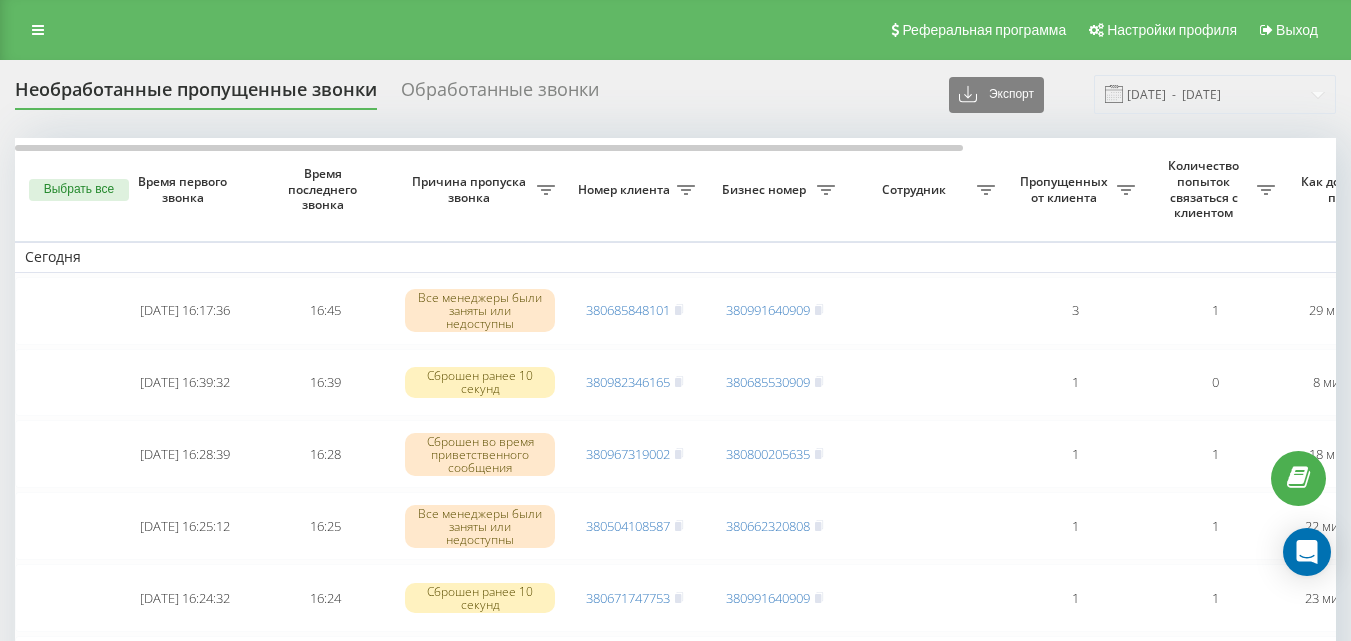 scroll, scrollTop: 0, scrollLeft: 0, axis: both 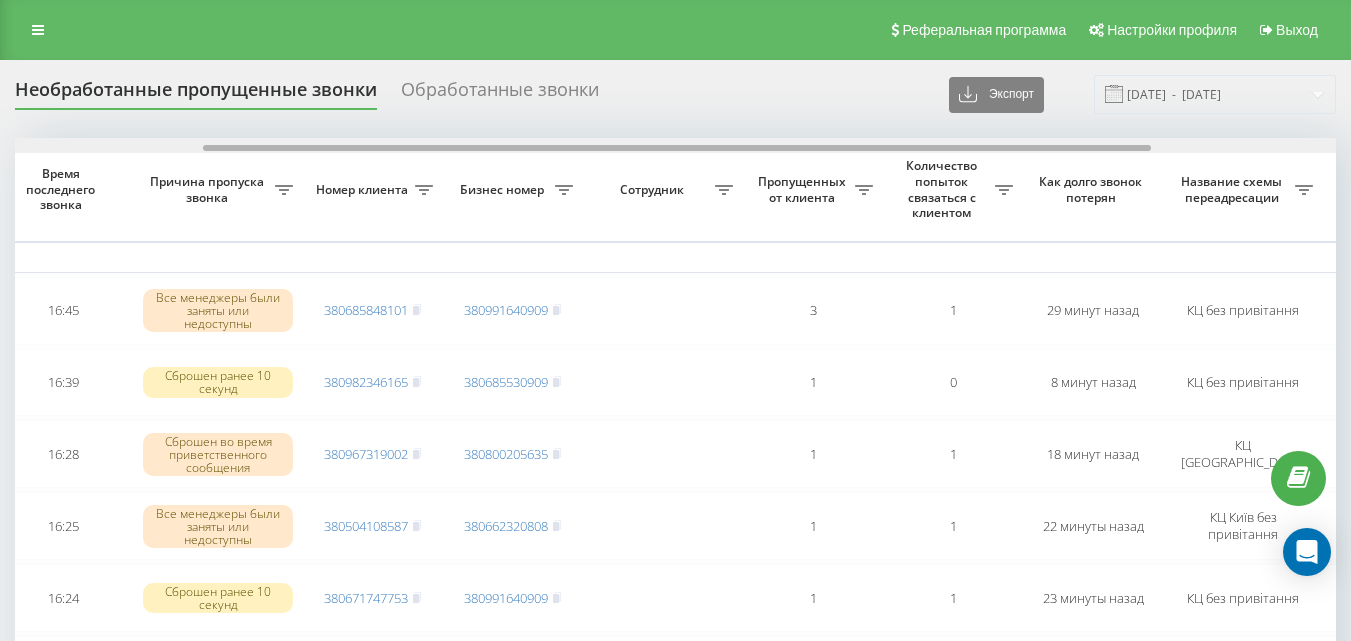 drag, startPoint x: 0, startPoint y: 0, endPoint x: 761, endPoint y: 146, distance: 774.8787 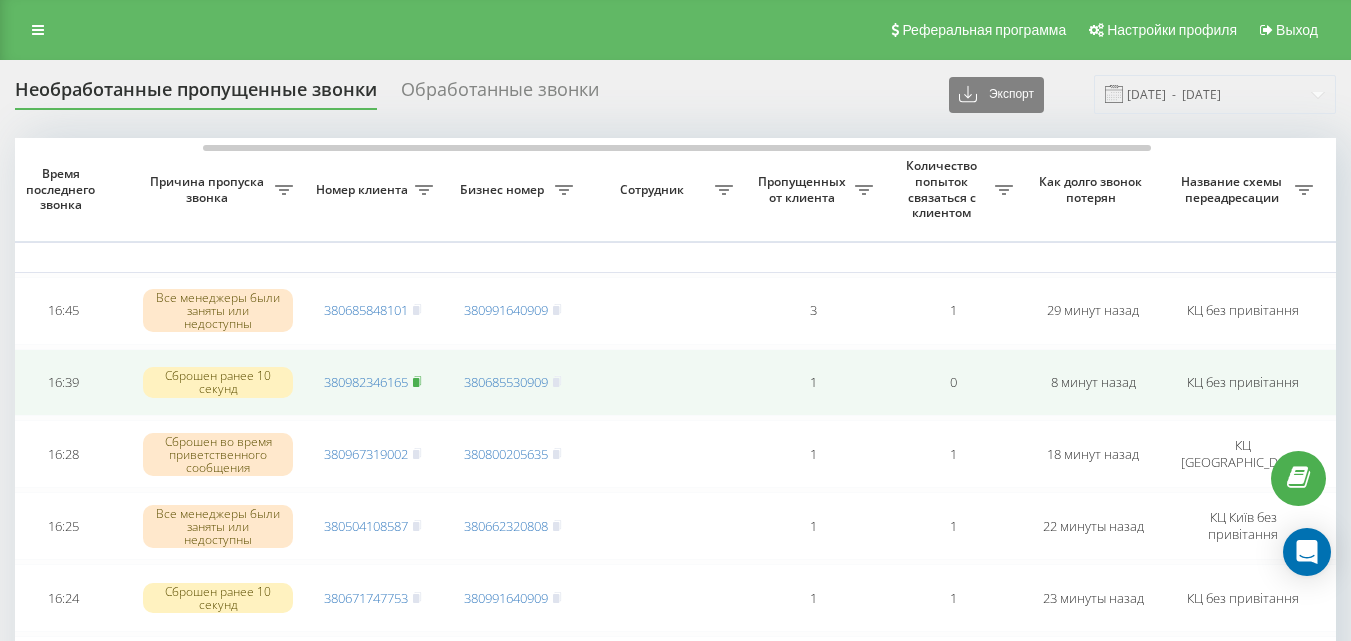click 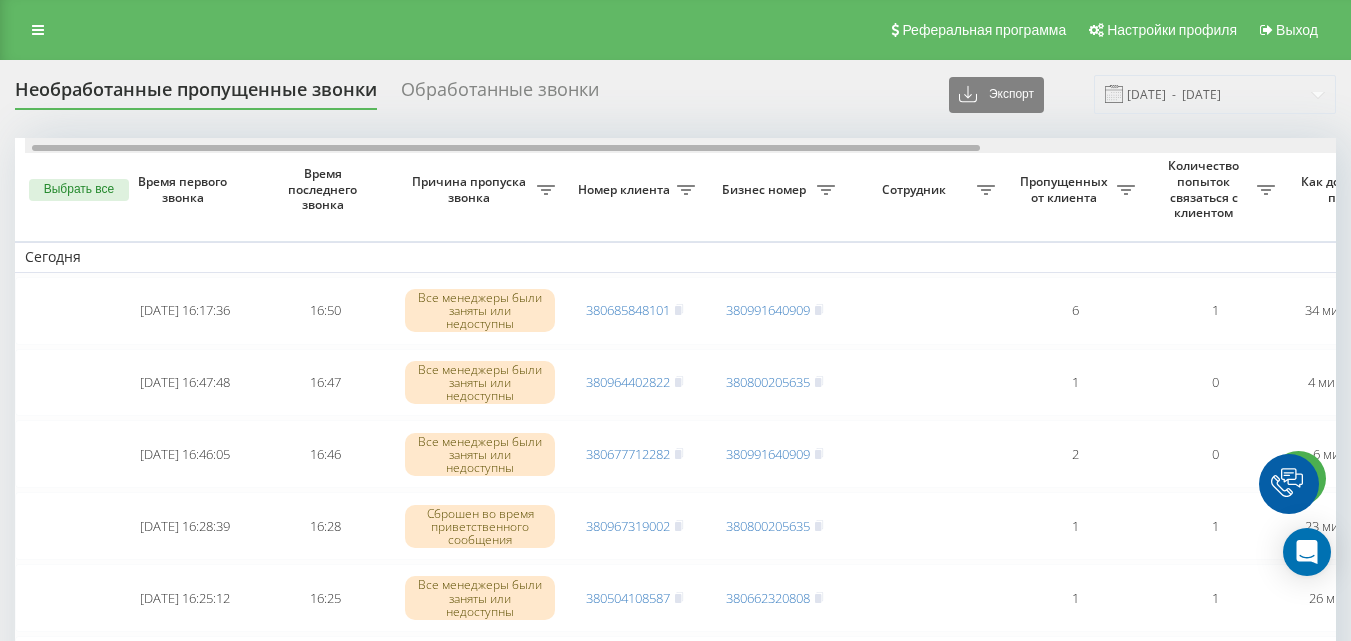scroll, scrollTop: 0, scrollLeft: 0, axis: both 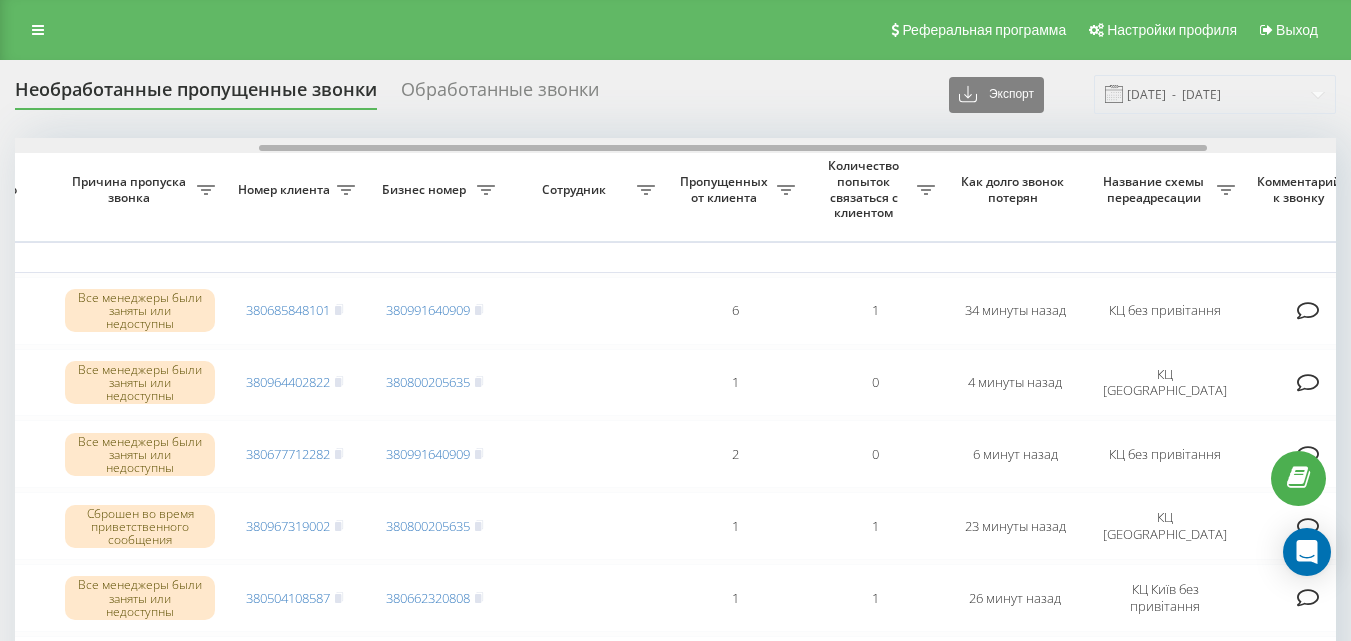 click at bounding box center [733, 148] 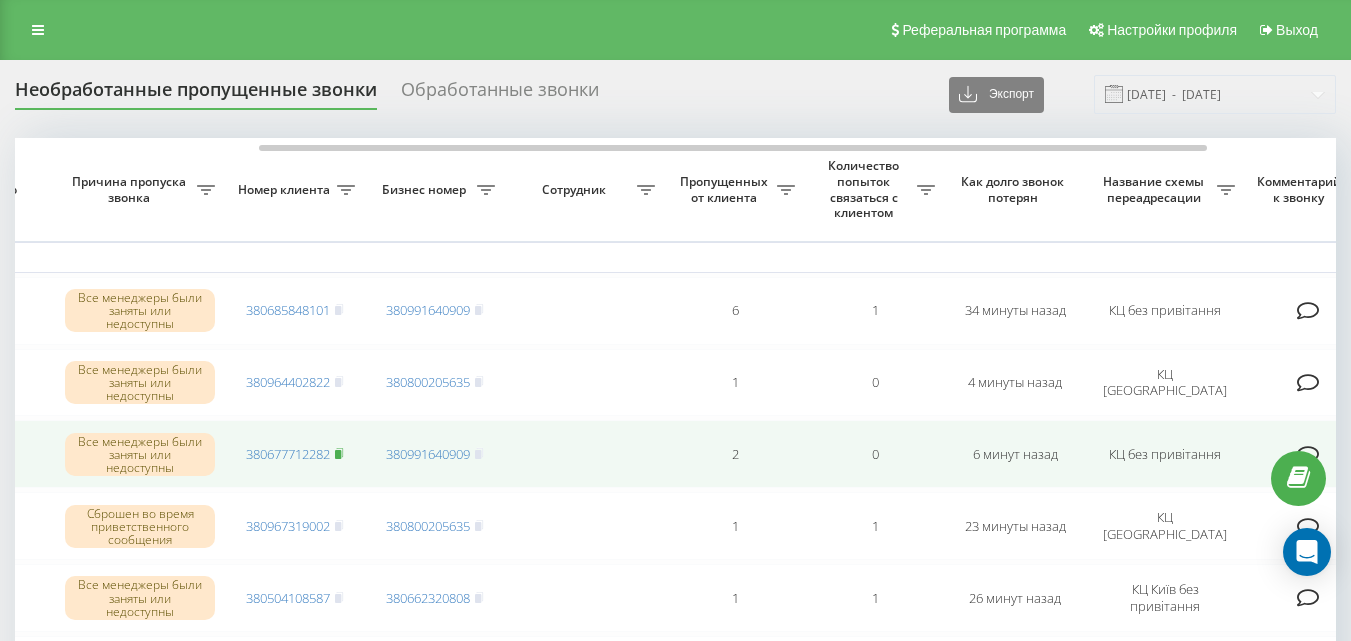 click 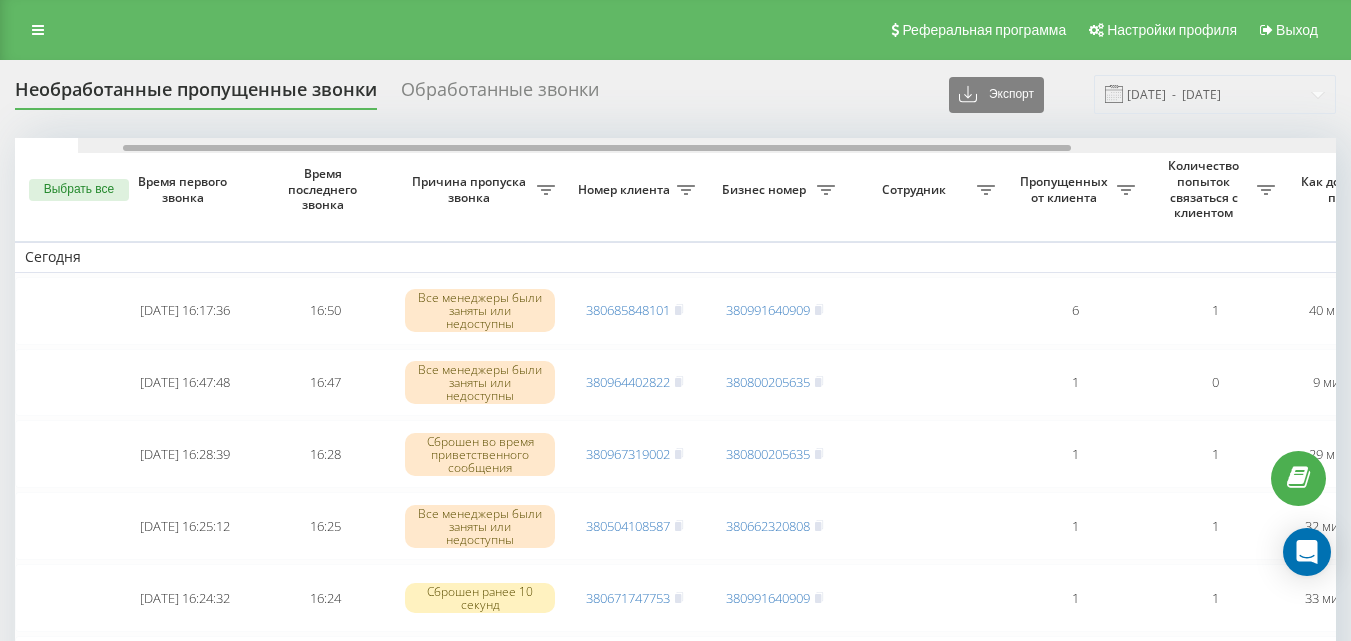 scroll, scrollTop: 0, scrollLeft: 0, axis: both 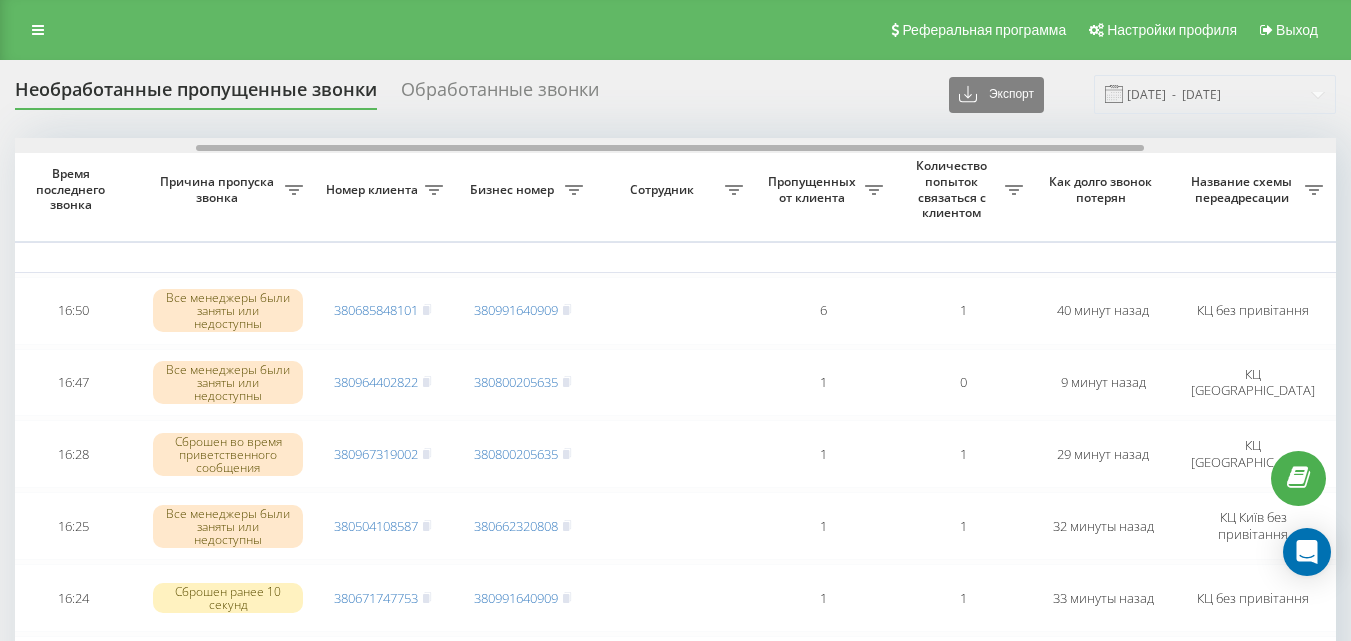 click at bounding box center [675, 145] 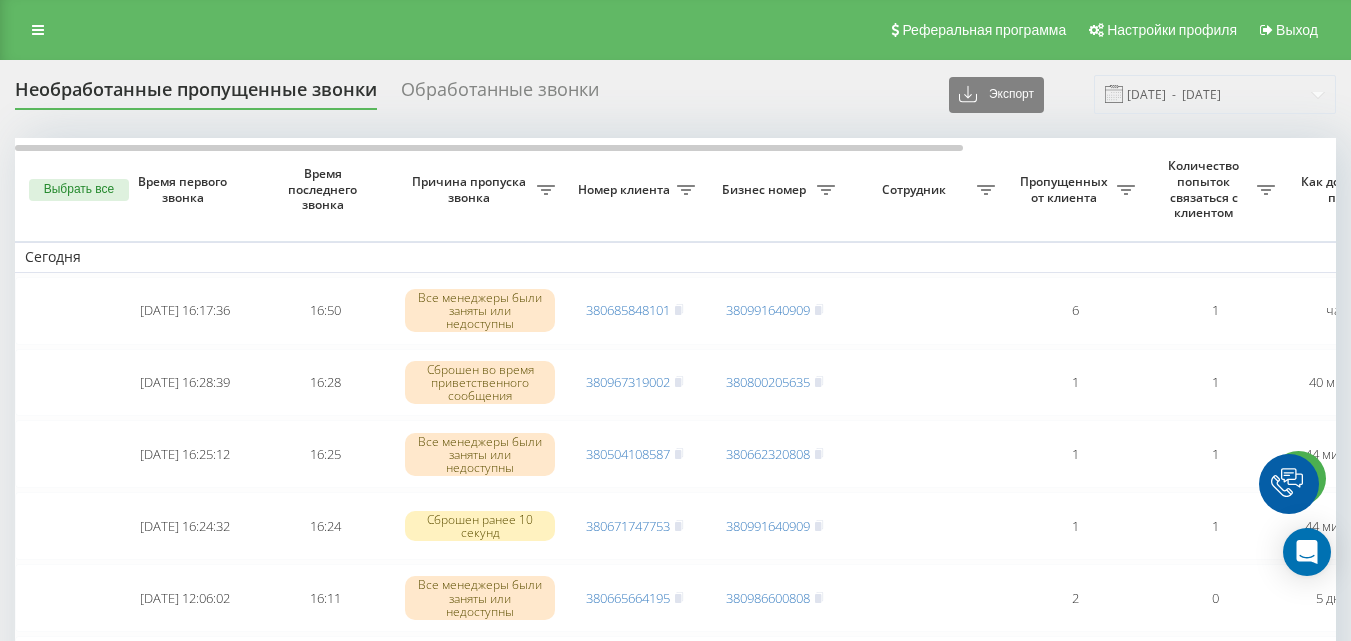 scroll, scrollTop: 0, scrollLeft: 0, axis: both 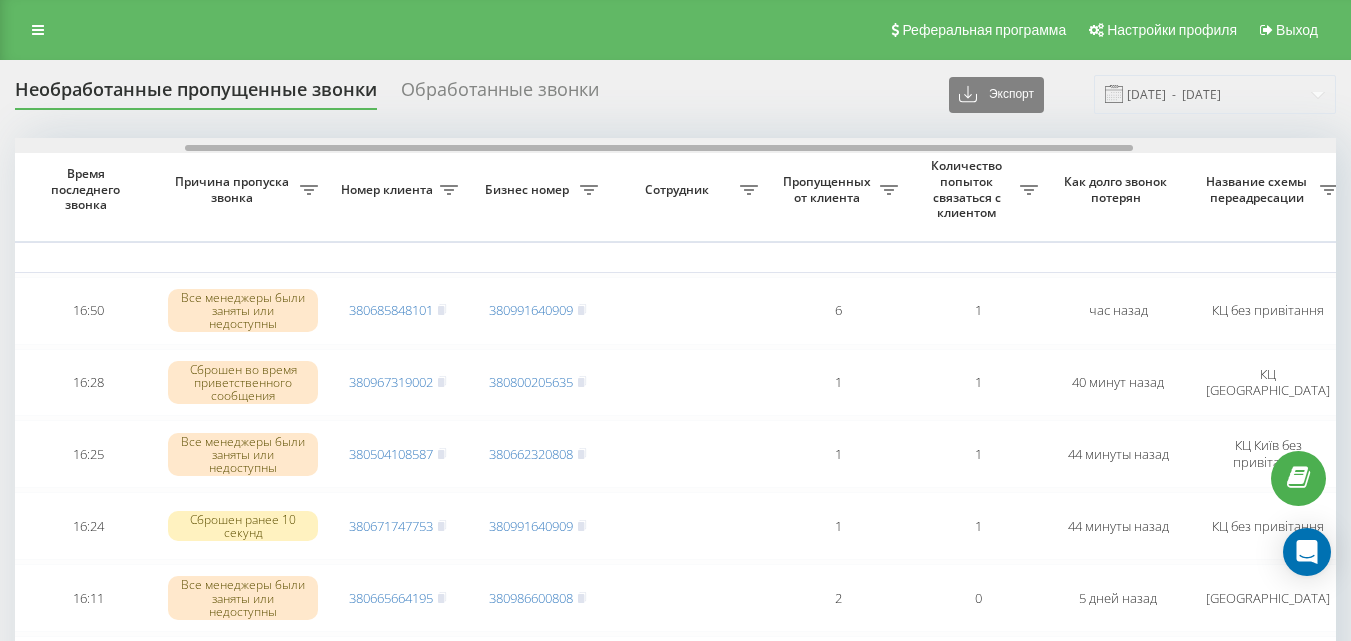 drag, startPoint x: 641, startPoint y: 145, endPoint x: 811, endPoint y: 154, distance: 170.23807 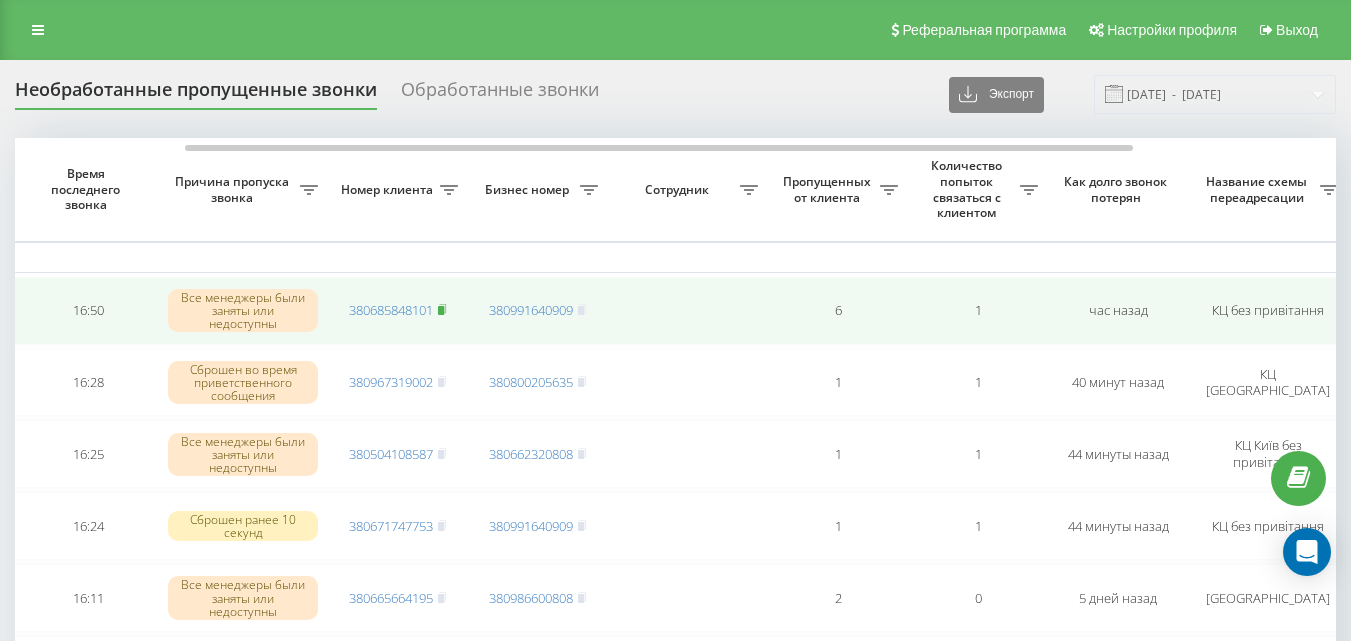 click 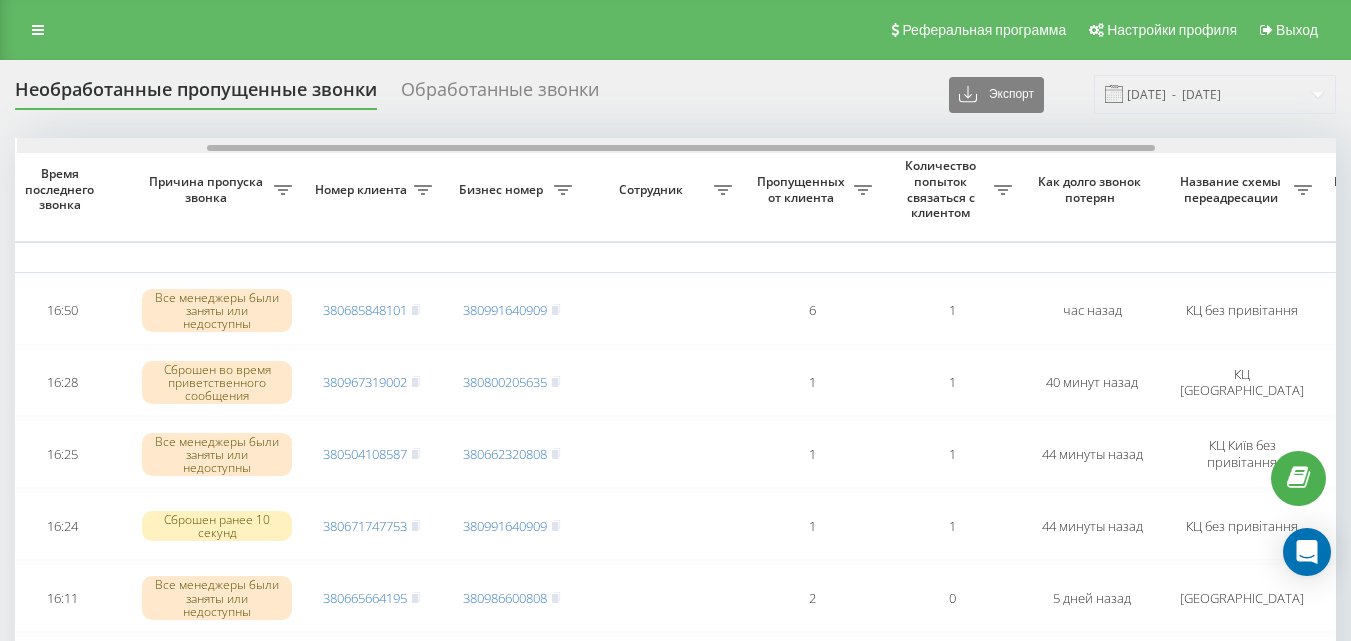 scroll, scrollTop: 0, scrollLeft: 265, axis: horizontal 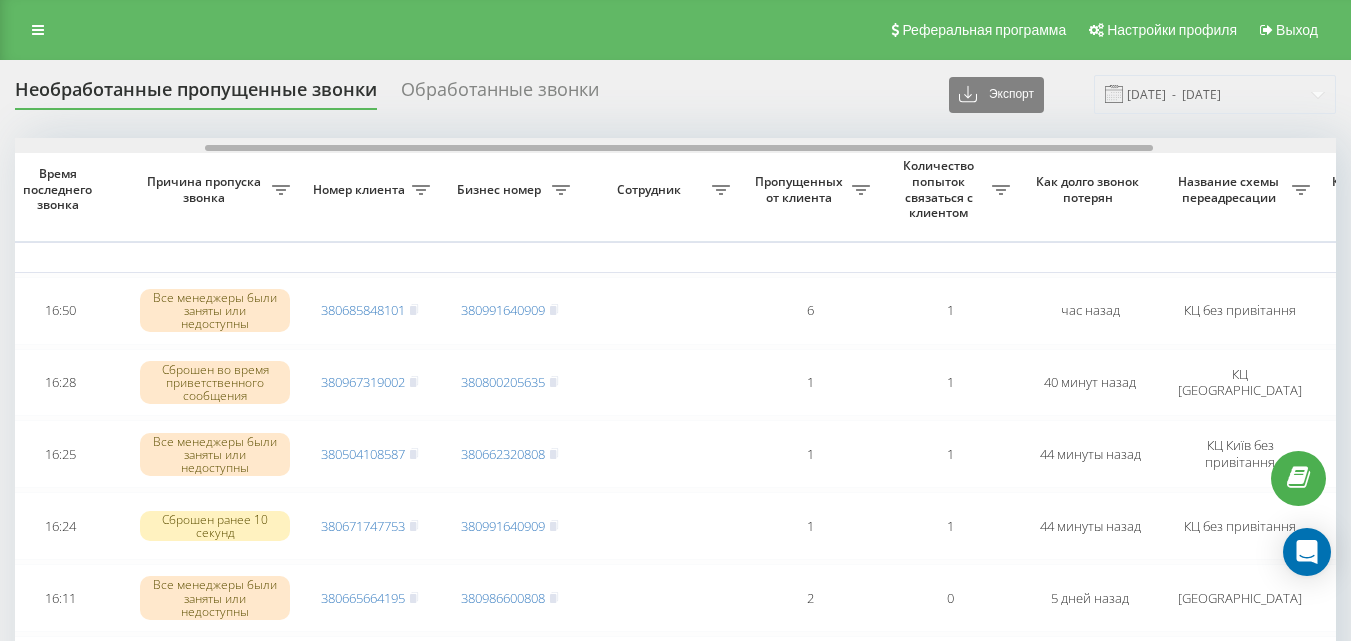 drag, startPoint x: 550, startPoint y: 149, endPoint x: 570, endPoint y: 146, distance: 20.22375 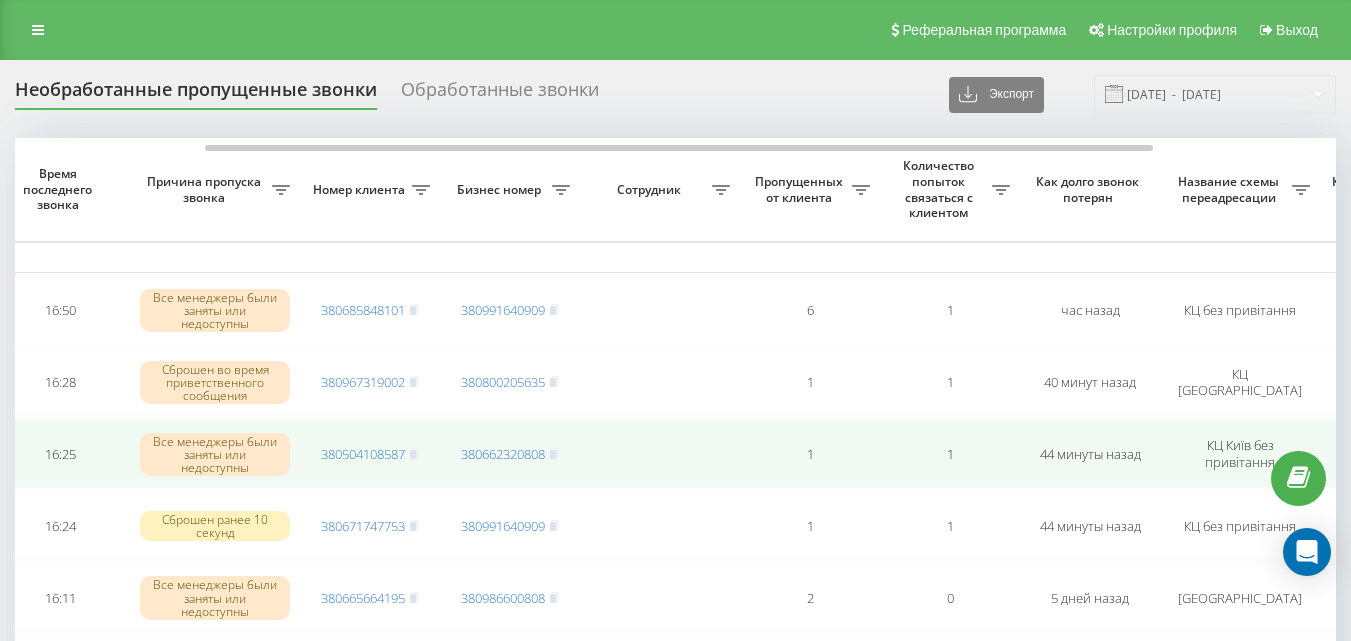 scroll, scrollTop: 100, scrollLeft: 0, axis: vertical 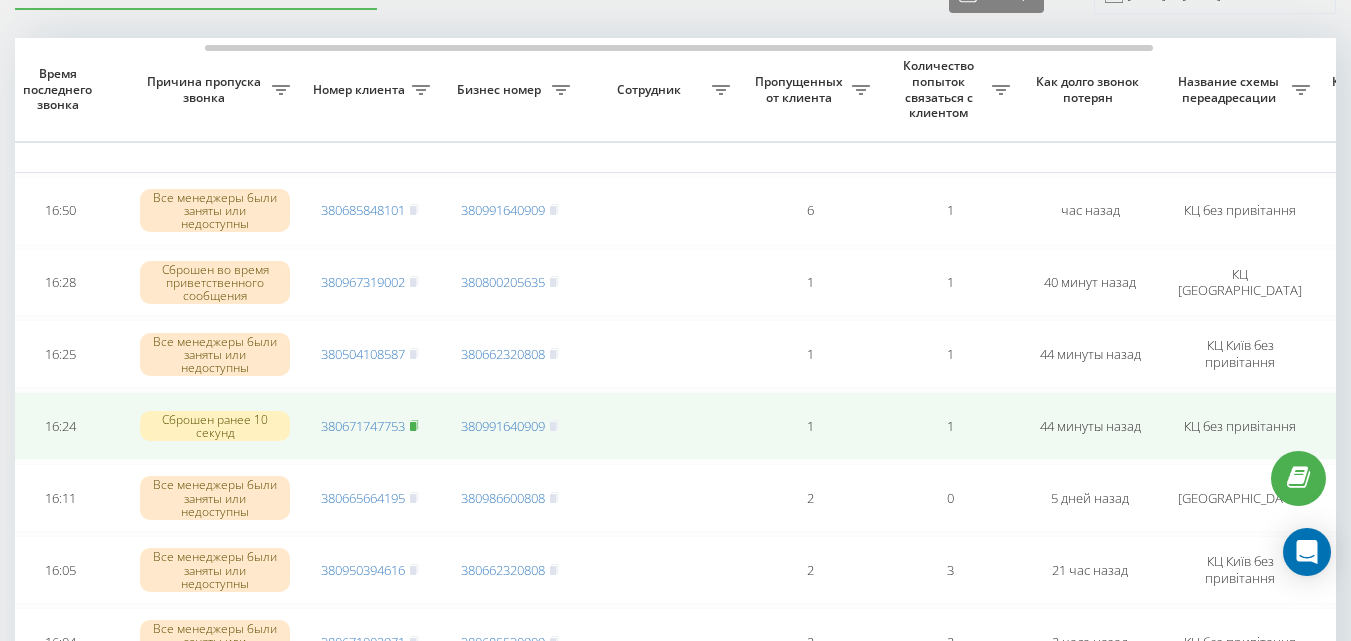 click 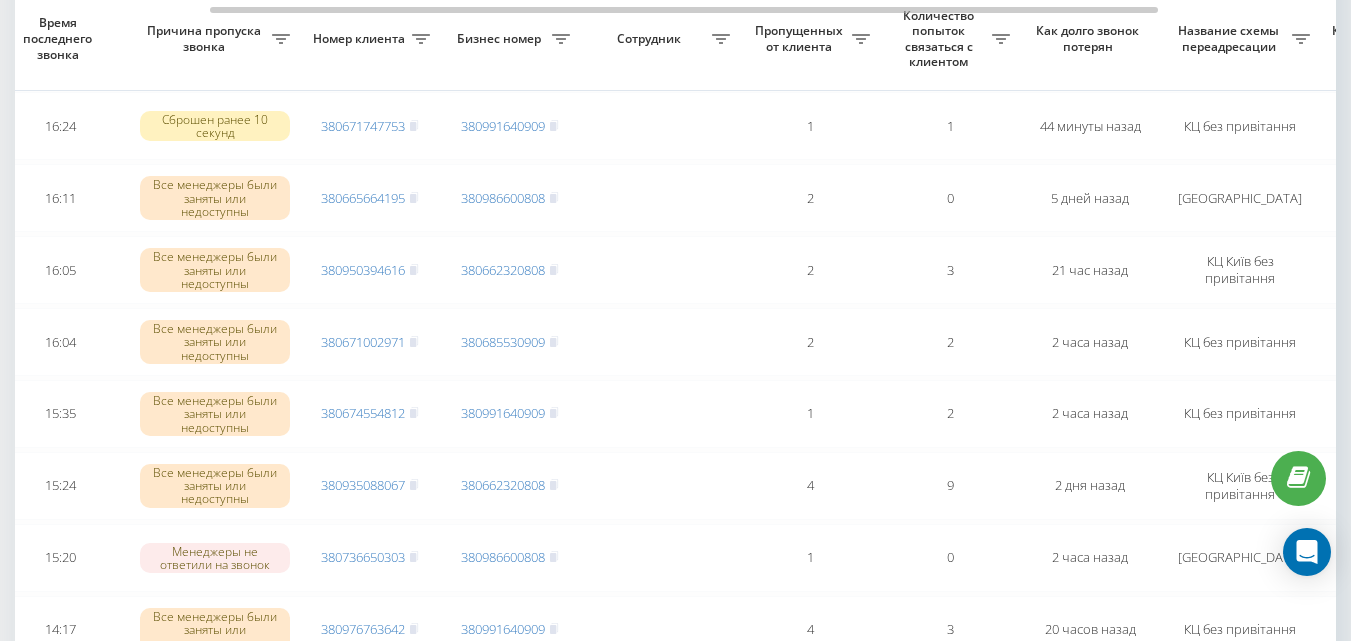 scroll, scrollTop: 500, scrollLeft: 0, axis: vertical 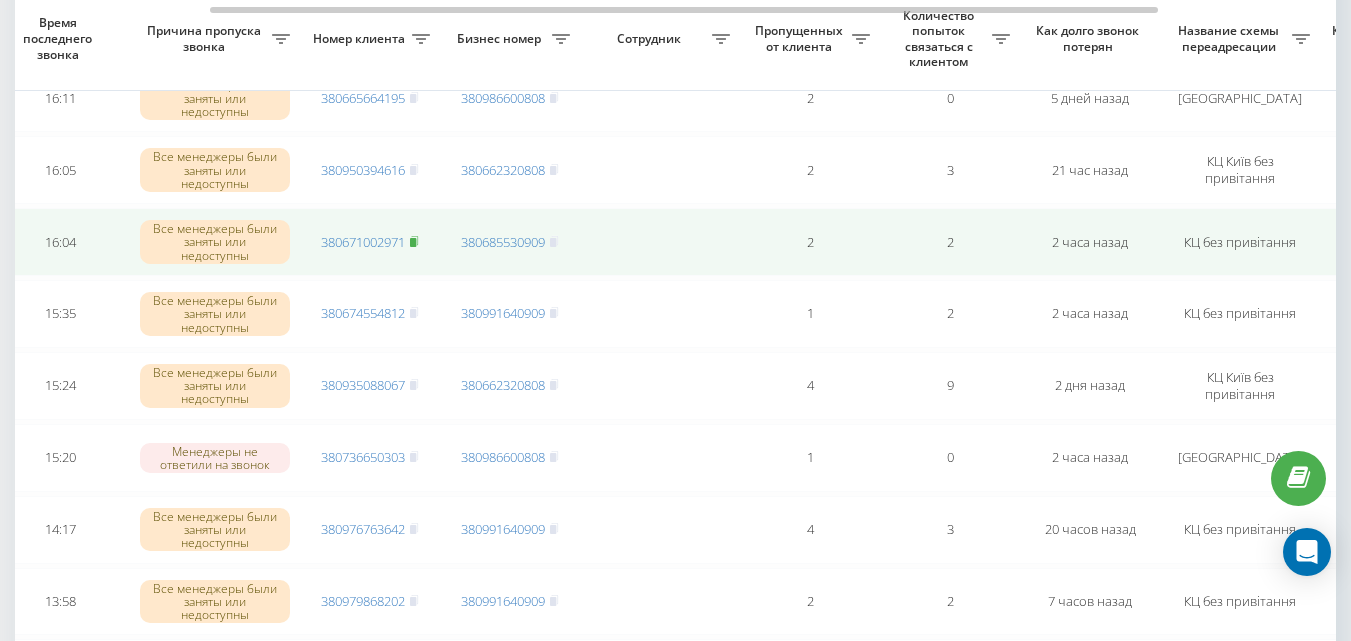 click 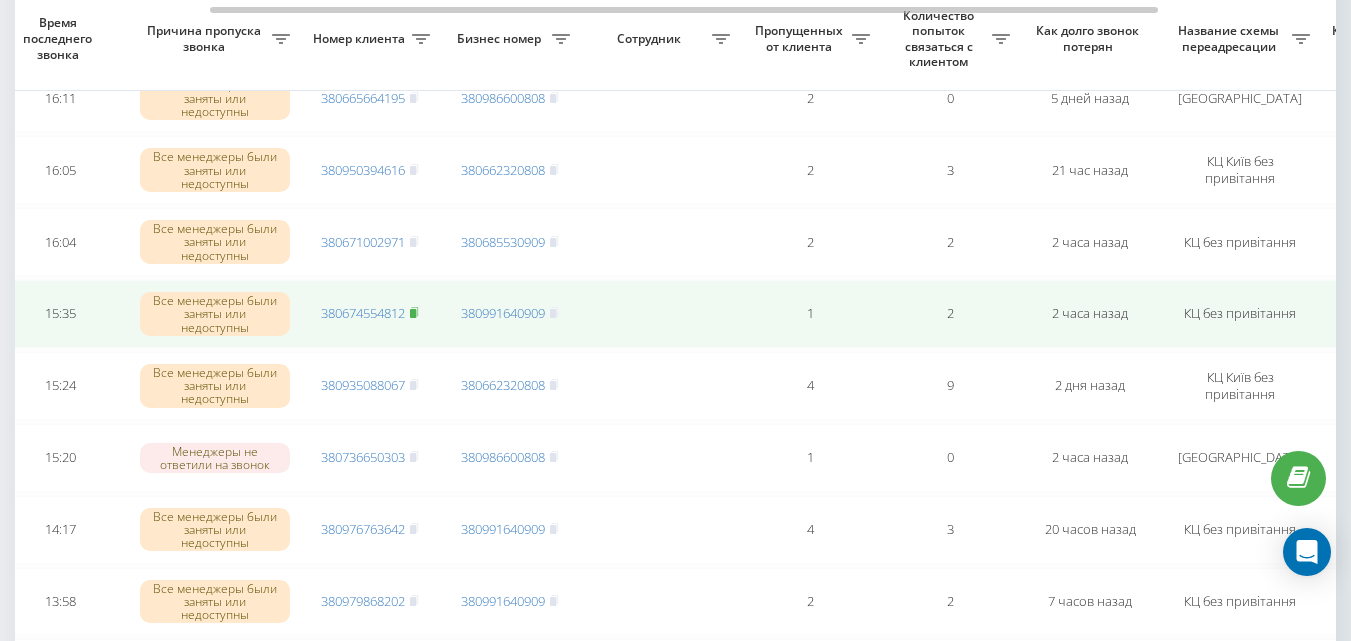 click 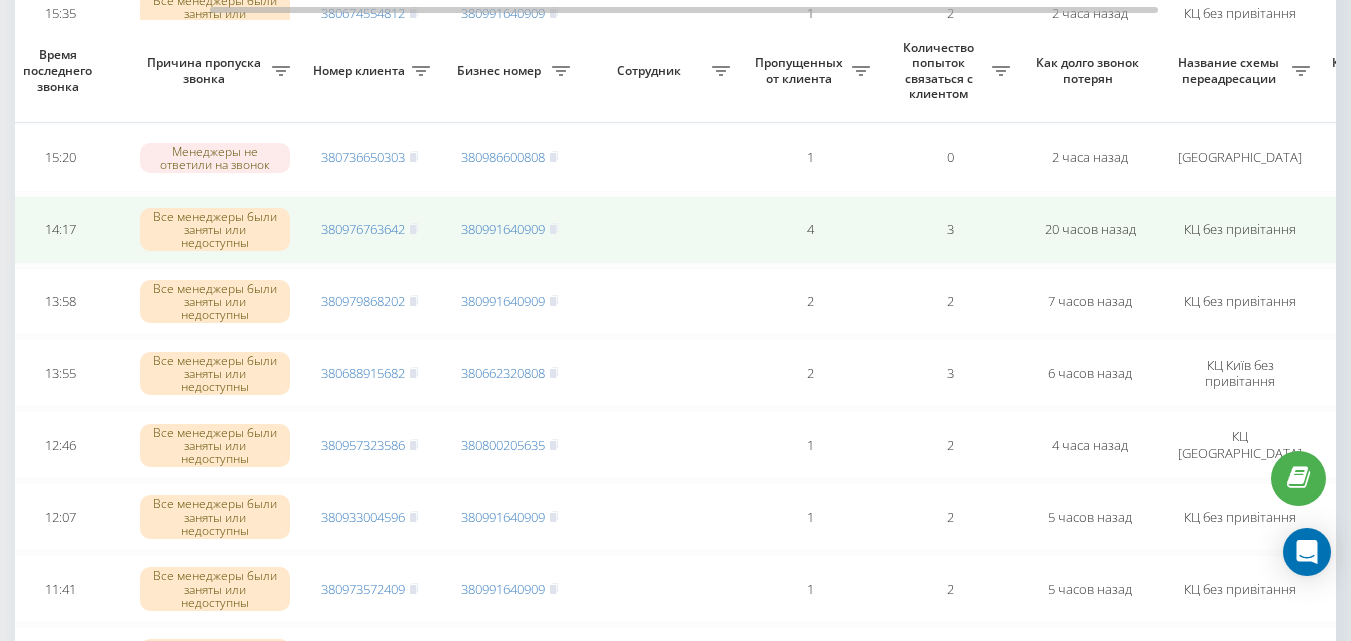 scroll, scrollTop: 900, scrollLeft: 0, axis: vertical 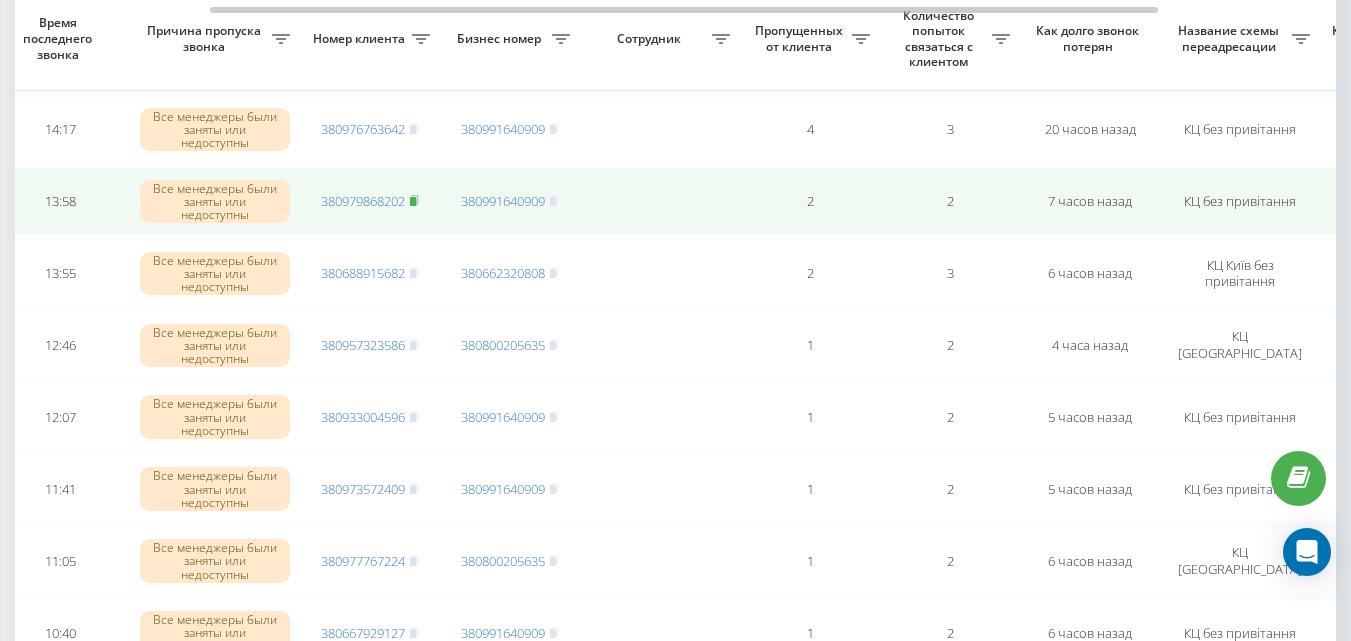 click 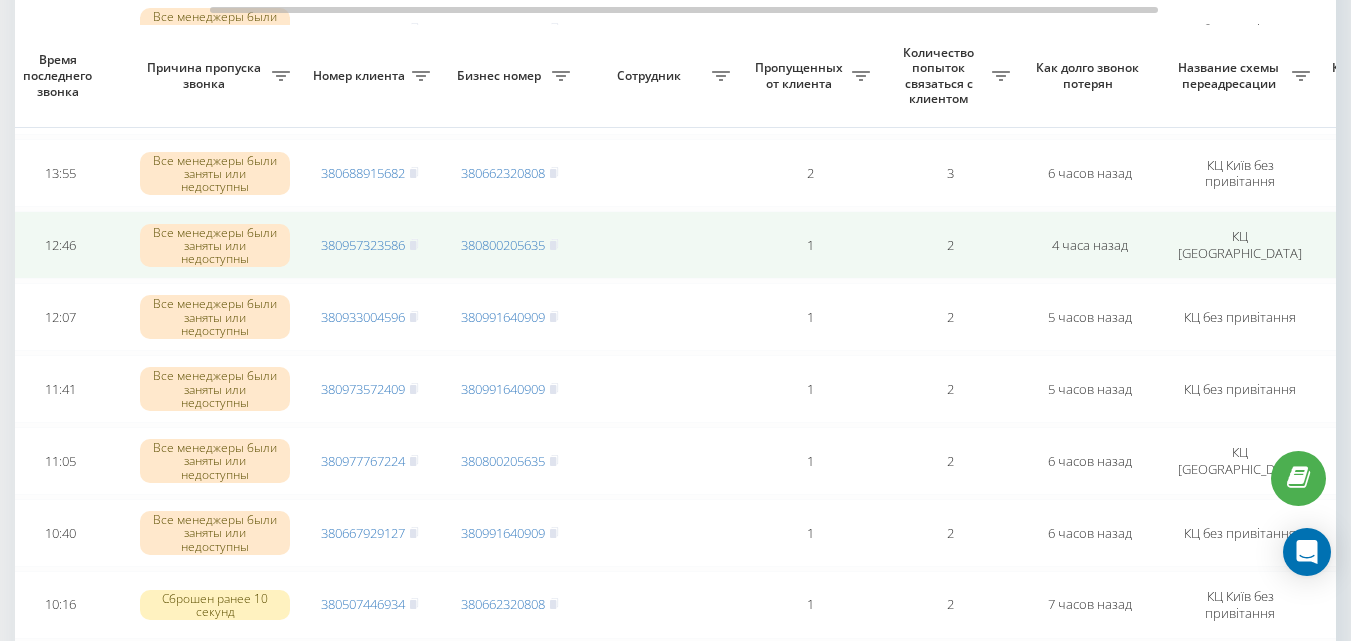 scroll, scrollTop: 1100, scrollLeft: 0, axis: vertical 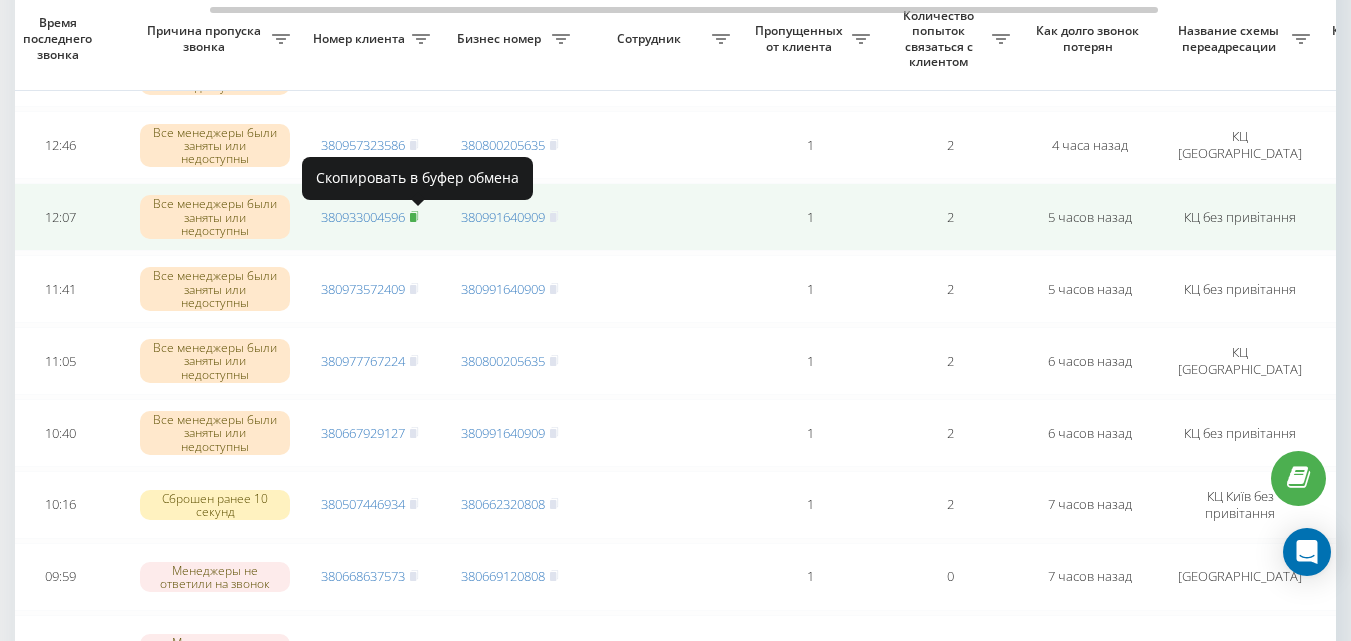 click 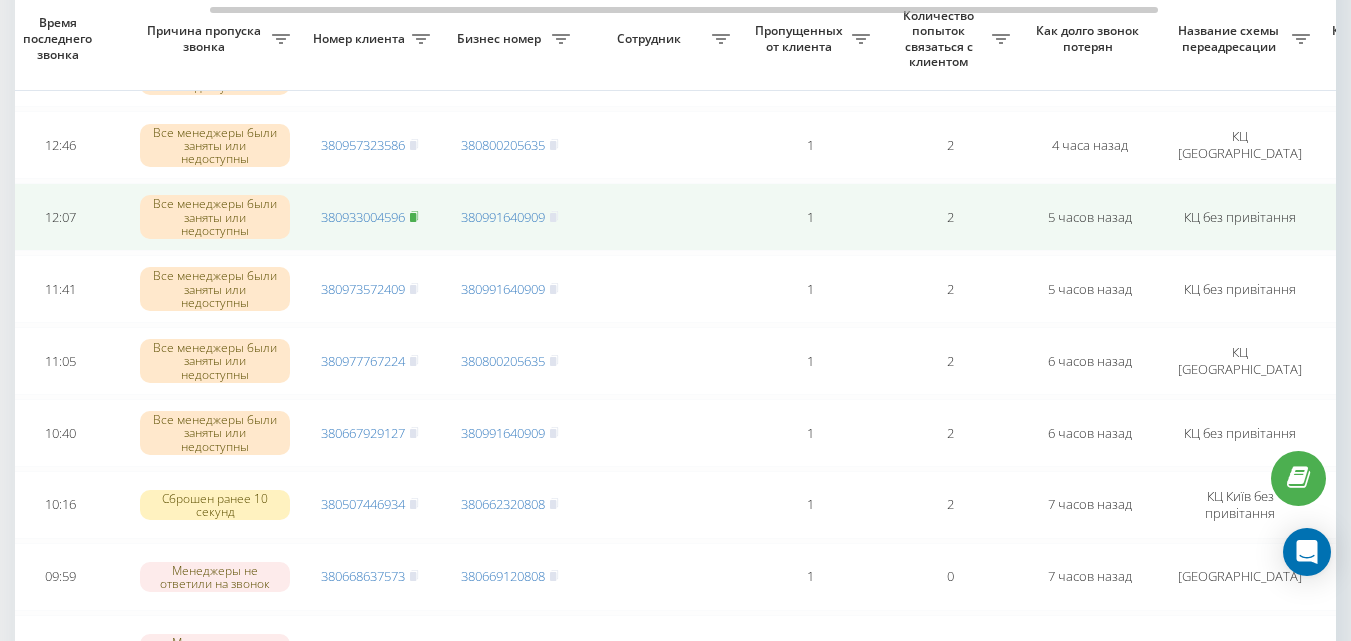 click 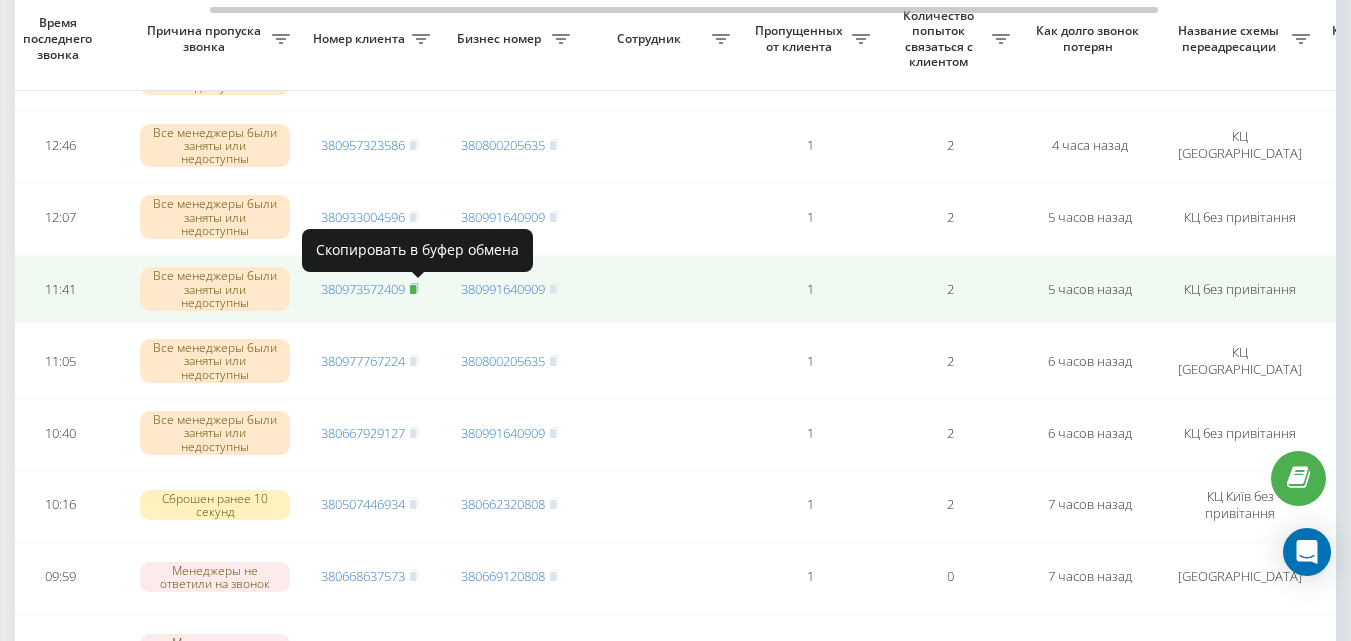 click 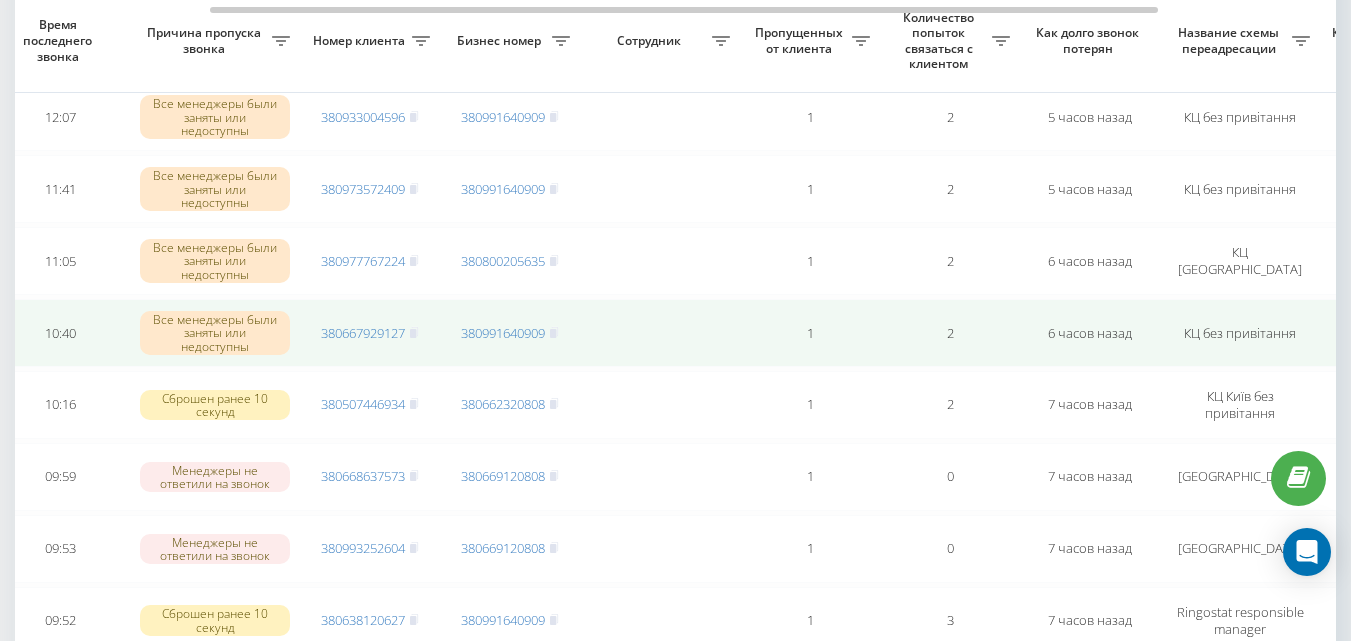 scroll, scrollTop: 1300, scrollLeft: 0, axis: vertical 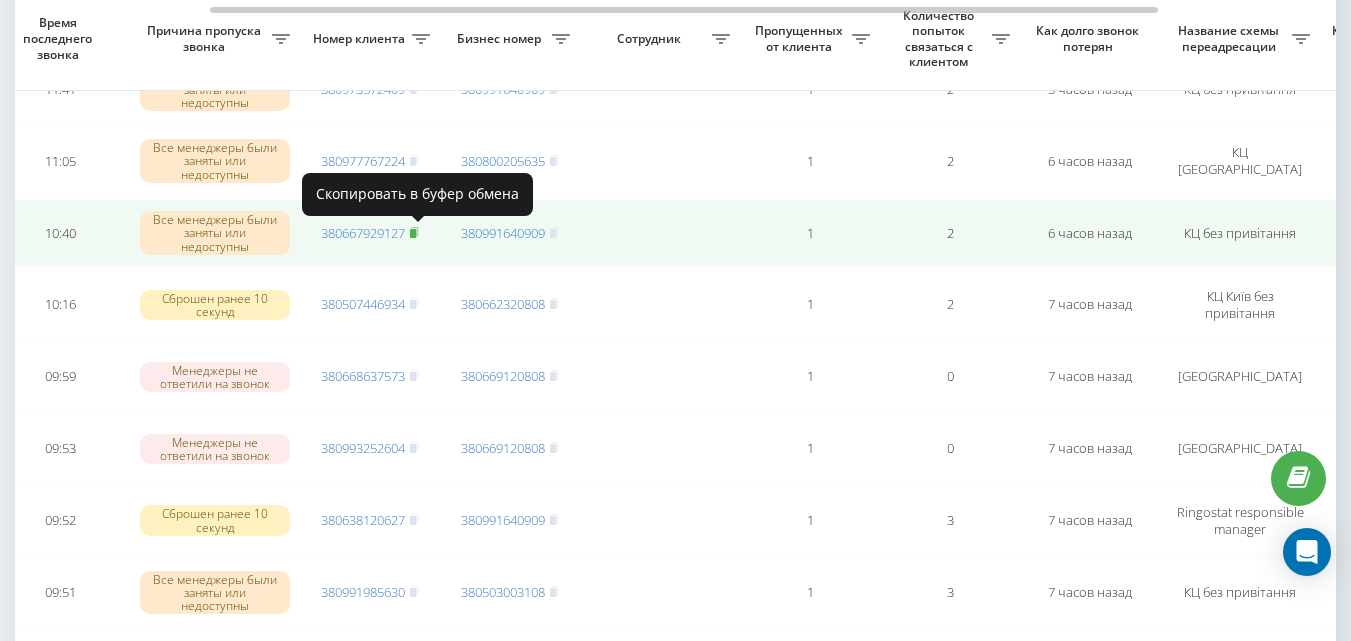click 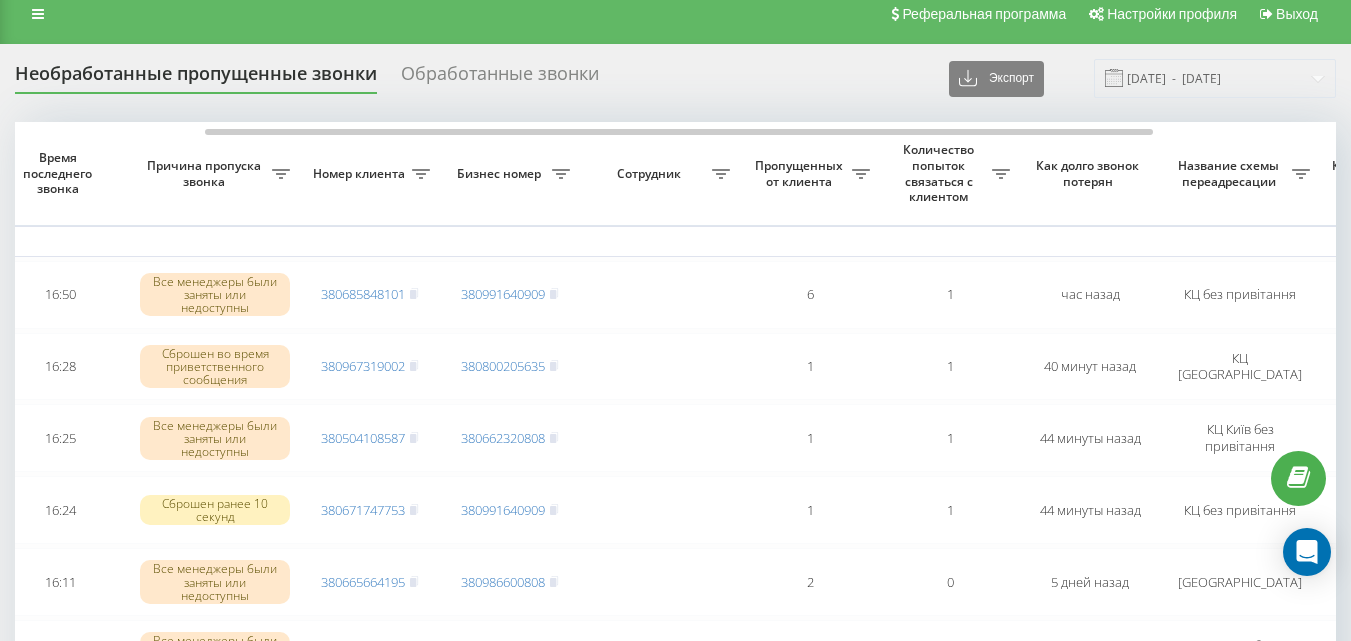 scroll, scrollTop: 0, scrollLeft: 0, axis: both 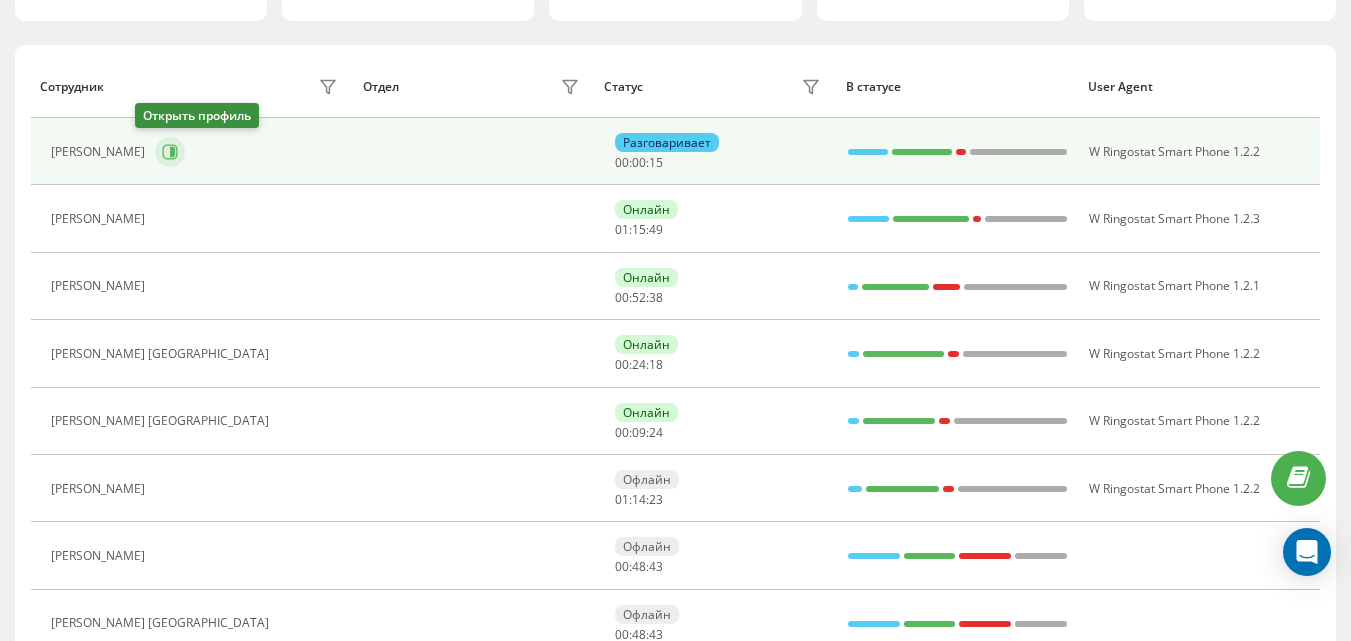click 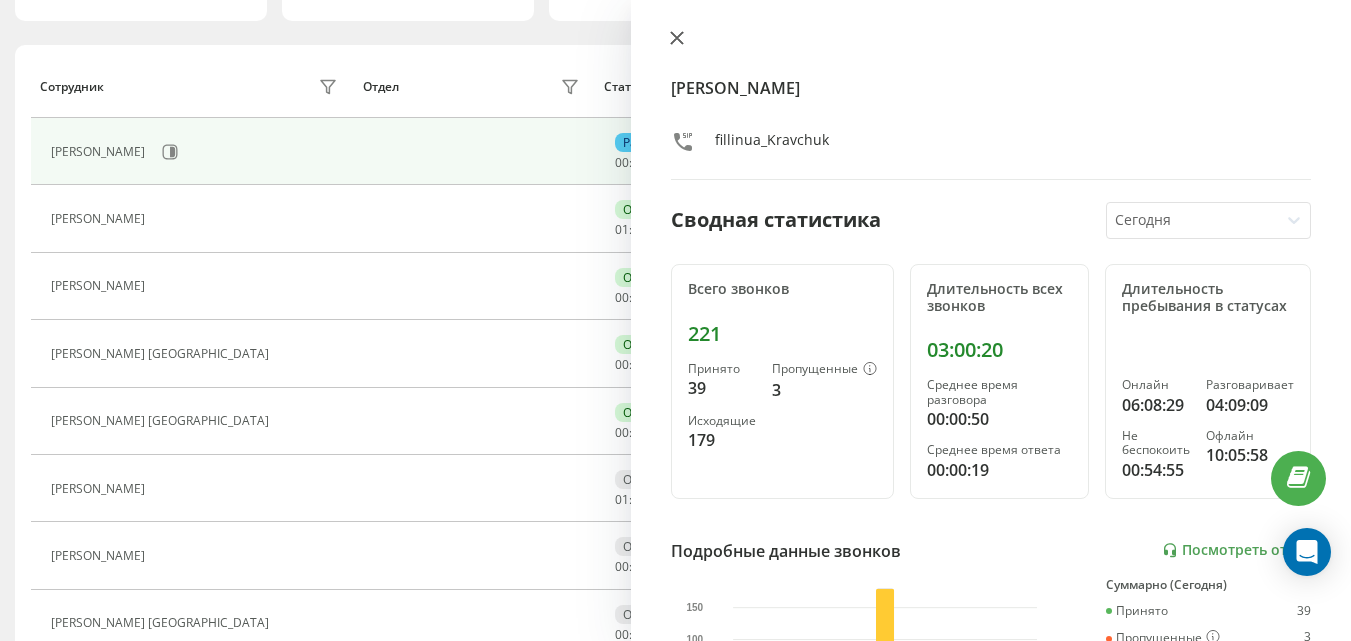 click 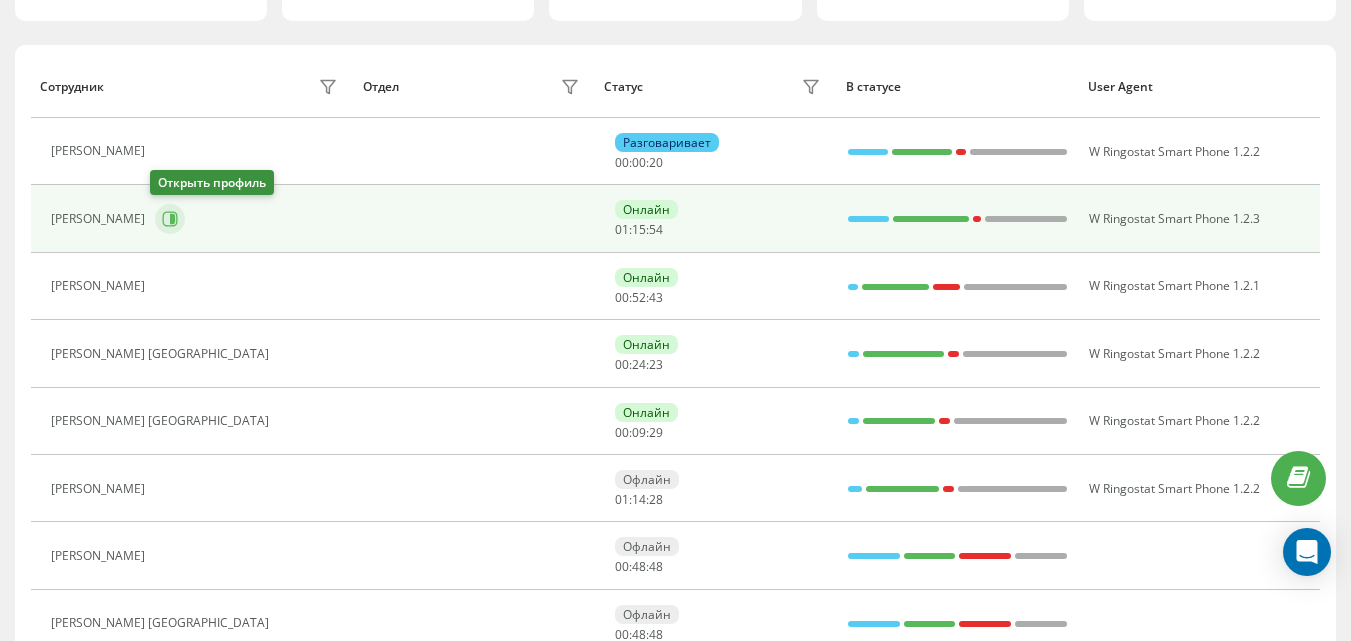 click 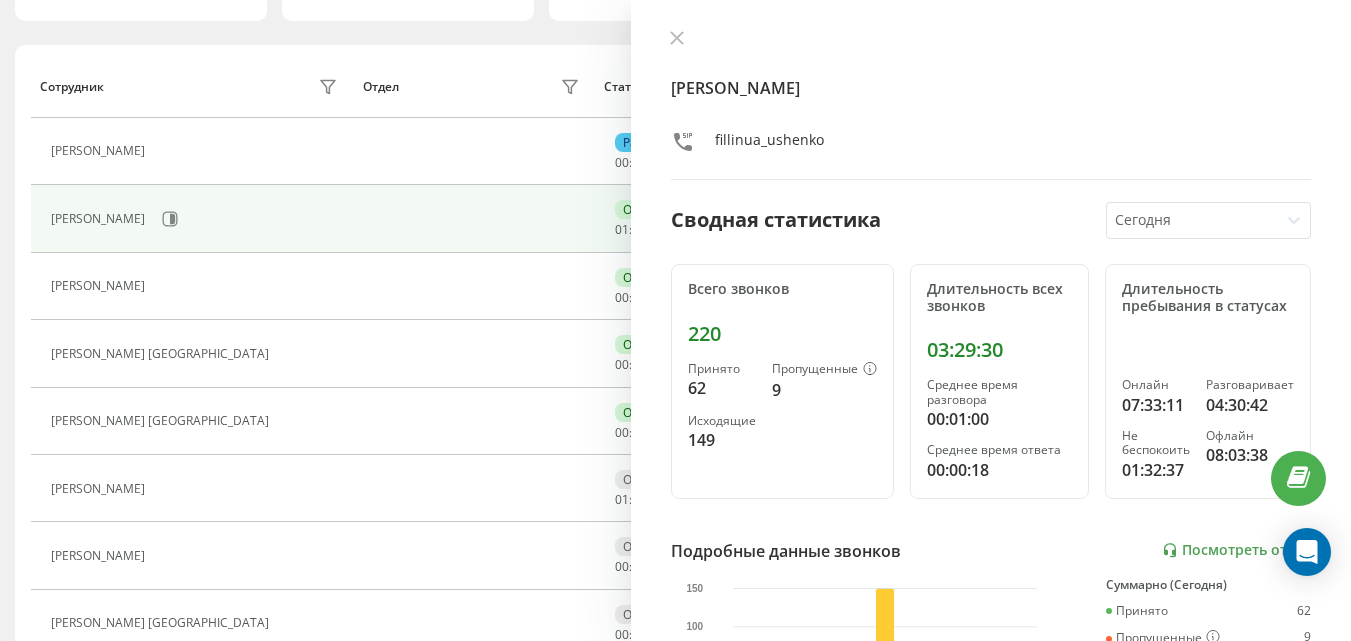 click 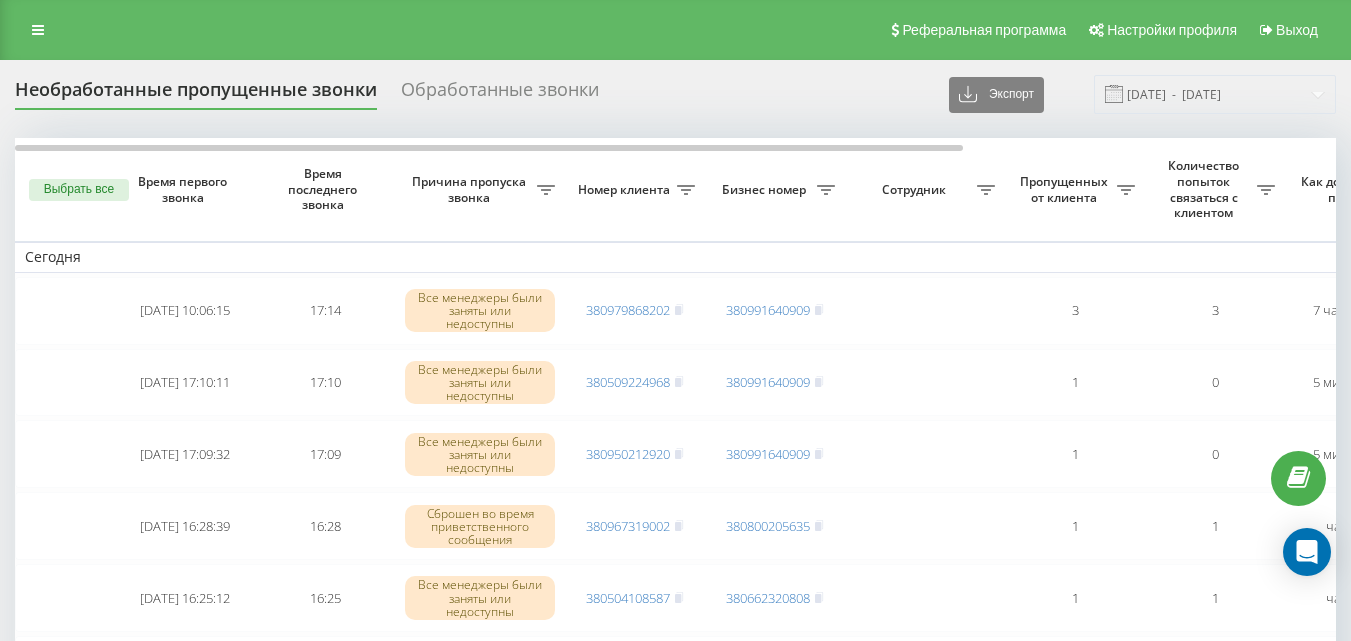 scroll, scrollTop: 0, scrollLeft: 0, axis: both 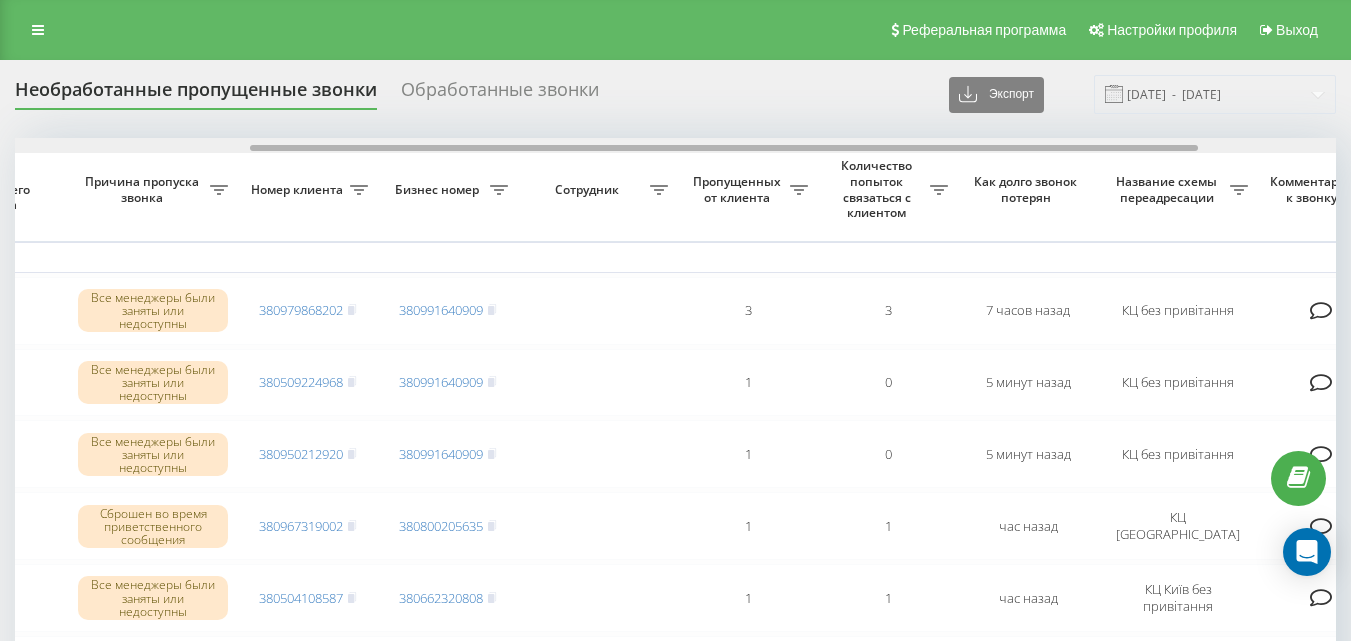 drag, startPoint x: 676, startPoint y: 149, endPoint x: 911, endPoint y: 145, distance: 235.03404 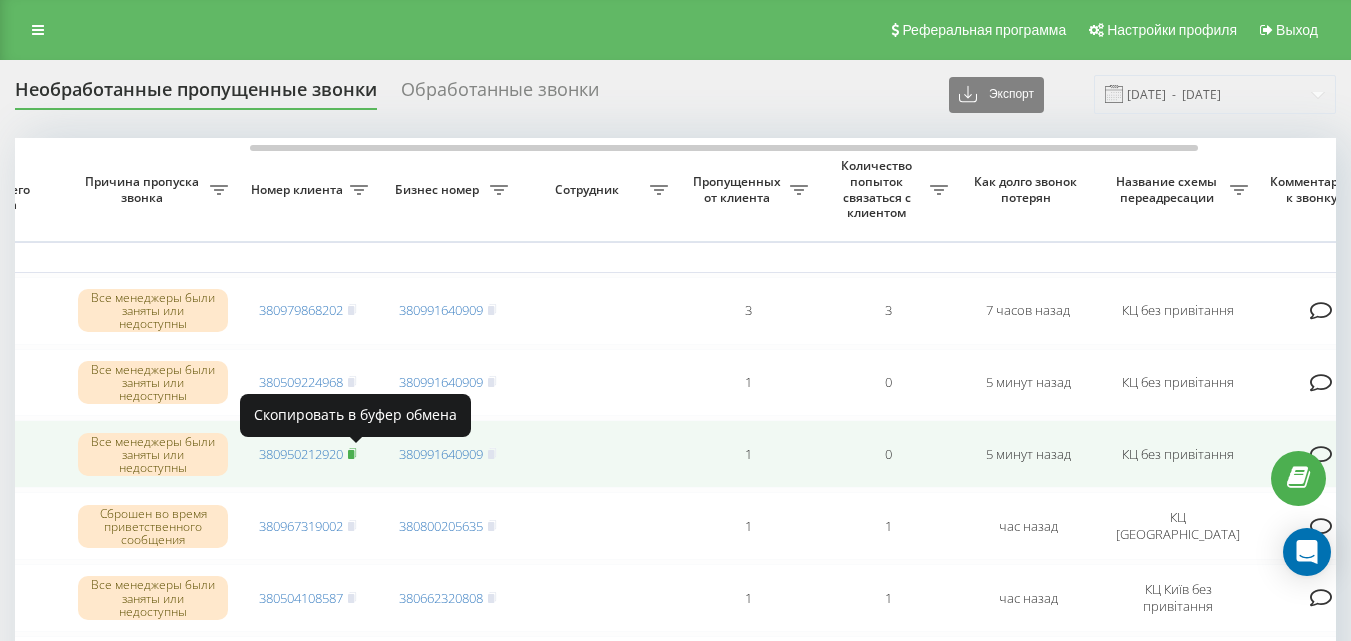 click 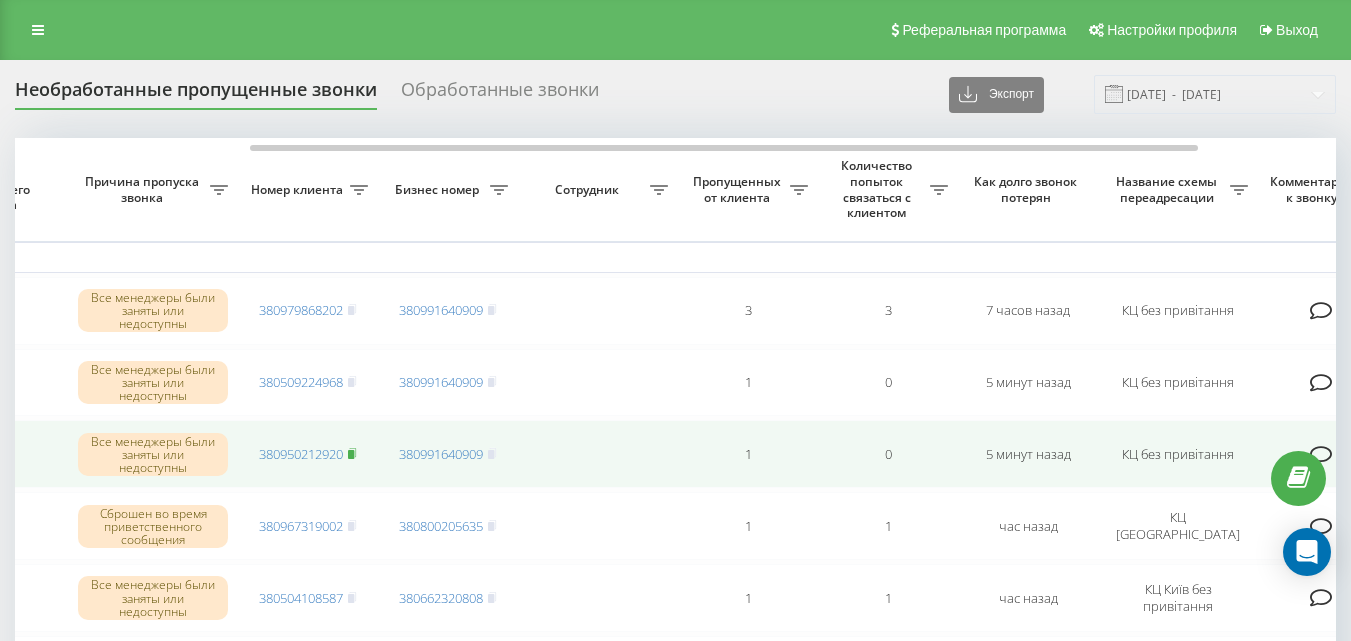 click 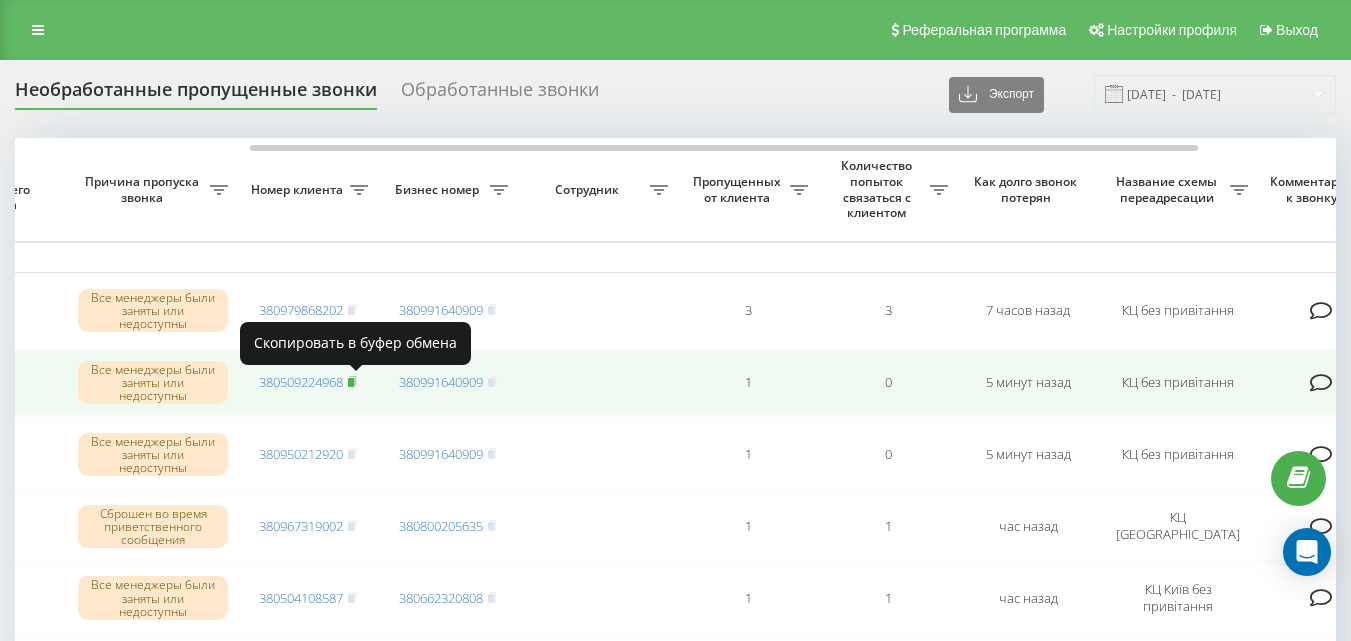 click 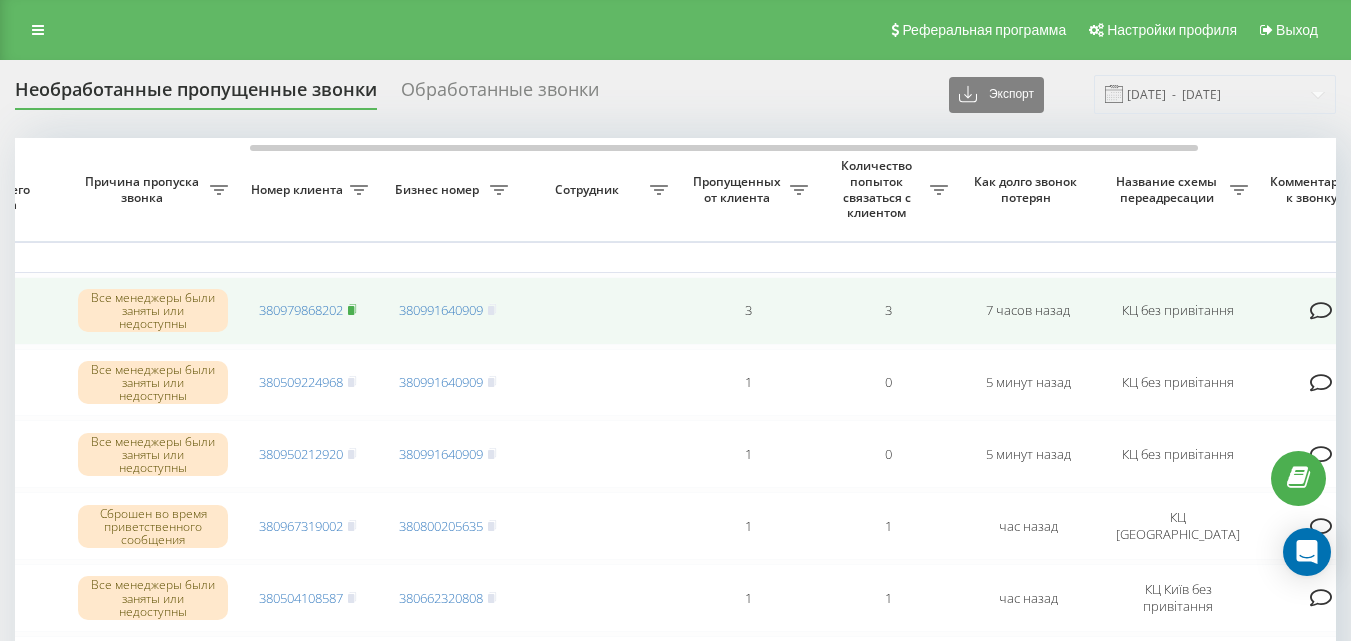 click 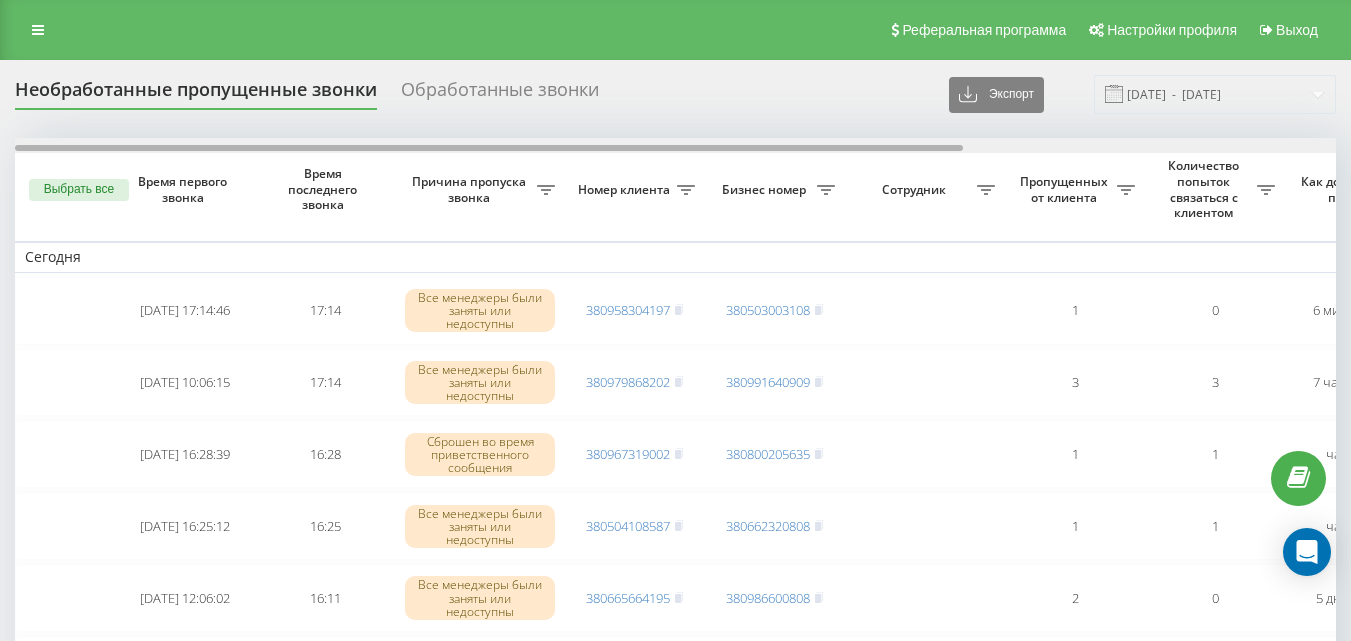 scroll, scrollTop: 0, scrollLeft: 0, axis: both 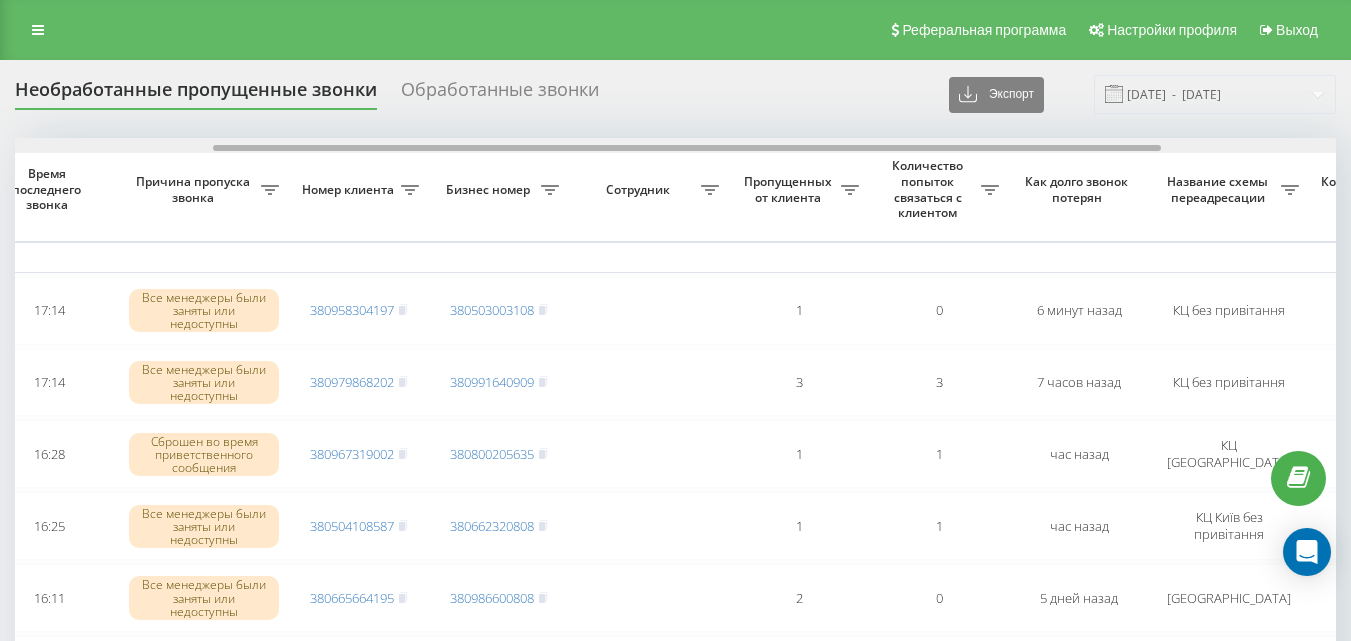 click on "Выбрать все Время первого звонка Время последнего звонка [PERSON_NAME] пропуска звонка Номер клиента Бизнес номер Сотрудник Пропущенных от клиента Количество попыток связаться с клиентом Как долго звонок потерян Название схемы переадресации Комментарий к звонку Сегодня [DATE] 17:14:46 17:14 Все менеджеры были заняты или недоступны 380958304197 380503003108 1 0 6 минут назад КЦ без привітання Обработать Не удалось связаться Связался с клиентом с помощью другого канала Клиент перезвонил сам с другого номера Другой вариант [DATE] 10:06:15 17:14 380979868202 380991640909 3 3 7 часов назад [DATE] 16:28:39" at bounding box center [675, 1193] 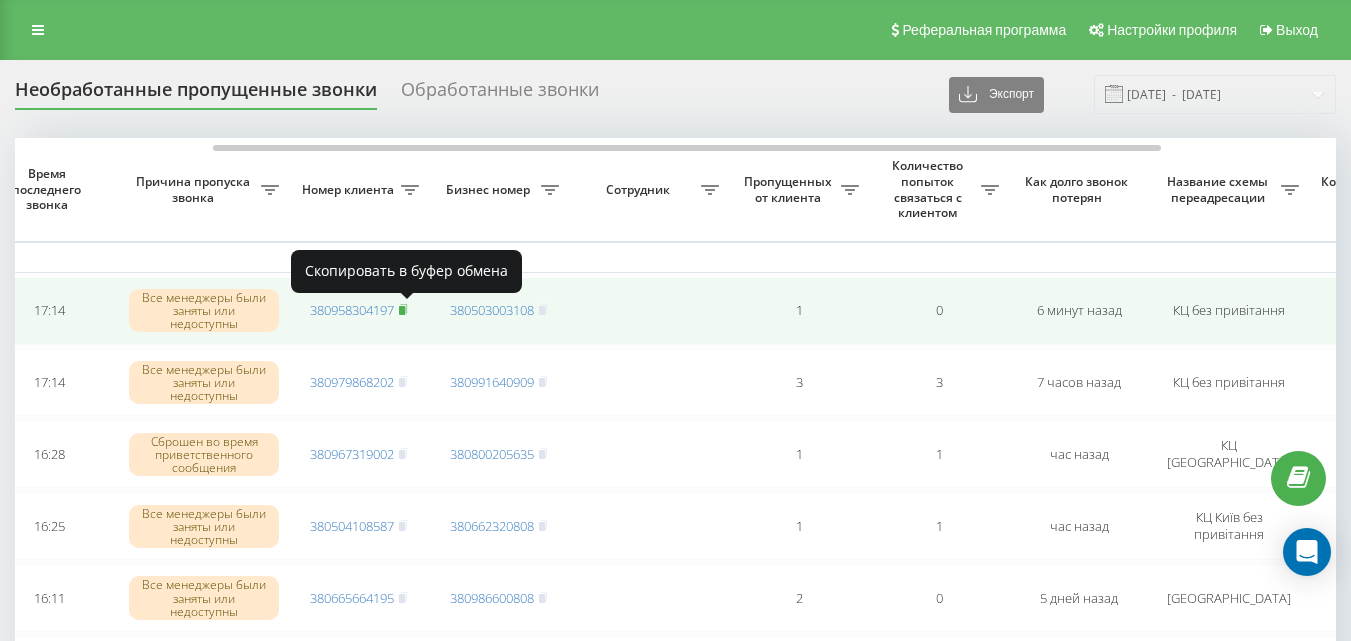 click 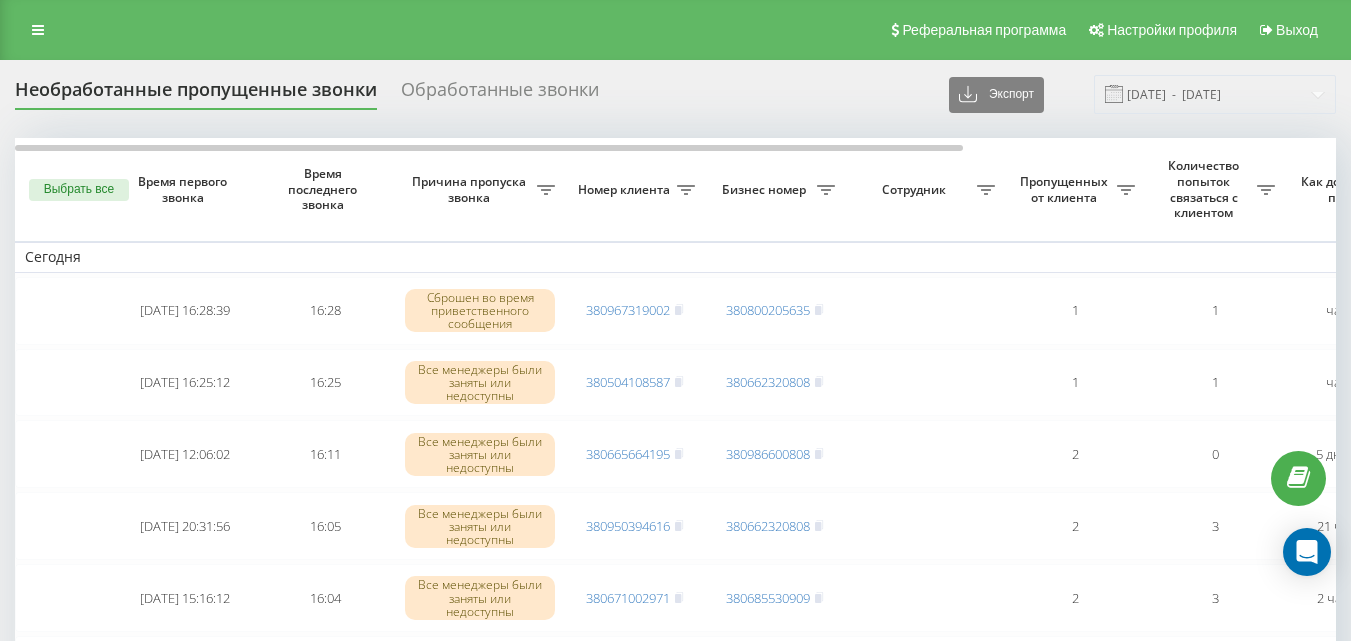 scroll, scrollTop: 0, scrollLeft: 0, axis: both 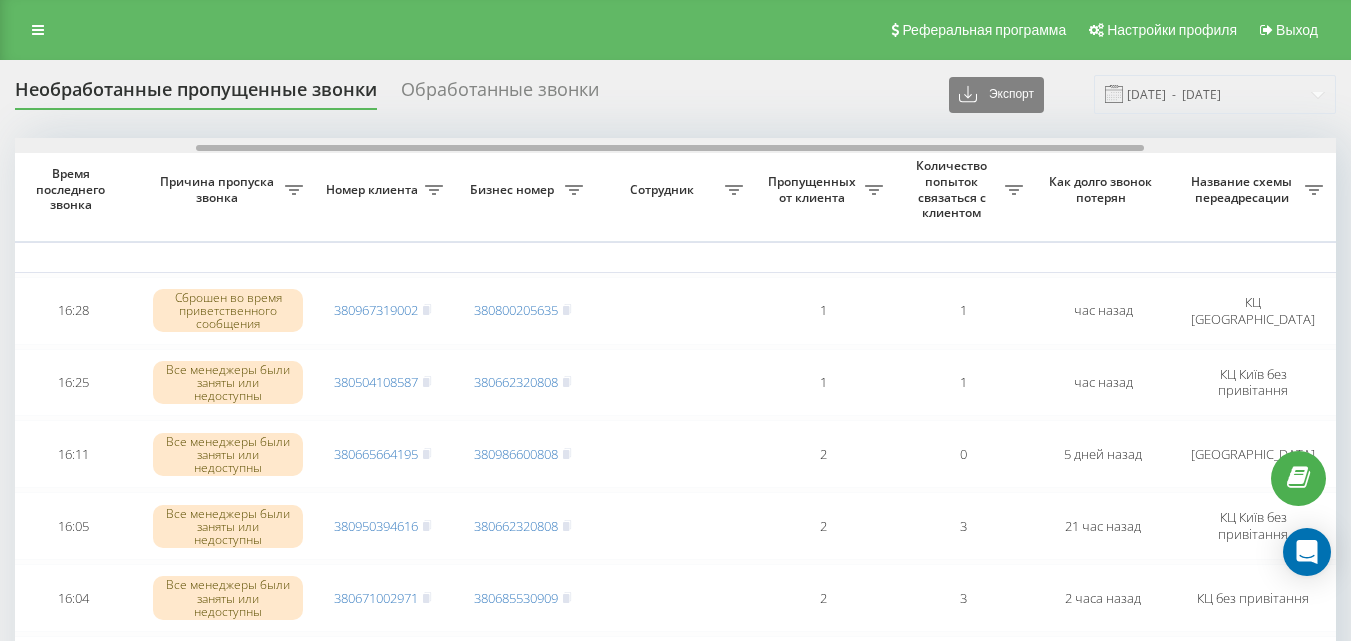 drag, startPoint x: 0, startPoint y: 0, endPoint x: 793, endPoint y: 164, distance: 809.7808 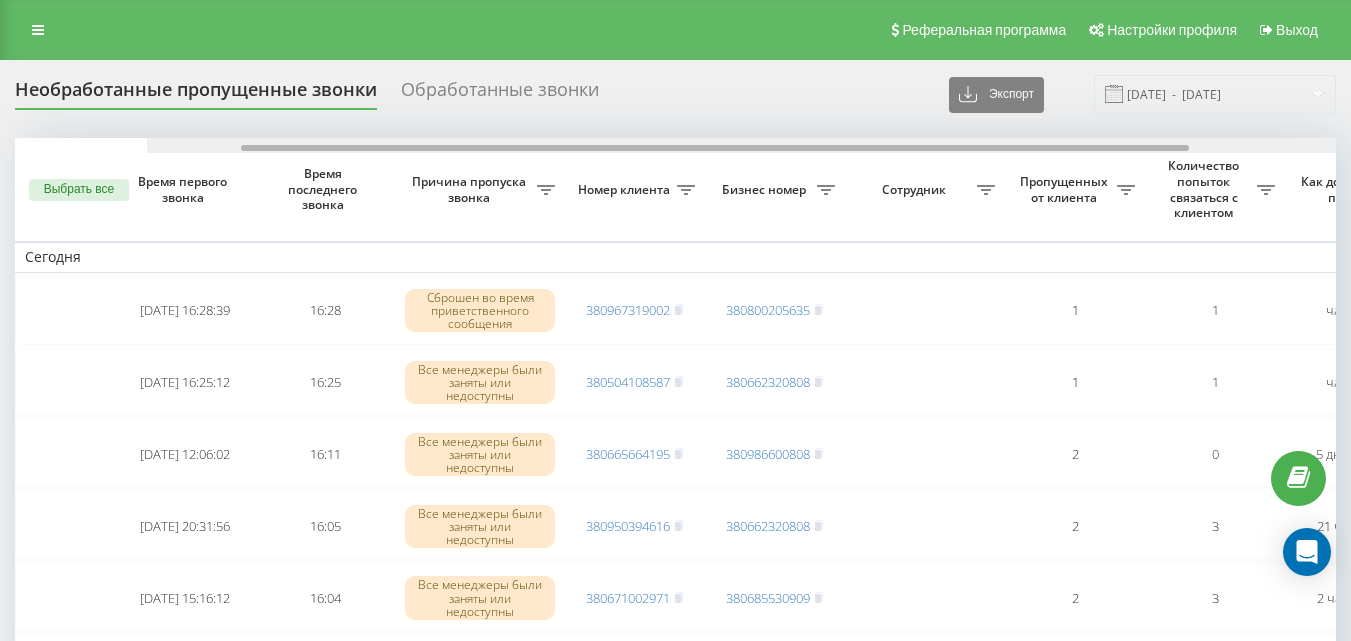 scroll, scrollTop: 0, scrollLeft: 0, axis: both 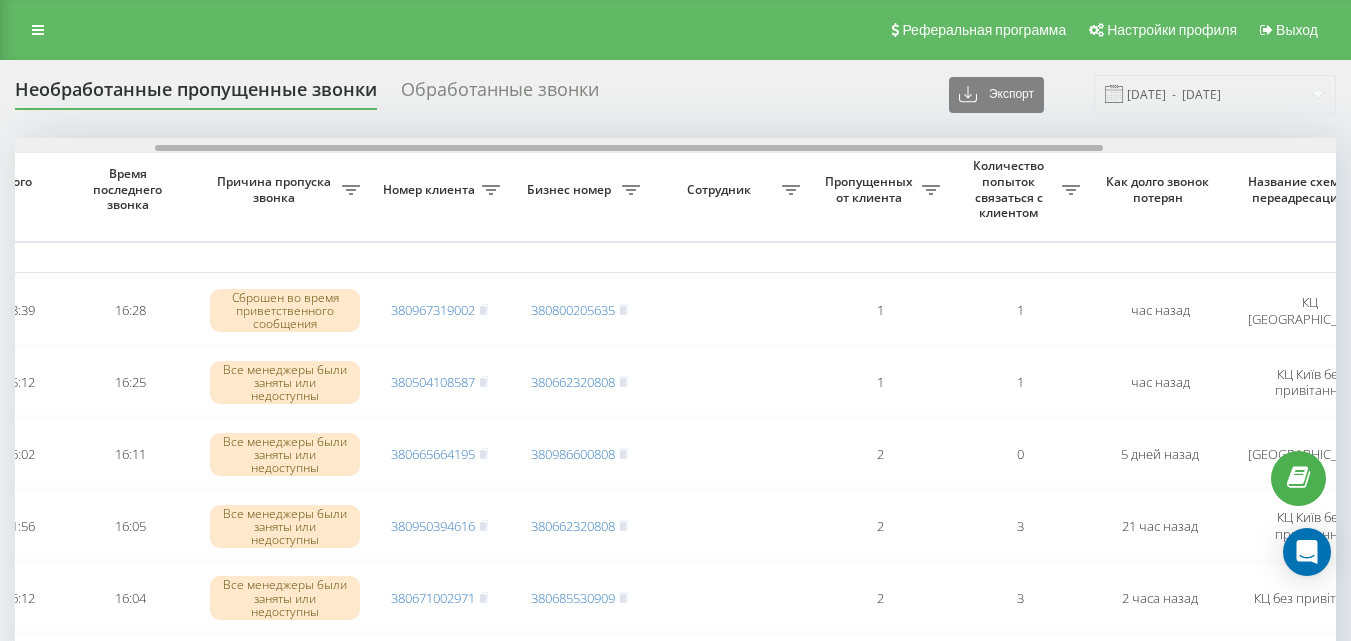 click at bounding box center [629, 148] 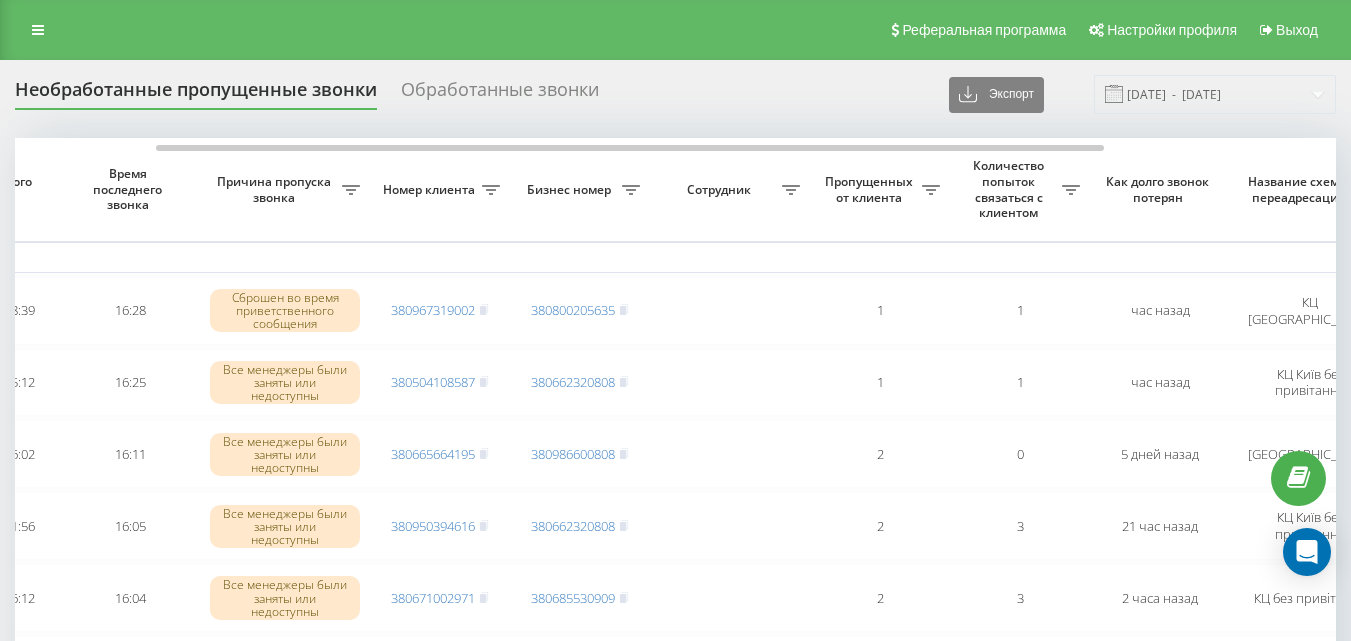 scroll, scrollTop: 0, scrollLeft: 196, axis: horizontal 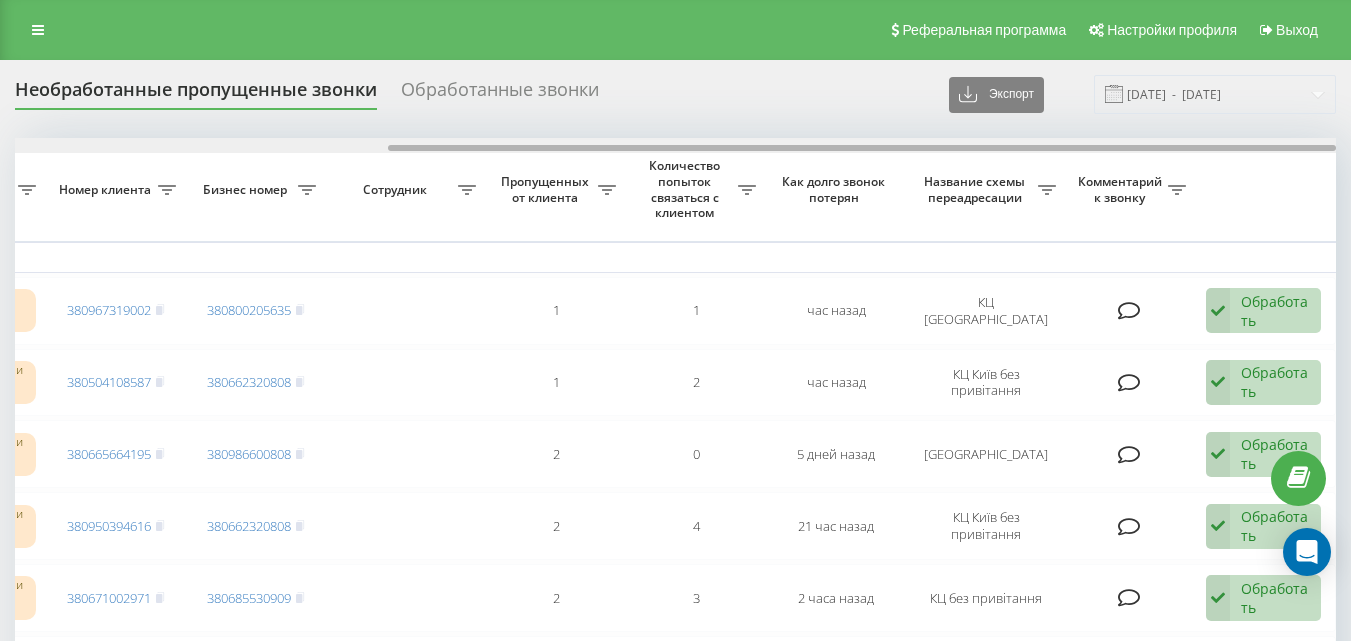 drag, startPoint x: 638, startPoint y: 142, endPoint x: 542, endPoint y: 139, distance: 96.04687 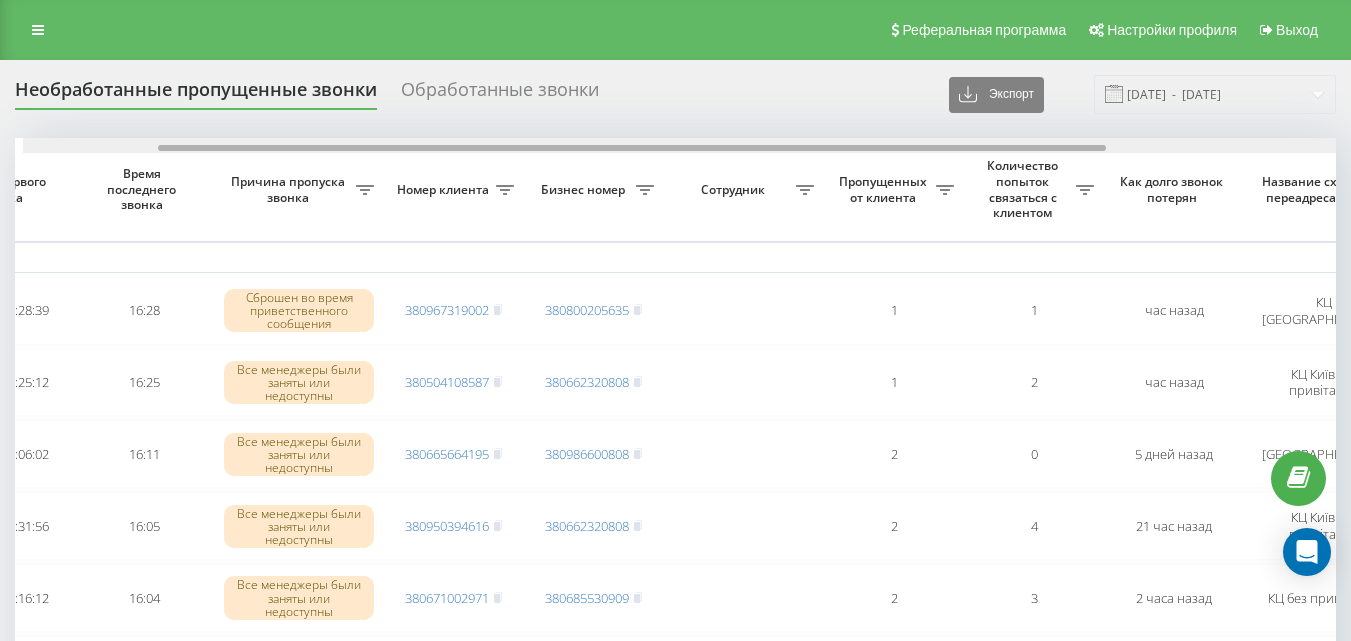 scroll, scrollTop: 0, scrollLeft: 156, axis: horizontal 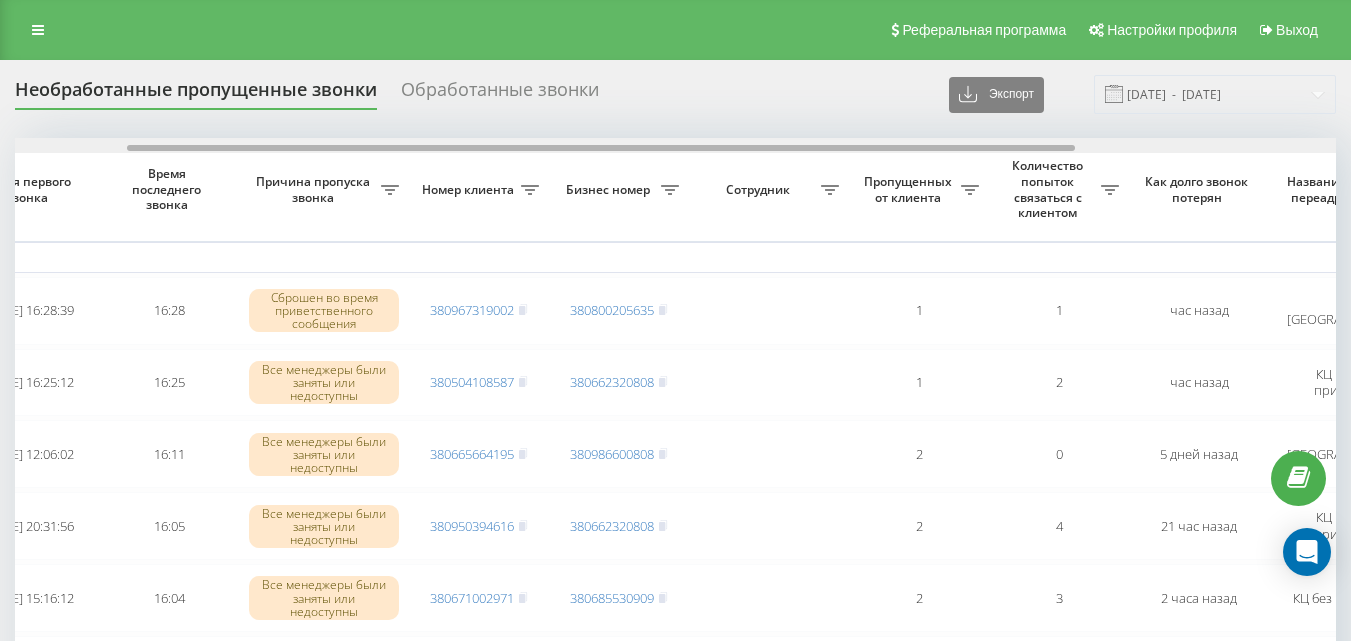 drag, startPoint x: 756, startPoint y: 145, endPoint x: 495, endPoint y: 144, distance: 261.00192 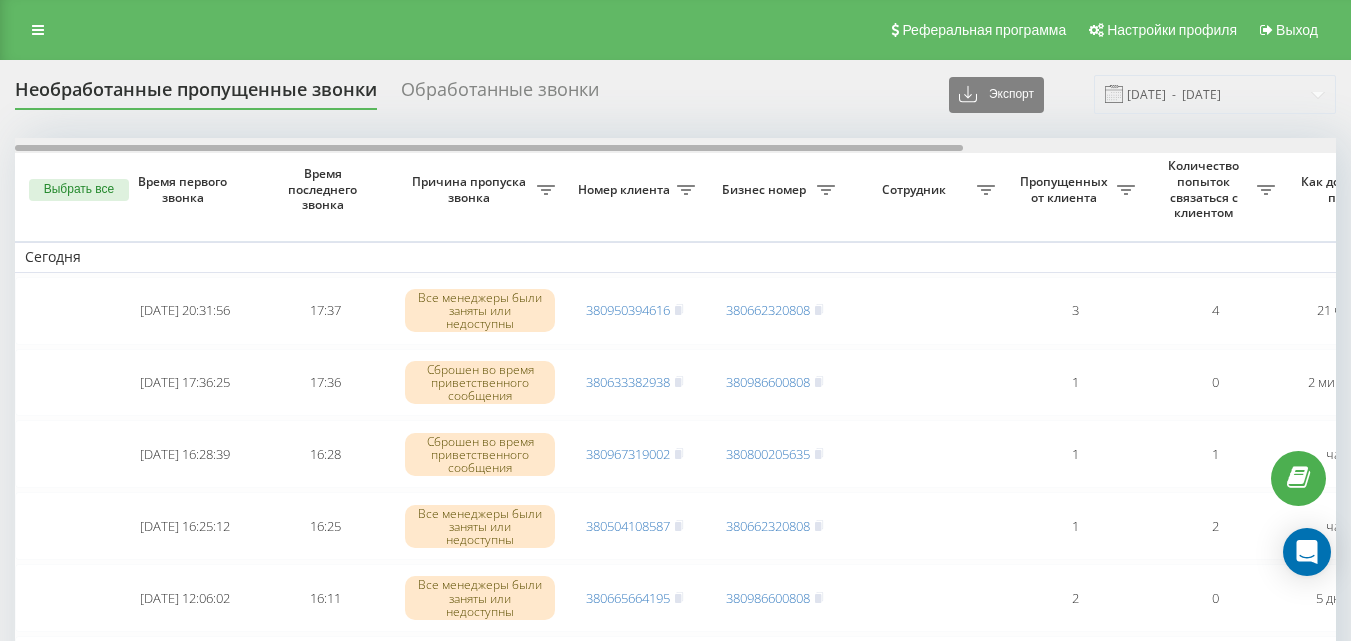 scroll, scrollTop: 0, scrollLeft: 0, axis: both 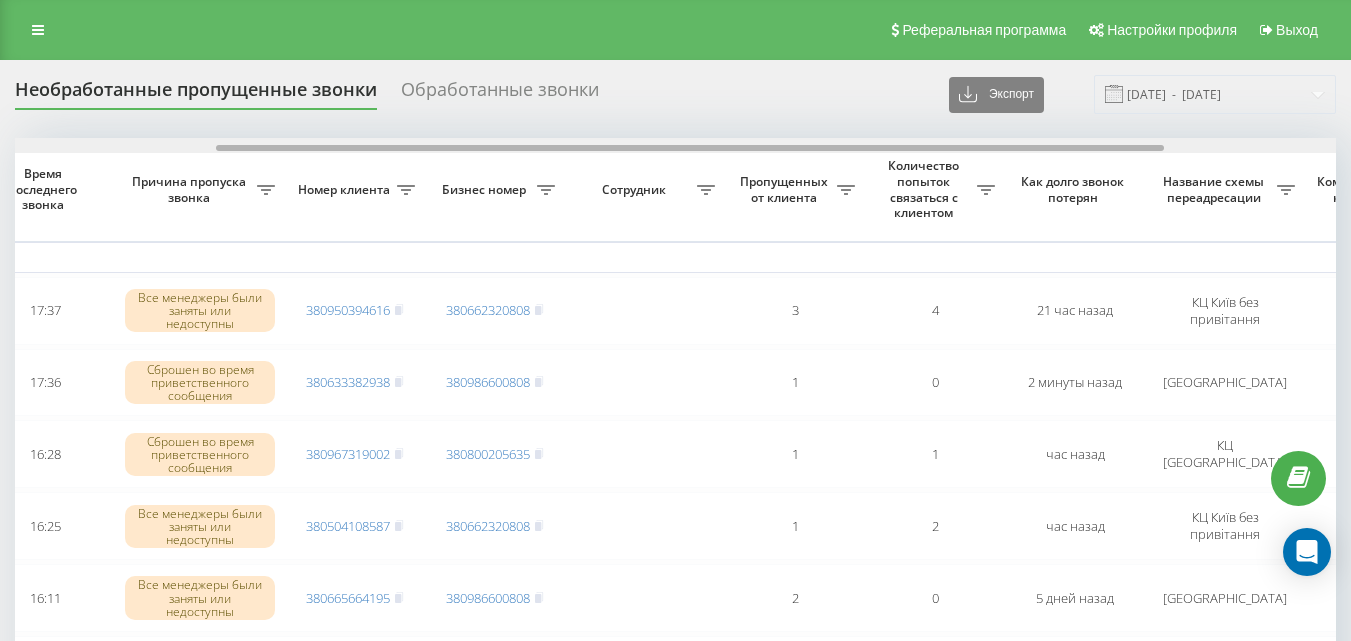 drag, startPoint x: 854, startPoint y: 149, endPoint x: 1055, endPoint y: 153, distance: 201.0398 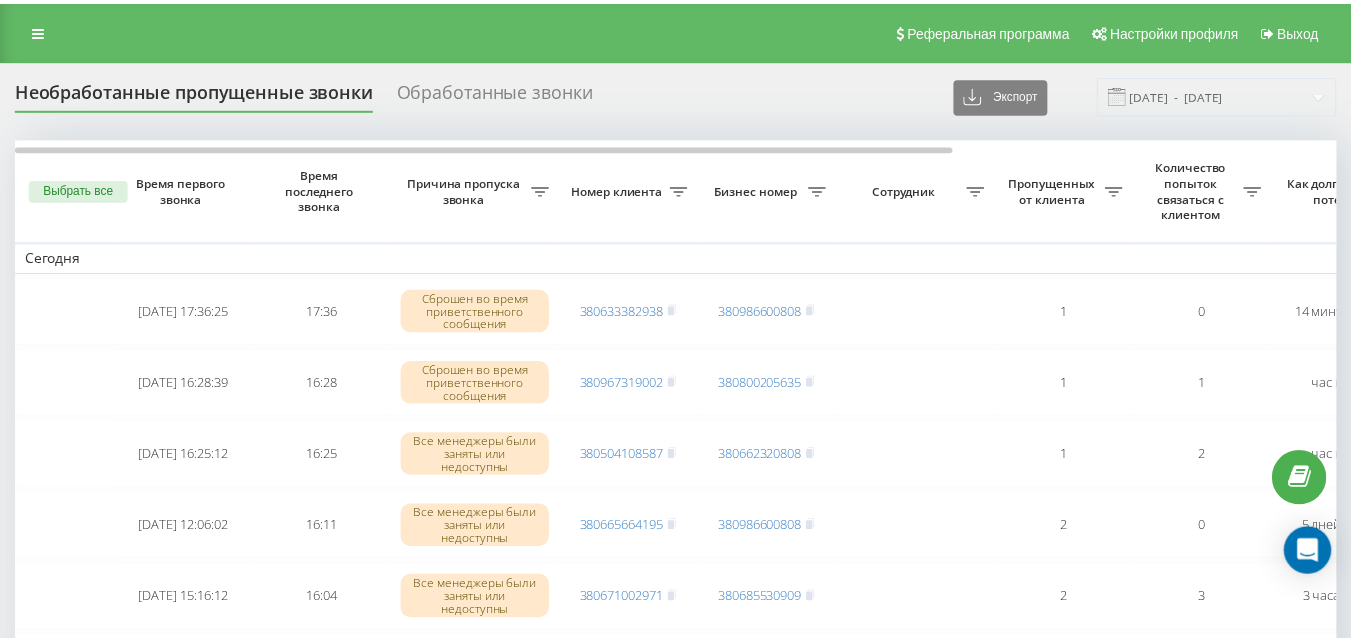 scroll, scrollTop: 0, scrollLeft: 0, axis: both 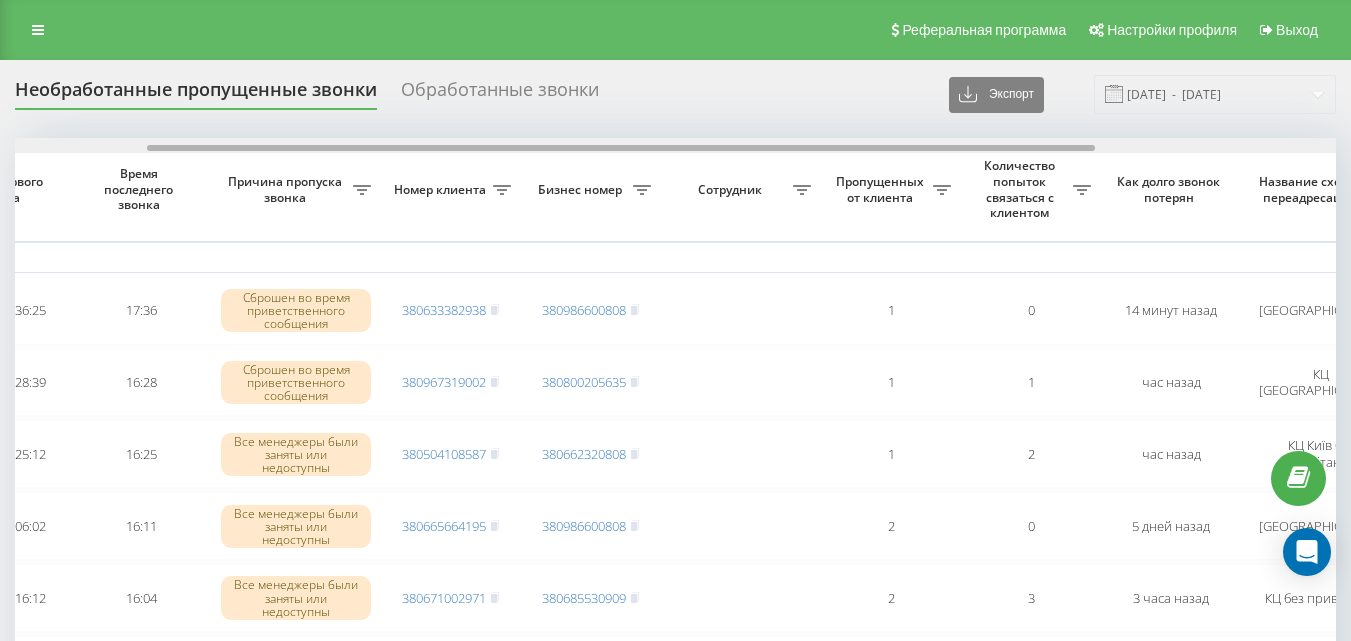 drag, startPoint x: 628, startPoint y: 148, endPoint x: 760, endPoint y: 148, distance: 132 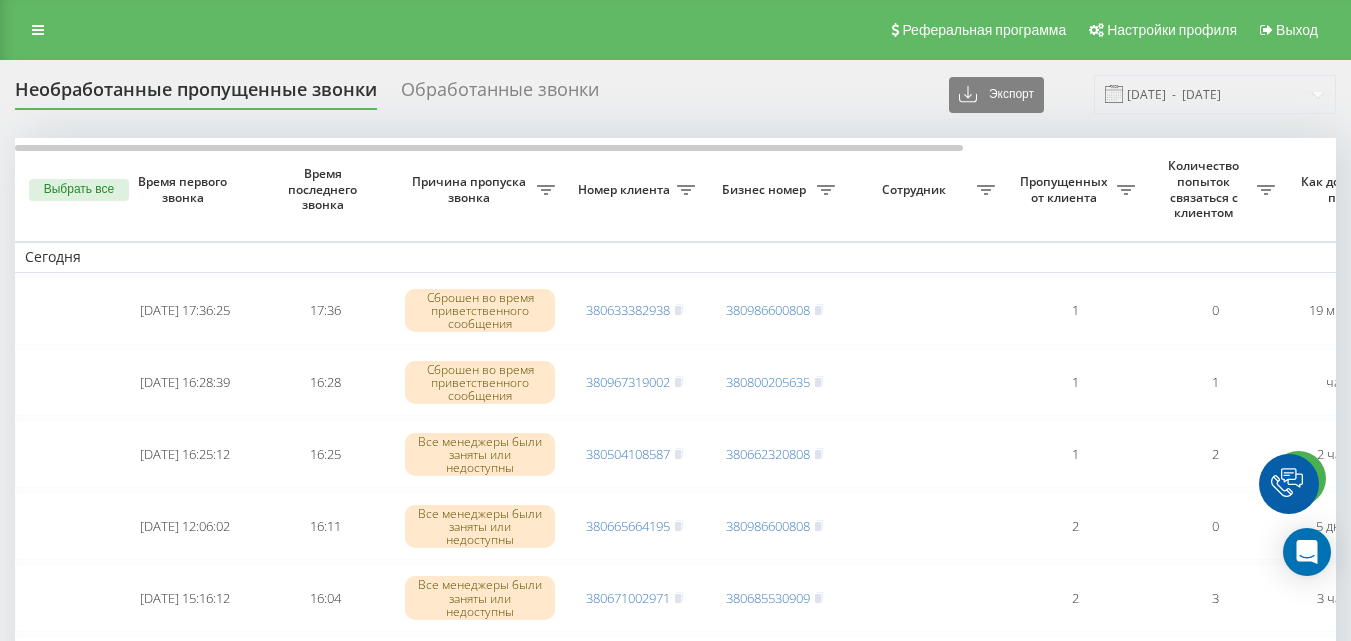 scroll, scrollTop: 0, scrollLeft: 0, axis: both 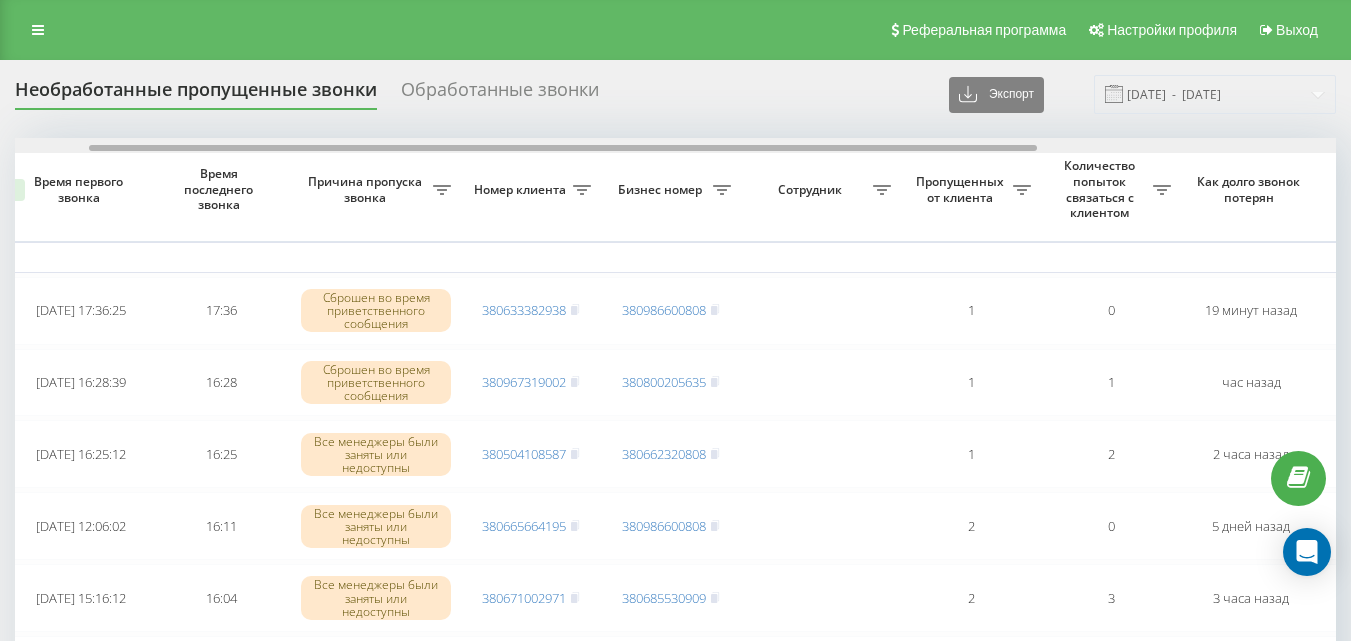 drag, startPoint x: 680, startPoint y: 146, endPoint x: 755, endPoint y: 158, distance: 75.95393 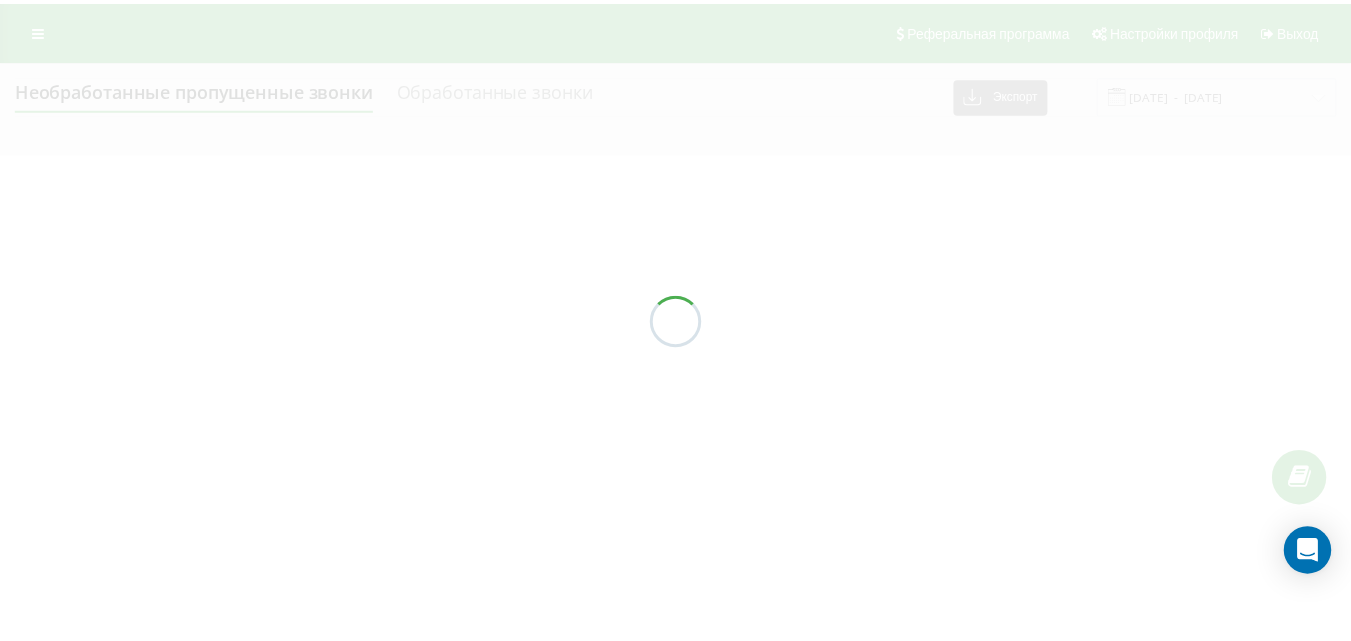 scroll, scrollTop: 0, scrollLeft: 0, axis: both 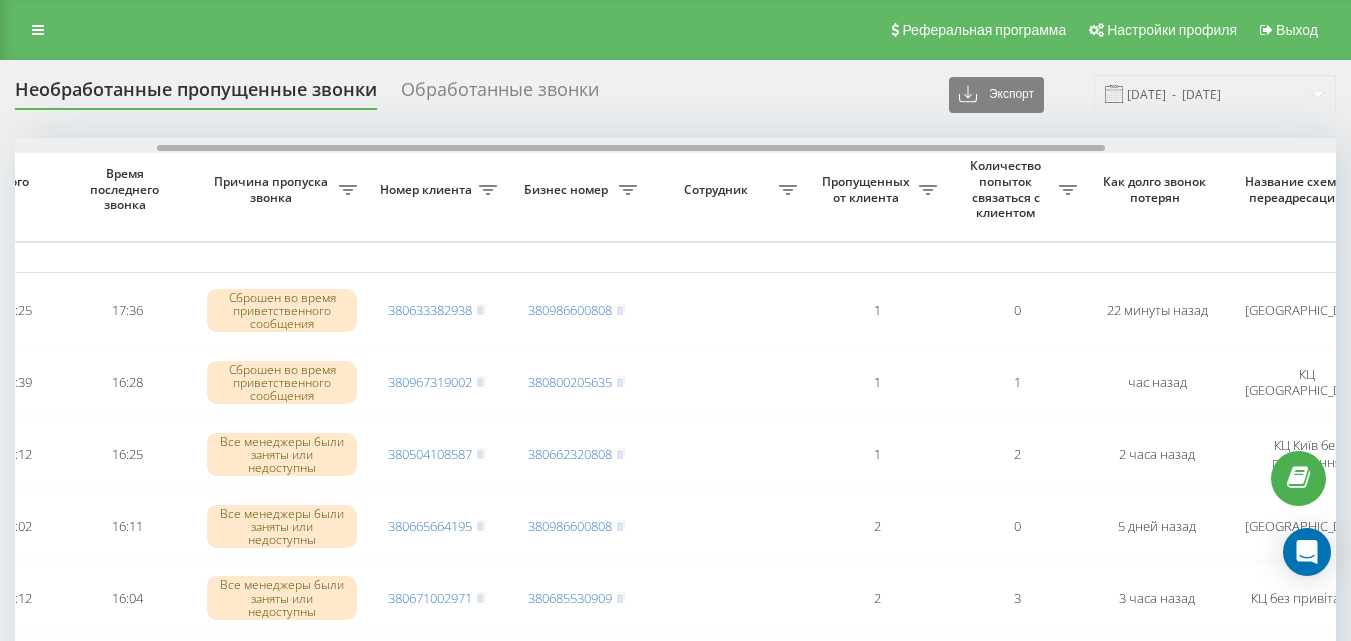 drag, startPoint x: 657, startPoint y: 149, endPoint x: 799, endPoint y: 155, distance: 142.12671 